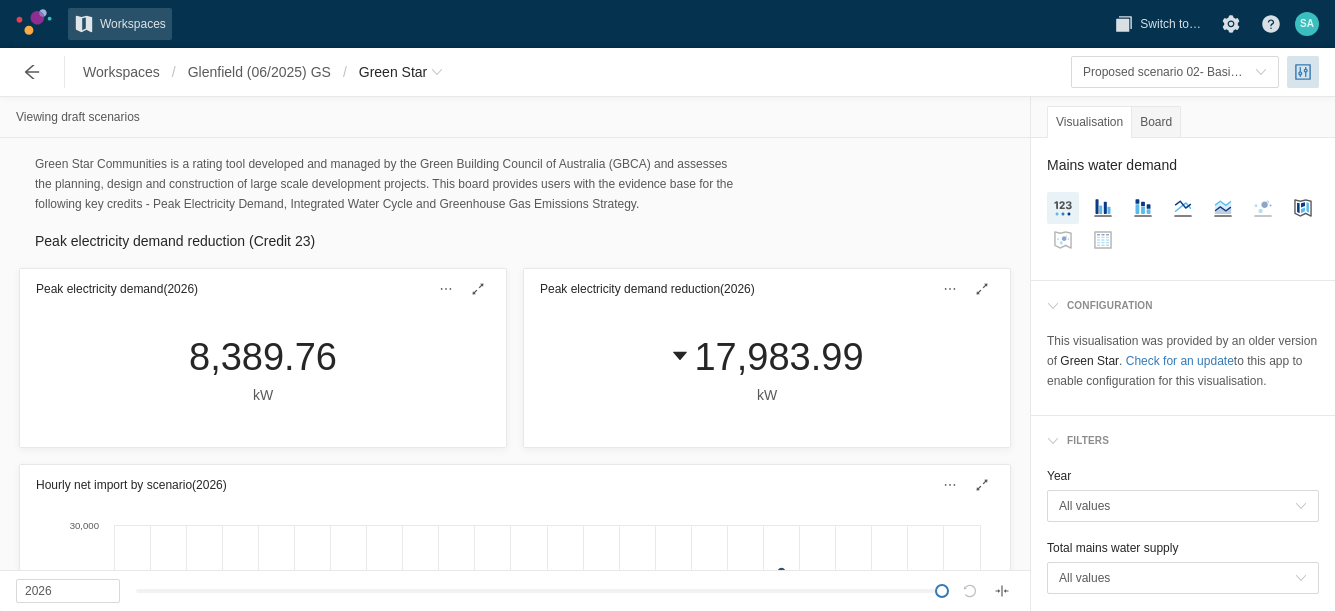 scroll, scrollTop: 0, scrollLeft: 0, axis: both 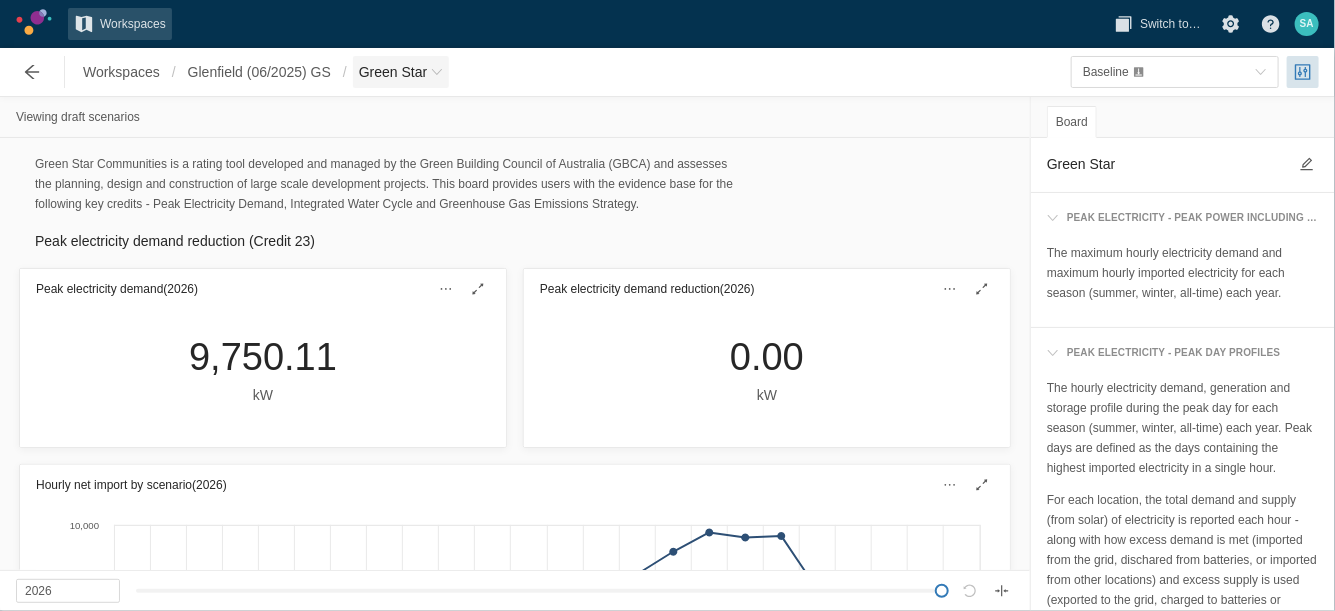 click on "Green Star" at bounding box center (393, 72) 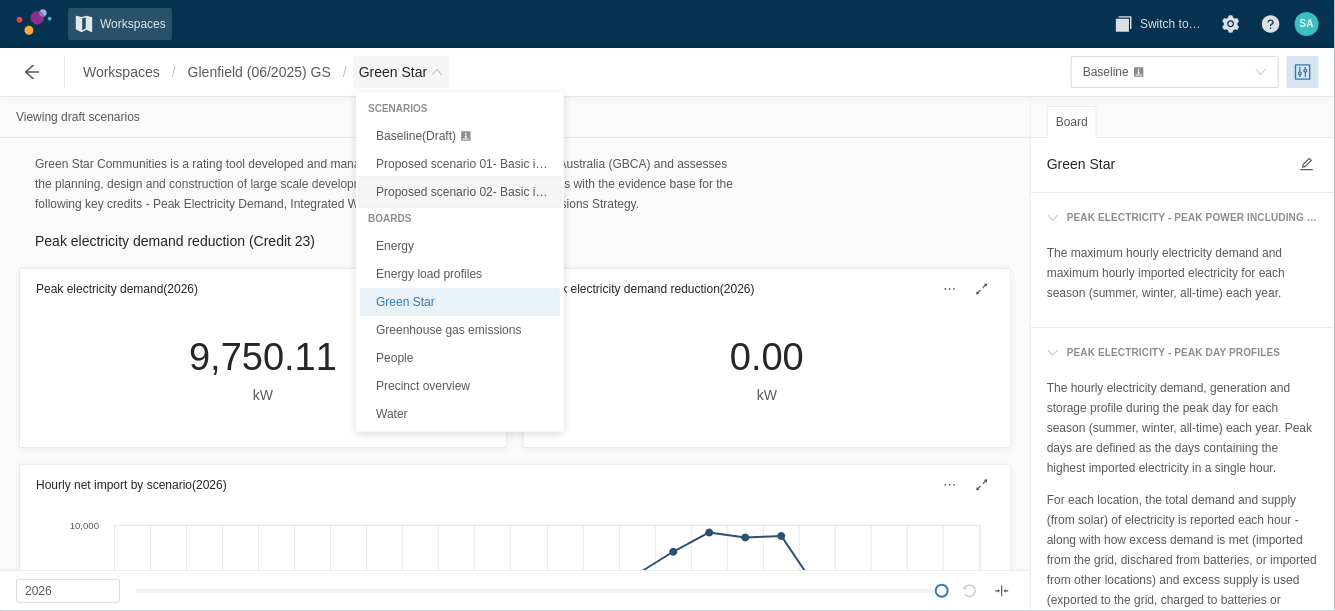 click on "Proposed scenario 02- Basic improvements +solar PV, rainwater tank  (Draft)" at bounding box center [577, 192] 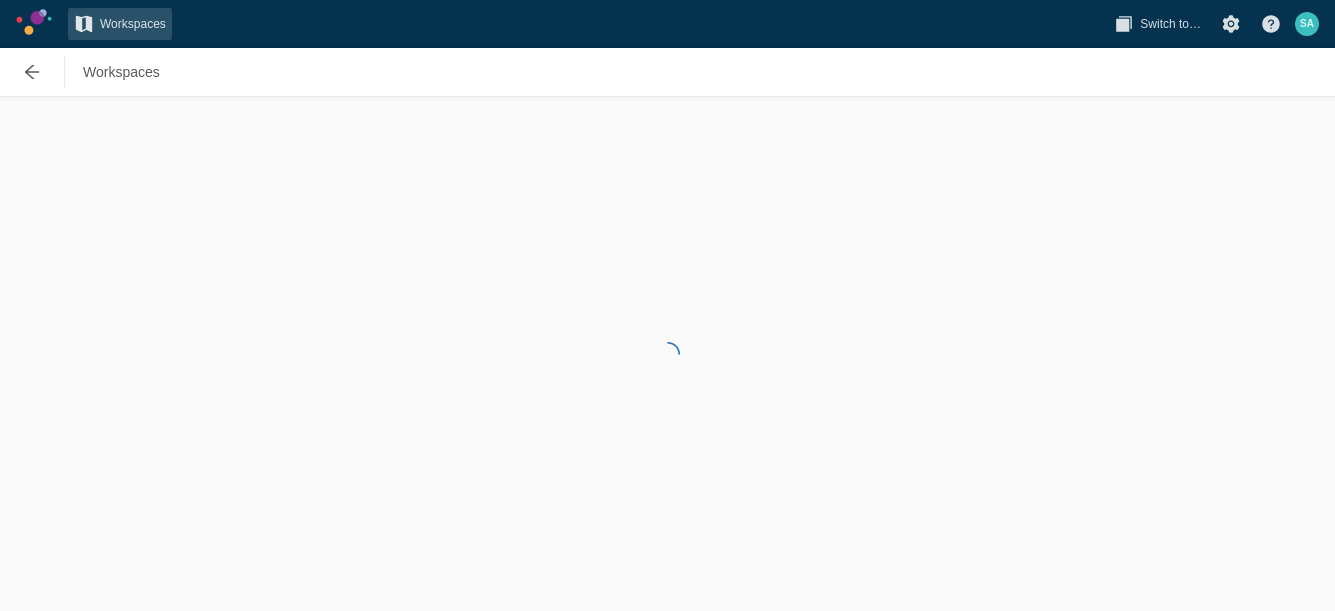 scroll, scrollTop: 0, scrollLeft: 0, axis: both 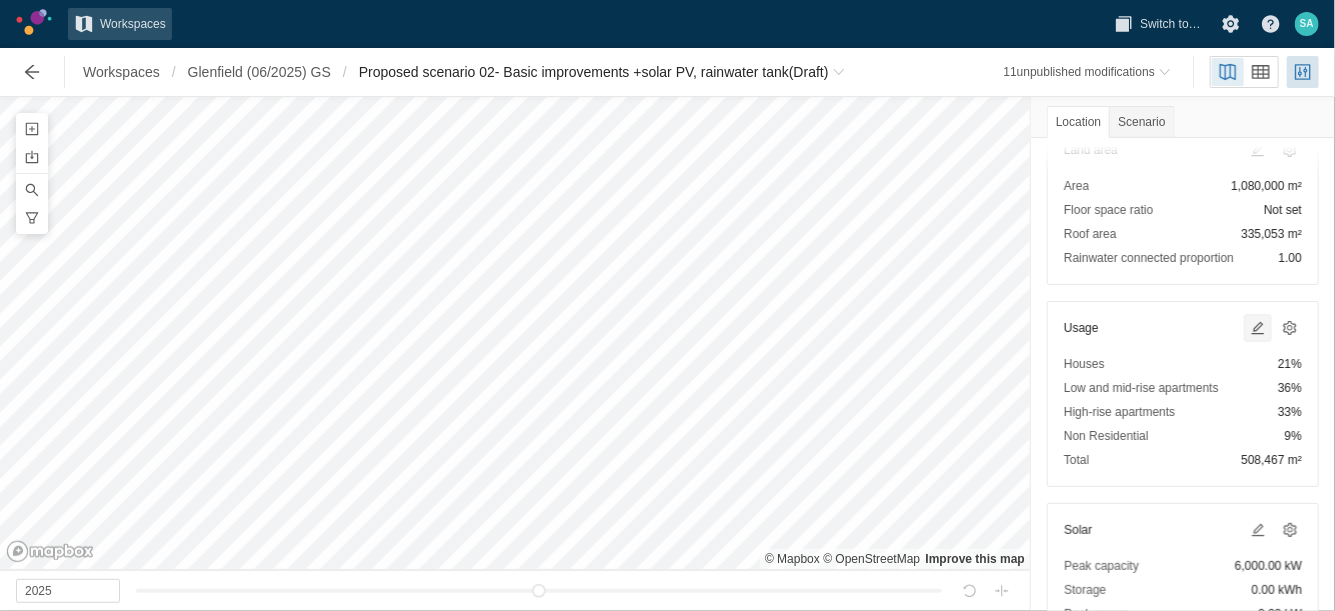 click at bounding box center [1258, 328] 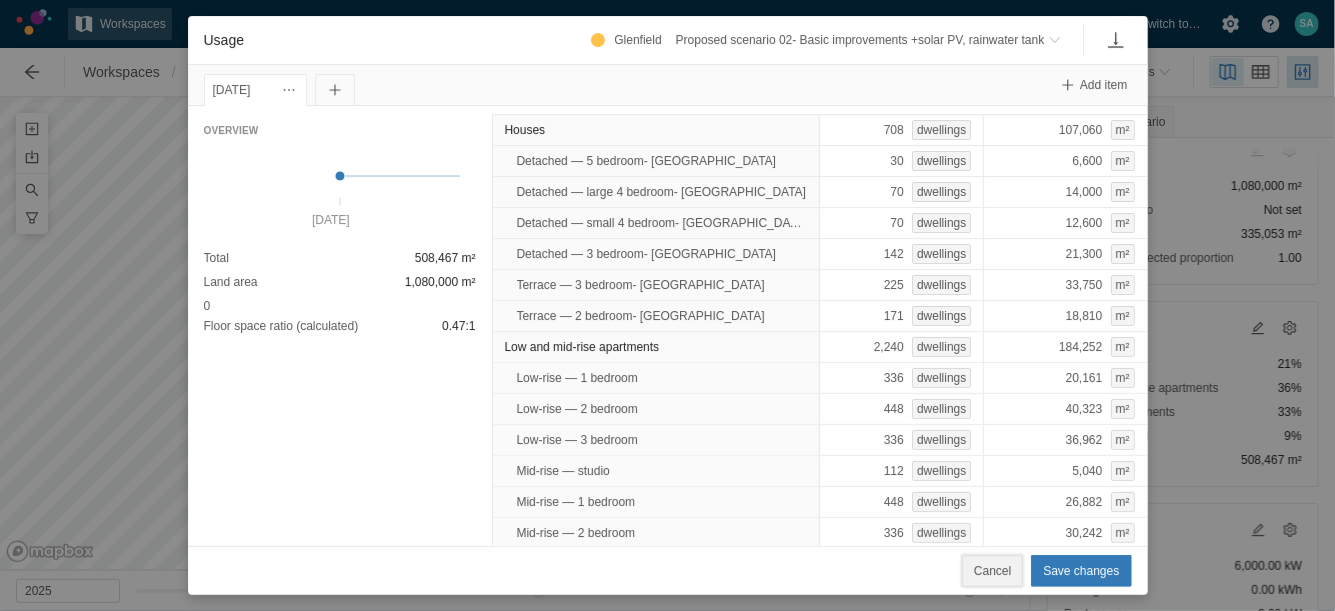 click on "Cancel" at bounding box center (992, 571) 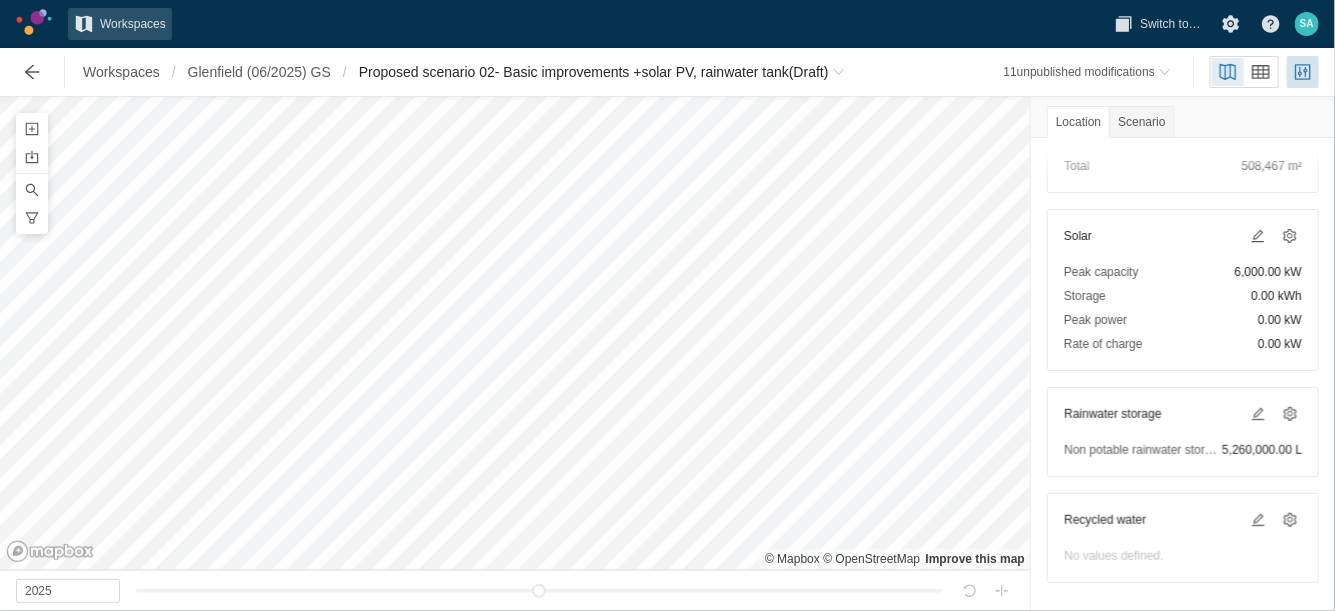 scroll, scrollTop: 419, scrollLeft: 0, axis: vertical 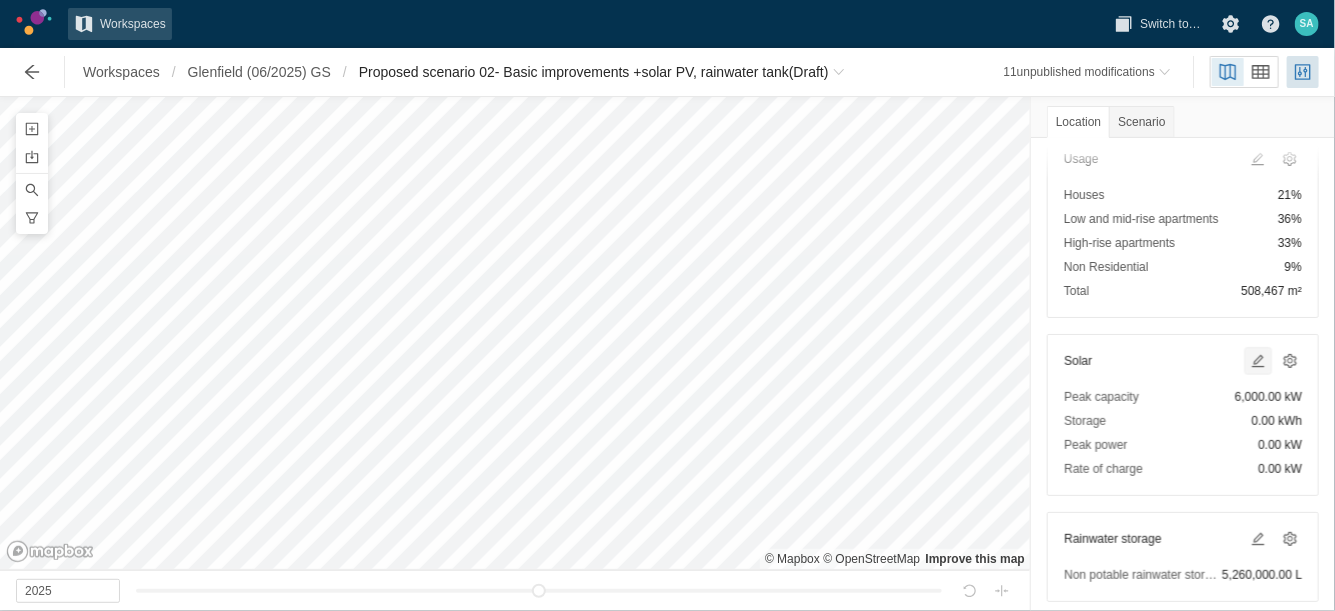 click at bounding box center [1258, 361] 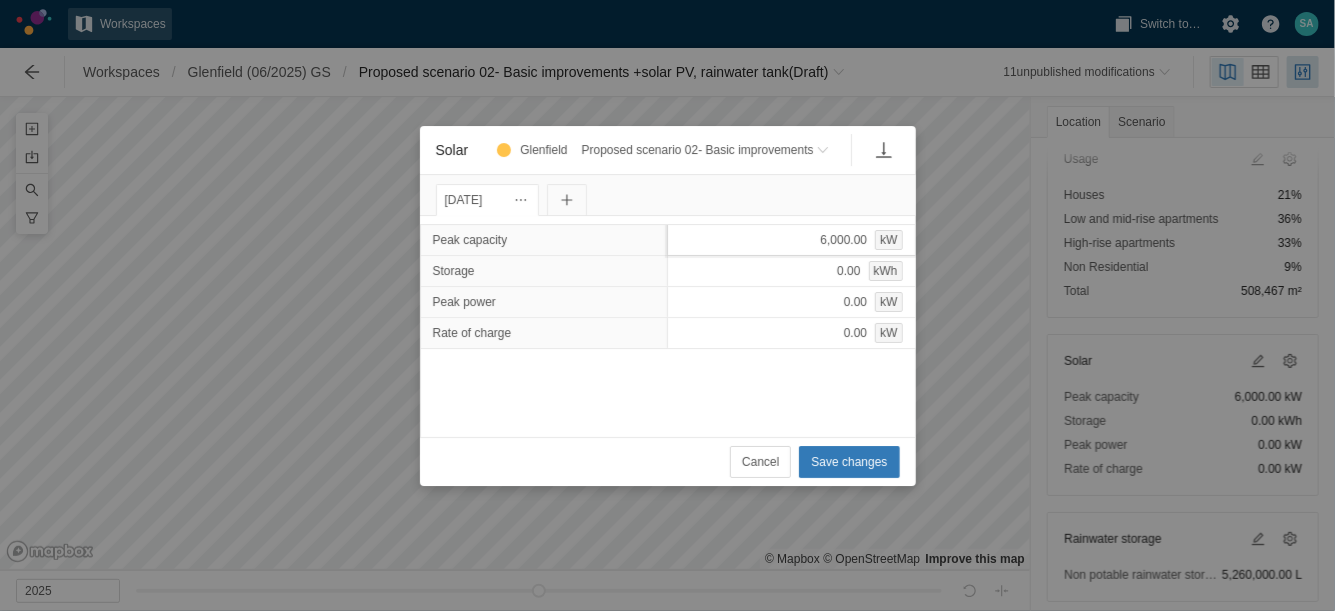 click on "6,000.00 kW" at bounding box center (791, 240) 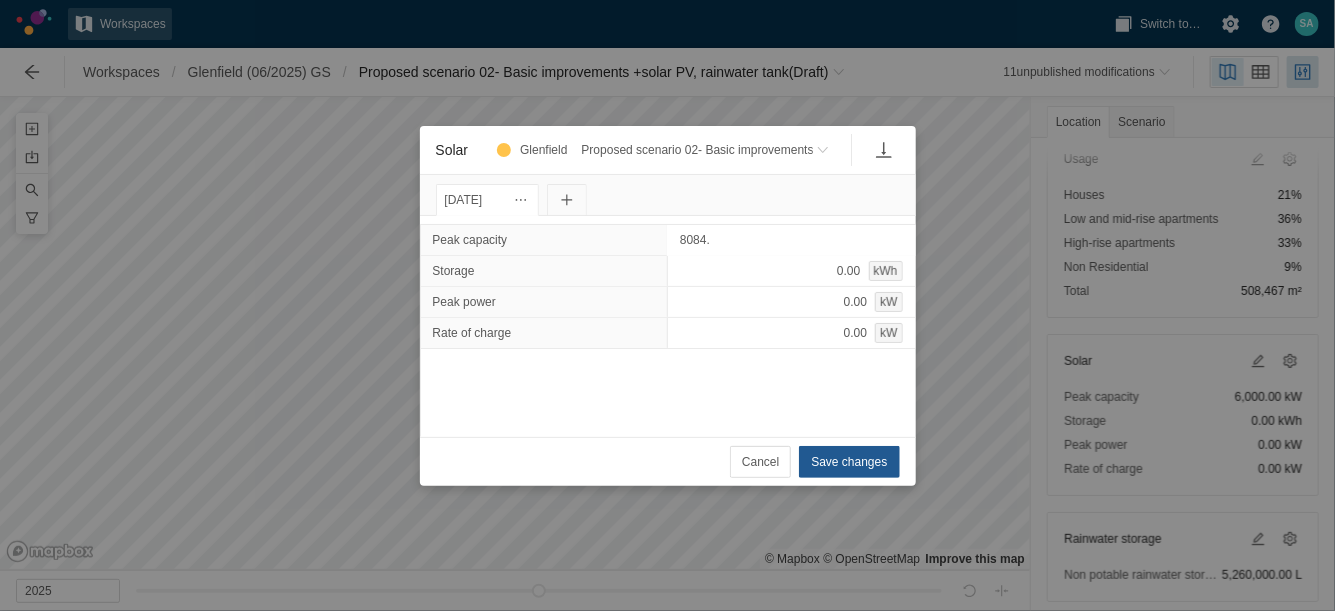 type on "8084.2" 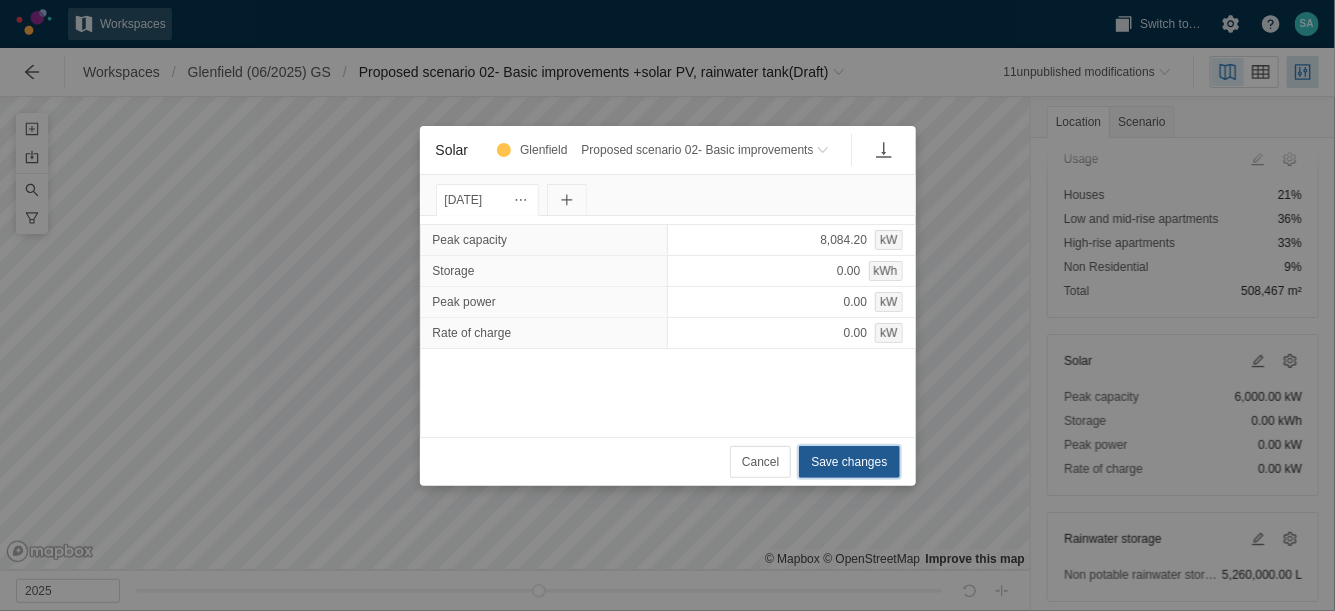 click on "Save changes" at bounding box center (849, 462) 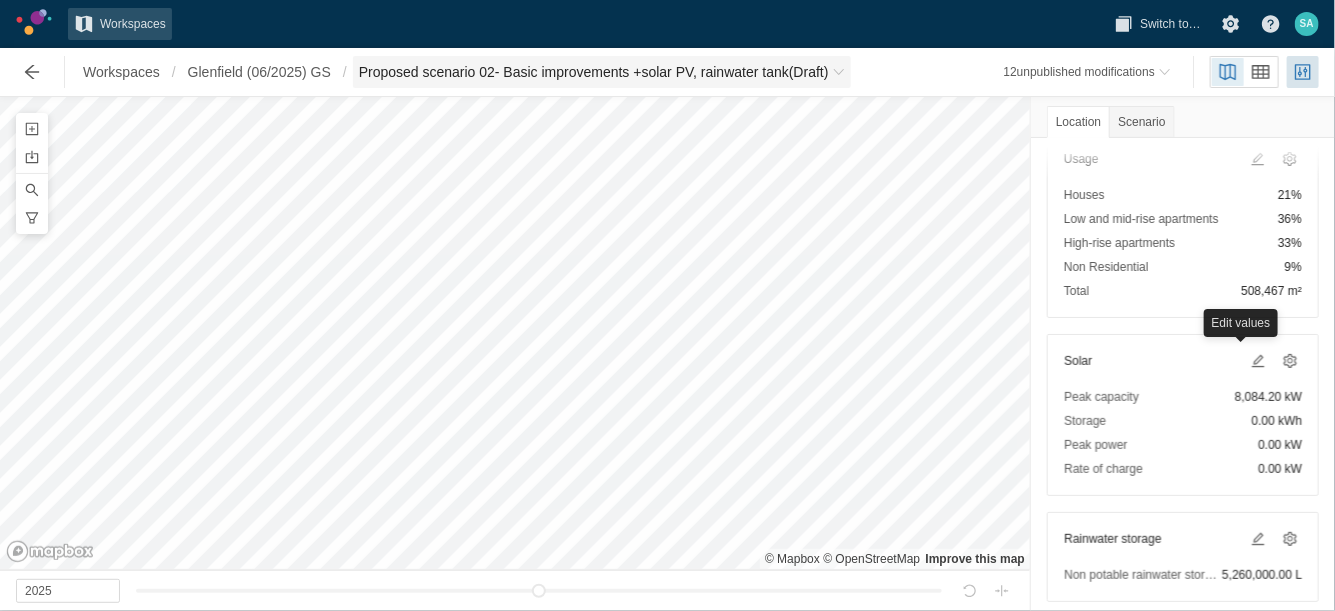 click at bounding box center [839, 72] 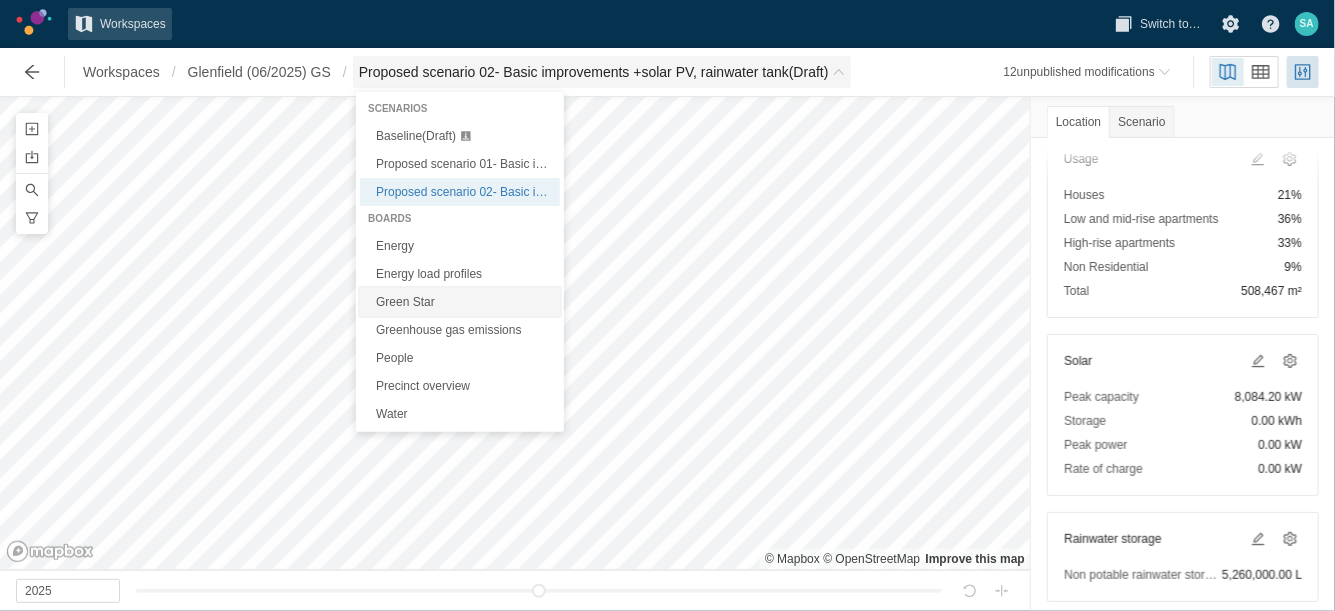 click on "Green Star" at bounding box center [460, 302] 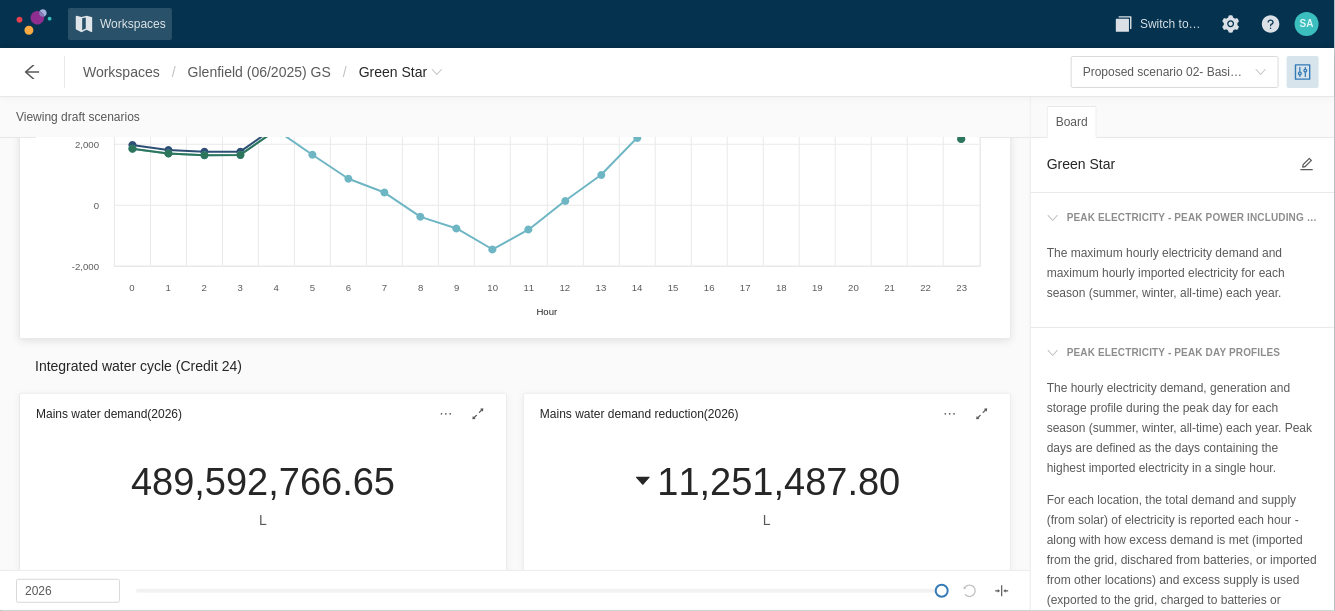 scroll, scrollTop: 875, scrollLeft: 0, axis: vertical 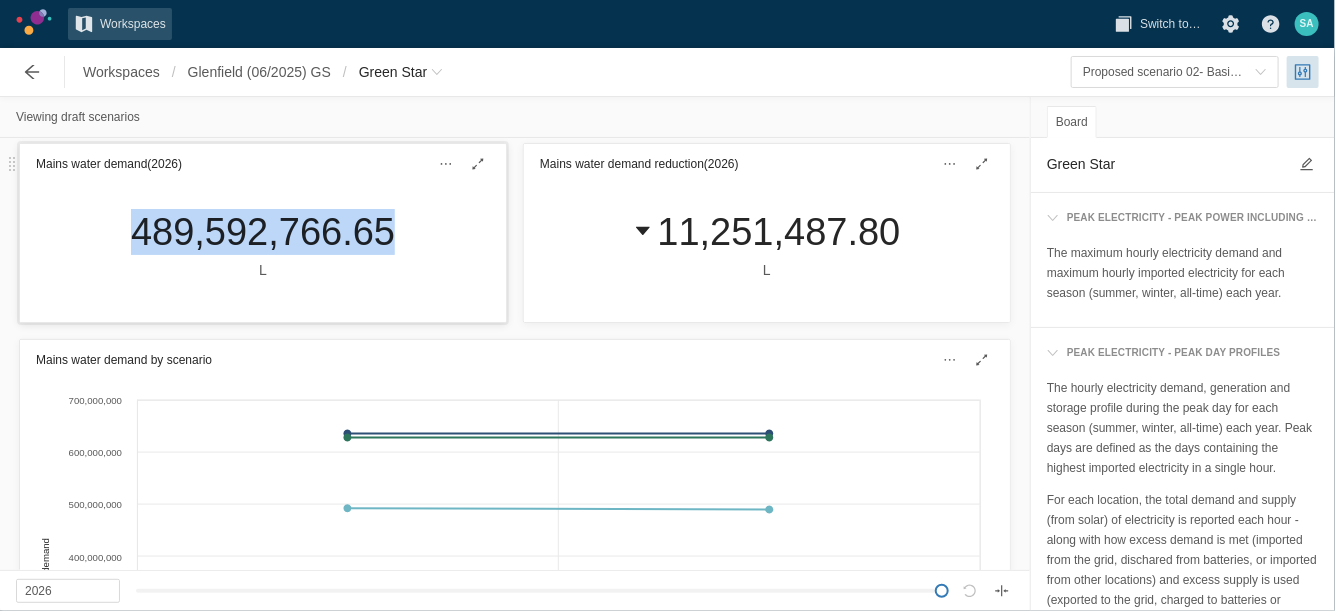 drag, startPoint x: 106, startPoint y: 231, endPoint x: 413, endPoint y: 242, distance: 307.197 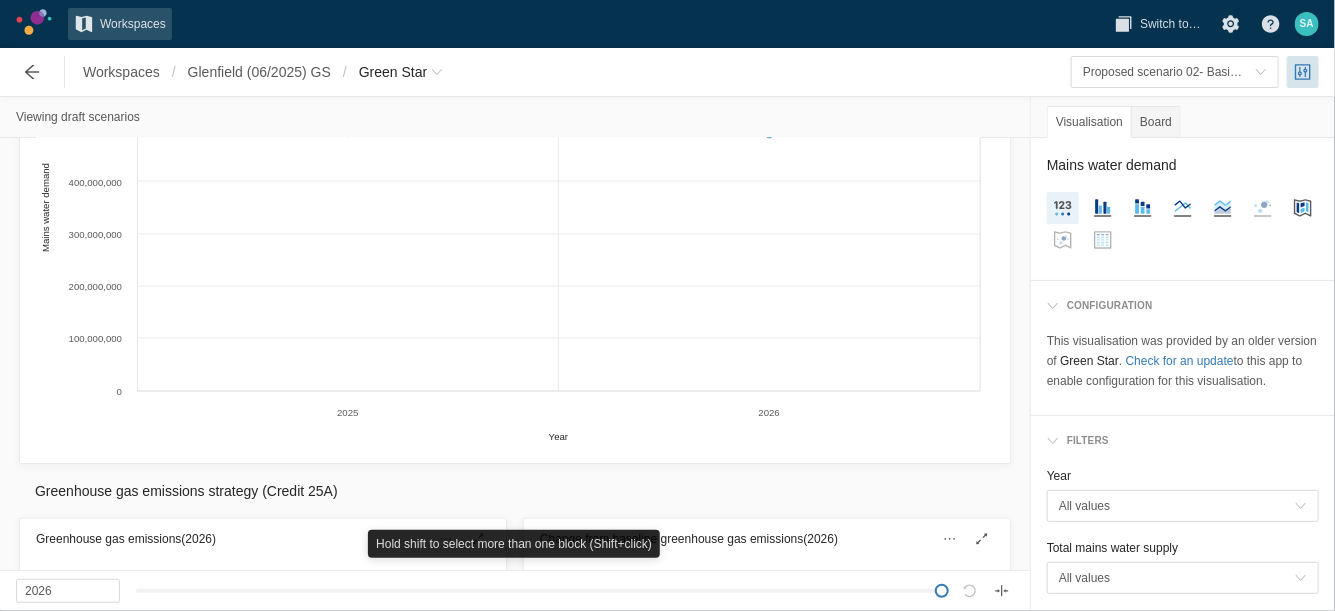 scroll, scrollTop: 1625, scrollLeft: 0, axis: vertical 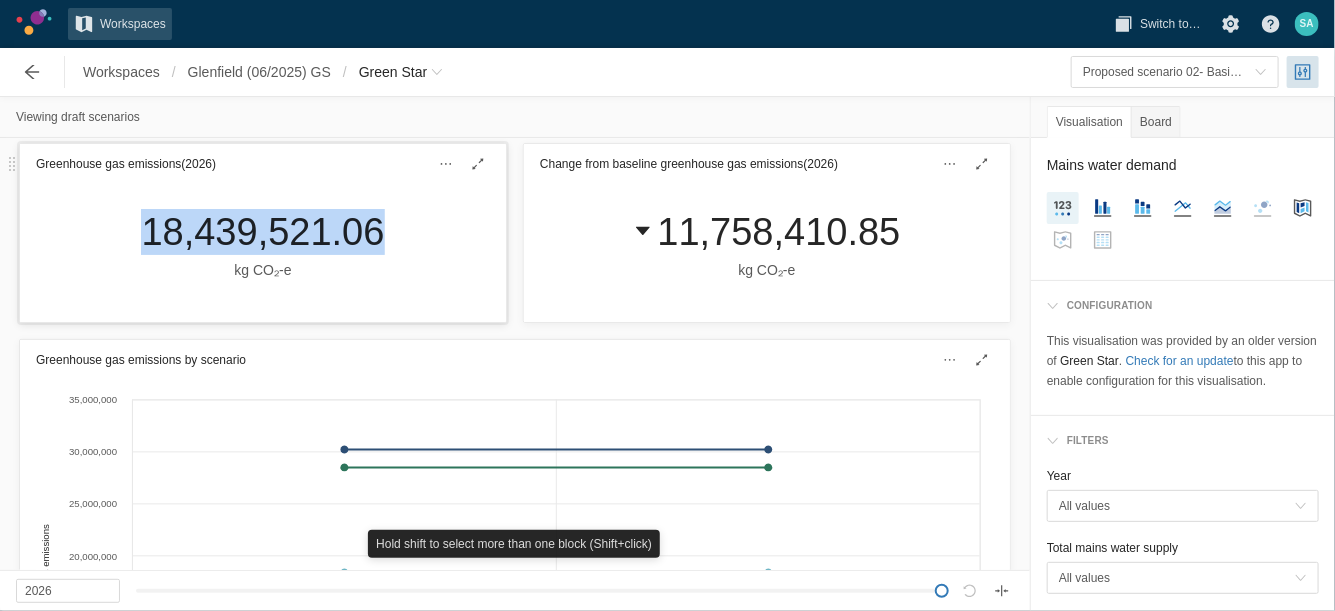 drag, startPoint x: 138, startPoint y: 231, endPoint x: 363, endPoint y: 229, distance: 225.0089 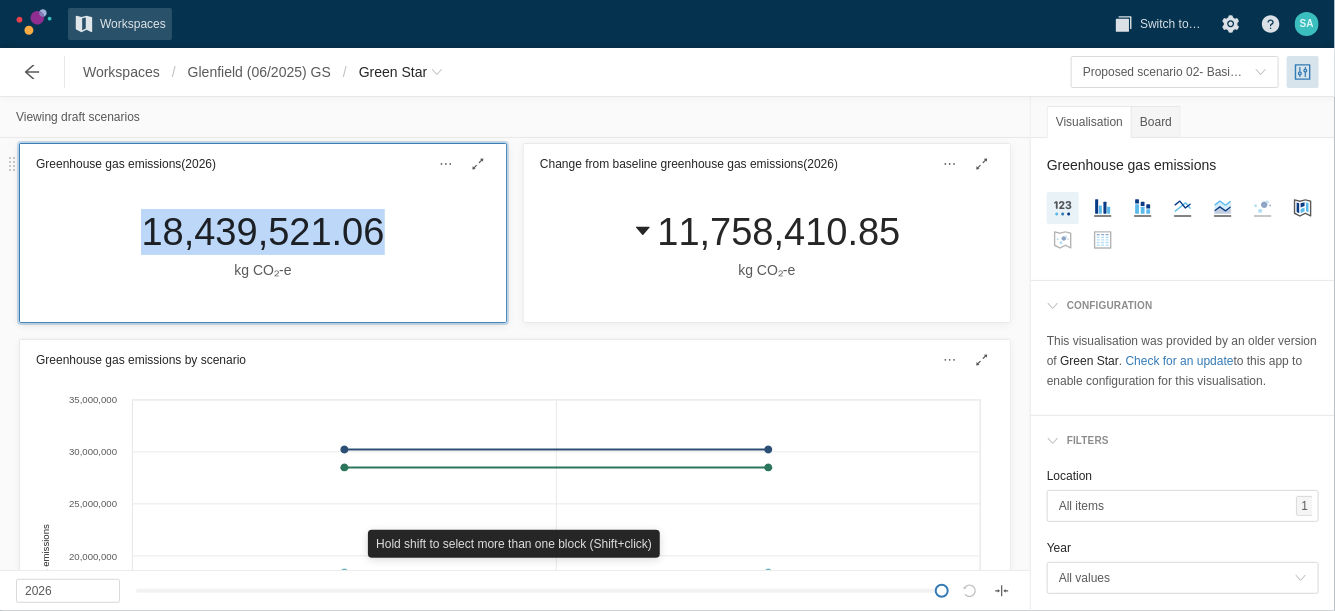 copy on "18,439,521.06" 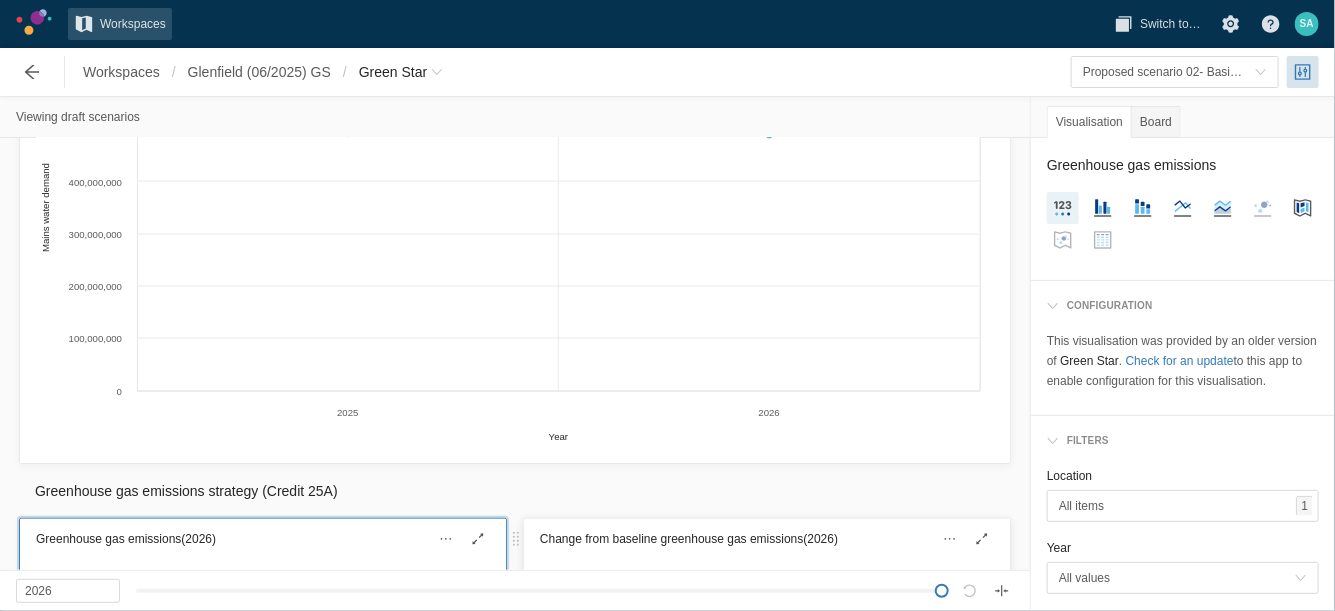 scroll, scrollTop: 750, scrollLeft: 0, axis: vertical 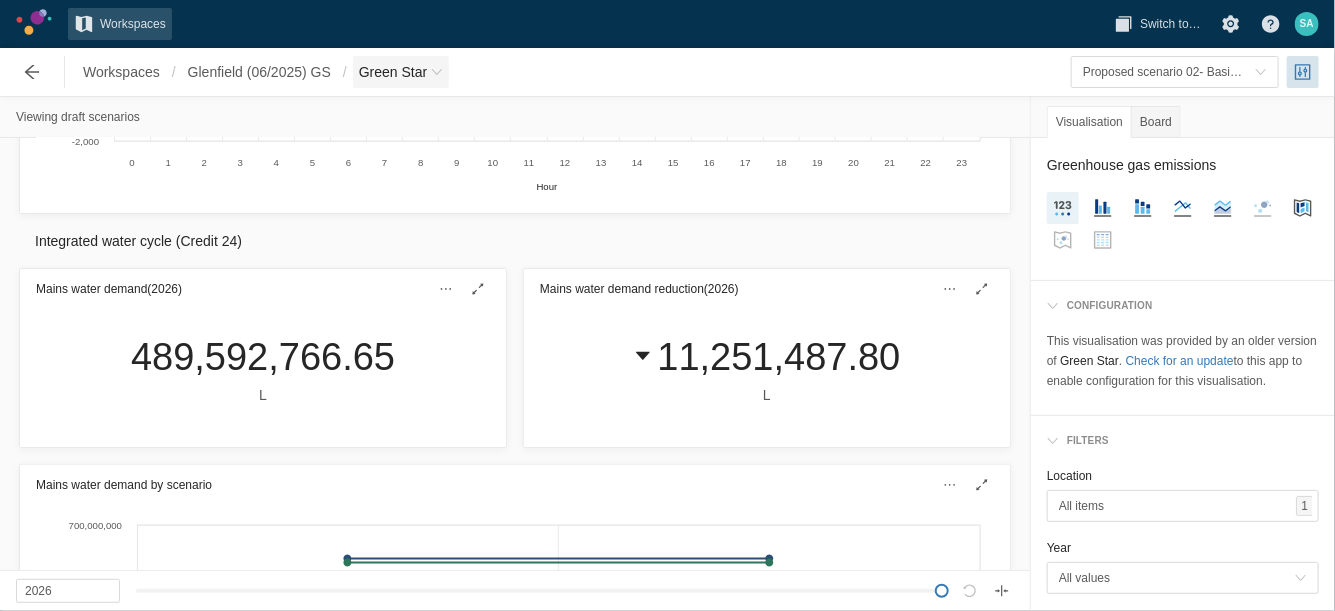 click on "Green Star" at bounding box center (393, 72) 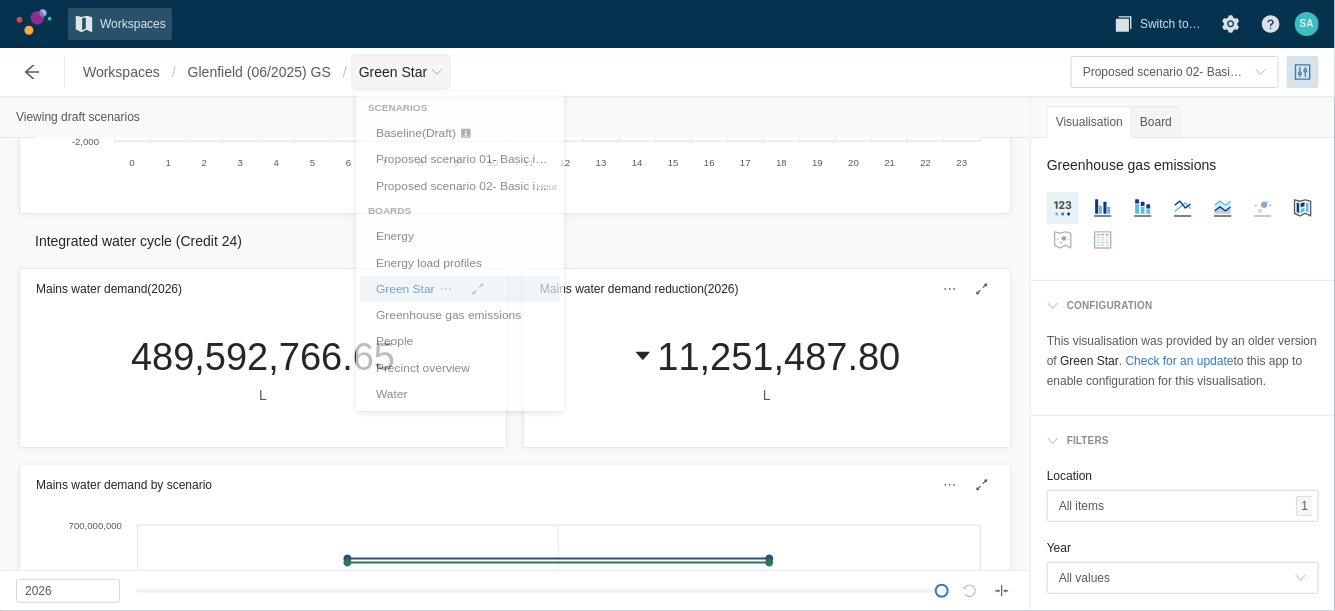click on "Green Star" at bounding box center [393, 72] 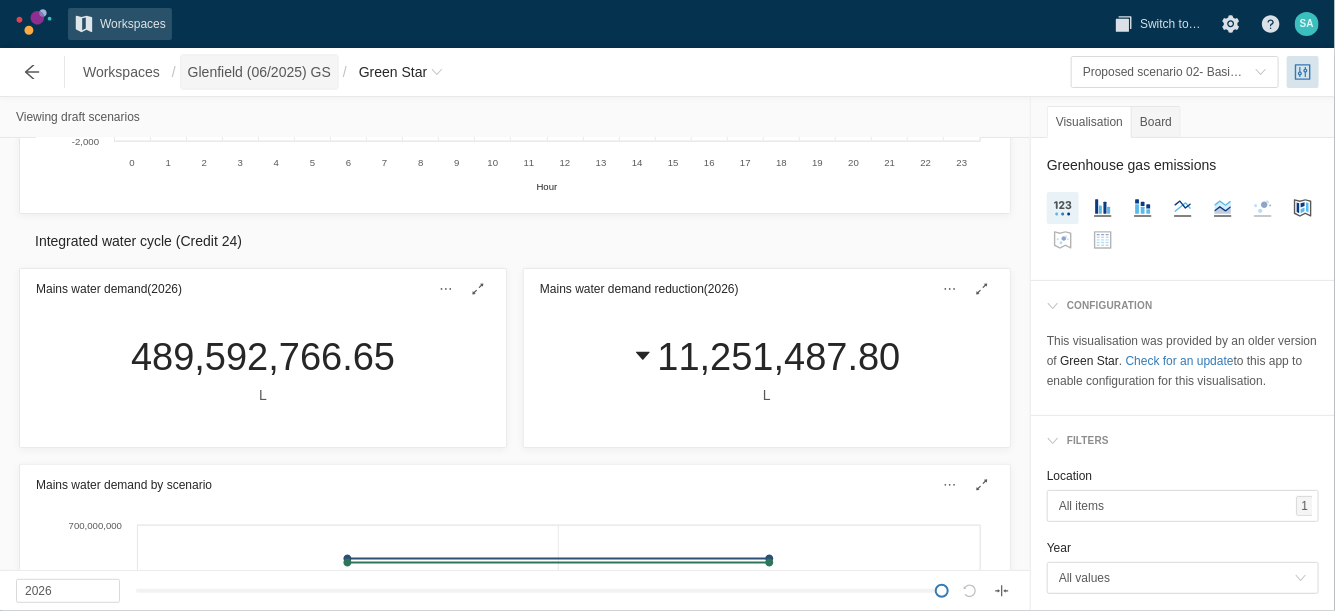 click on "Glenfield (06/2025) GS" at bounding box center [259, 72] 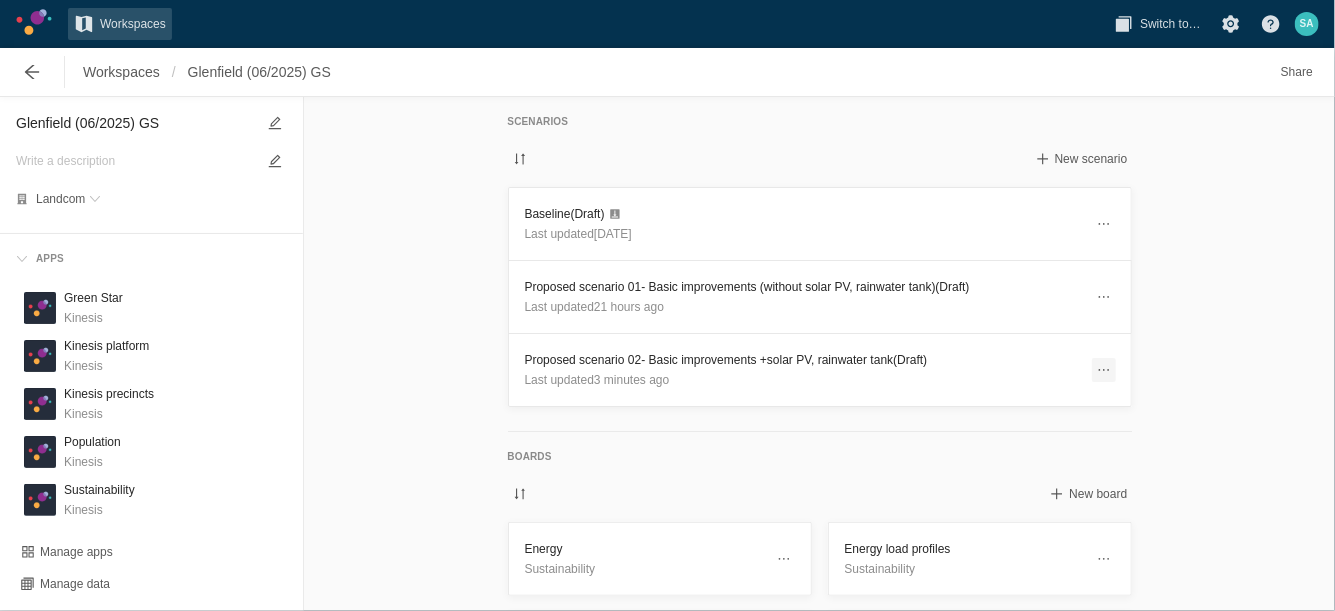 click at bounding box center (1104, 370) 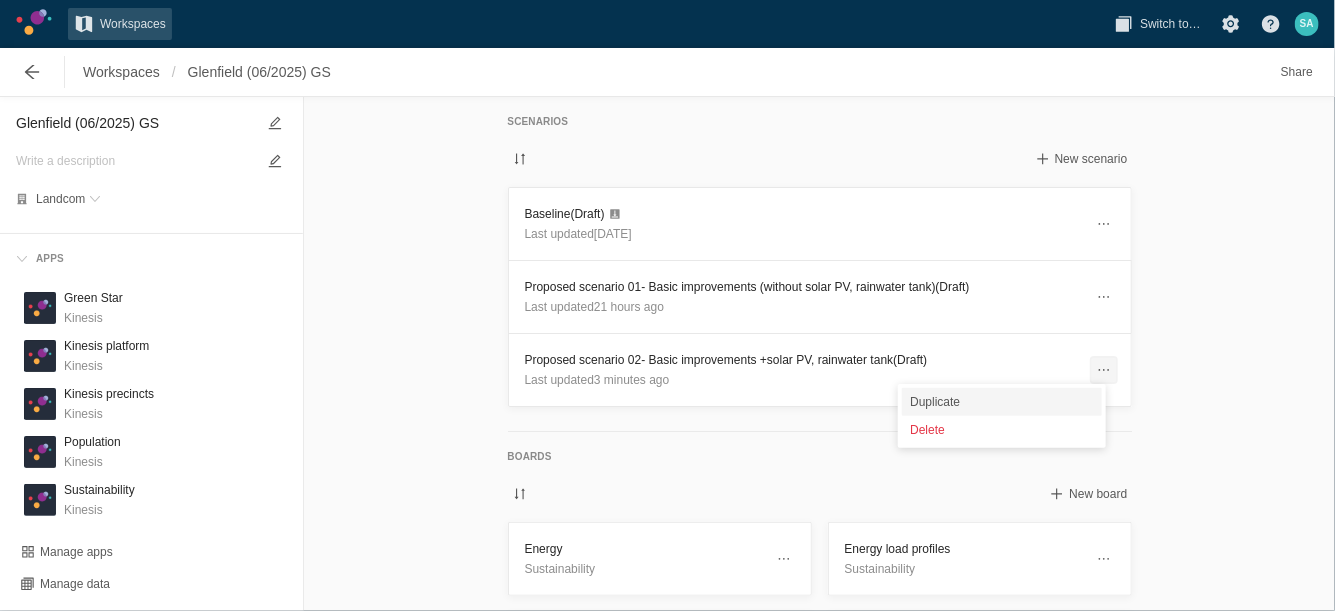 click on "Duplicate" at bounding box center [1002, 402] 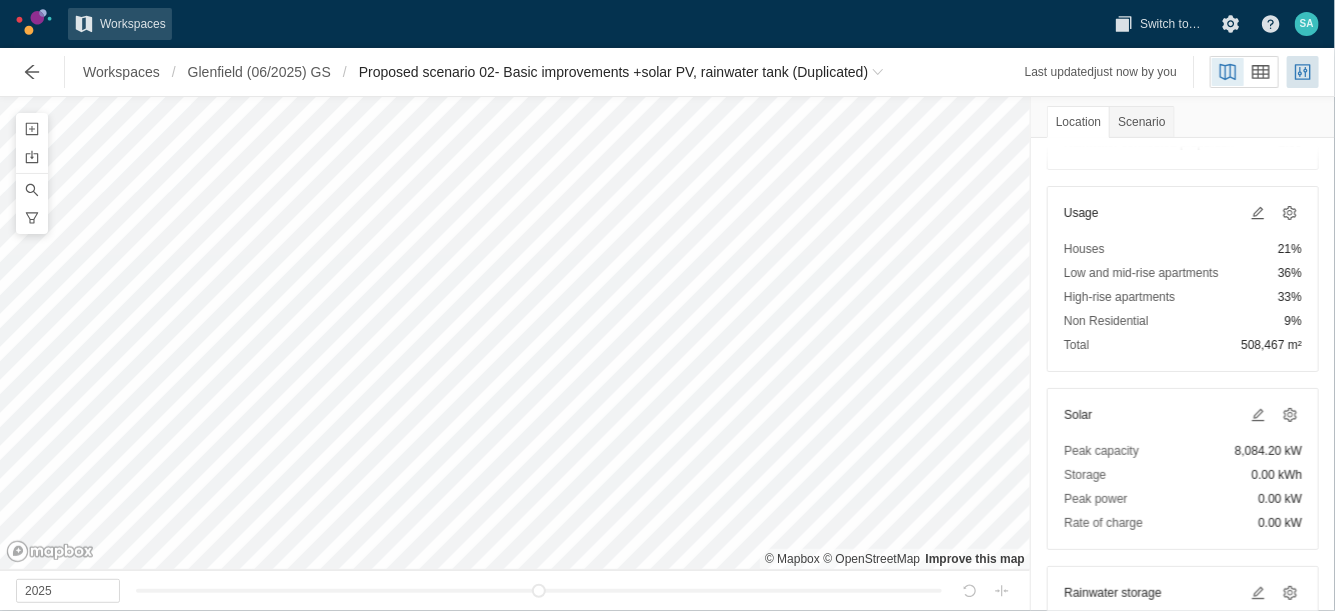 scroll, scrollTop: 375, scrollLeft: 0, axis: vertical 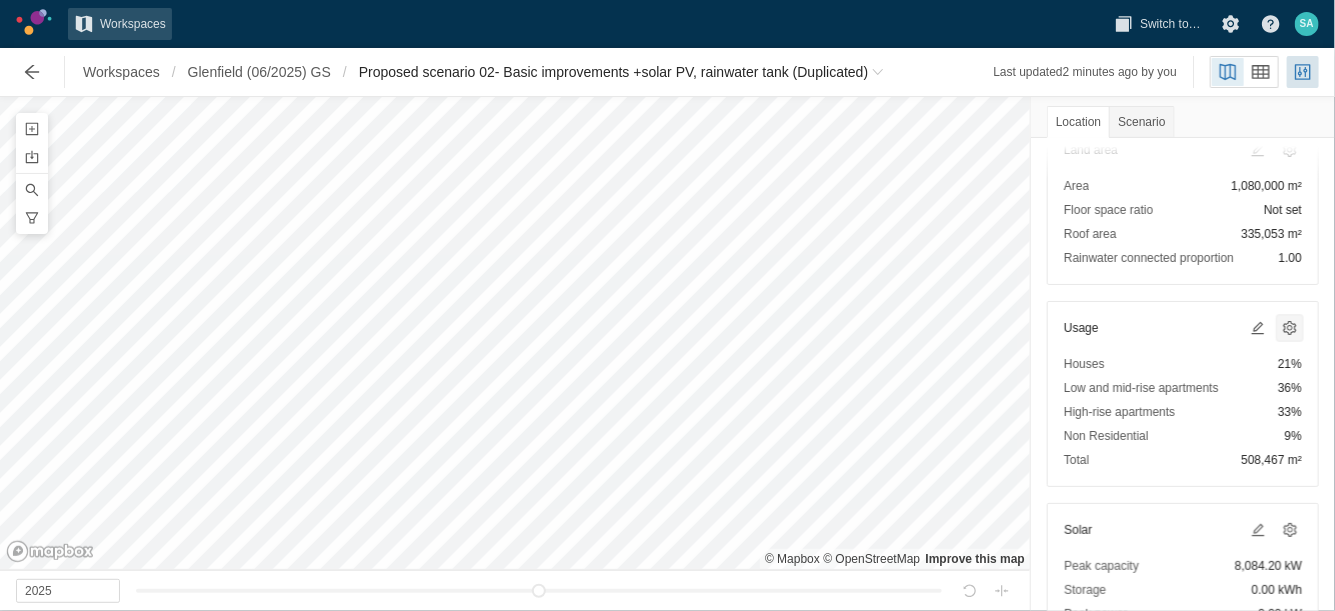 click at bounding box center [1290, 328] 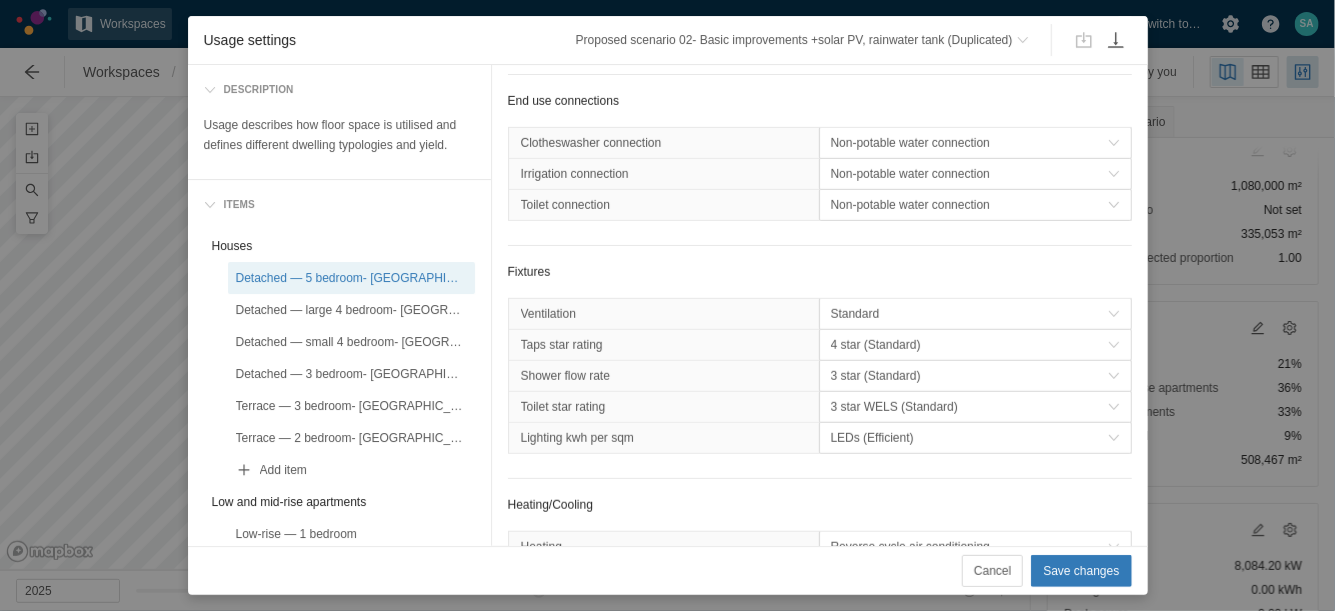 scroll, scrollTop: 375, scrollLeft: 0, axis: vertical 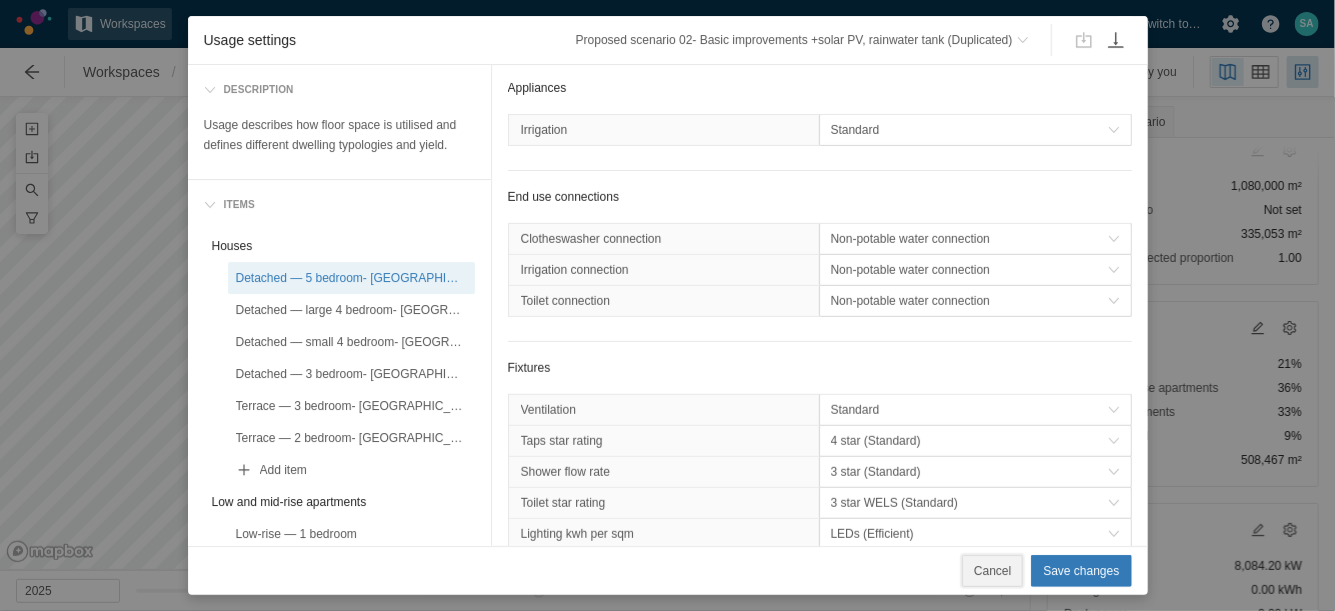click on "Cancel" at bounding box center (992, 571) 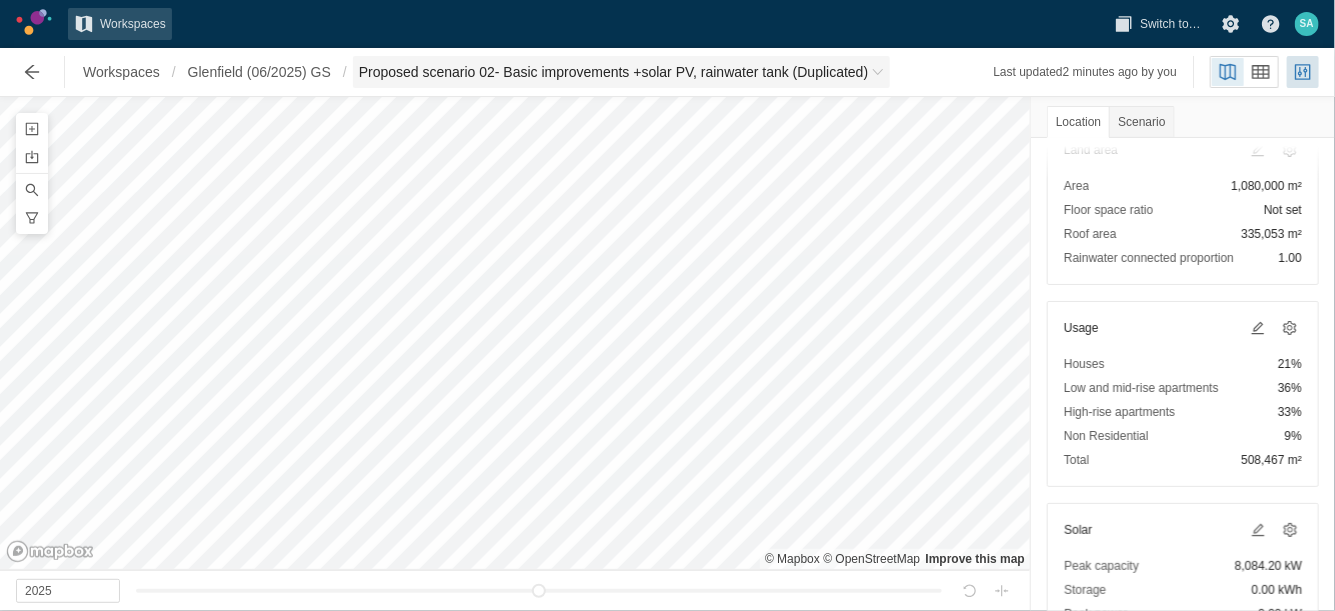 click at bounding box center [878, 72] 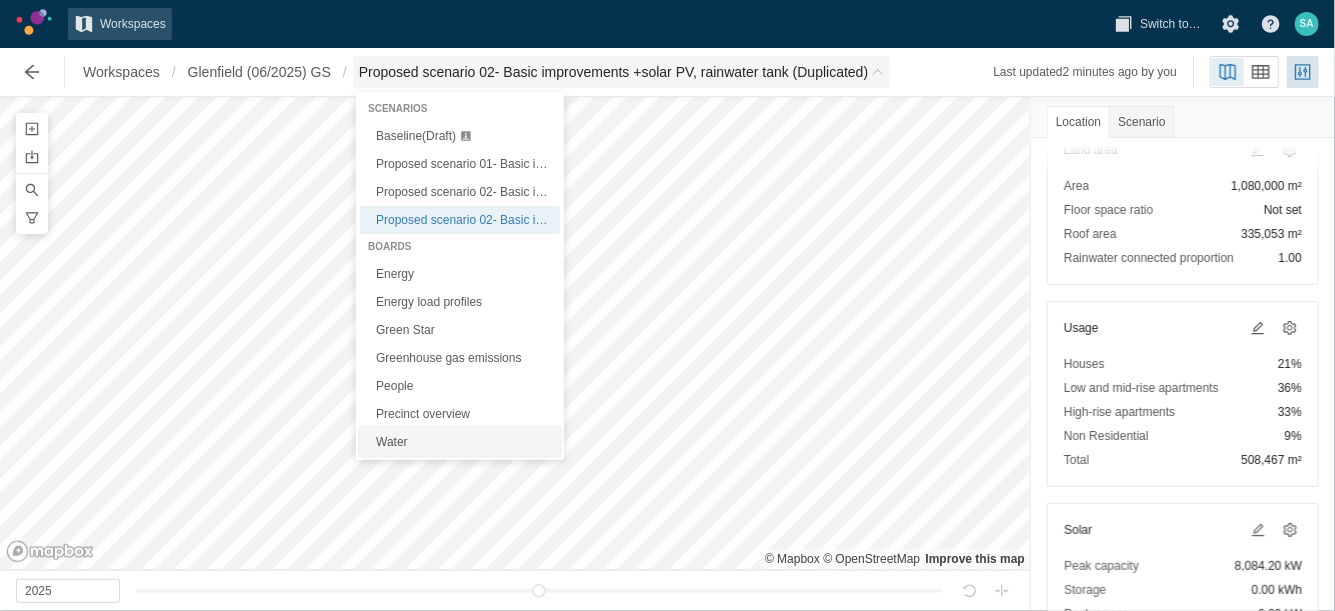 click on "Water" at bounding box center [460, 442] 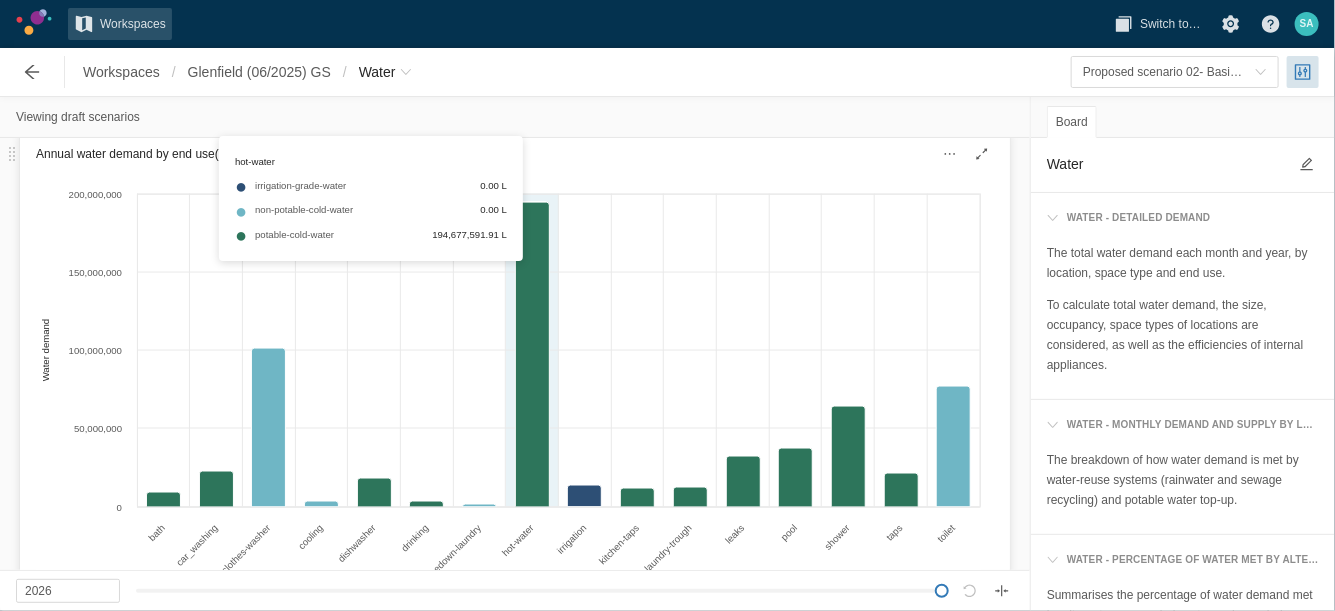 scroll, scrollTop: 1250, scrollLeft: 0, axis: vertical 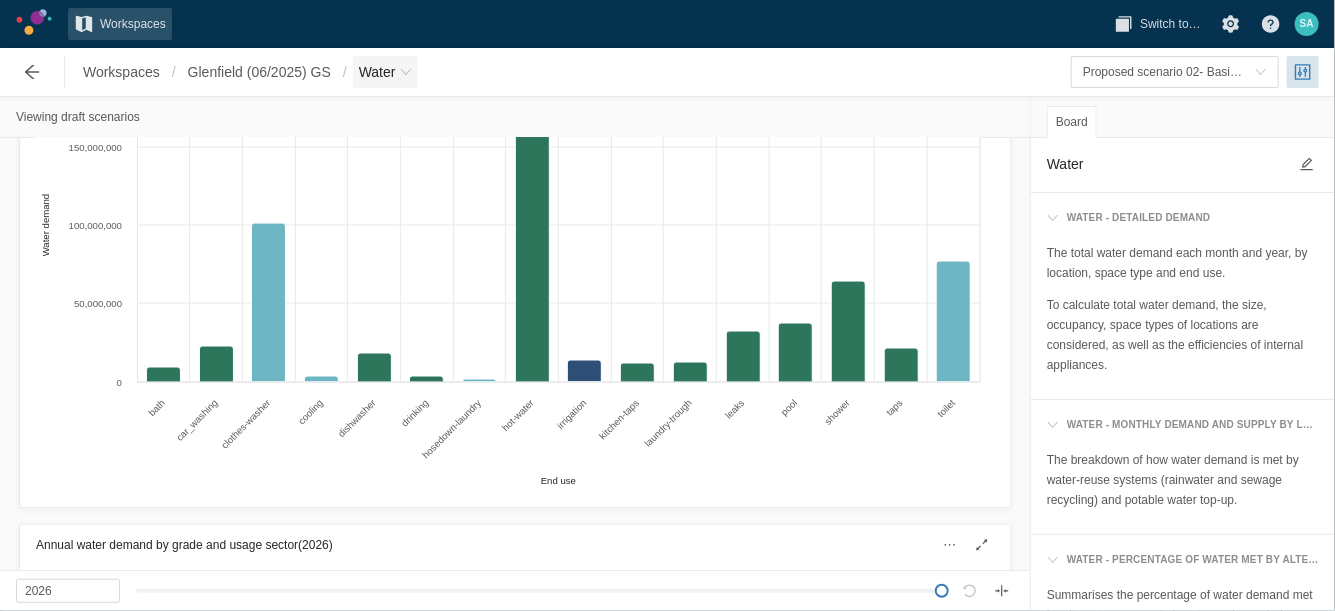 click at bounding box center (406, 72) 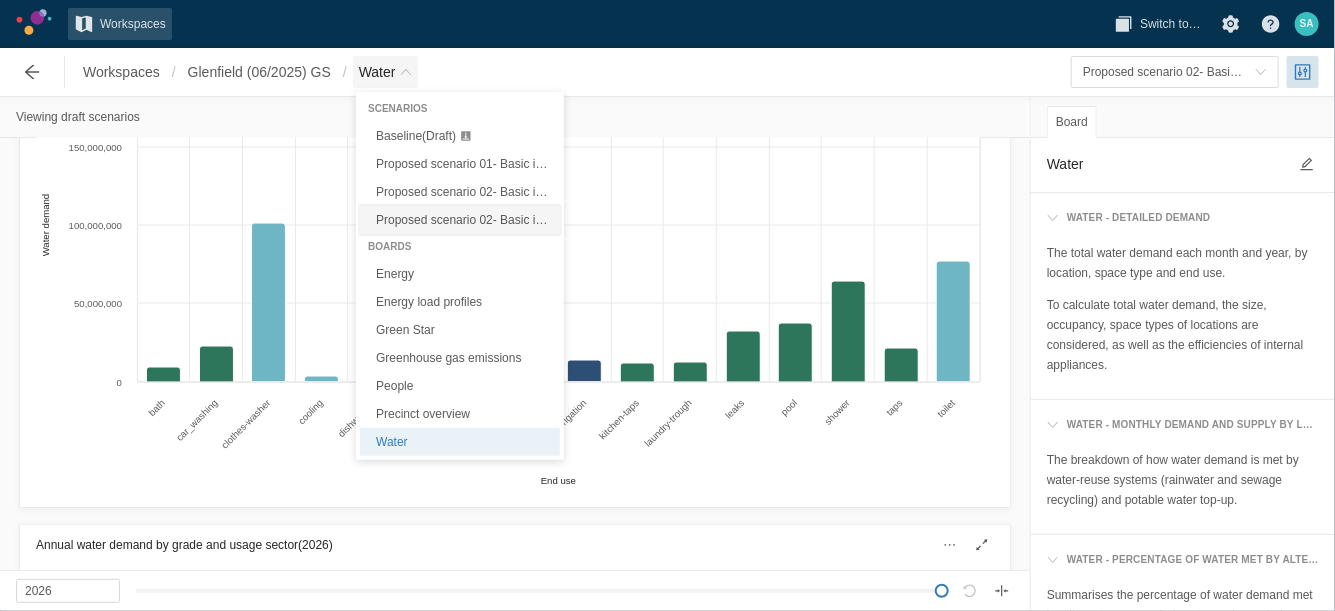 click on "Proposed scenario 02- Basic improvements +solar PV, rainwater tank (Duplicated)" at bounding box center [594, 220] 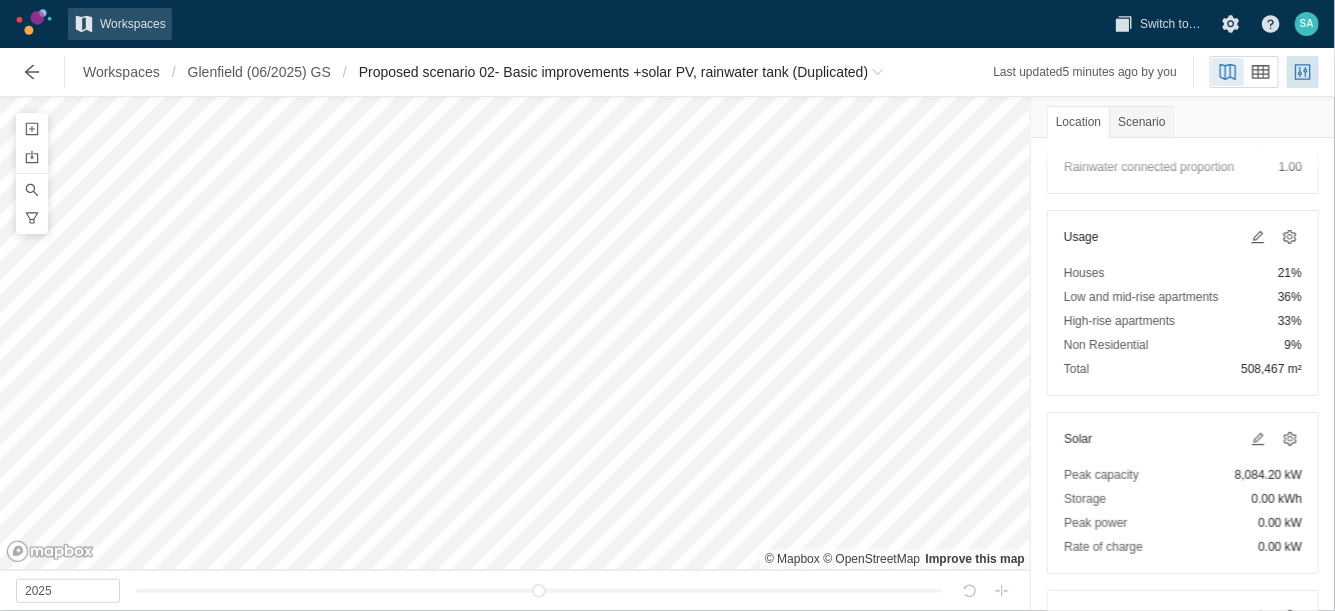 scroll, scrollTop: 375, scrollLeft: 0, axis: vertical 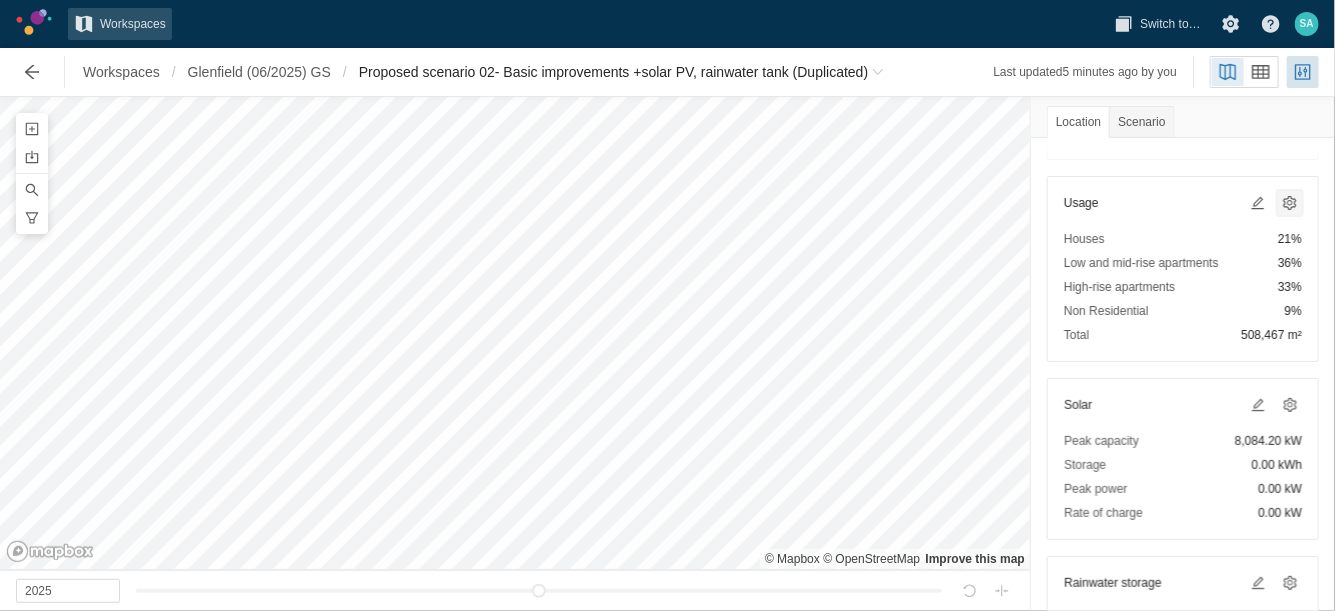 click at bounding box center [1290, 203] 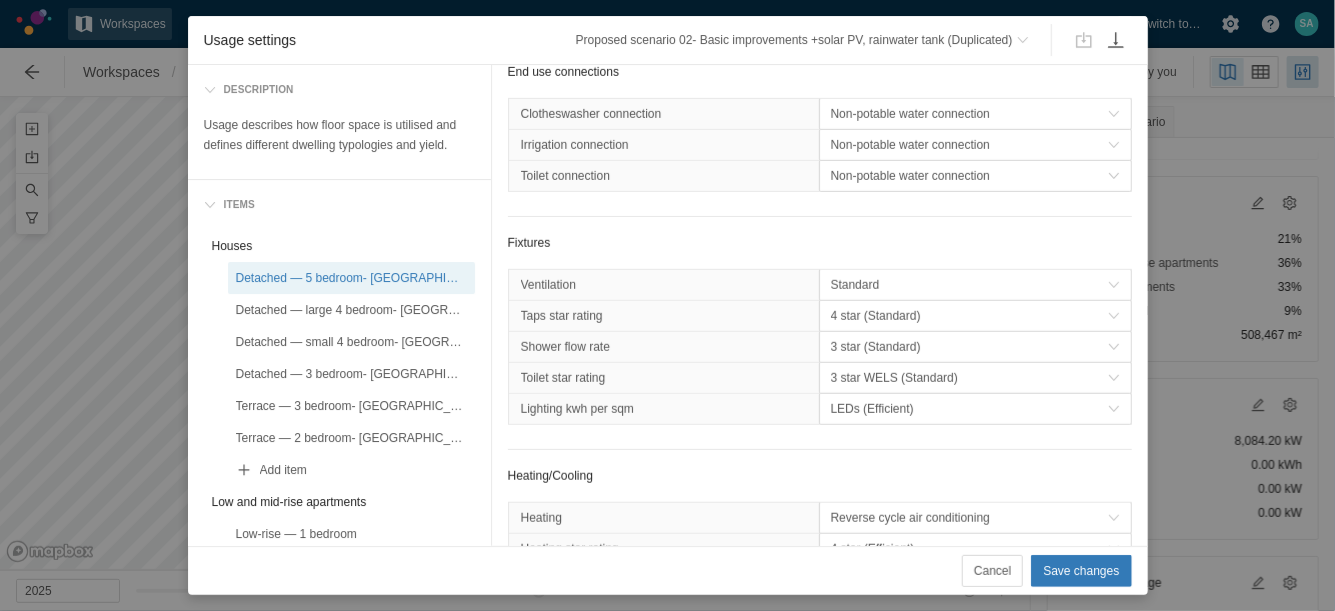 scroll, scrollTop: 625, scrollLeft: 0, axis: vertical 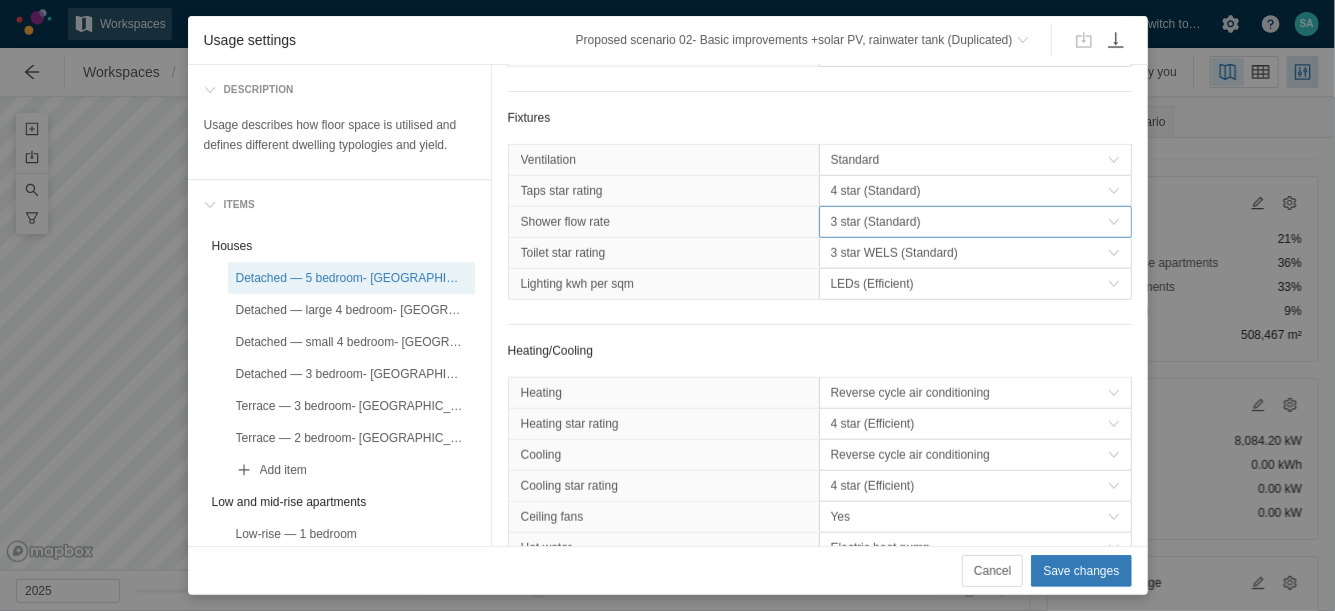 click on "3 star (Standard)" at bounding box center [969, 222] 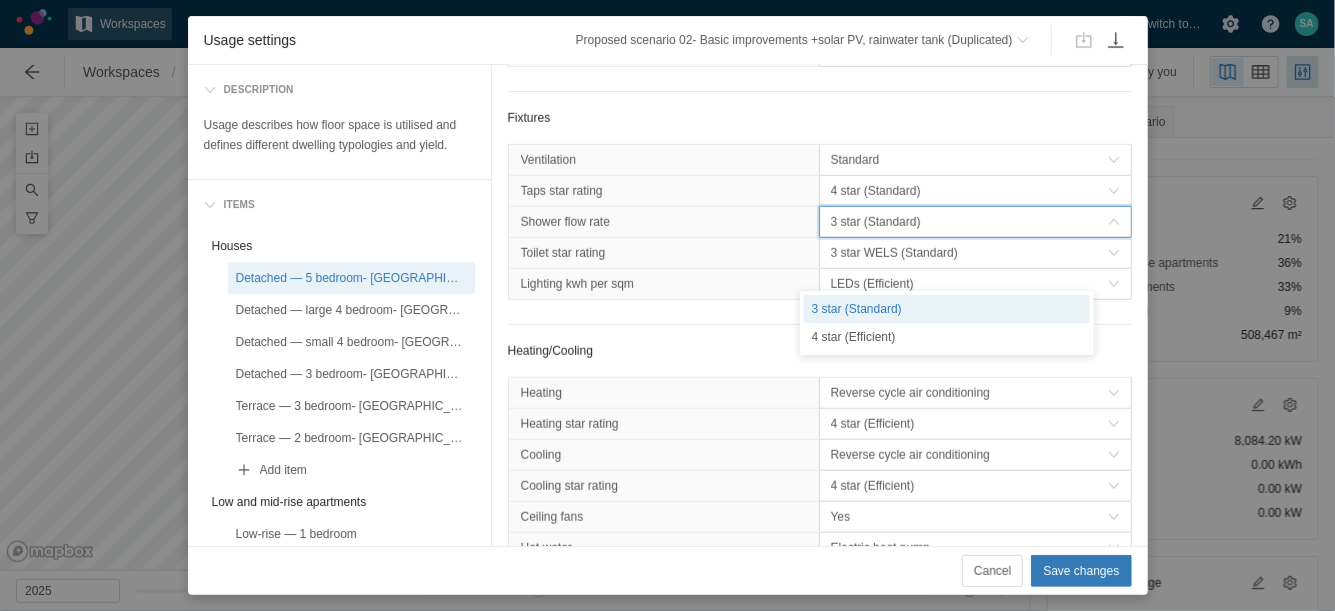 click on "3 star (Standard)" at bounding box center (969, 222) 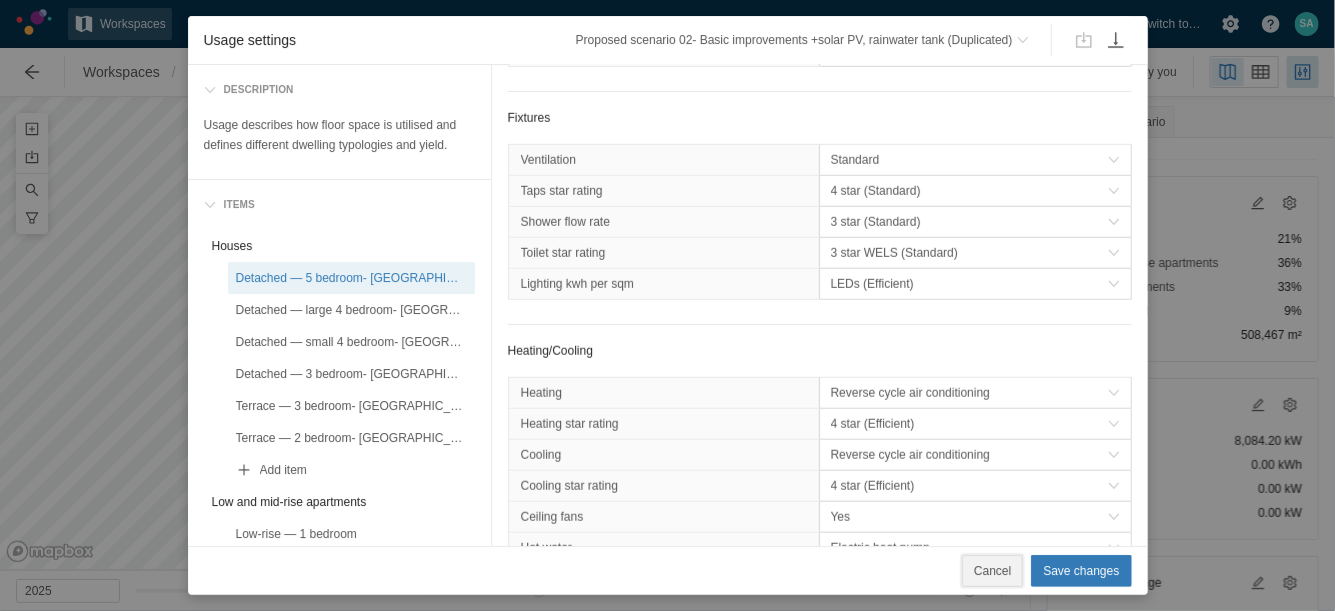 click on "Cancel" at bounding box center [992, 571] 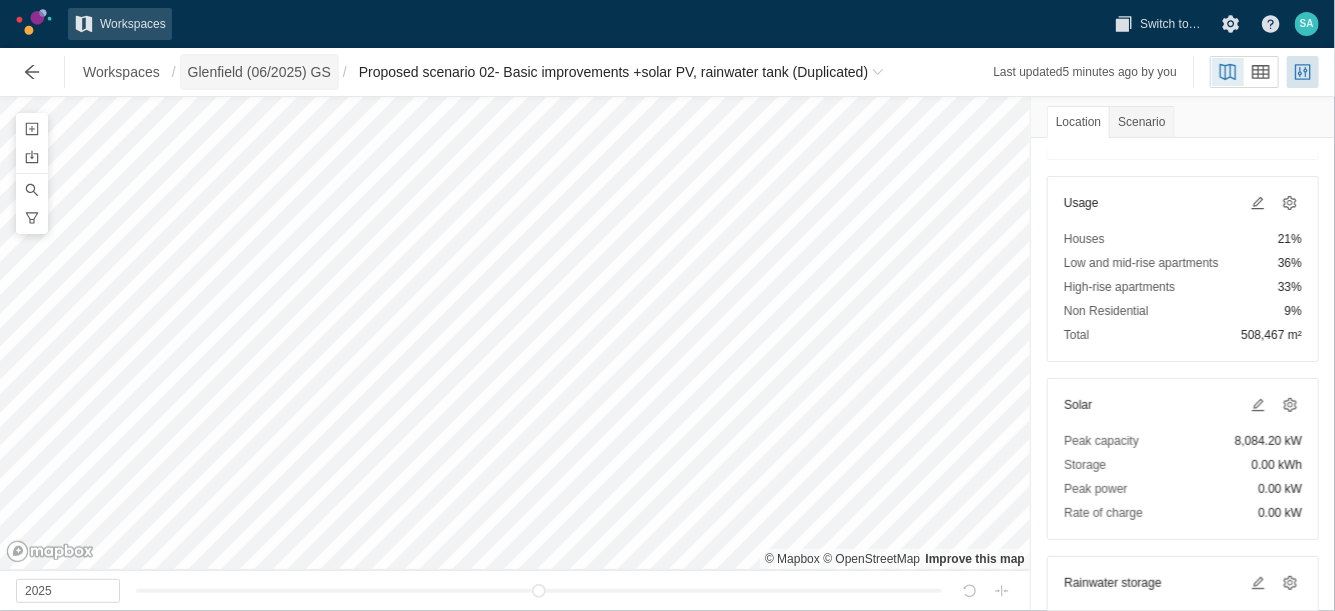 click on "Glenfield (06/2025) GS" at bounding box center [259, 72] 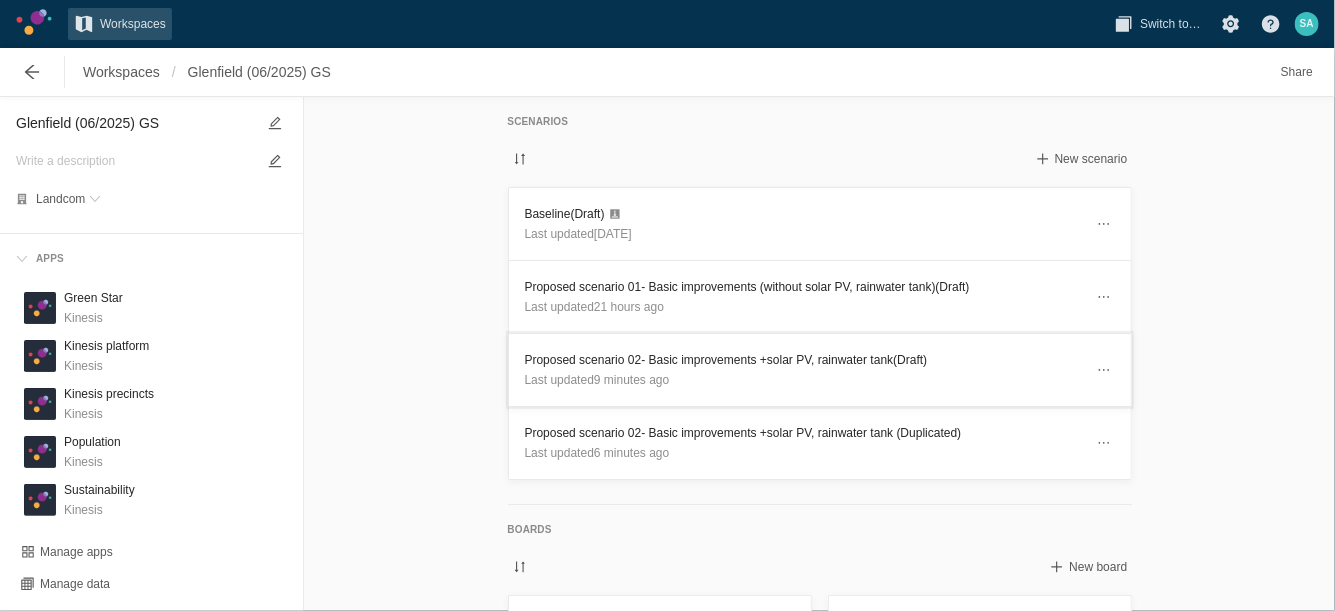 click on "Proposed scenario 02- Basic improvements +solar PV, rainwater tank  (Draft)" at bounding box center (804, 360) 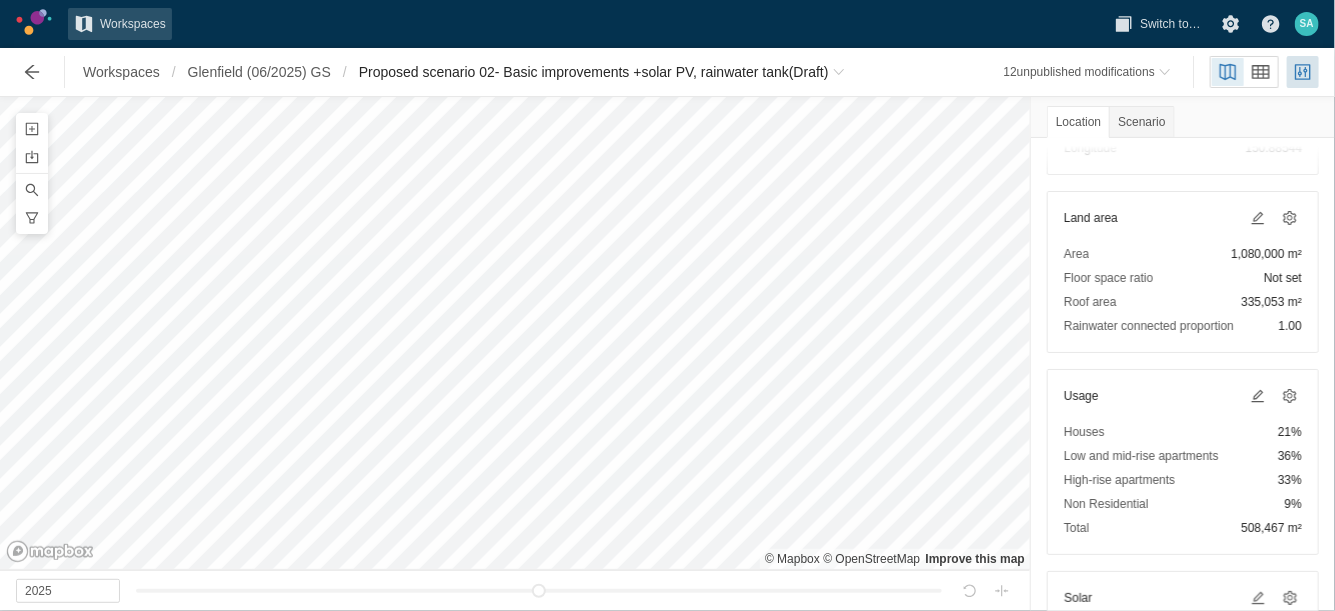 scroll, scrollTop: 250, scrollLeft: 0, axis: vertical 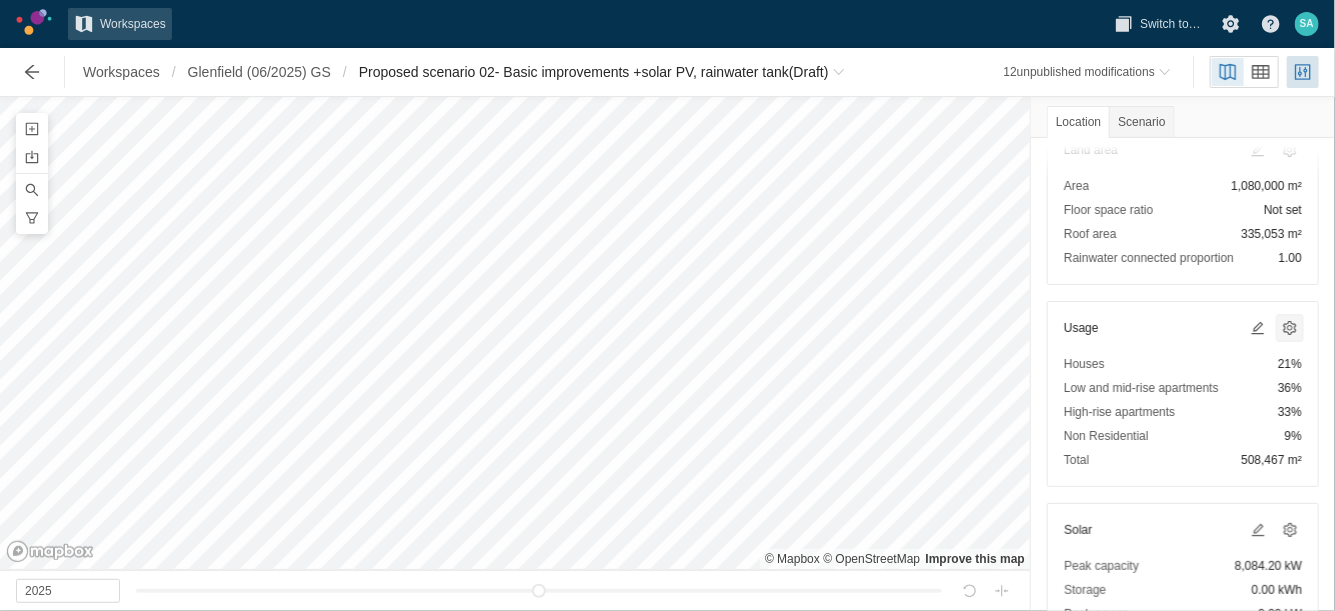click at bounding box center [1290, 328] 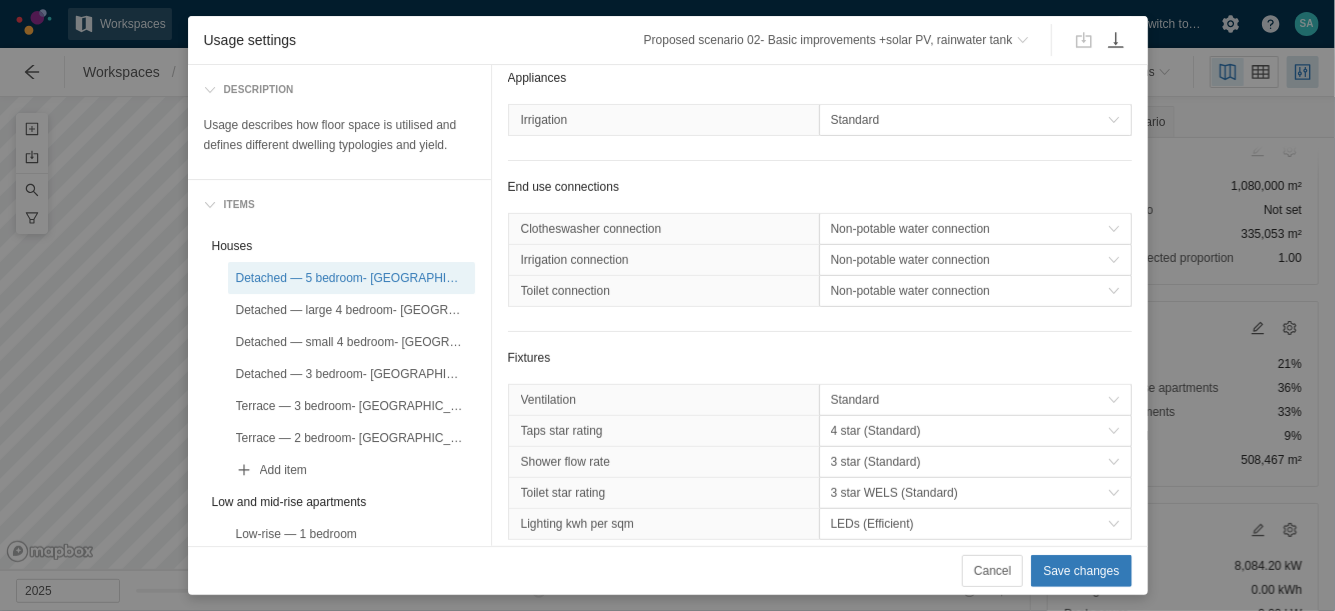 scroll, scrollTop: 375, scrollLeft: 0, axis: vertical 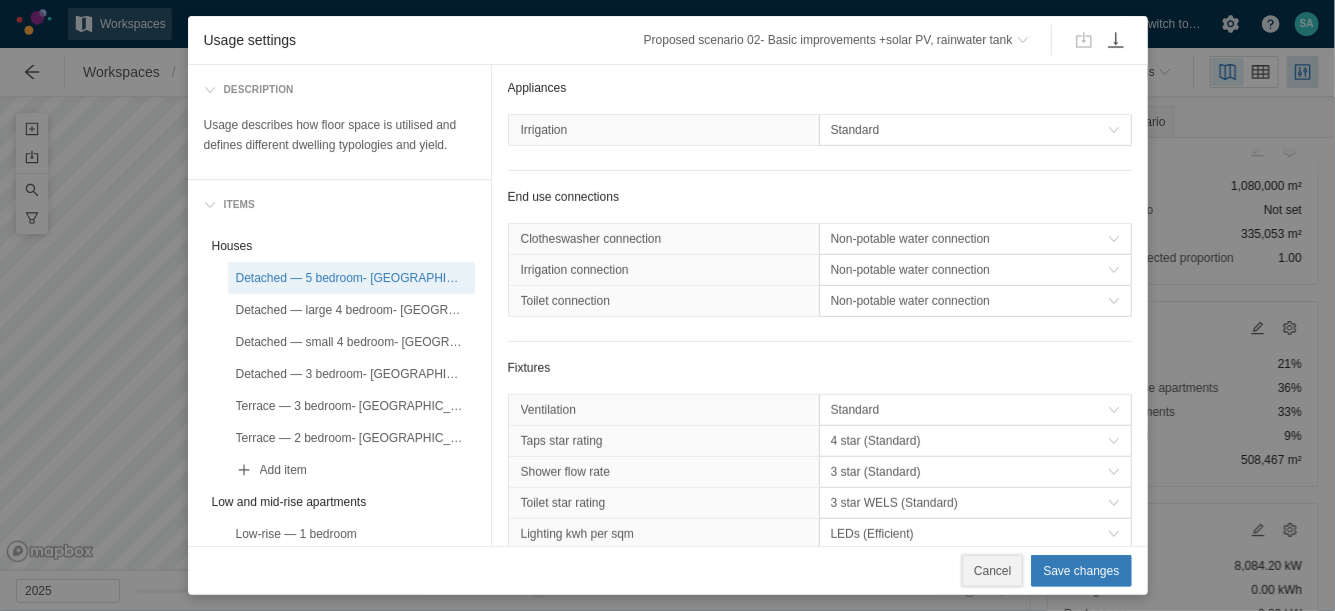 click on "Cancel" at bounding box center (992, 571) 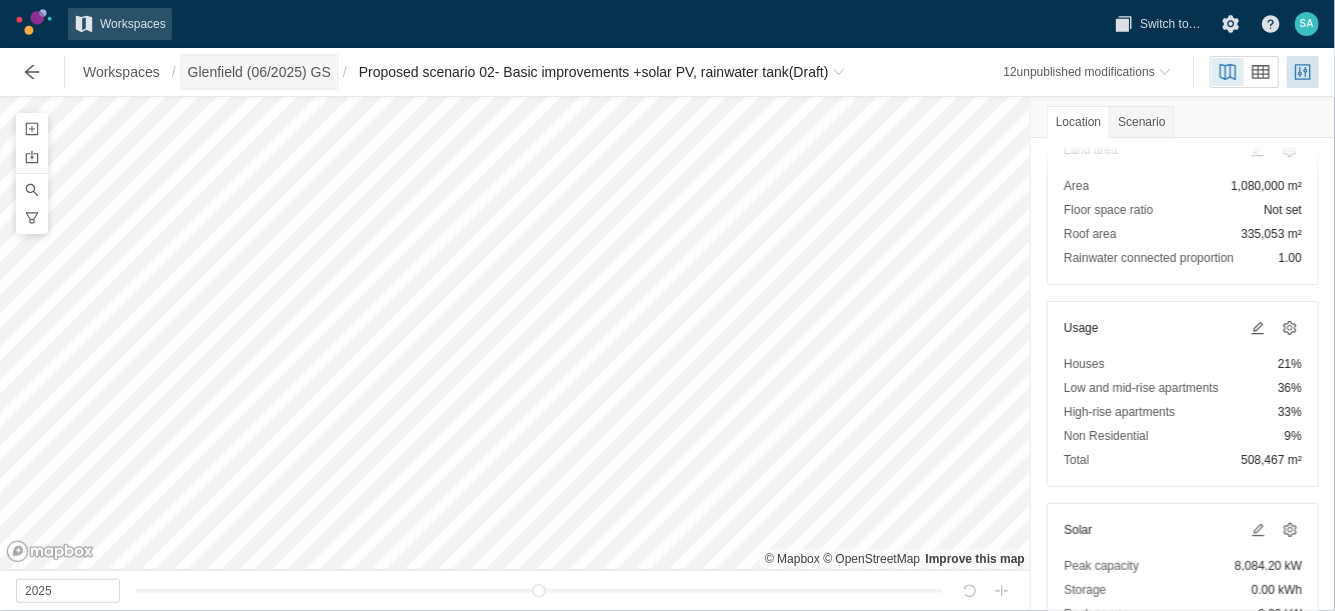 click on "Glenfield (06/2025) GS" at bounding box center (259, 72) 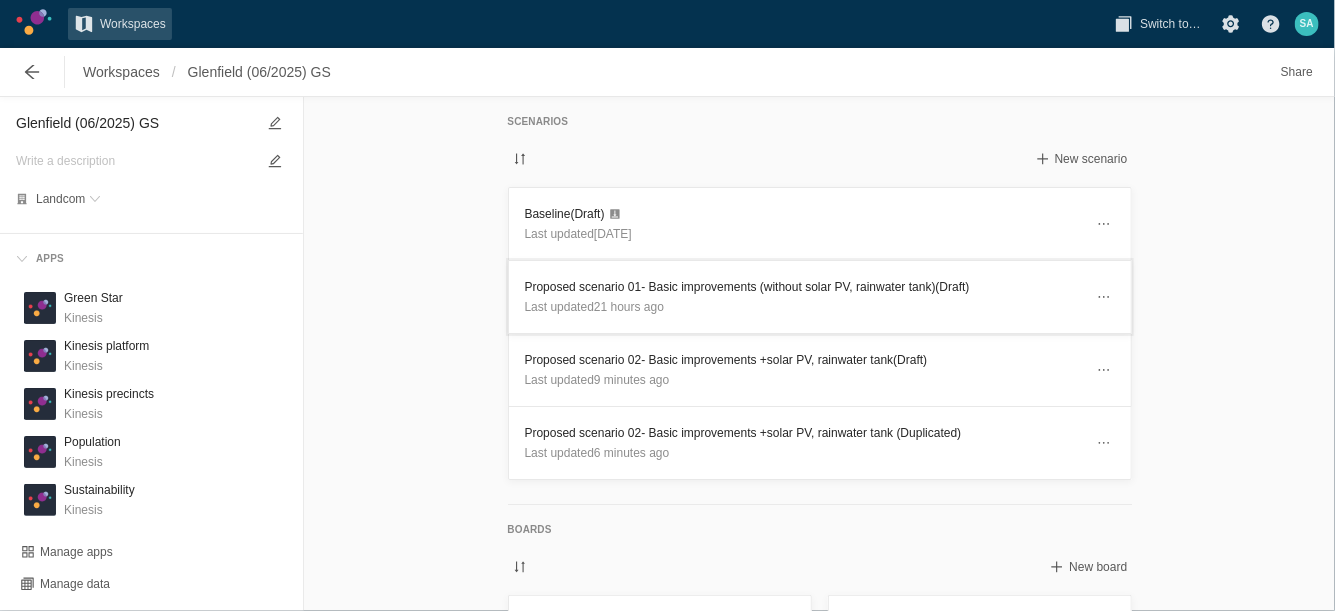 click on "Proposed scenario 01- Basic improvements (without solar PV, rainwater tank)  (Draft)" at bounding box center (804, 287) 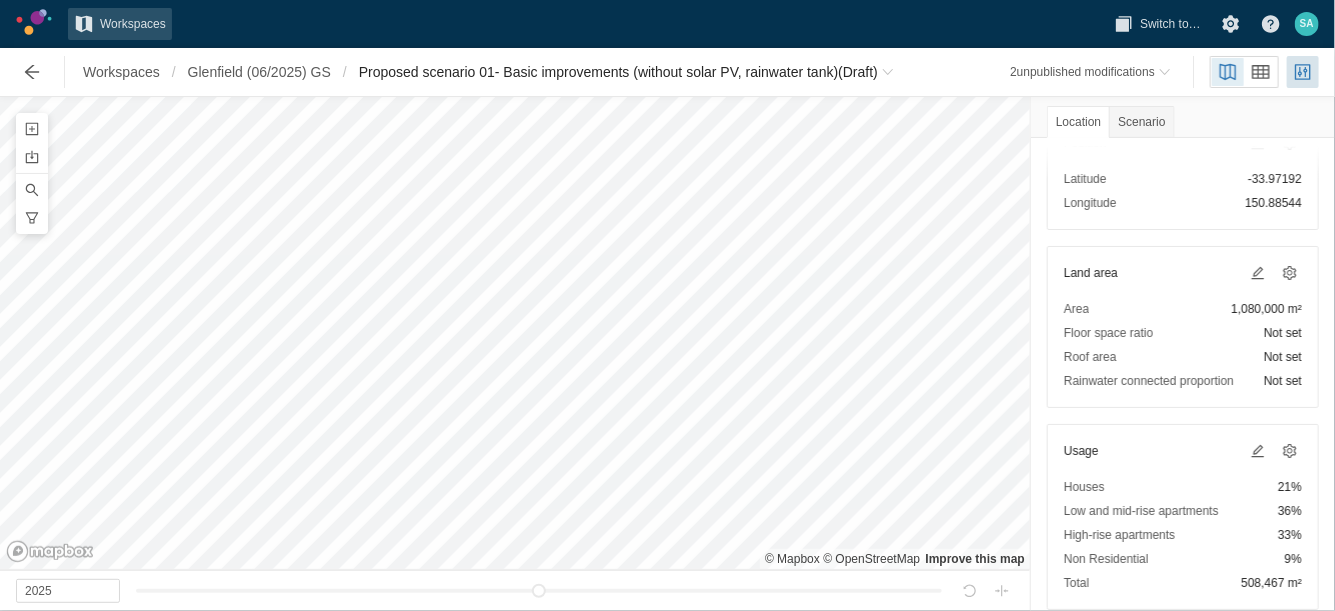 scroll, scrollTop: 250, scrollLeft: 0, axis: vertical 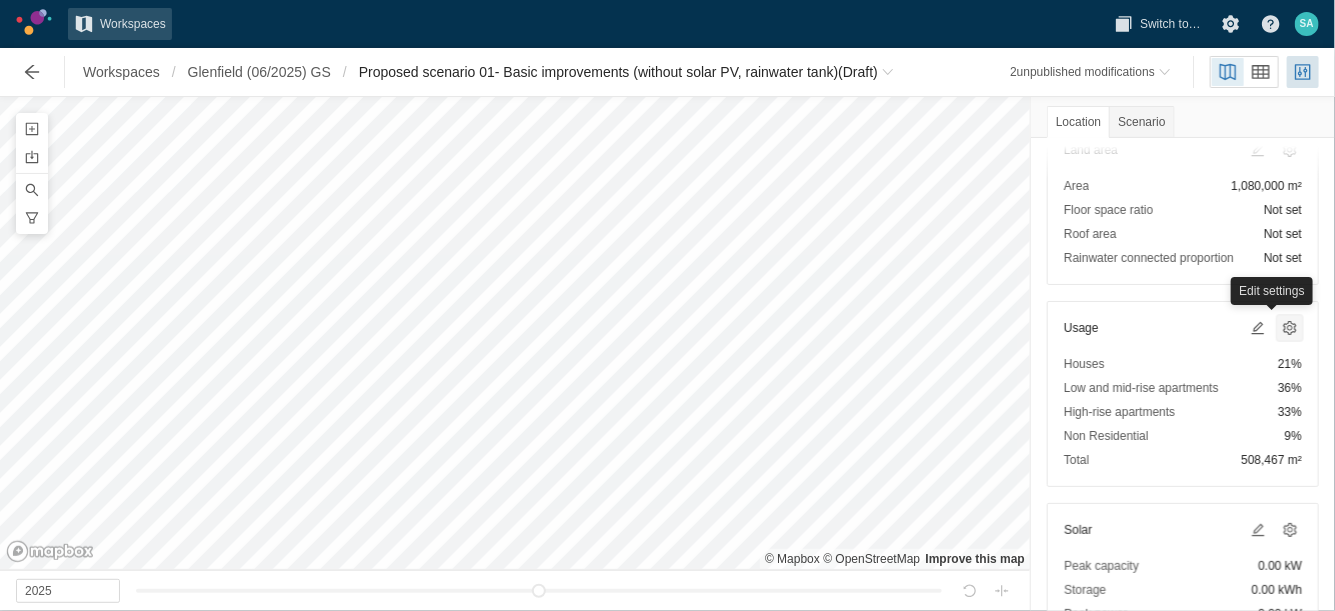 click at bounding box center (1290, 328) 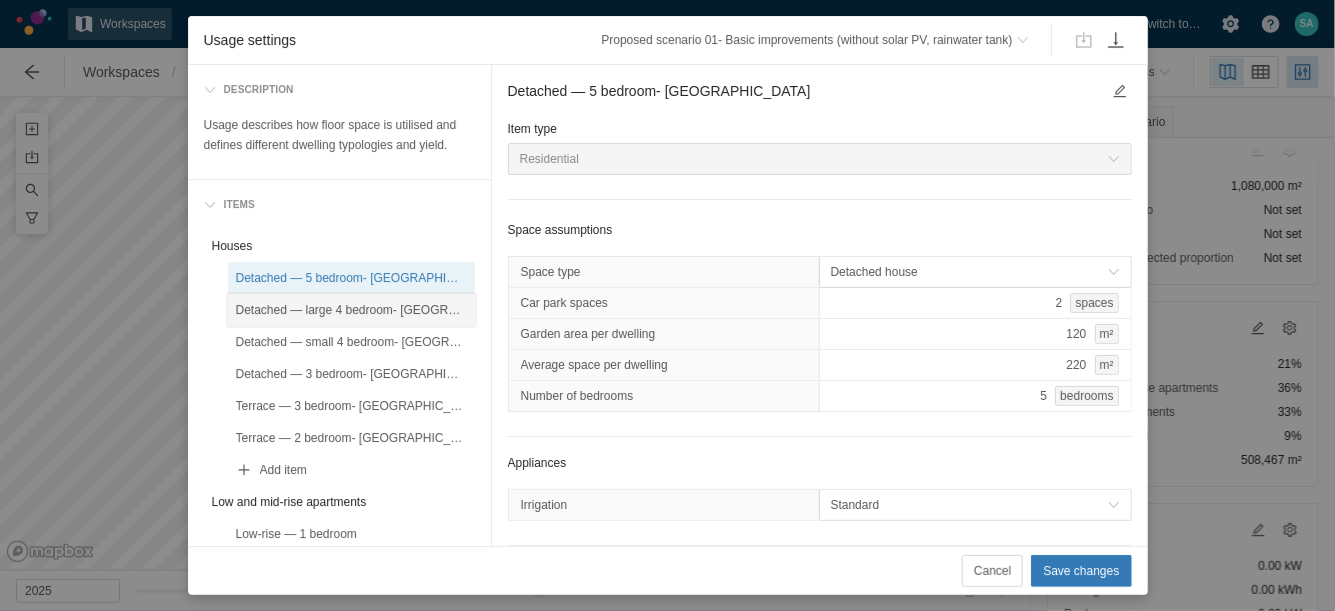 click on "Detached — large 4 bedroom- [GEOGRAPHIC_DATA]" at bounding box center (351, 310) 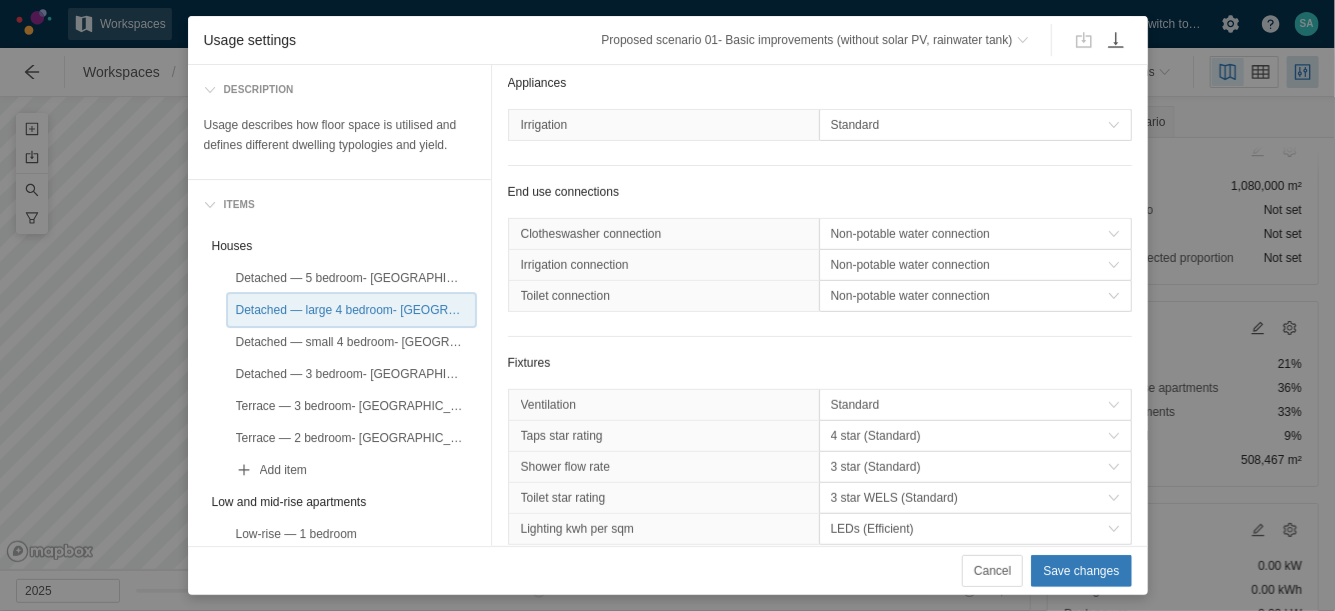 scroll, scrollTop: 500, scrollLeft: 0, axis: vertical 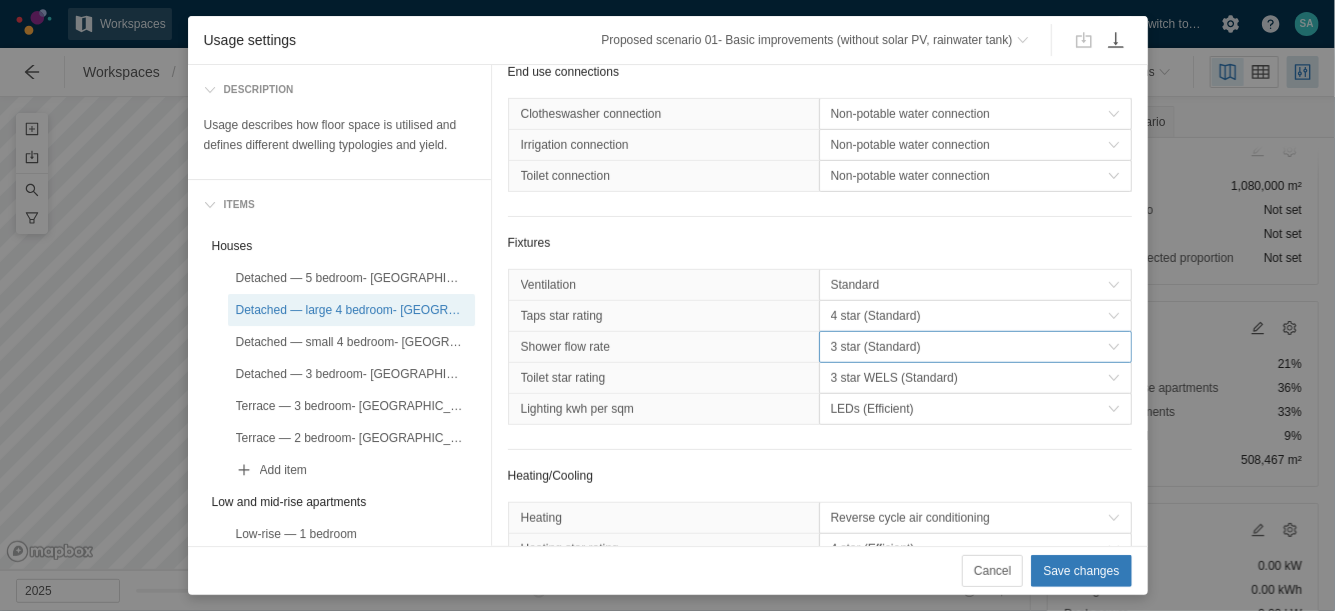 click on "3 star (Standard)" at bounding box center [969, 347] 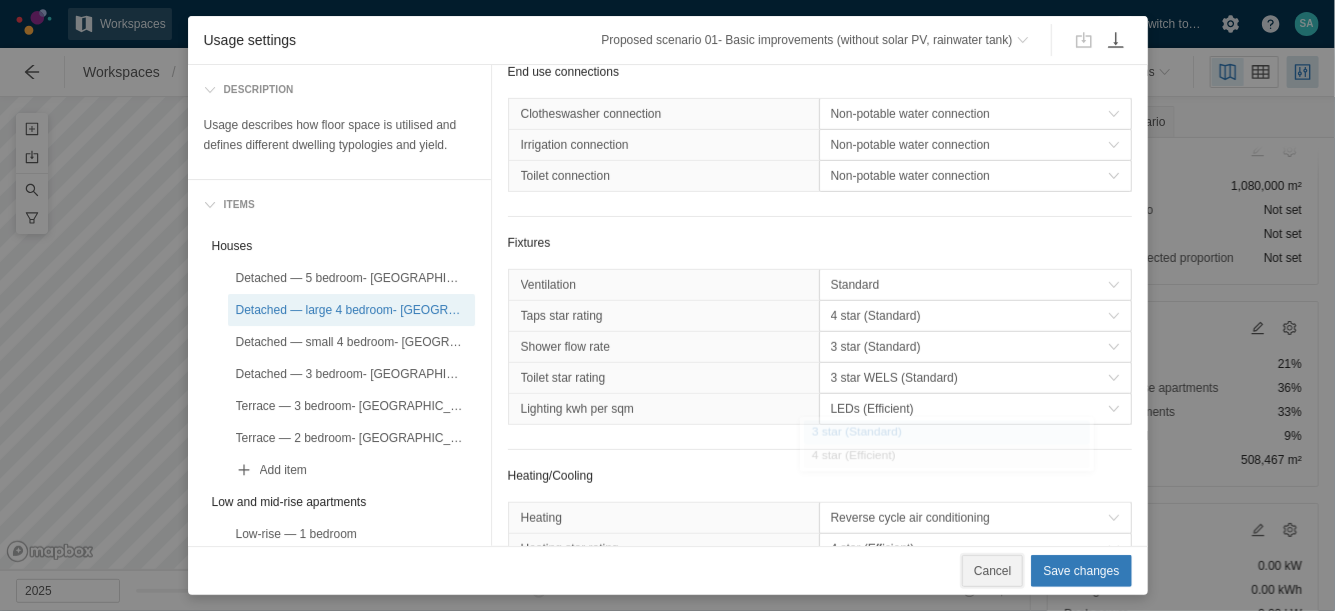 click on "Cancel" at bounding box center [992, 571] 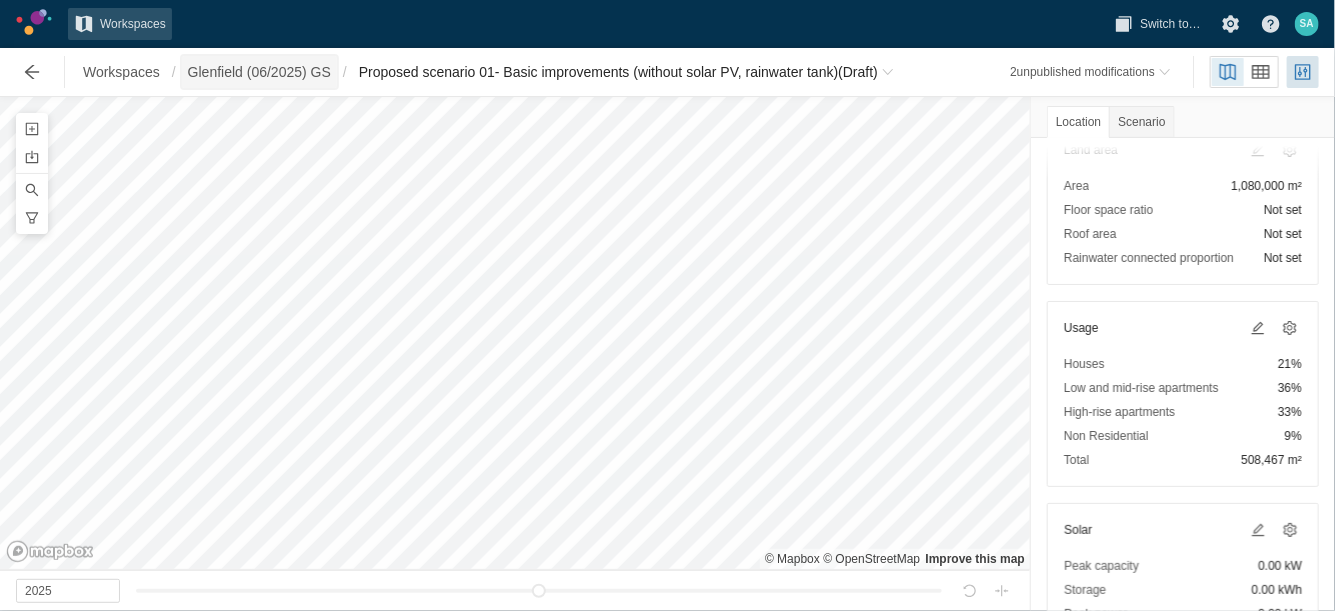 click on "Glenfield (06/2025) GS" at bounding box center (259, 72) 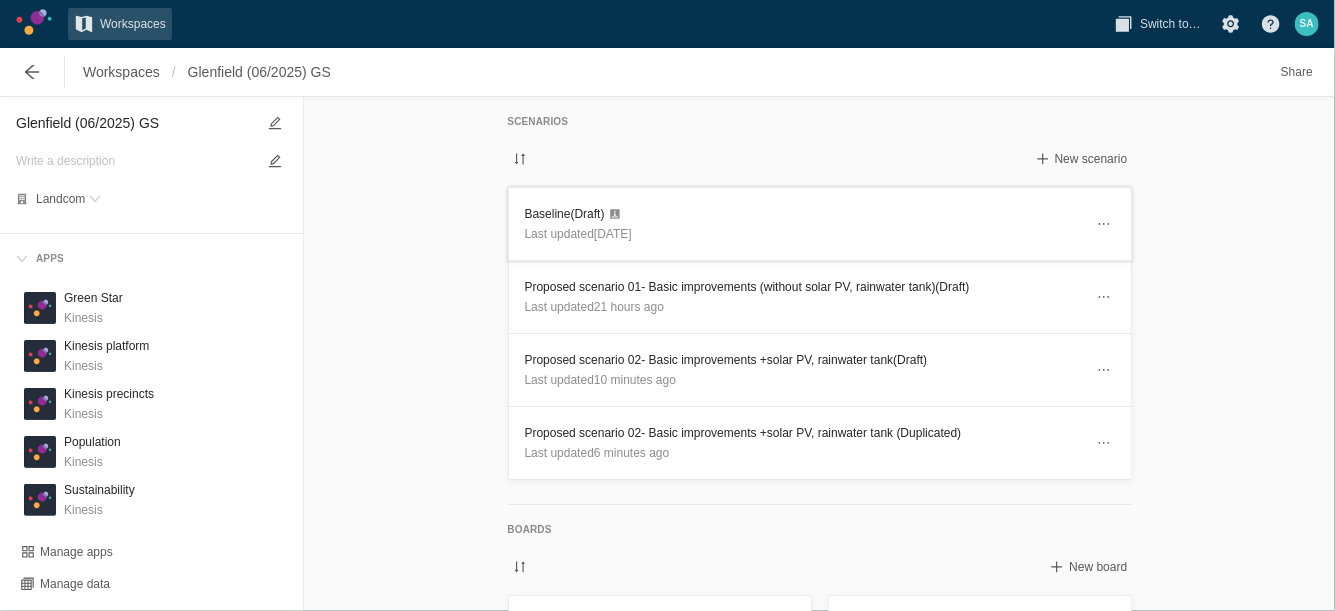 click on "Baseline  (Draft)" at bounding box center [804, 214] 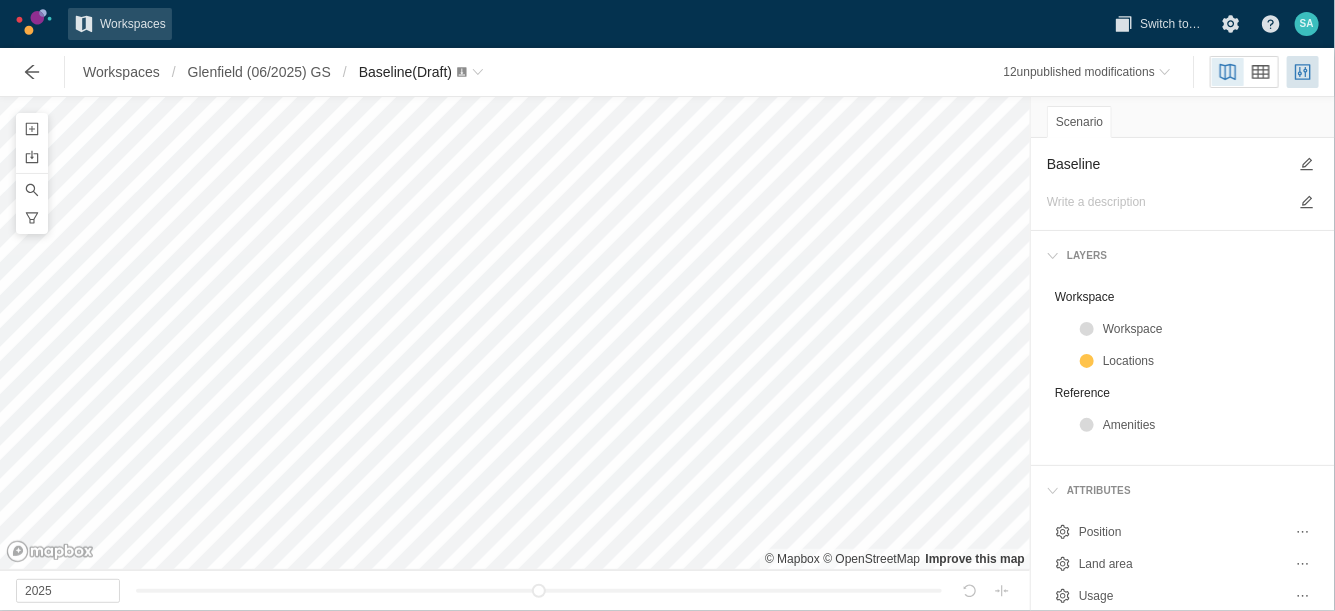 click on "Baseline" at bounding box center [1167, 164] 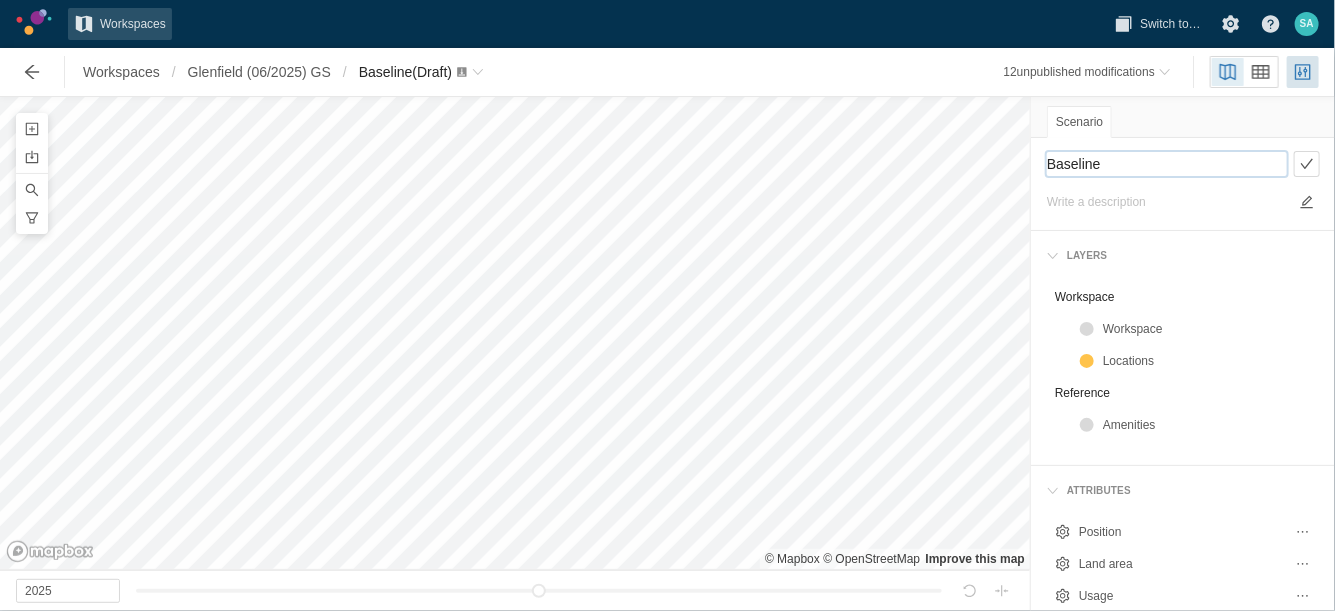 click on "Baseline" at bounding box center (1167, 164) 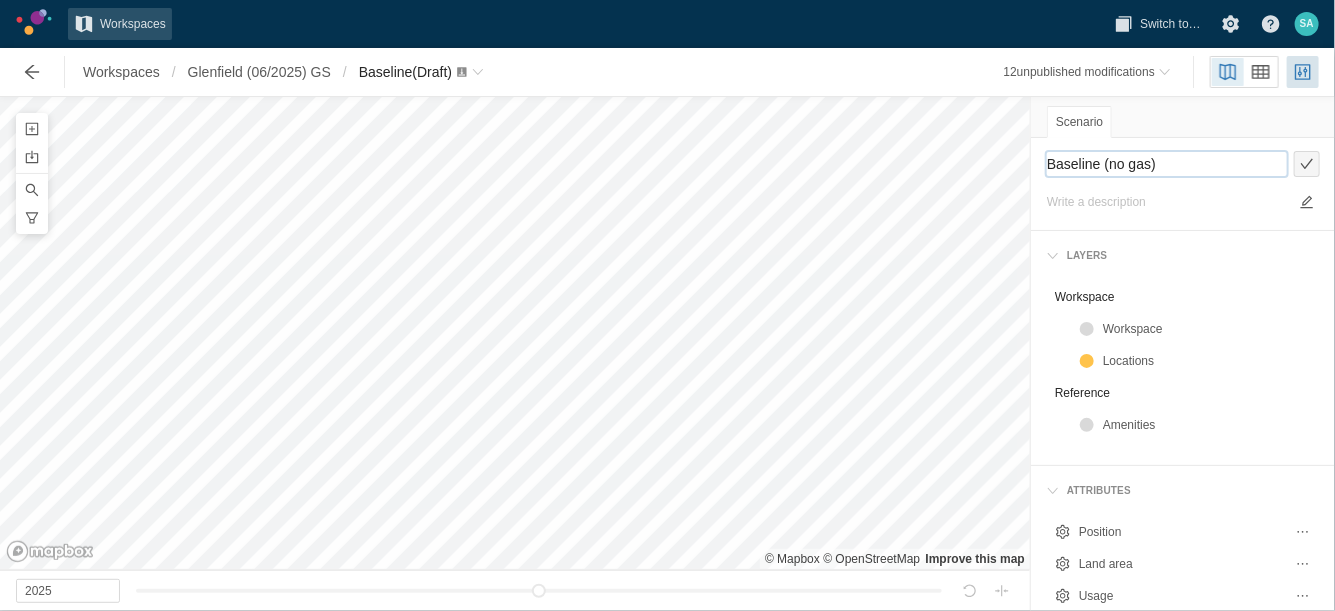type on "Baseline (no gas)" 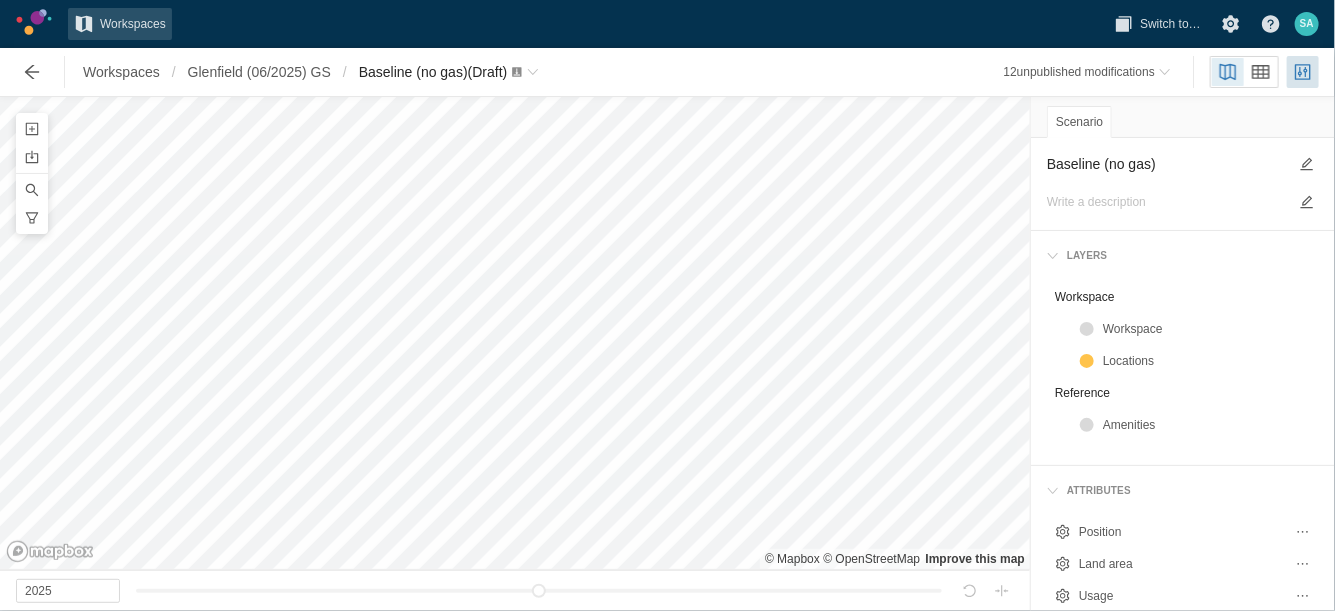 click on "Workspaces / [GEOGRAPHIC_DATA] (06/2025) GS / Baseline (no gas)  (Draft)" at bounding box center [278, 72] 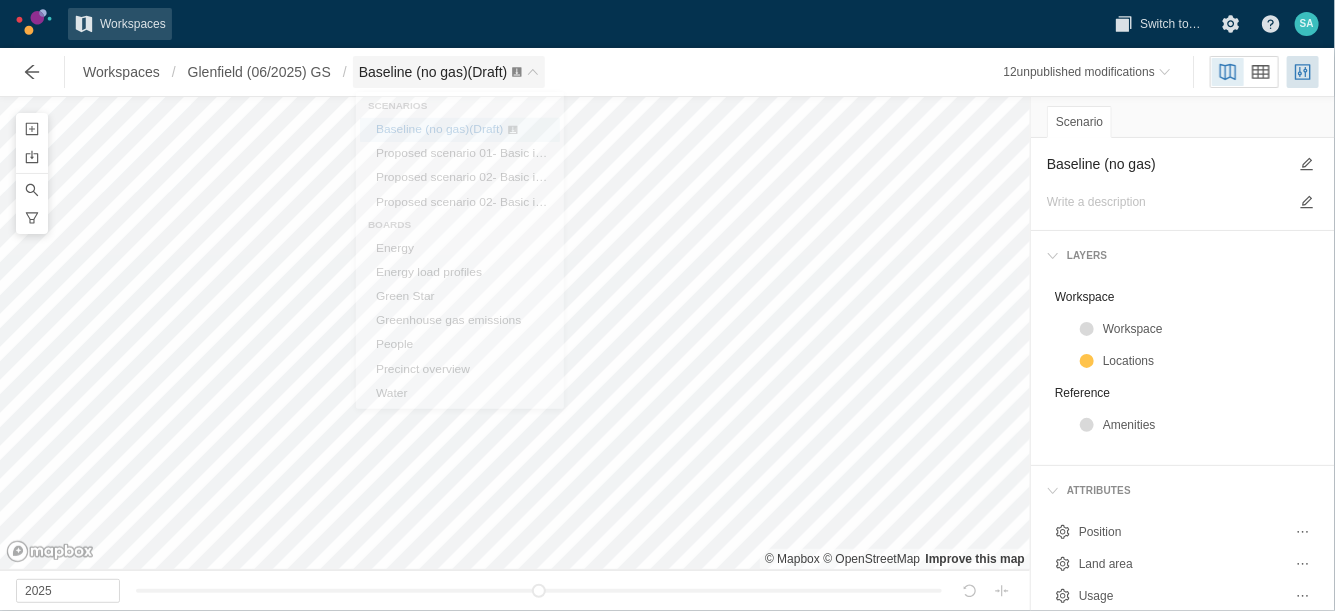 click on "Baseline (no gas)  (Draft)" at bounding box center [433, 72] 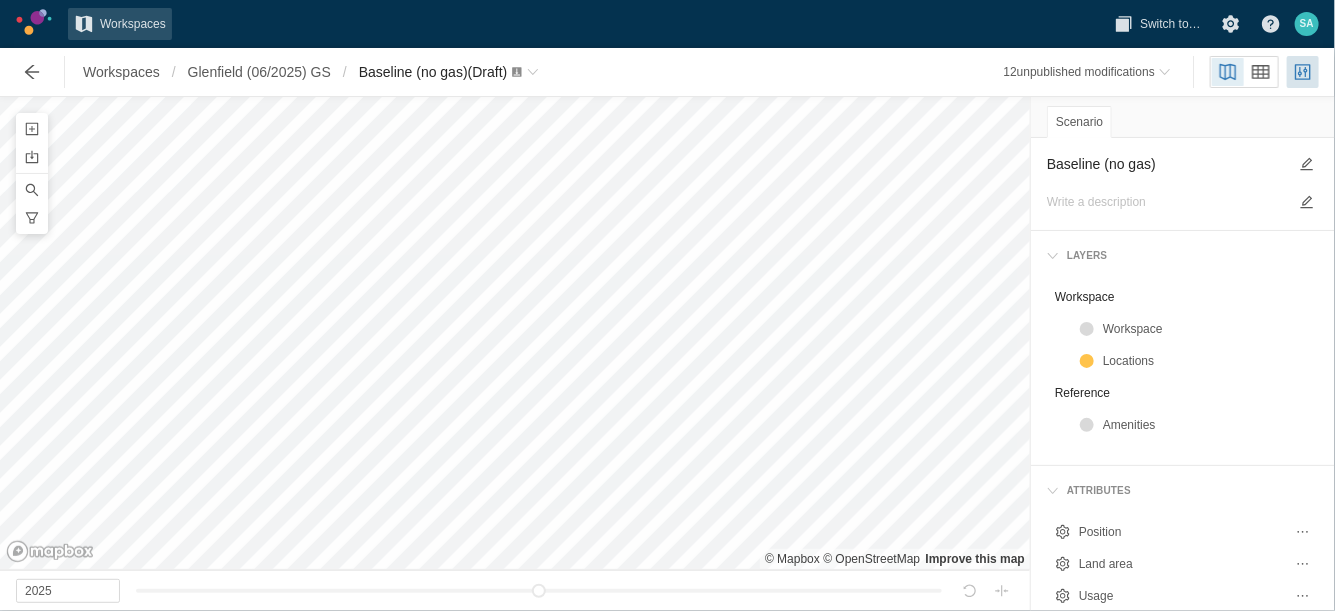 click on "Workspaces / [GEOGRAPHIC_DATA] (06/2025) GS / Baseline (no gas)  (Draft)" at bounding box center [278, 72] 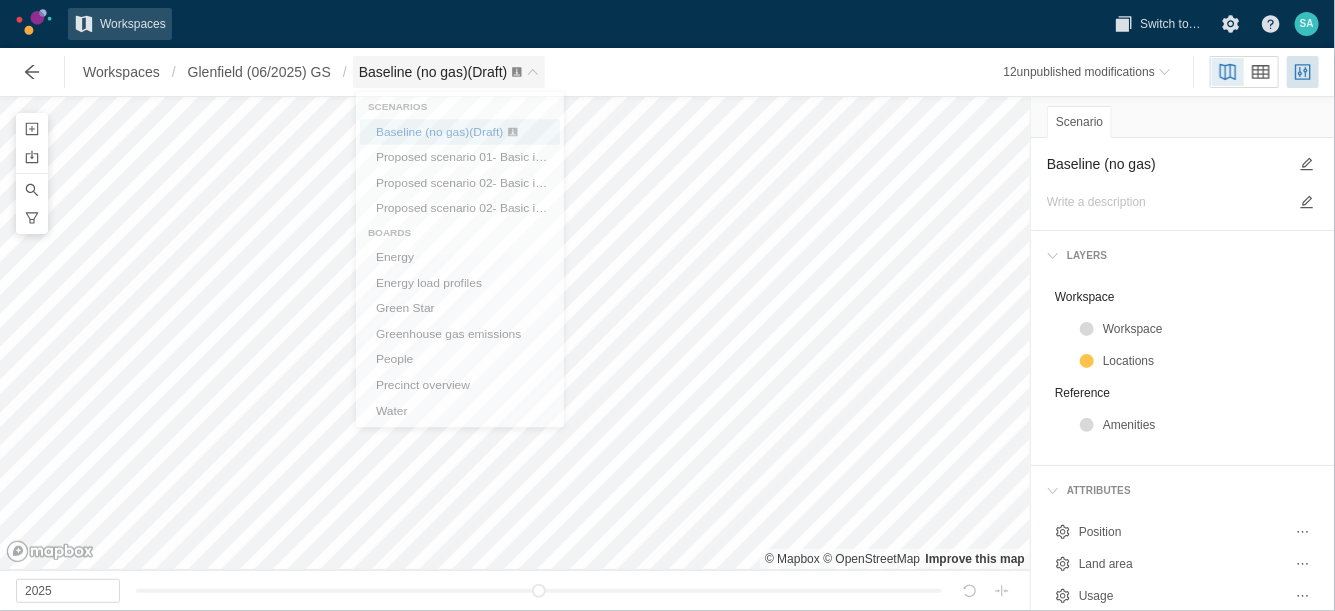 click on "Baseline (no gas)  (Draft)" at bounding box center (433, 72) 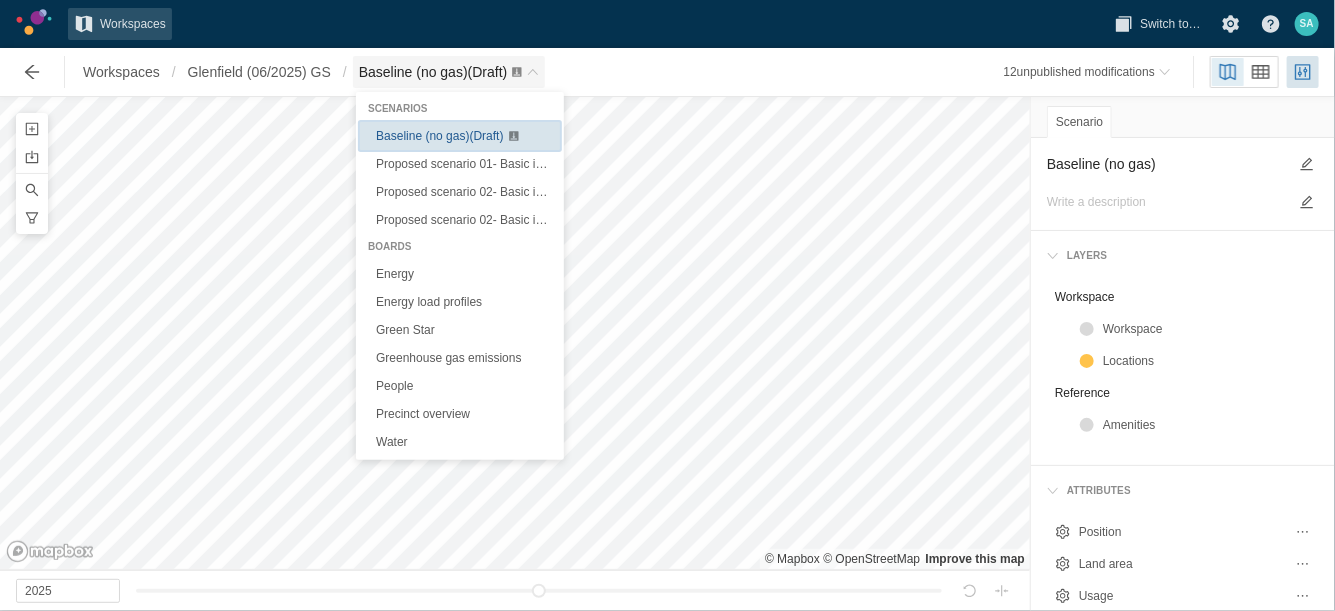 click on "Baseline (no gas)  (Draft)" at bounding box center (439, 136) 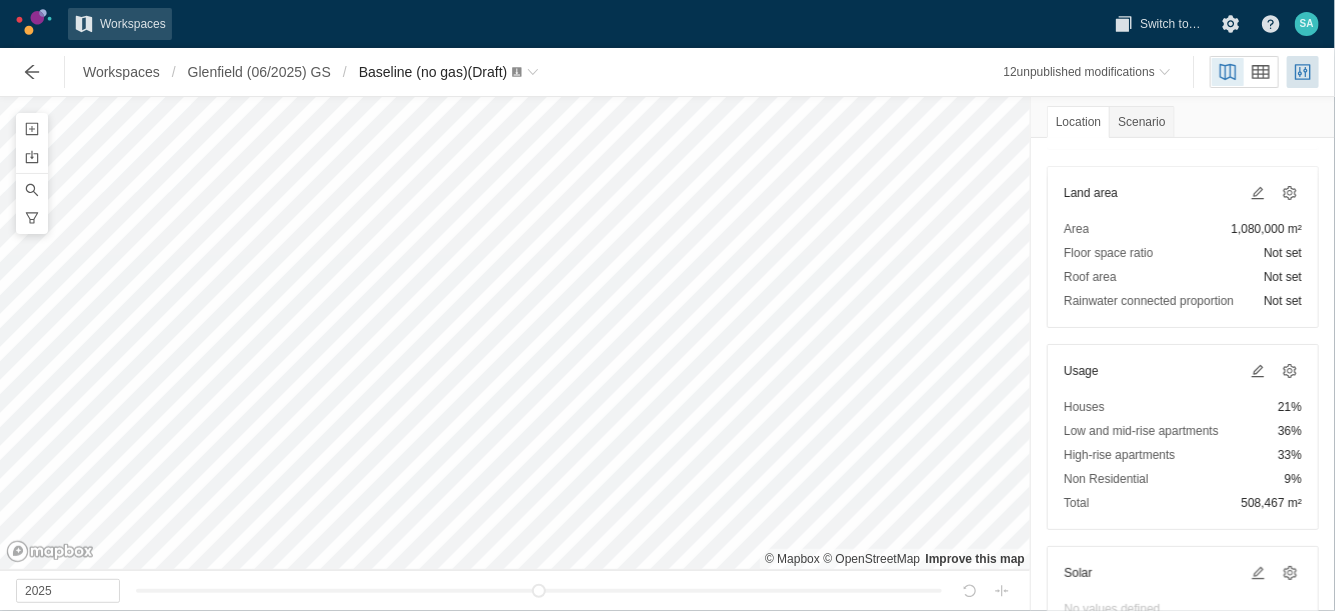 scroll, scrollTop: 250, scrollLeft: 0, axis: vertical 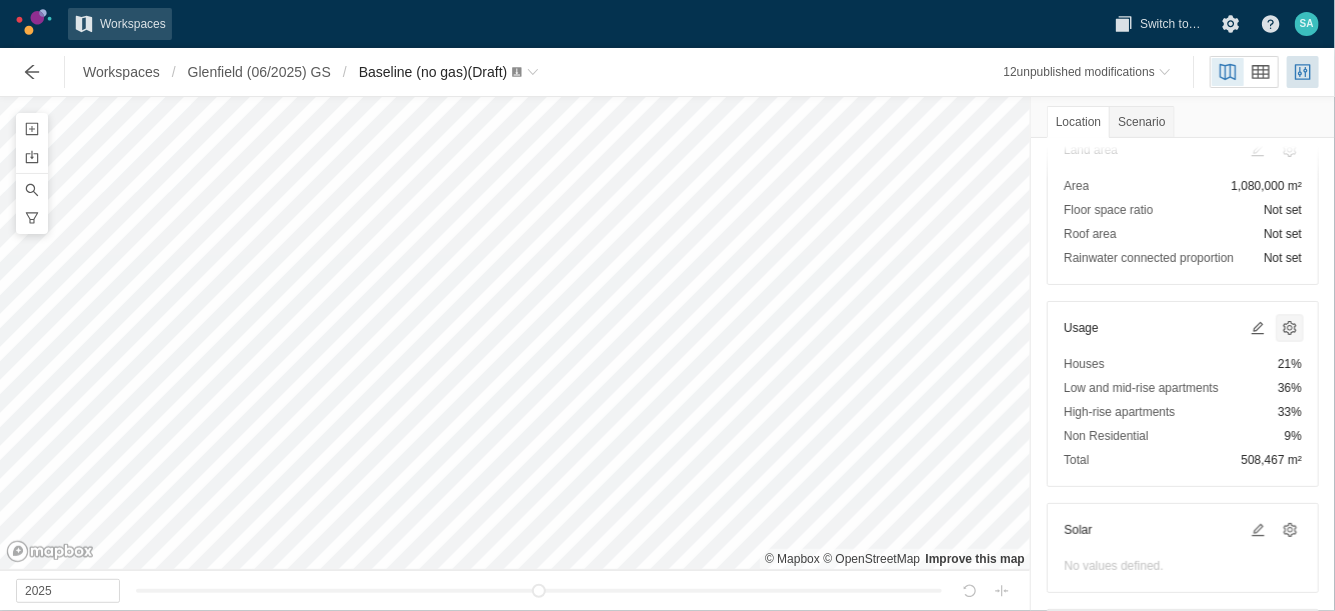 click at bounding box center (1290, 328) 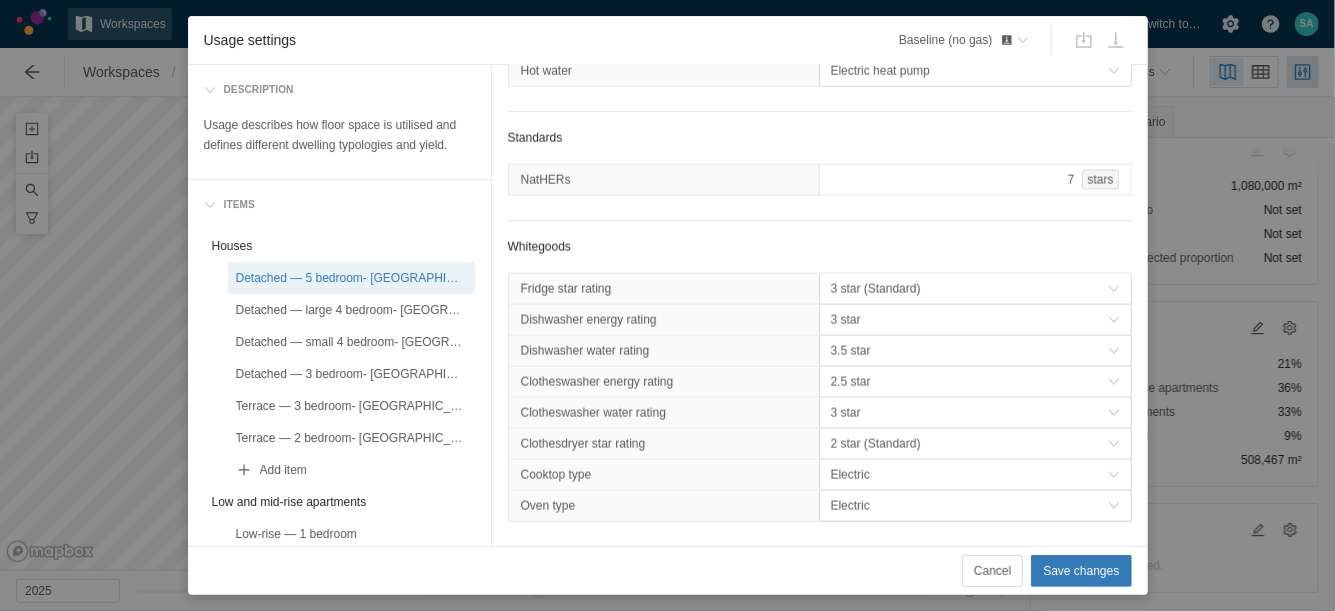scroll, scrollTop: 1219, scrollLeft: 0, axis: vertical 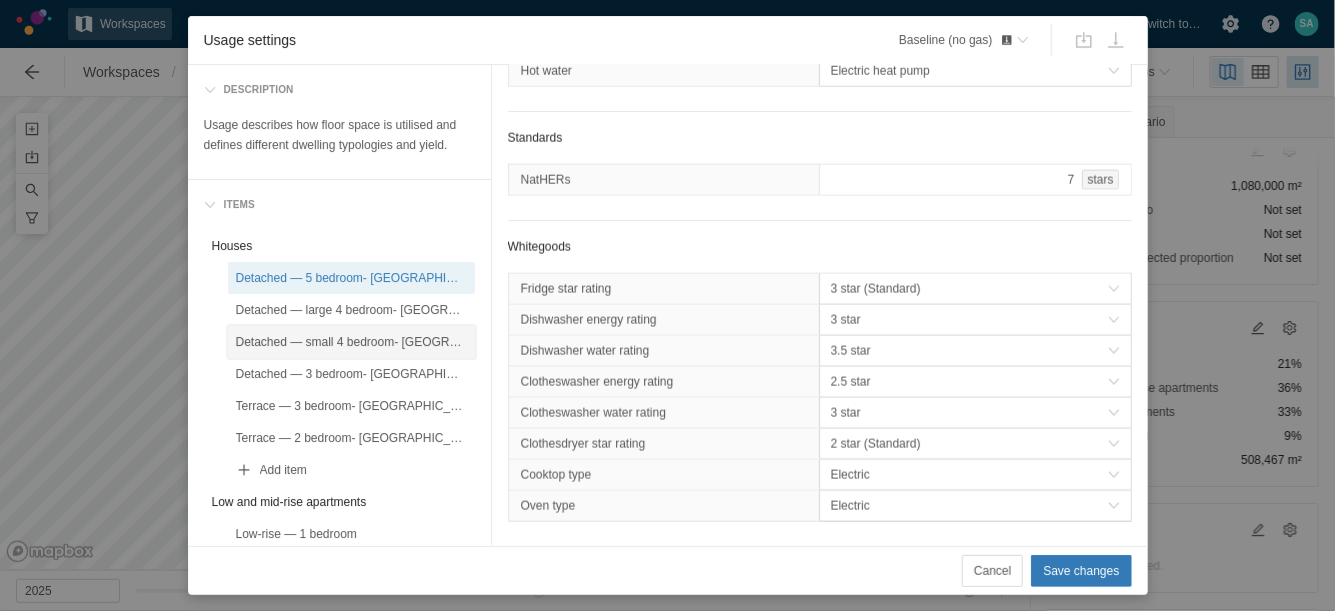 click on "Detached — small 4 bedroom- [GEOGRAPHIC_DATA]" at bounding box center [351, 342] 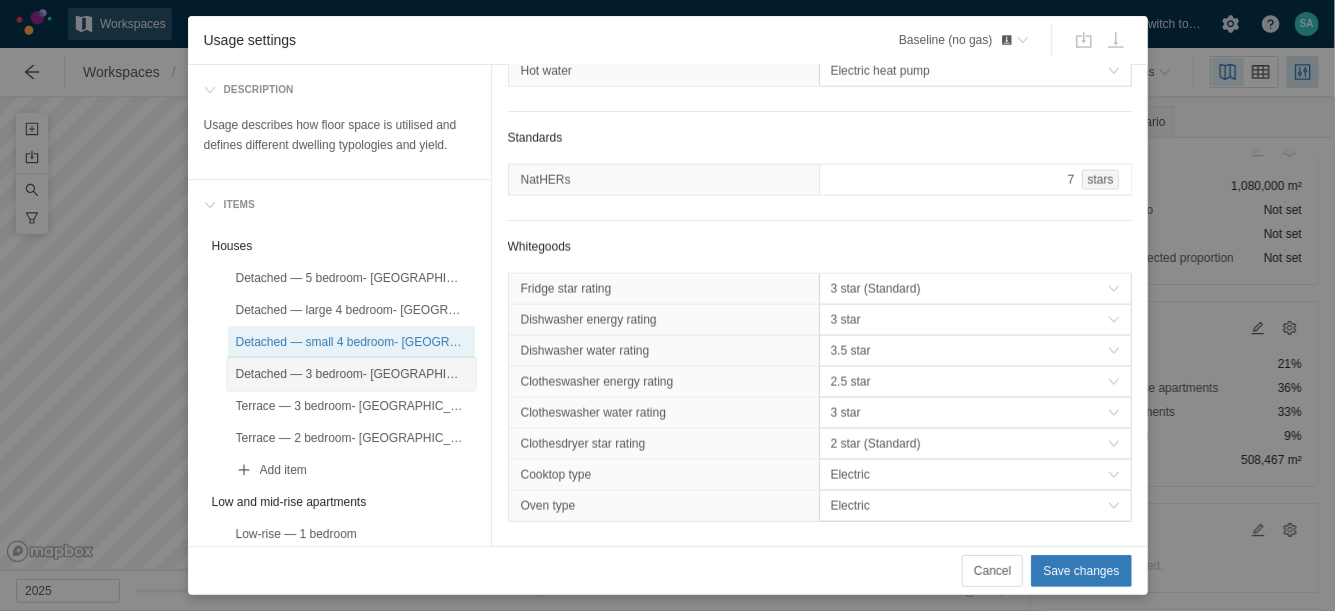 click on "Detached — 3 bedroom- [GEOGRAPHIC_DATA]" at bounding box center (351, 374) 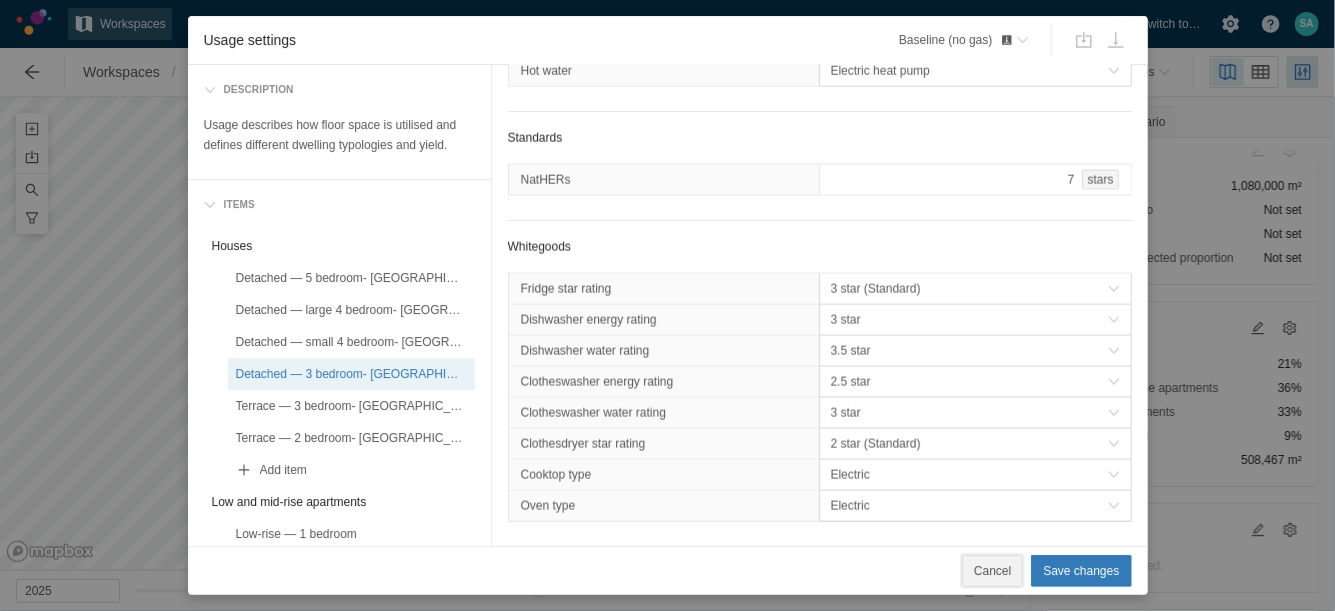 click on "Cancel" at bounding box center [992, 571] 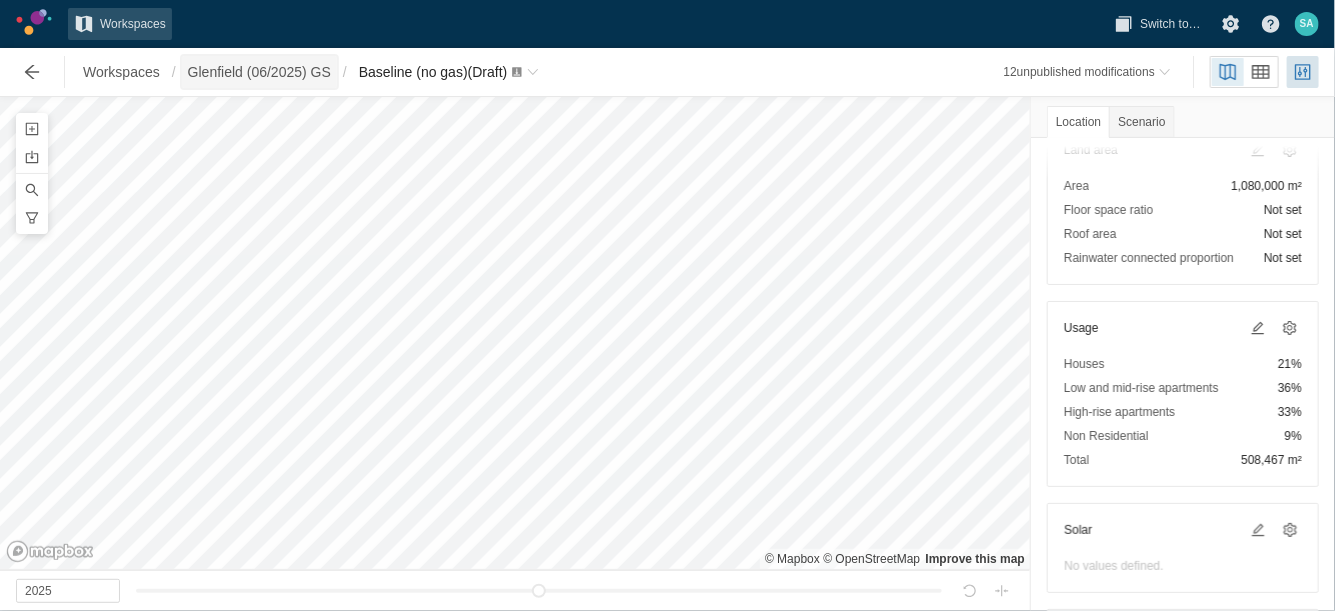 click on "Glenfield (06/2025) GS" at bounding box center (259, 72) 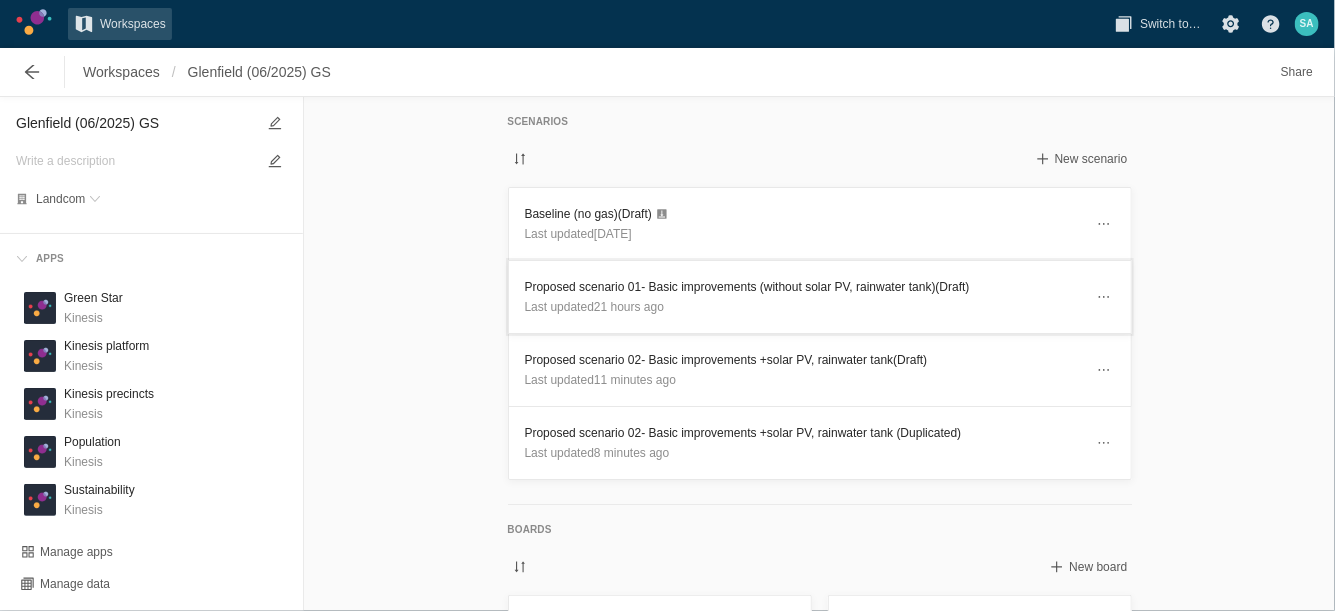 click on "Proposed scenario 01- Basic improvements (without solar PV, rainwater tank)  (Draft)" at bounding box center [804, 287] 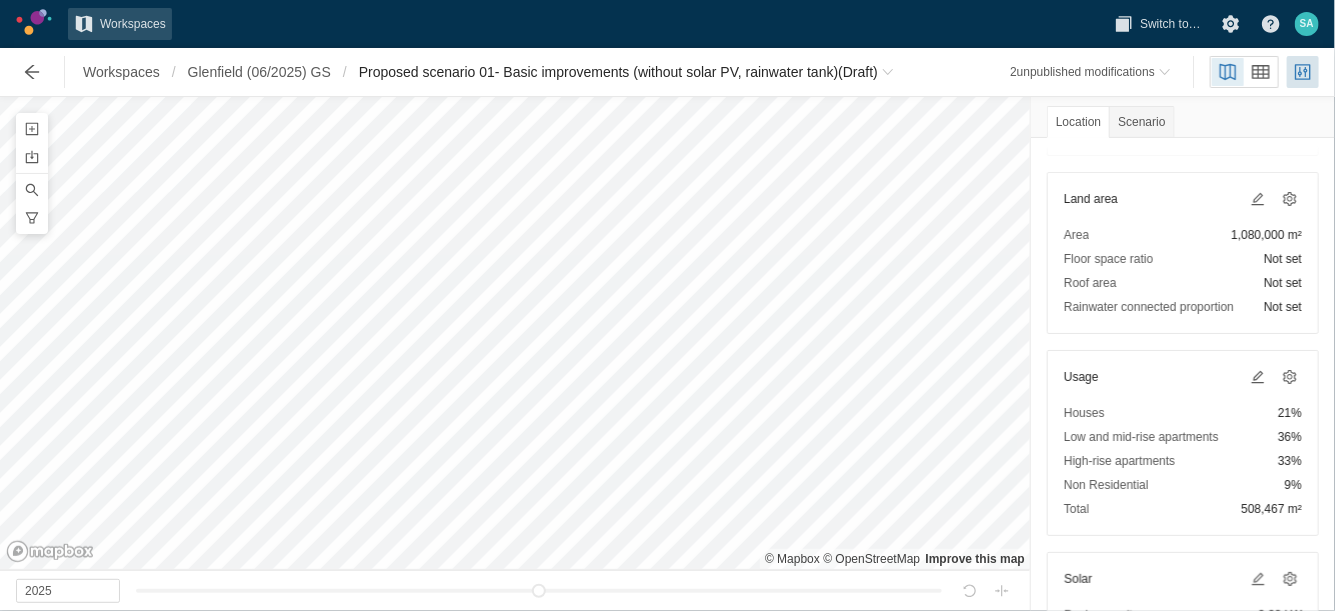 scroll, scrollTop: 250, scrollLeft: 0, axis: vertical 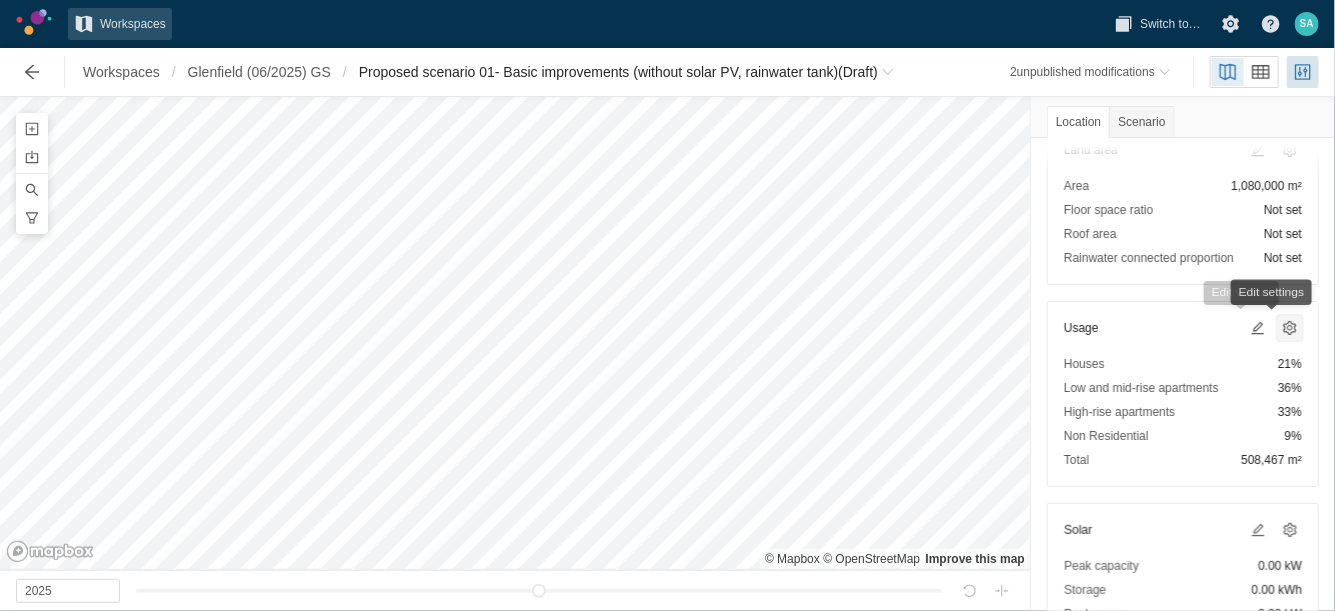 click at bounding box center (1290, 328) 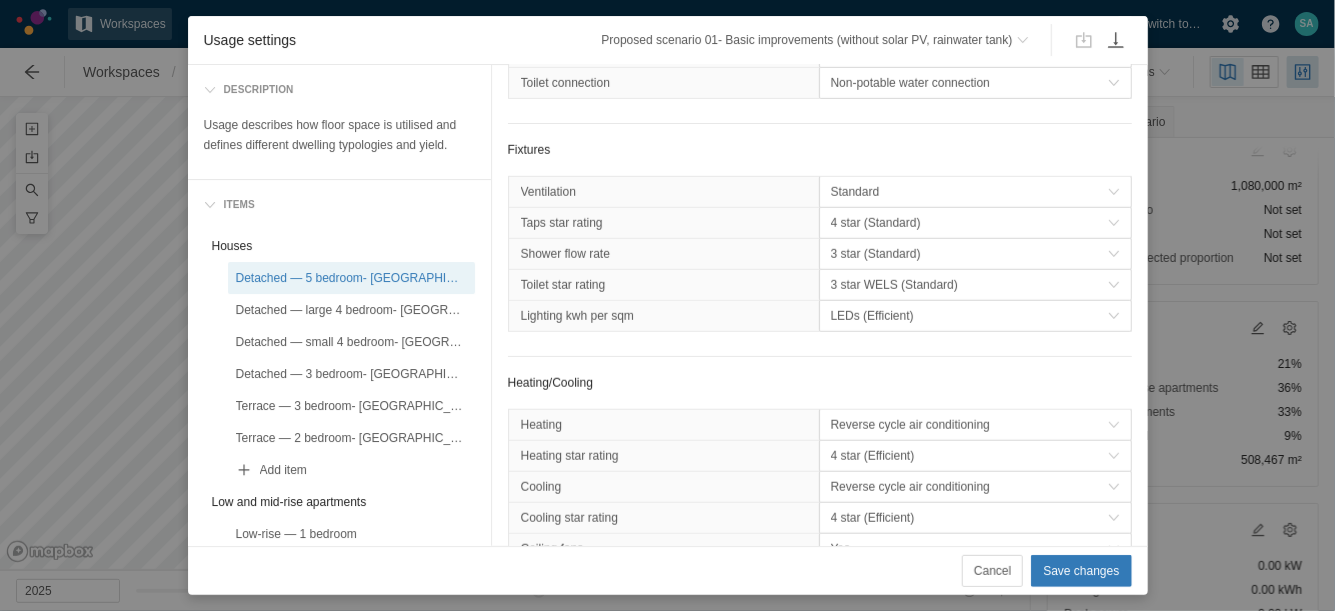 scroll, scrollTop: 625, scrollLeft: 0, axis: vertical 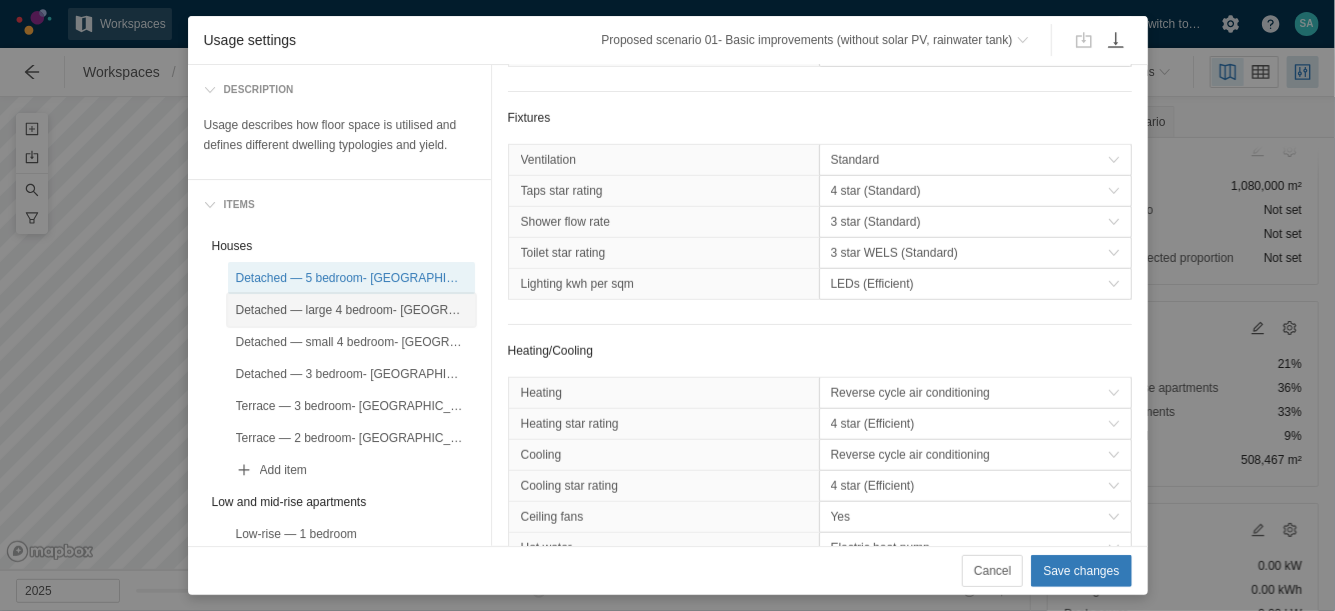 click on "Detached — large 4 bedroom- [GEOGRAPHIC_DATA]" at bounding box center [351, 310] 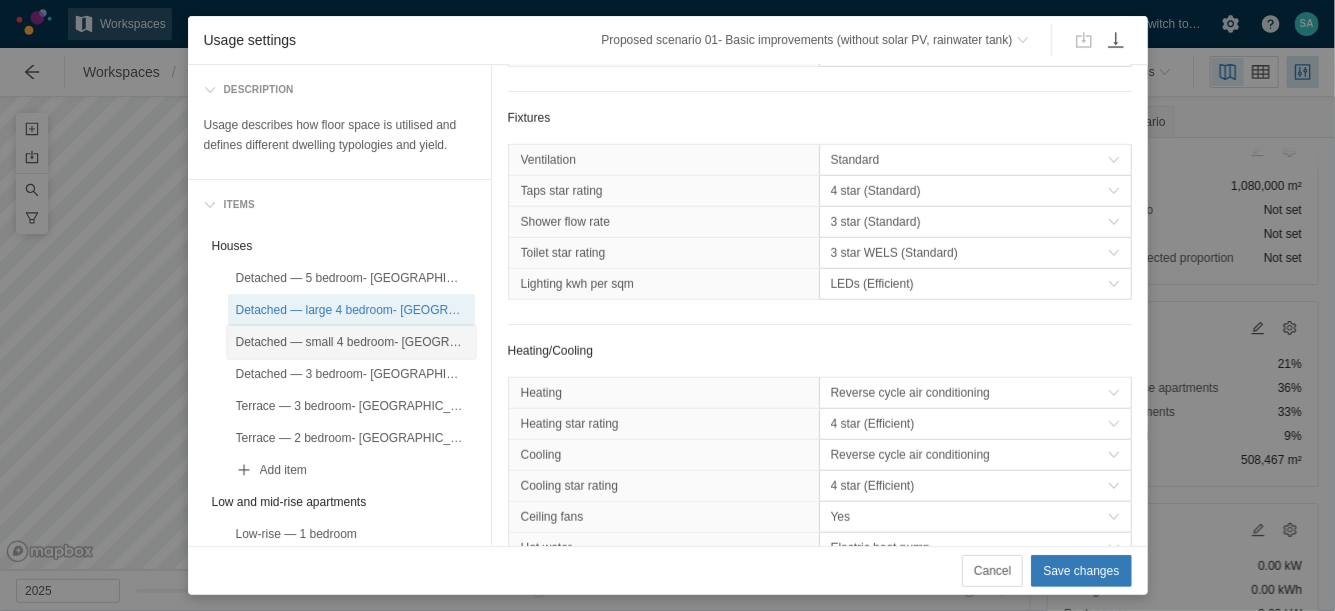 click on "Detached — small 4 bedroom- [GEOGRAPHIC_DATA]" at bounding box center (351, 342) 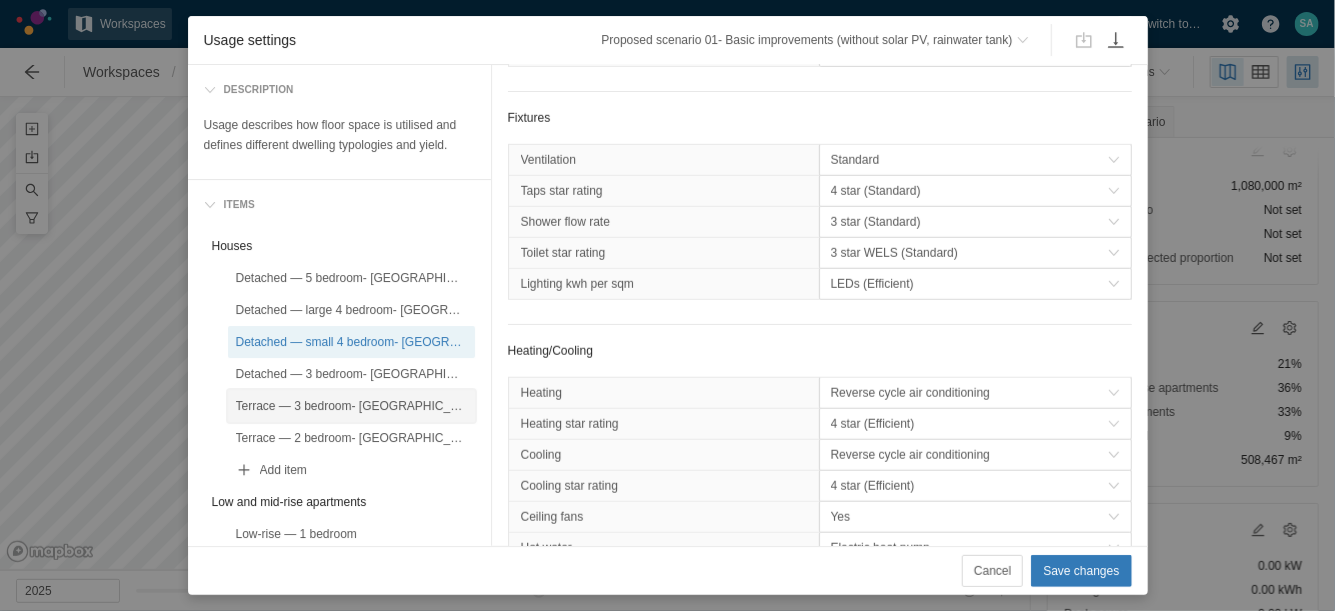 click on "Terrace — 3 bedroom- [GEOGRAPHIC_DATA]" at bounding box center [351, 406] 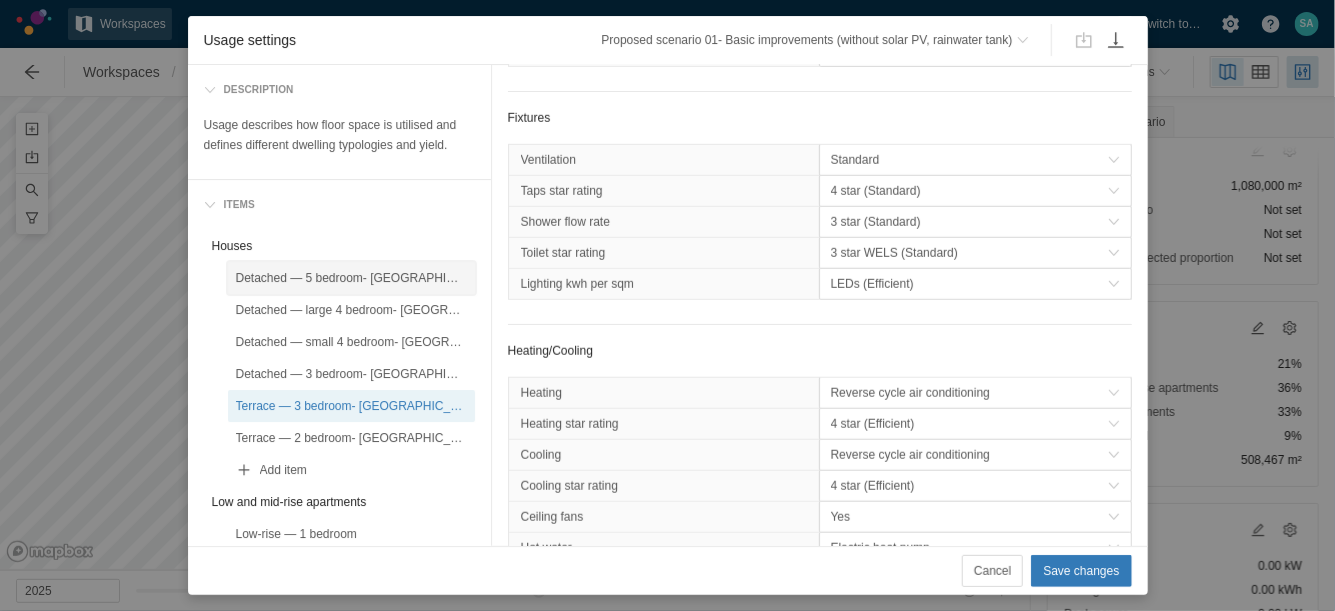 click on "Detached — 5 bedroom- [GEOGRAPHIC_DATA]" at bounding box center (351, 278) 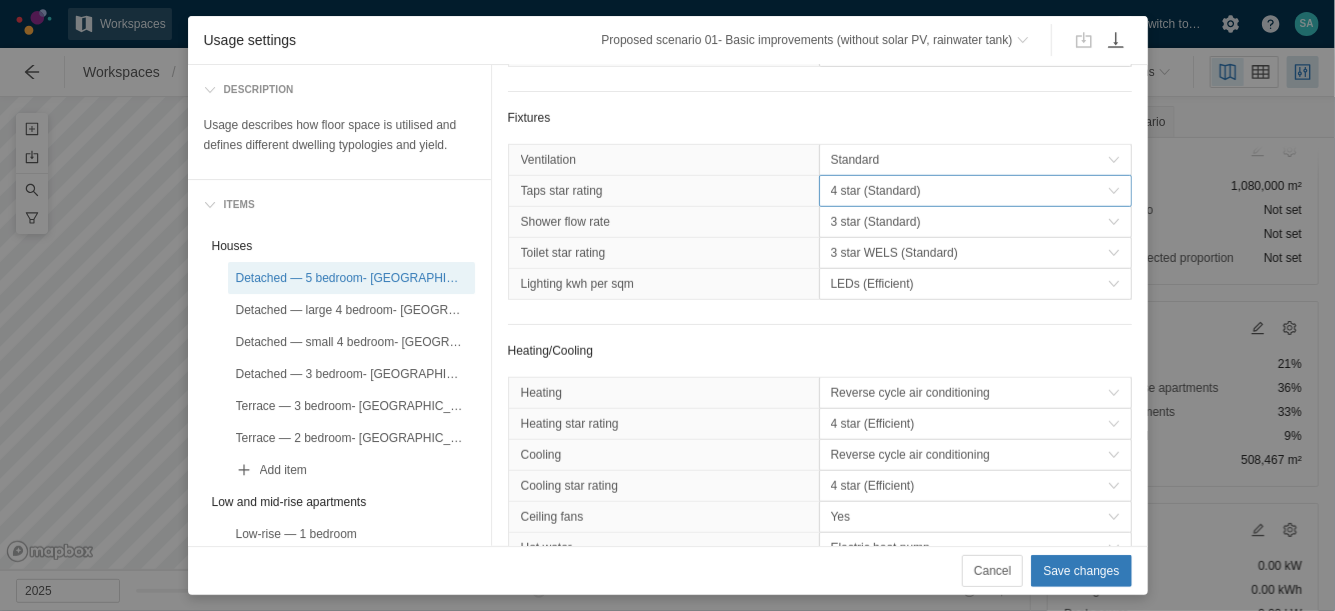 click on "4 star (Standard)" at bounding box center (969, 191) 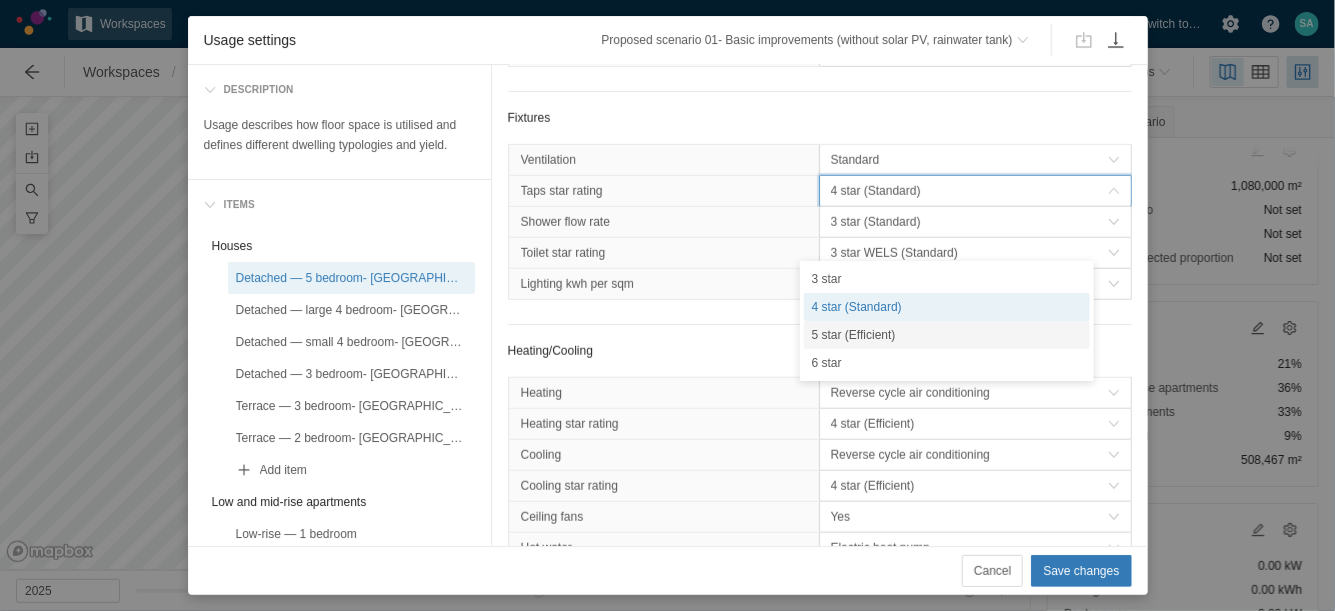 click on "5 star (Efficient)" at bounding box center (947, 335) 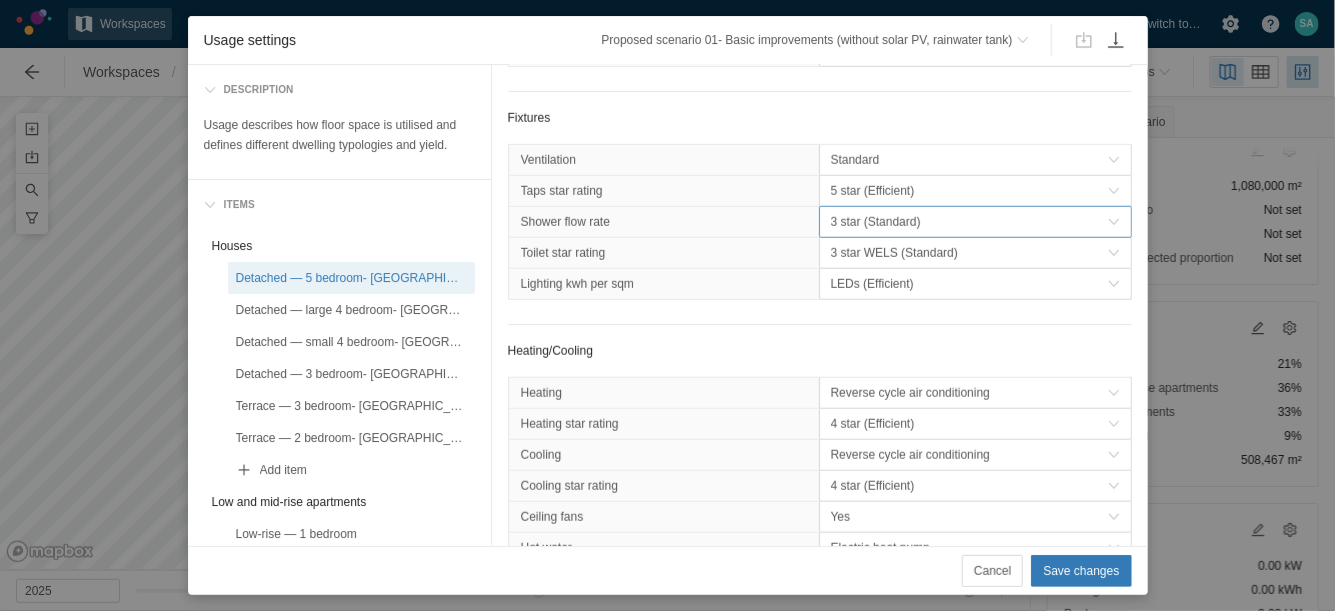 click on "3 star (Standard)" at bounding box center [969, 222] 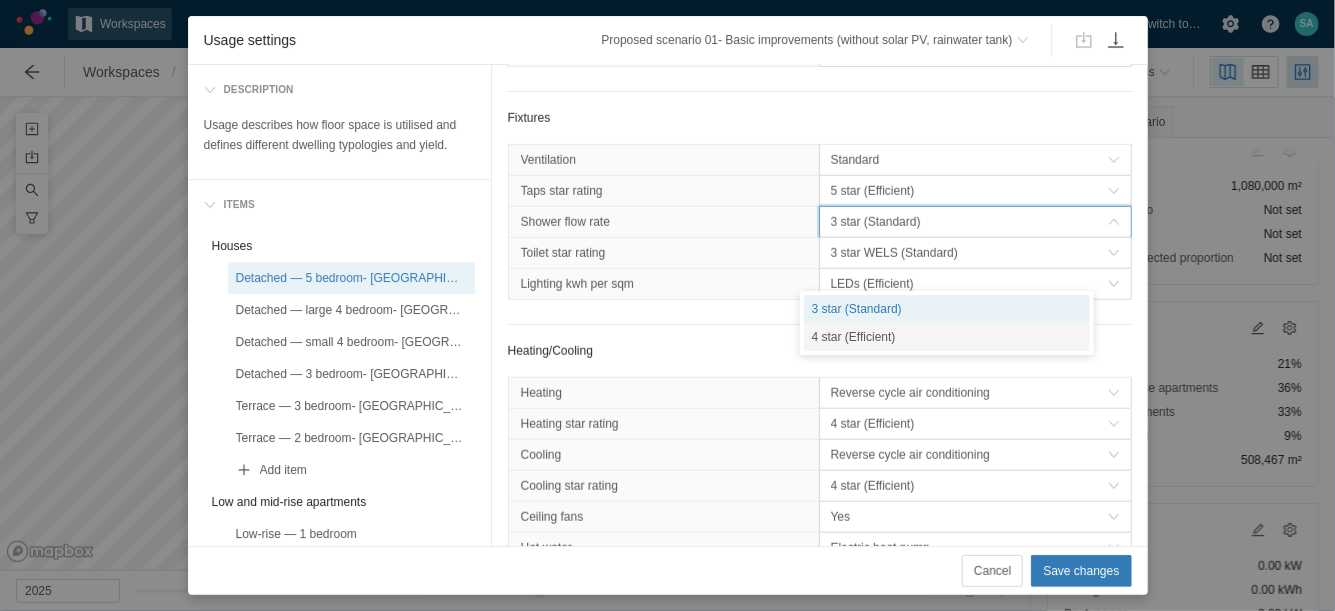 click on "4 star (Efficient)" at bounding box center [947, 337] 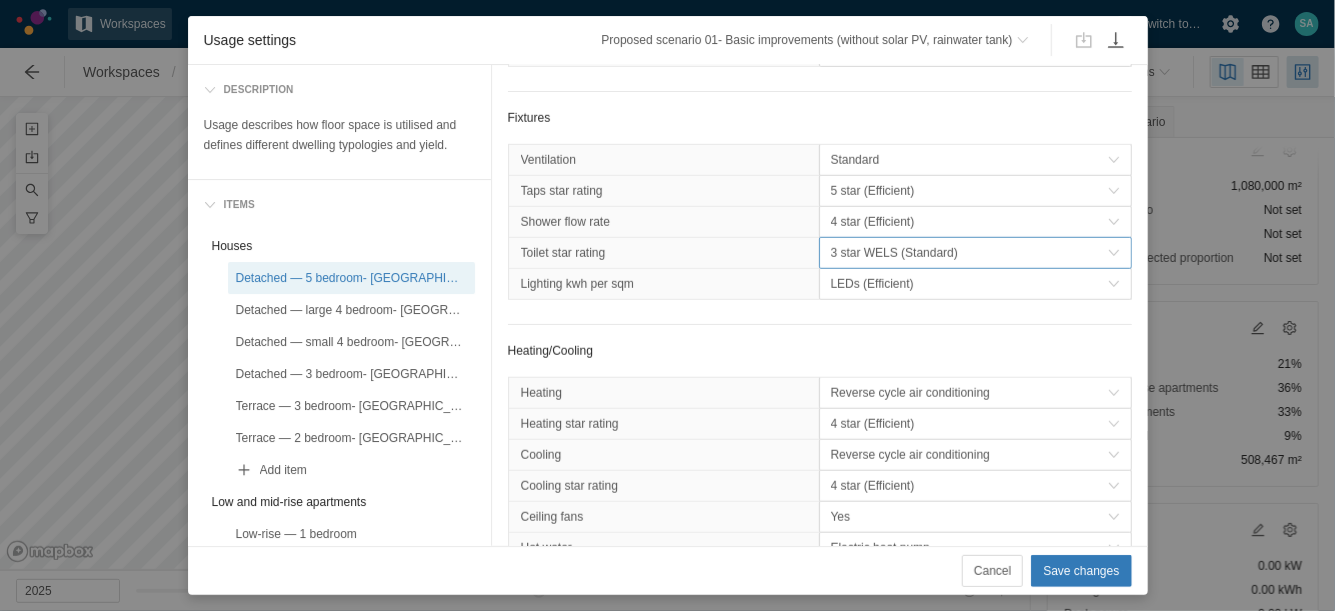 click on "3 star WELS (Standard)" at bounding box center (969, 253) 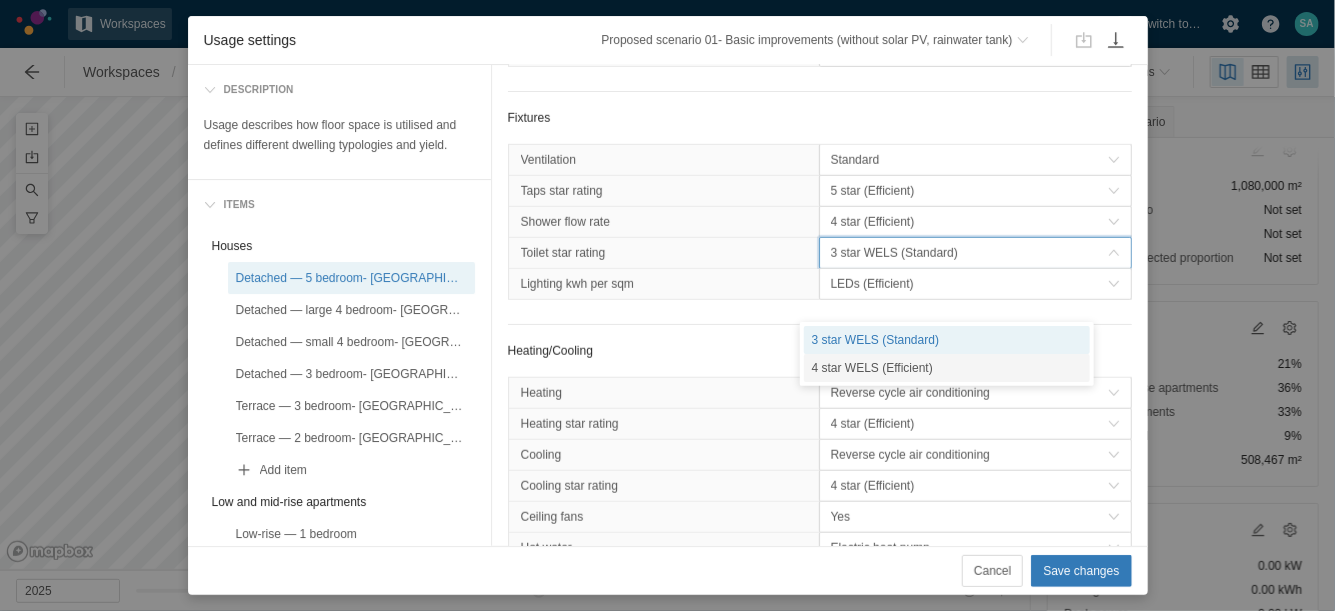 click on "4 star WELS (Efficient)" at bounding box center [947, 368] 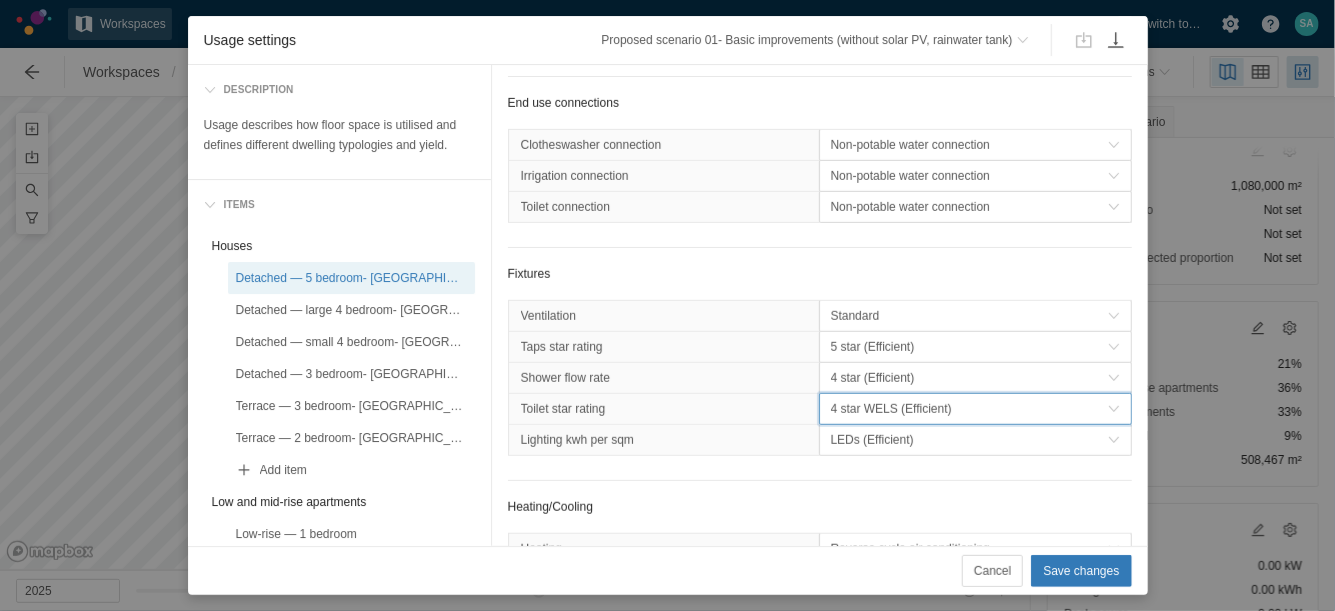 scroll, scrollTop: 595, scrollLeft: 0, axis: vertical 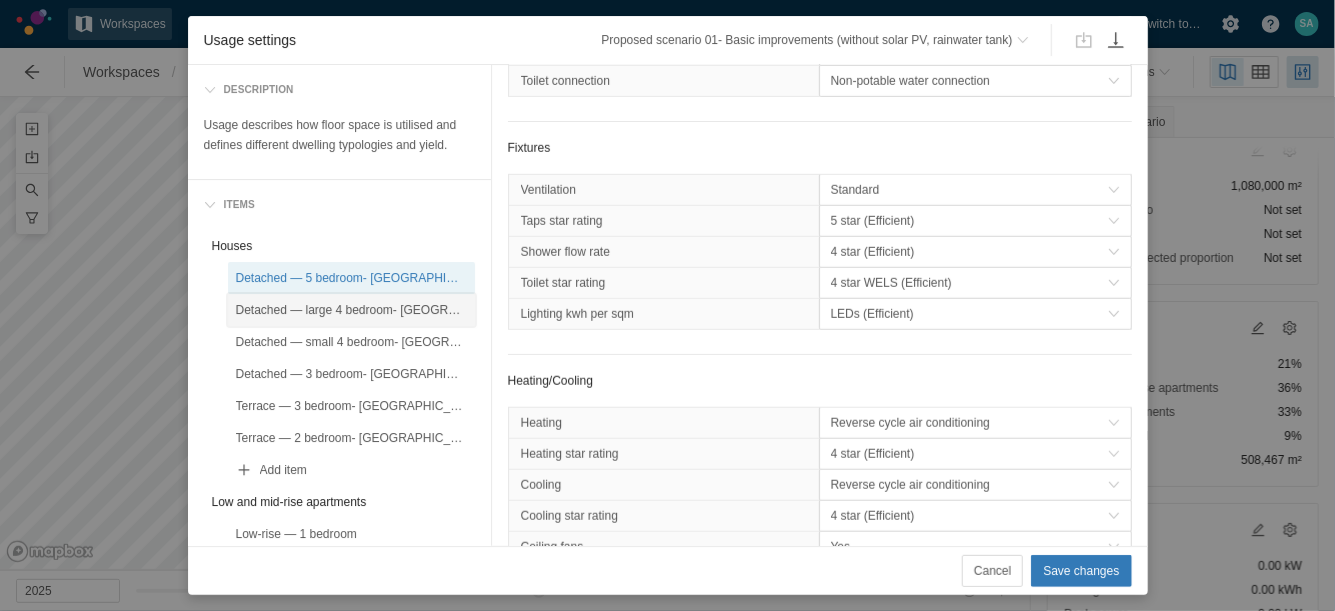 click on "Detached — large 4 bedroom- [GEOGRAPHIC_DATA]" at bounding box center (351, 310) 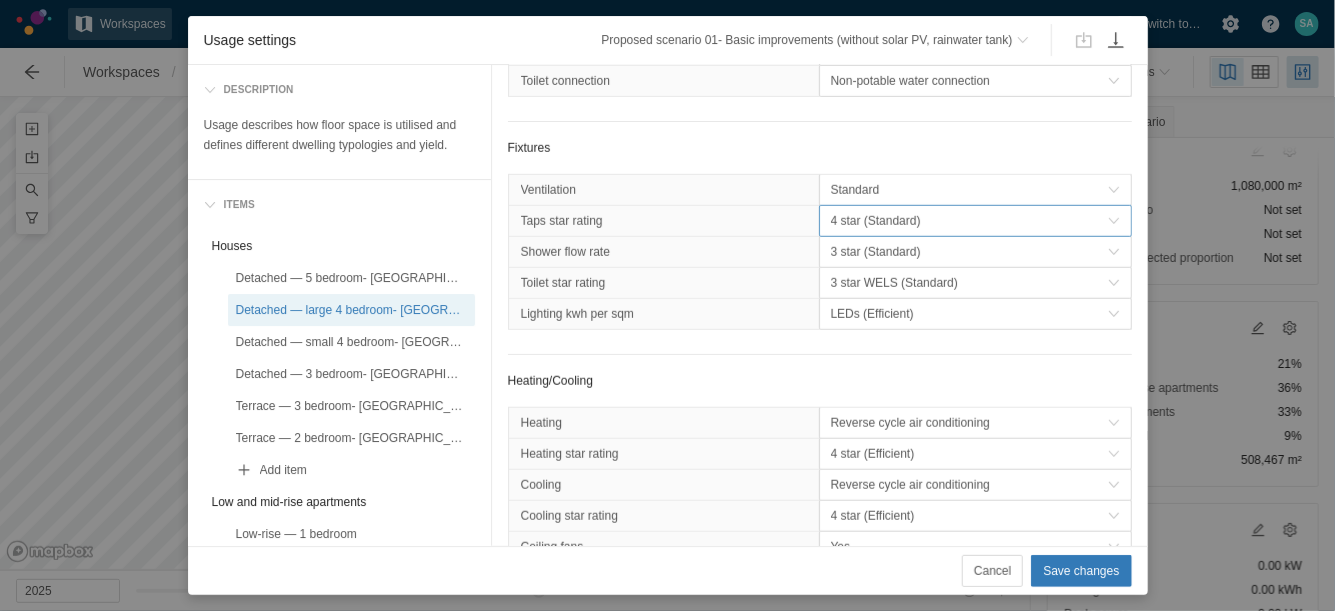 click on "4 star (Standard)" at bounding box center (969, 221) 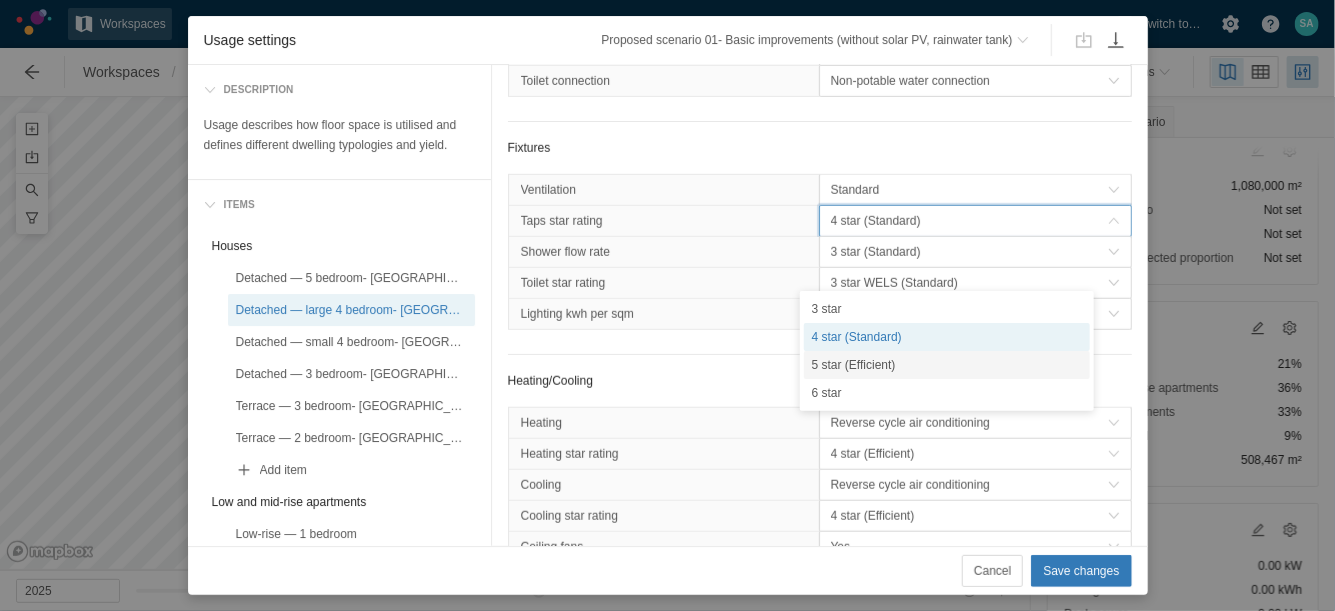 click on "5 star (Efficient)" at bounding box center (947, 365) 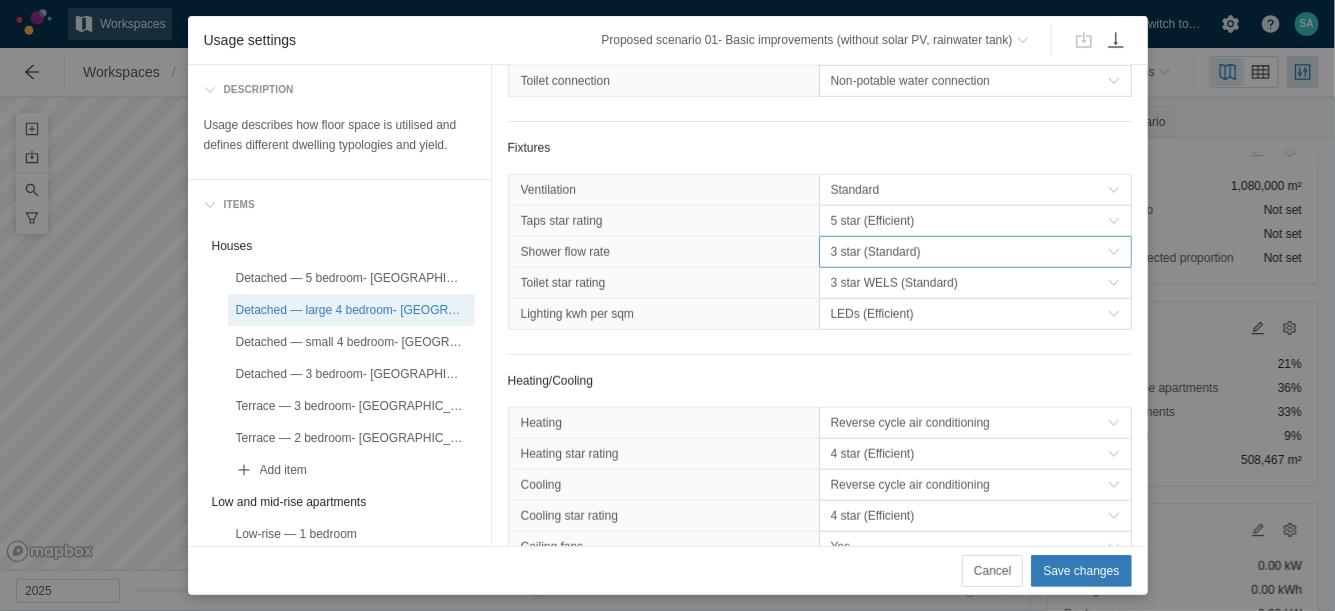 click on "3 star (Standard)" at bounding box center [969, 252] 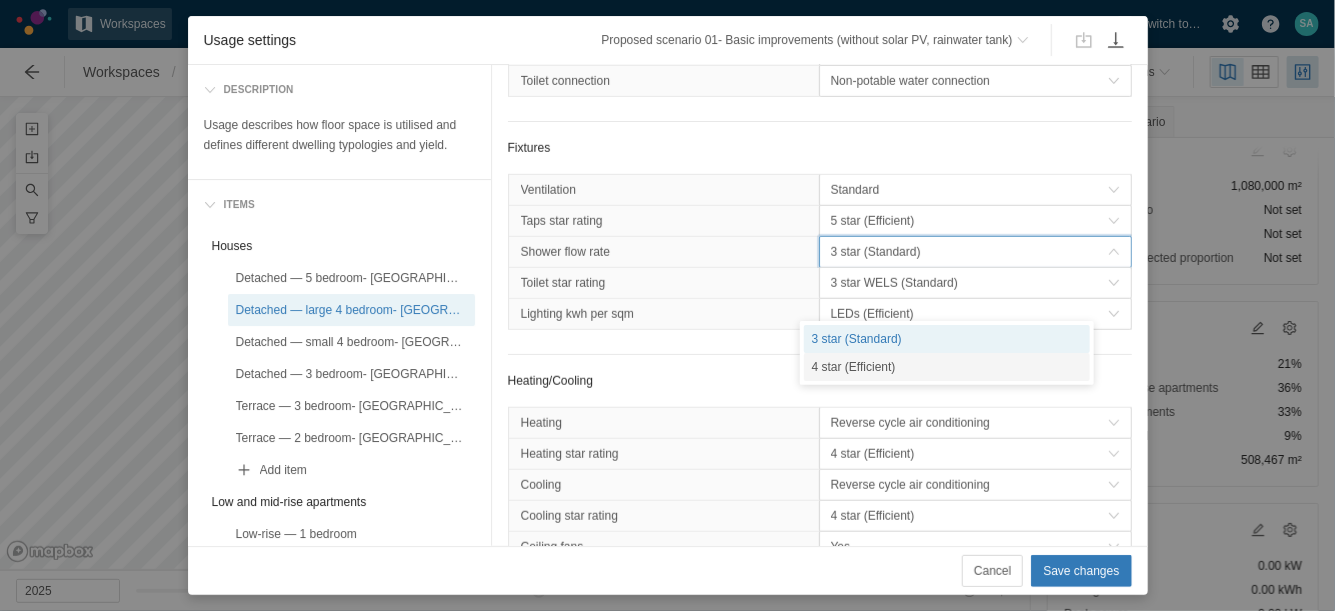 click on "4 star (Efficient)" at bounding box center [947, 367] 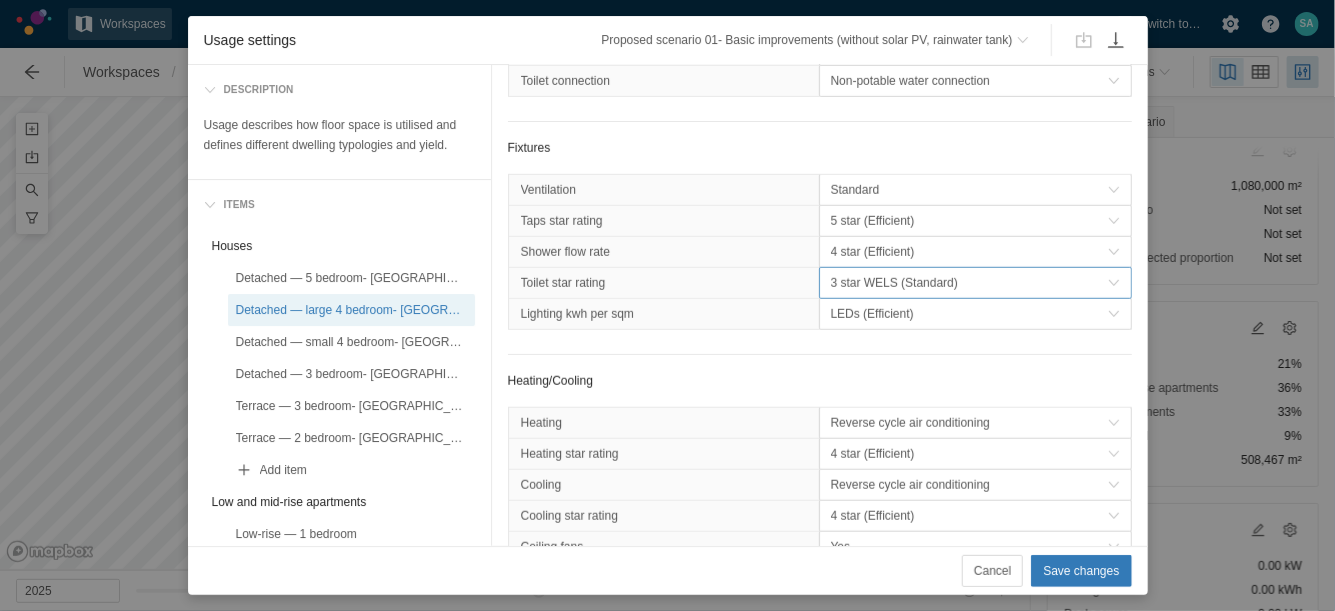 click on "3 star WELS (Standard)" at bounding box center [969, 283] 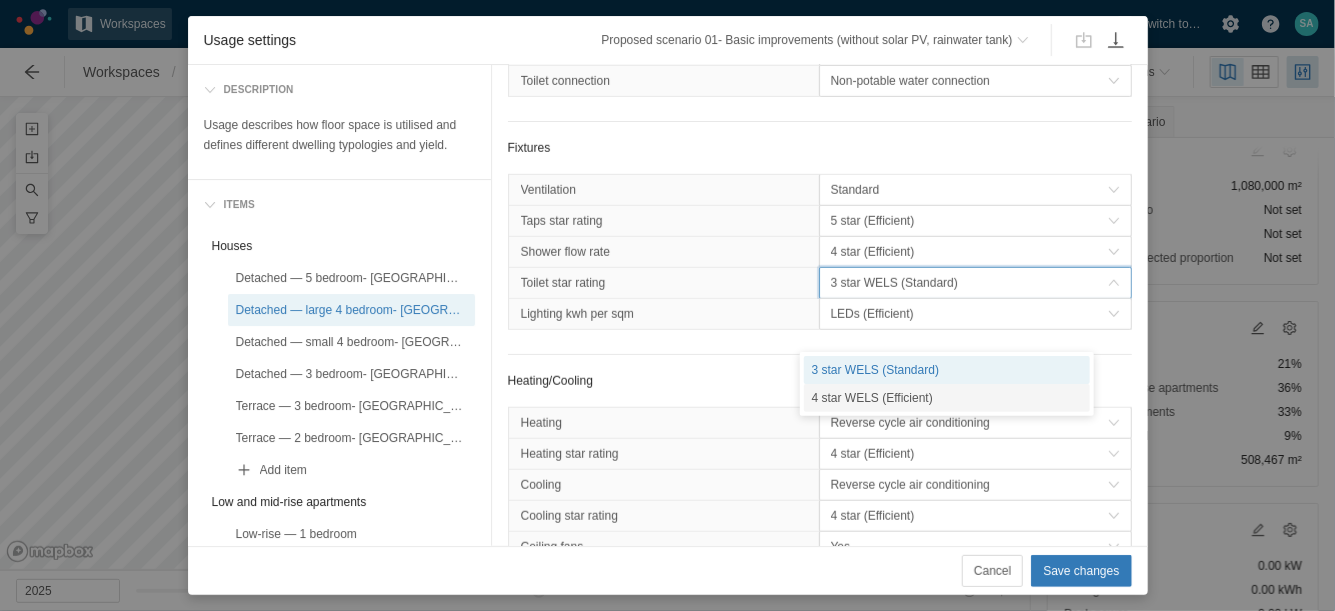 click on "4 star WELS (Efficient)" at bounding box center [947, 398] 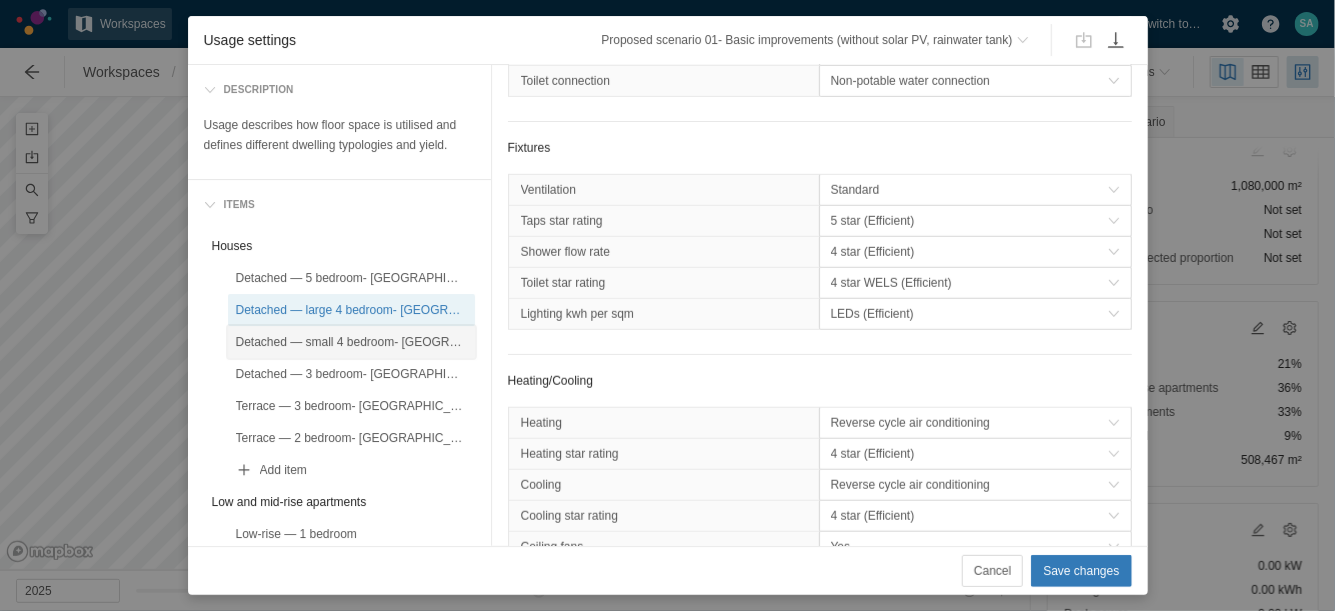 click on "Detached — small 4 bedroom- [GEOGRAPHIC_DATA]" at bounding box center [351, 342] 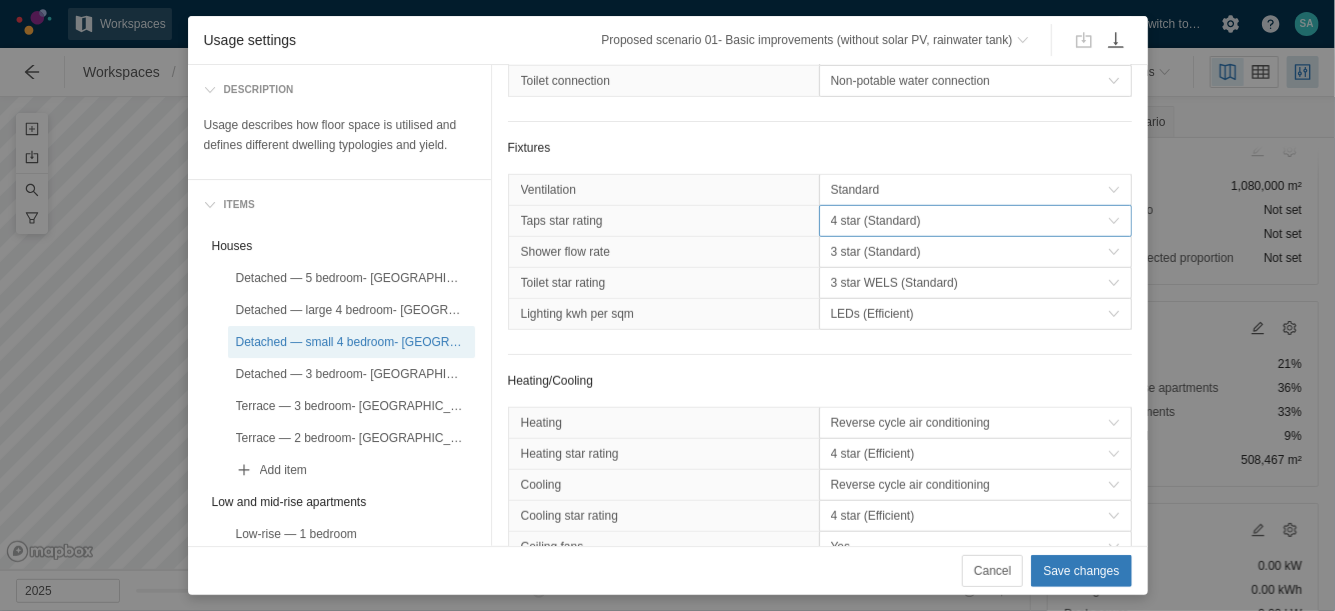 click on "4 star (Standard)" at bounding box center (969, 221) 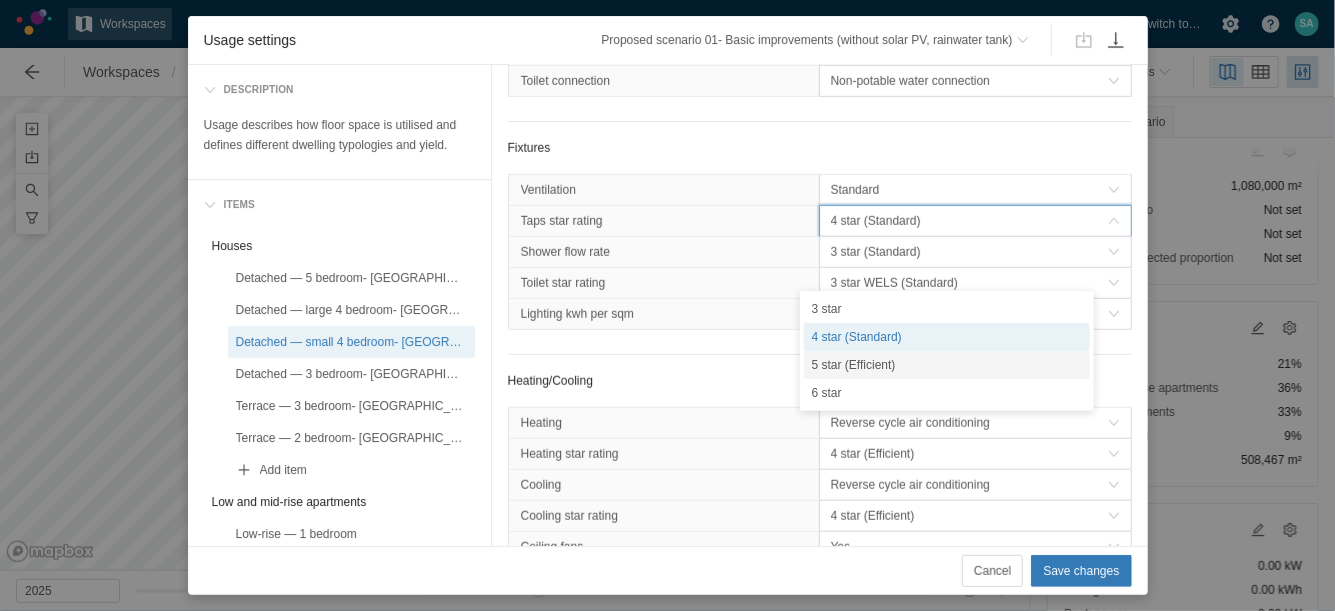 click on "5 star (Efficient)" at bounding box center [947, 365] 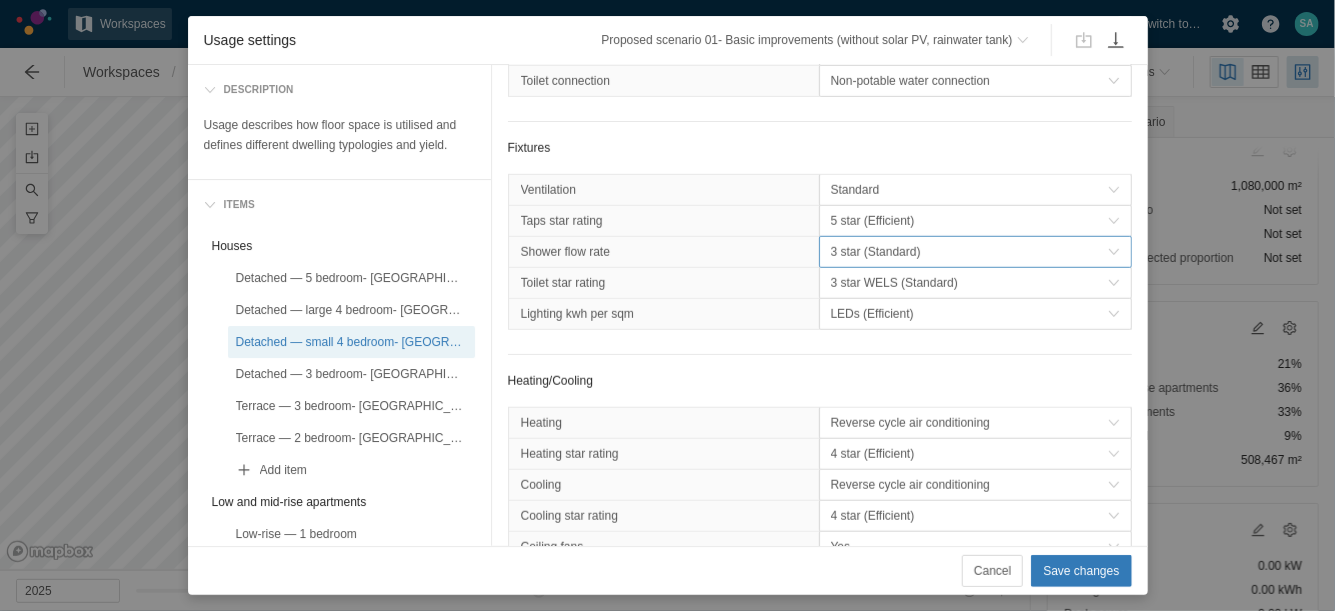 click on "3 star (Standard)" at bounding box center (969, 252) 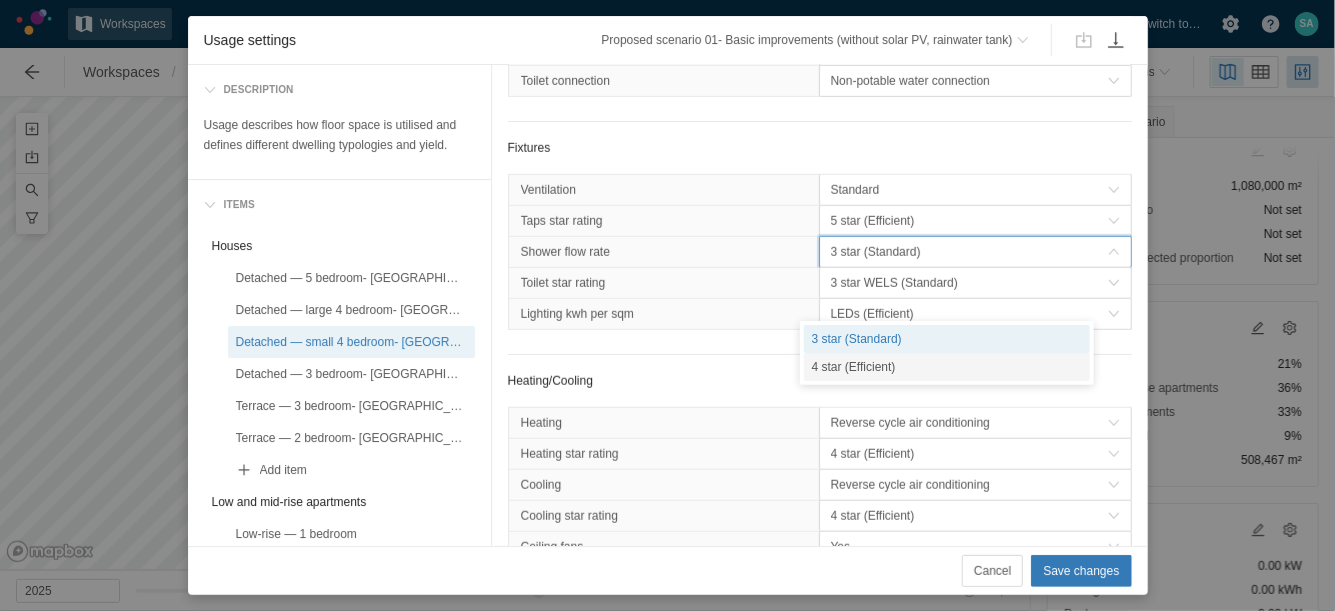 click on "4 star (Efficient)" at bounding box center (947, 367) 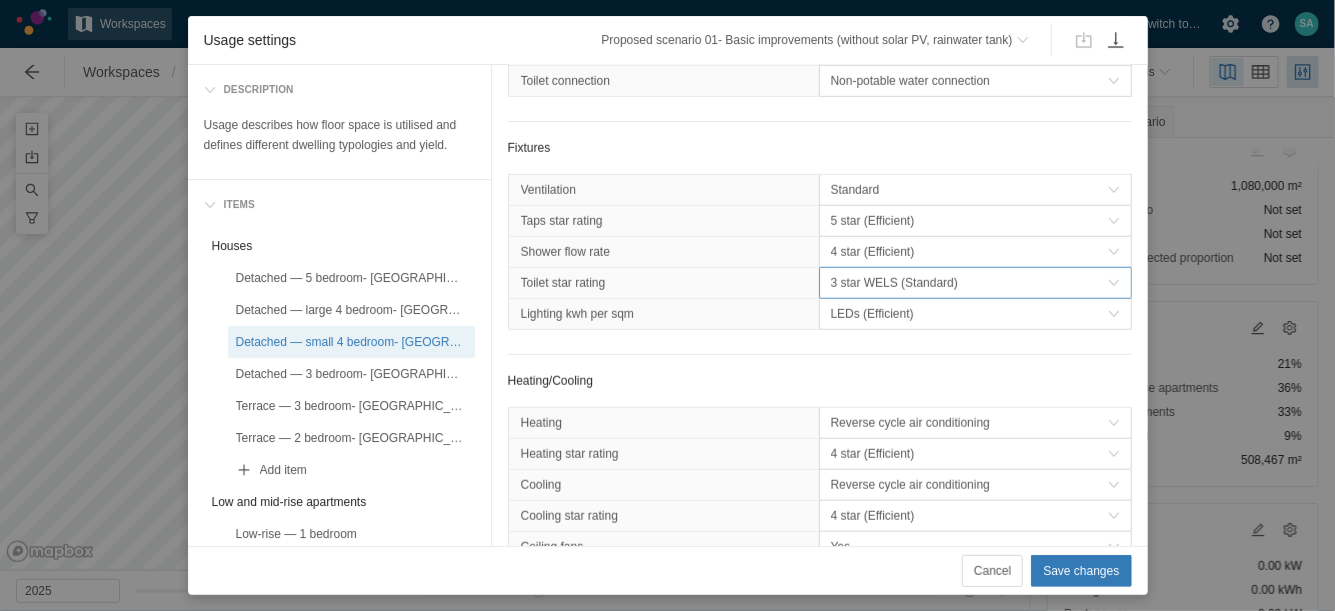 click on "3 star WELS (Standard)" at bounding box center [969, 283] 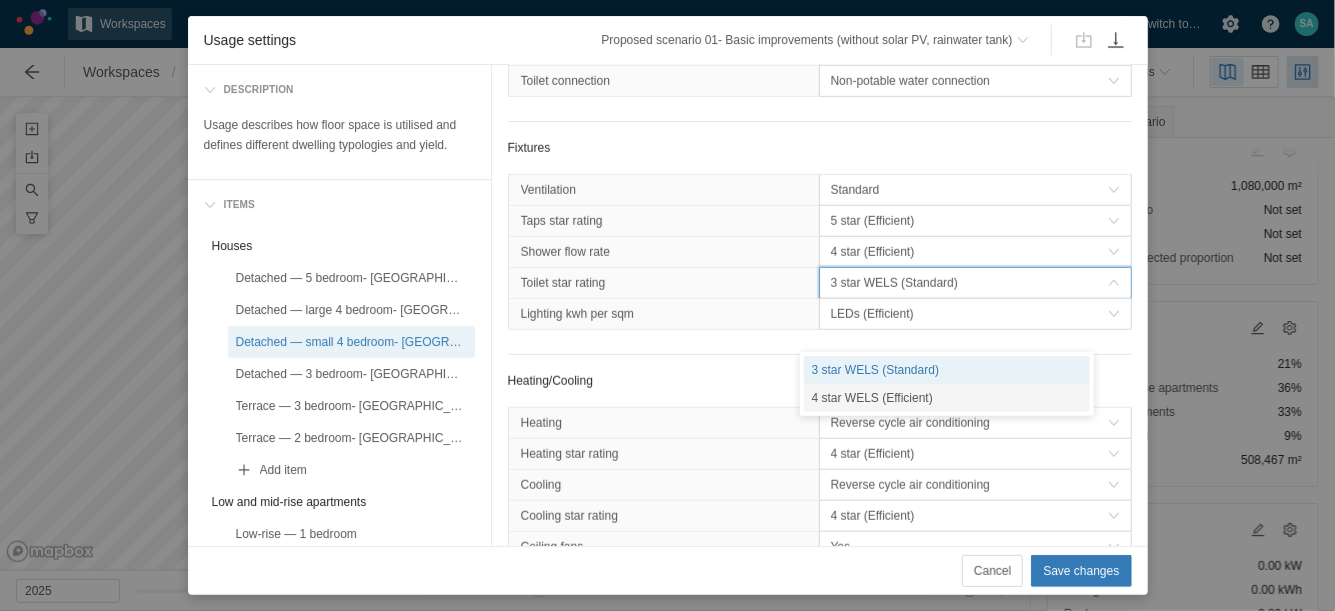 click on "4 star WELS (Efficient)" at bounding box center (947, 398) 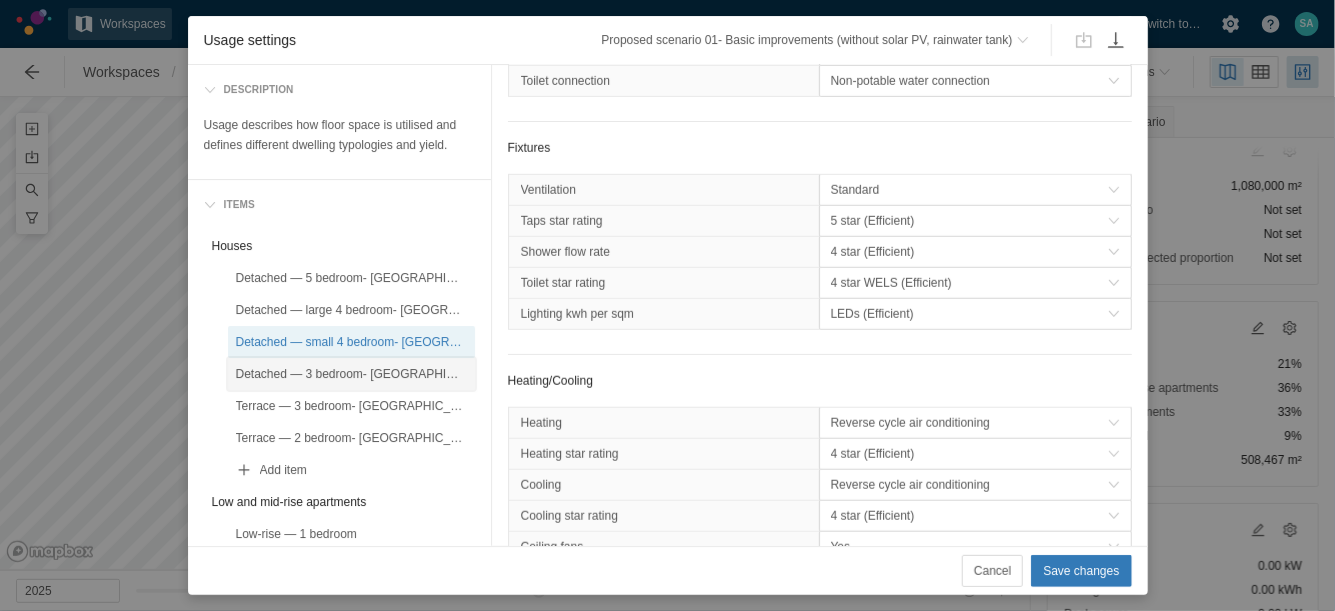 click on "Detached — 3 bedroom- [GEOGRAPHIC_DATA]" at bounding box center [351, 374] 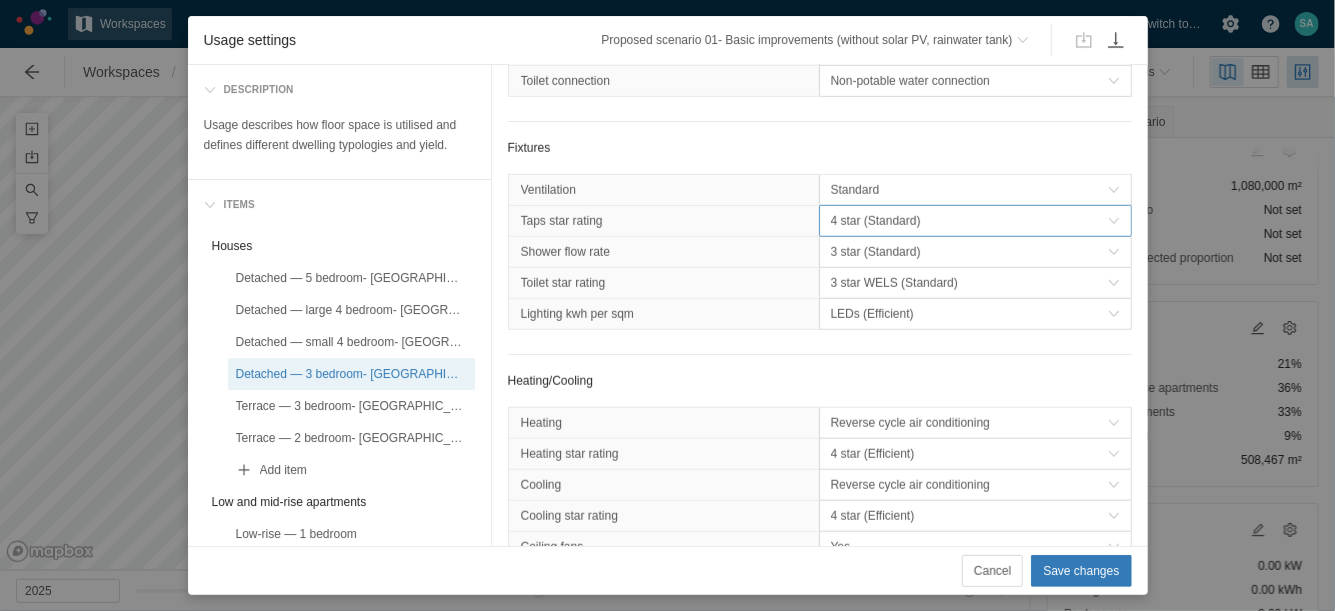 click on "4 star (Standard)" at bounding box center (969, 221) 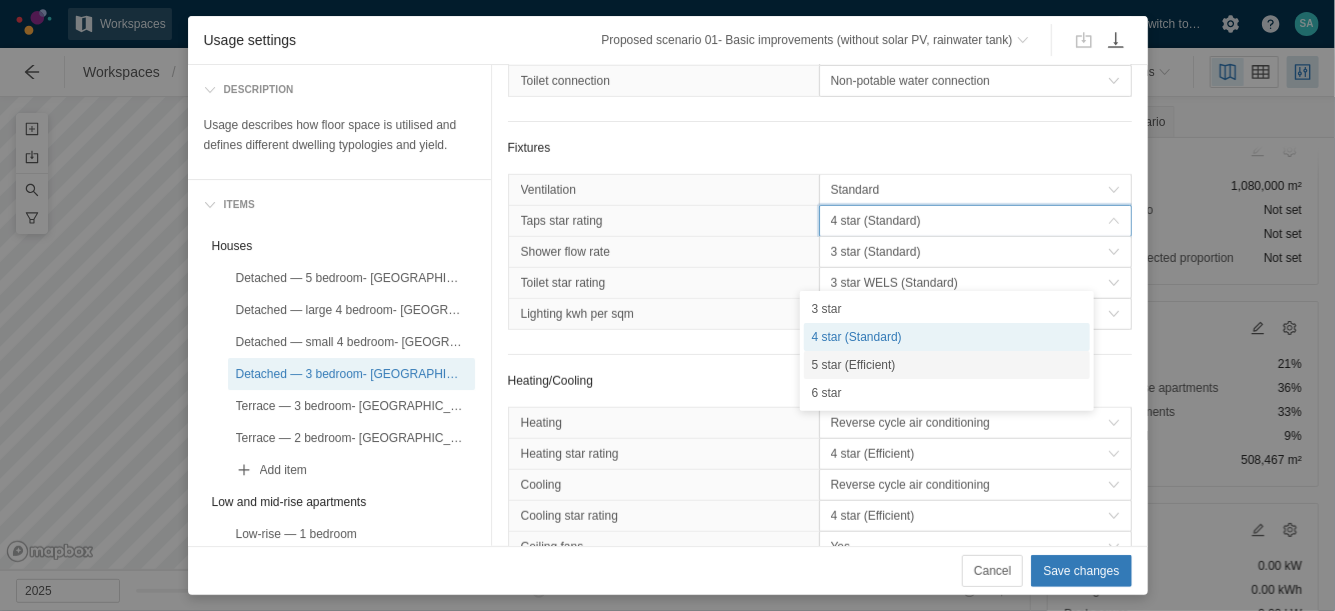 click on "5 star (Efficient)" at bounding box center (947, 365) 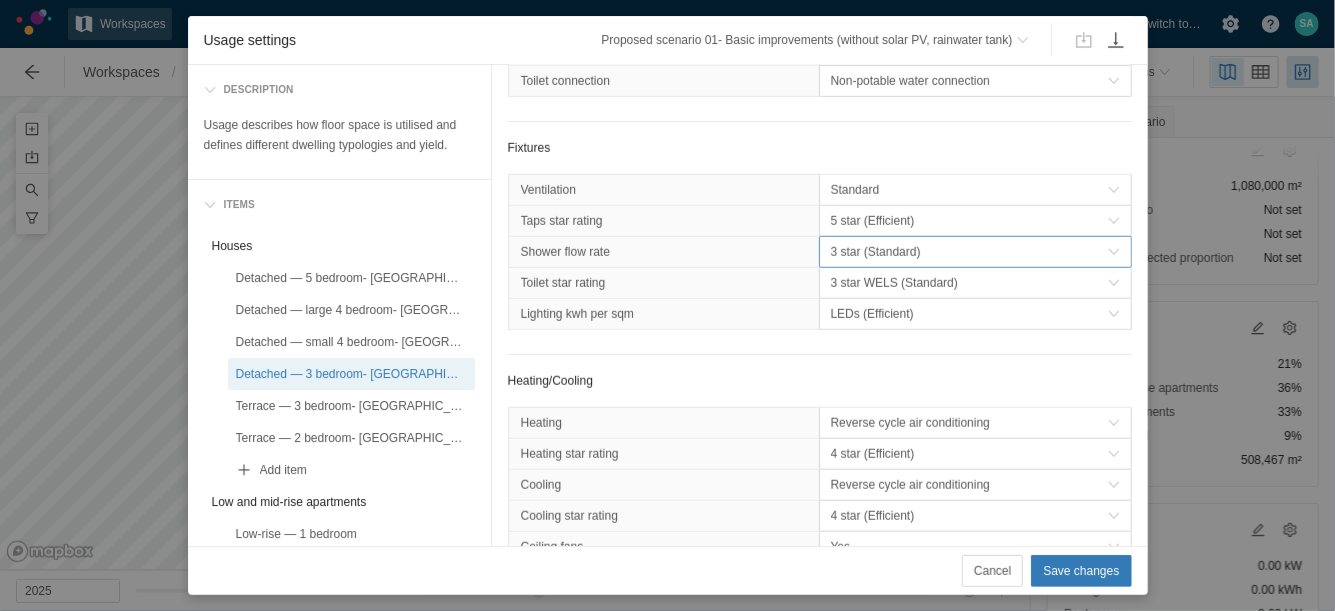 click on "3 star (Standard)" at bounding box center [969, 252] 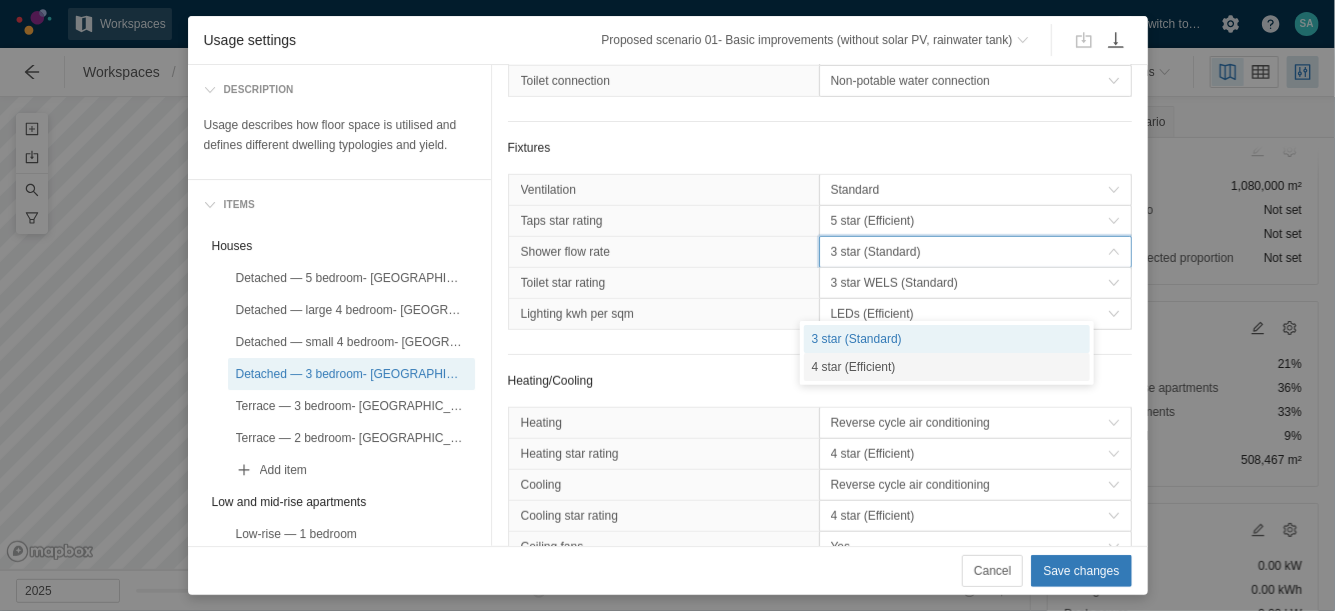 click on "4 star (Efficient)" at bounding box center (947, 367) 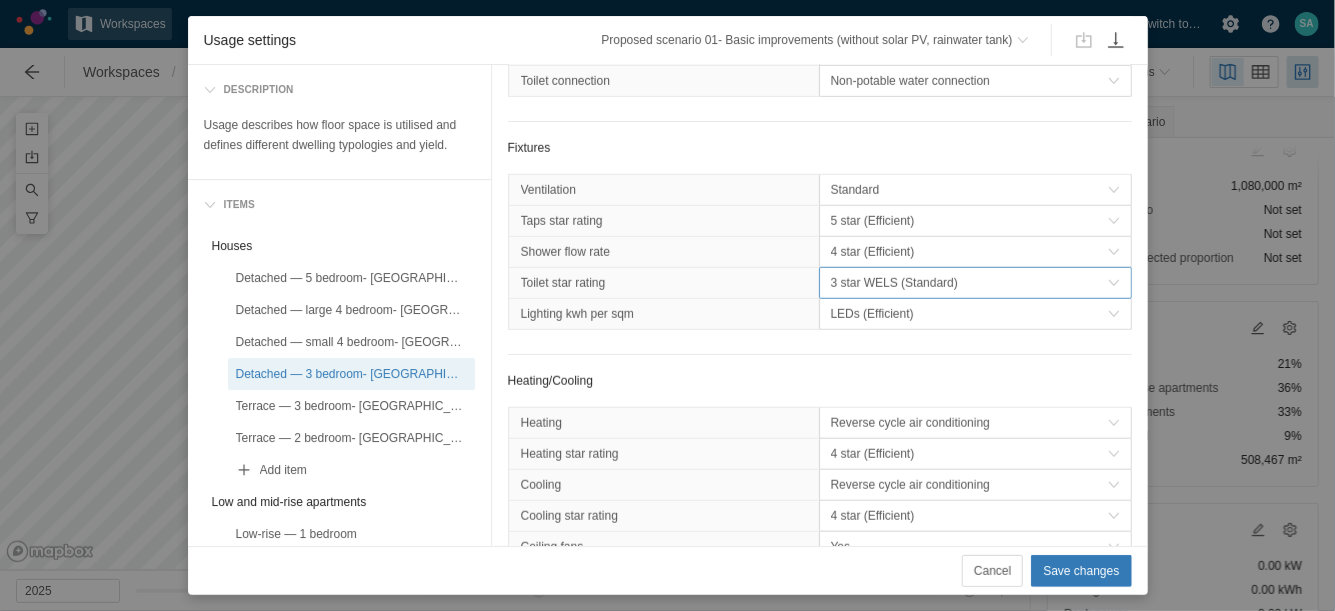 click on "3 star WELS (Standard)" at bounding box center [969, 283] 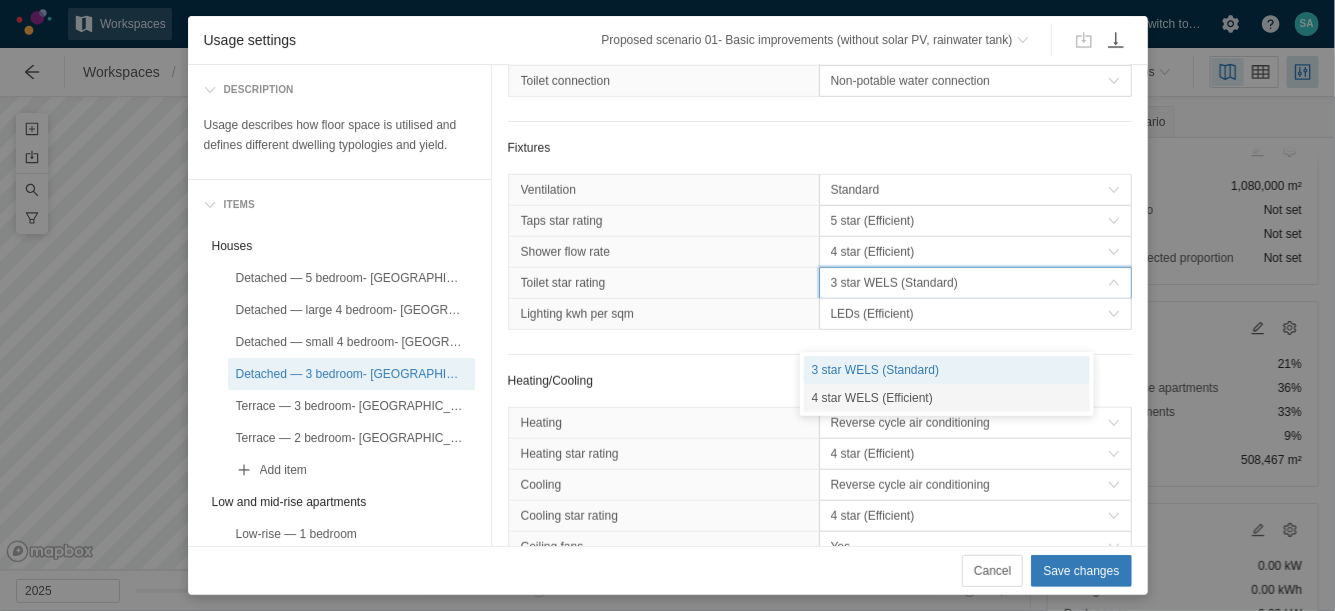 click on "4 star WELS (Efficient)" at bounding box center (947, 398) 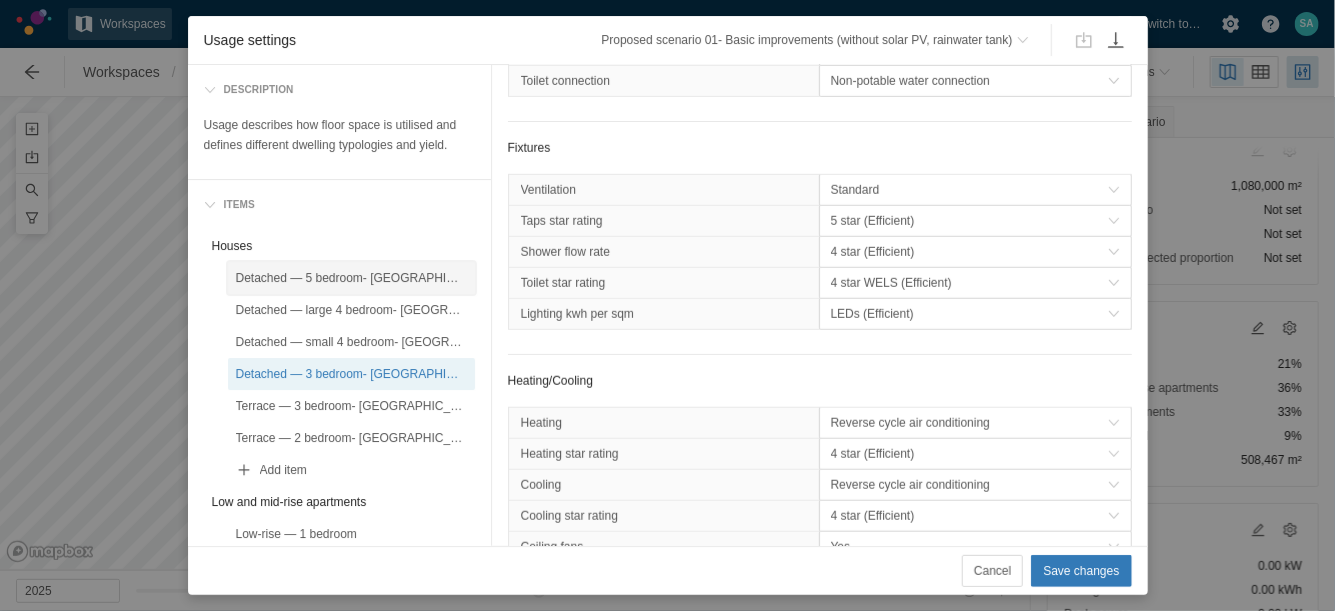 click on "Detached — 5 bedroom- [GEOGRAPHIC_DATA]" at bounding box center (351, 278) 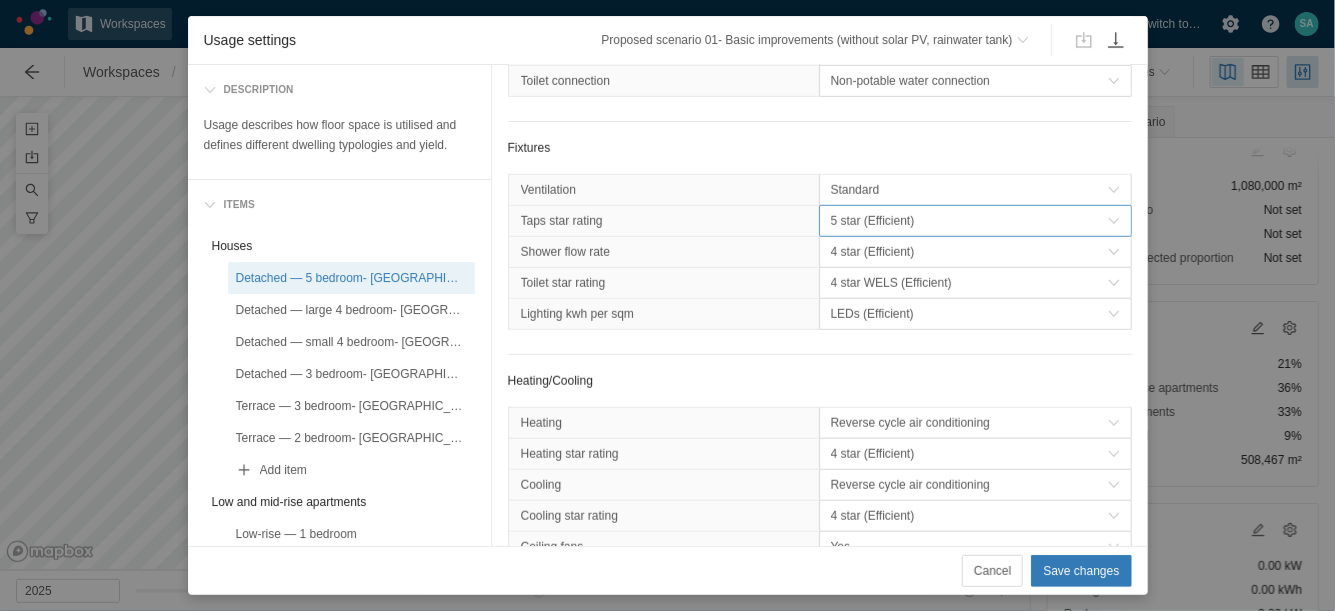 click on "5 star (Efficient)" at bounding box center (969, 221) 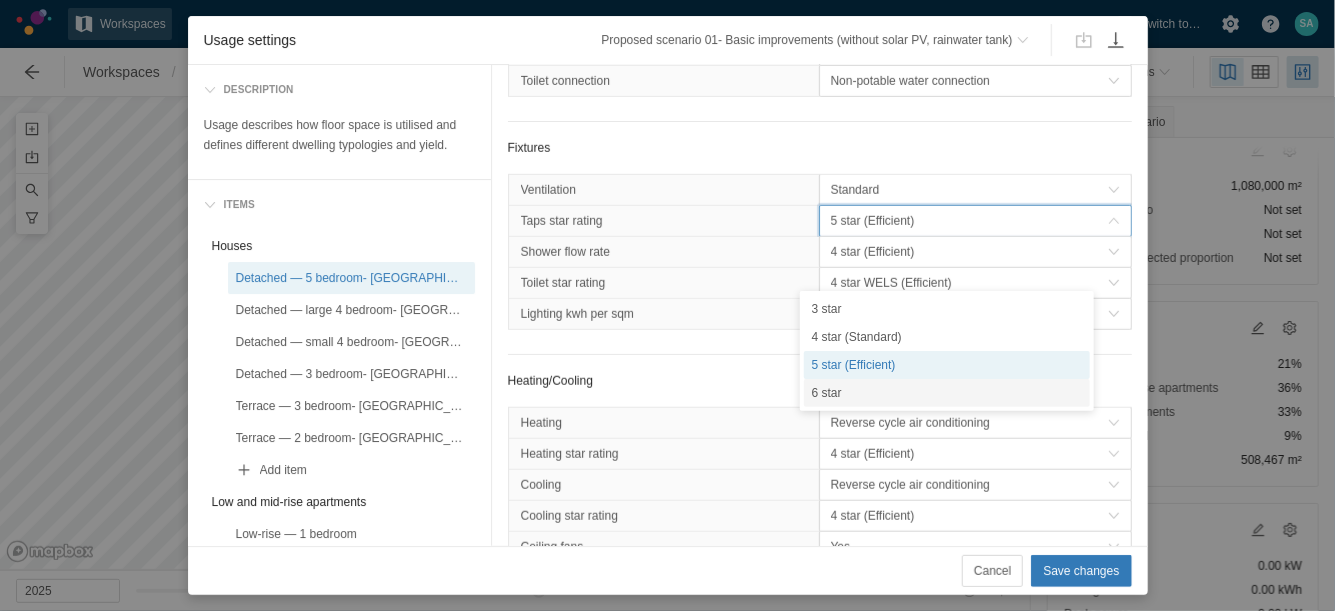 click on "6 star" at bounding box center [947, 393] 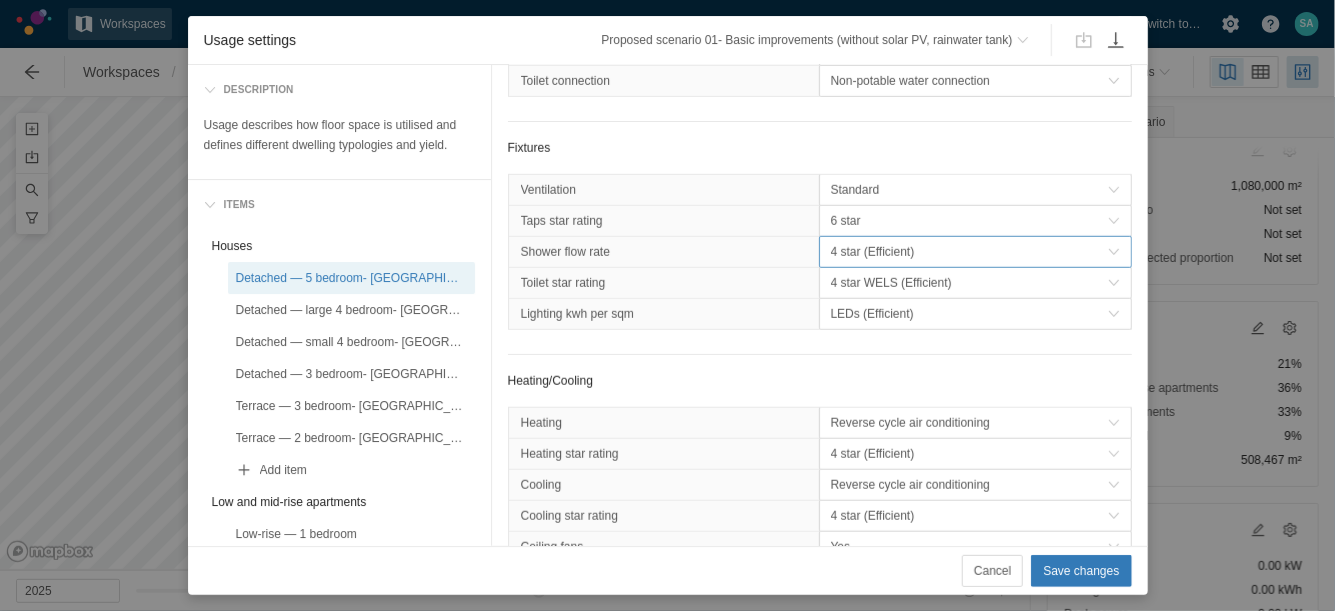 click on "4 star (Efficient)" at bounding box center [969, 252] 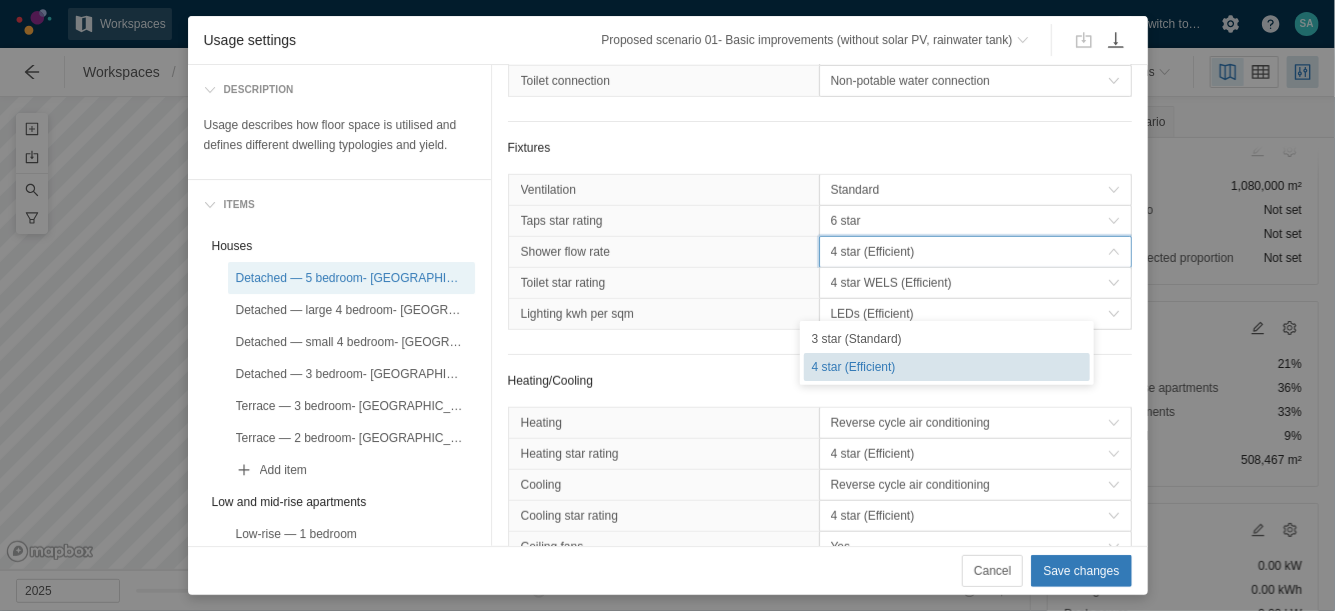 click on "4 star (Efficient)" at bounding box center (947, 367) 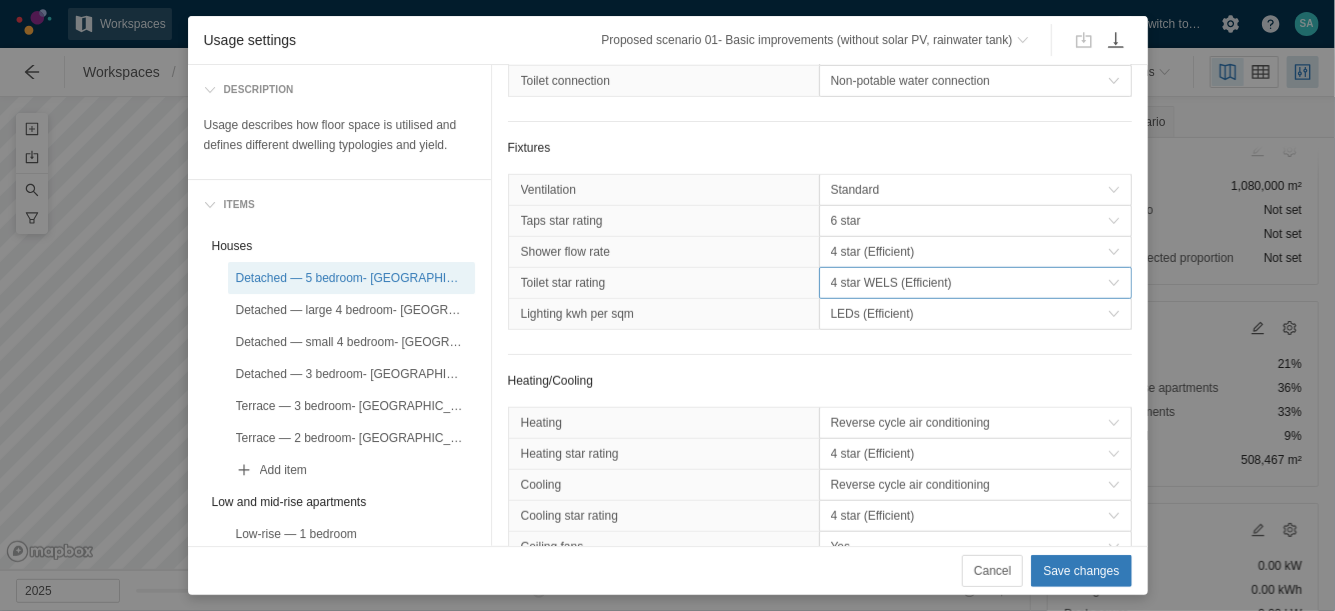 click on "4 star WELS (Efficient)" at bounding box center [969, 283] 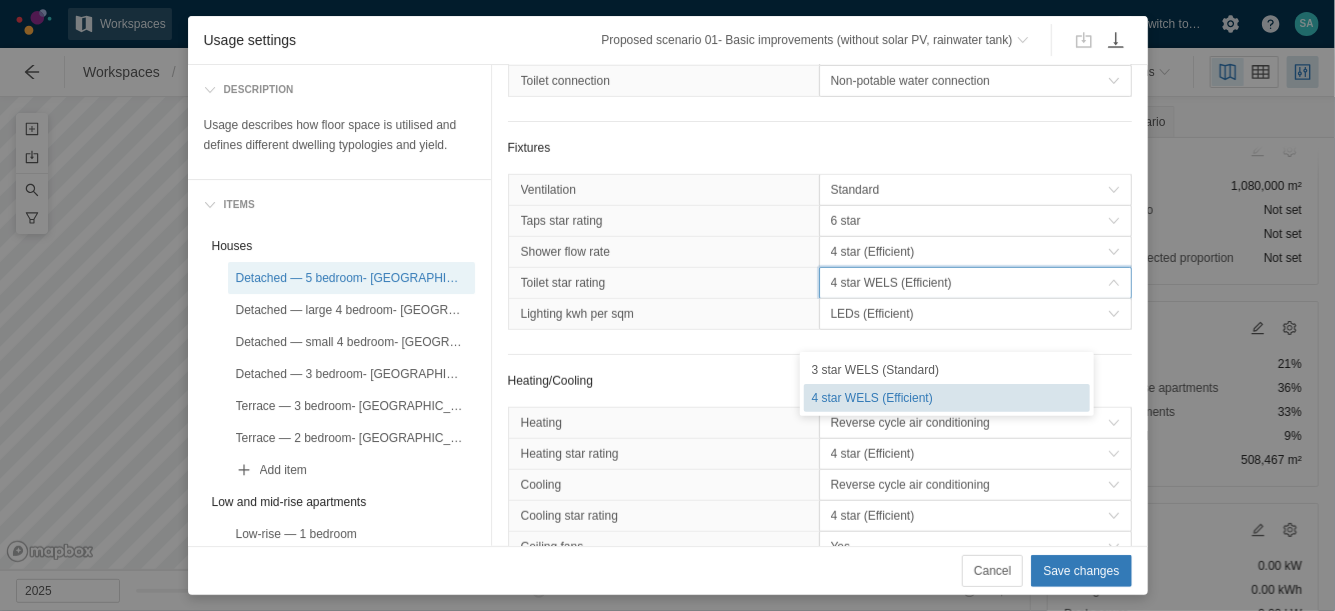 click on "4 star WELS (Efficient)" at bounding box center [947, 398] 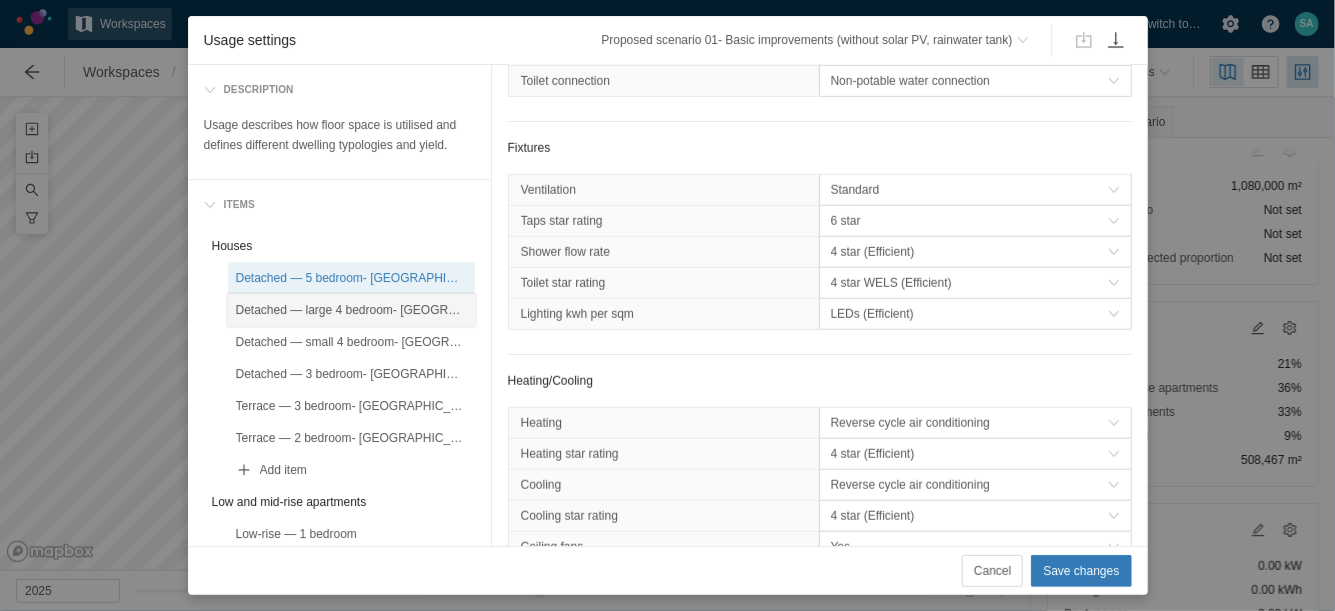 click on "Detached — large 4 bedroom- [GEOGRAPHIC_DATA]" at bounding box center (351, 310) 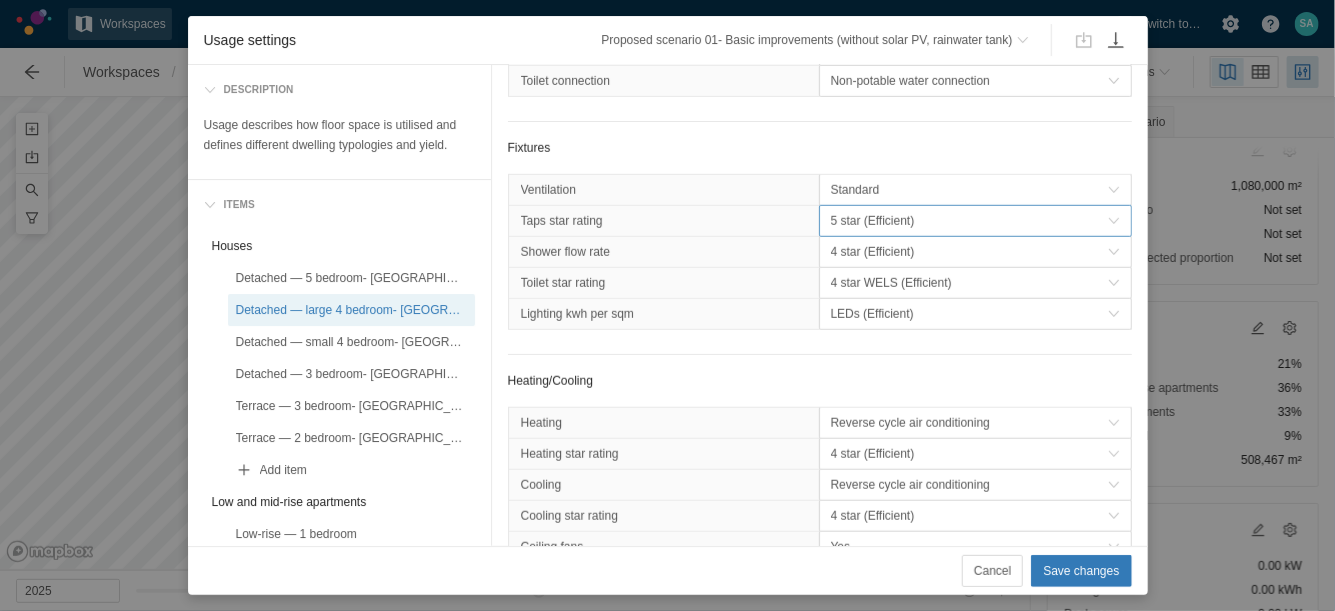 click on "5 star (Efficient)" at bounding box center [975, 221] 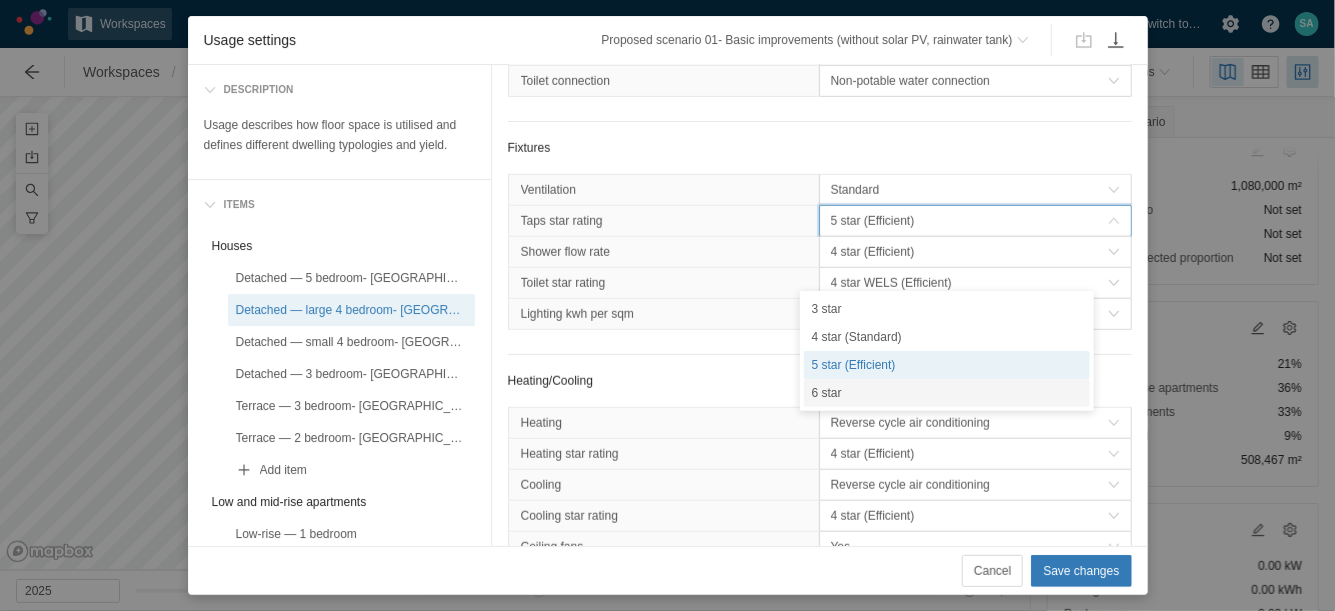 click on "6 star" at bounding box center [947, 393] 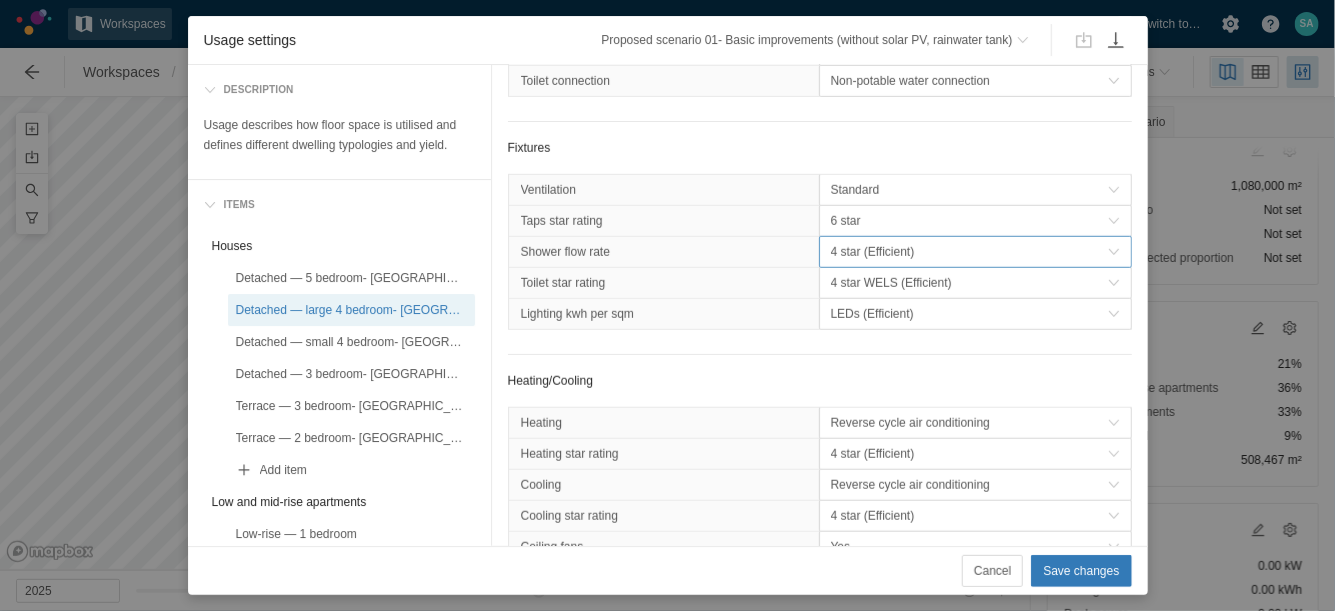 click on "4 star (Efficient)" at bounding box center [969, 252] 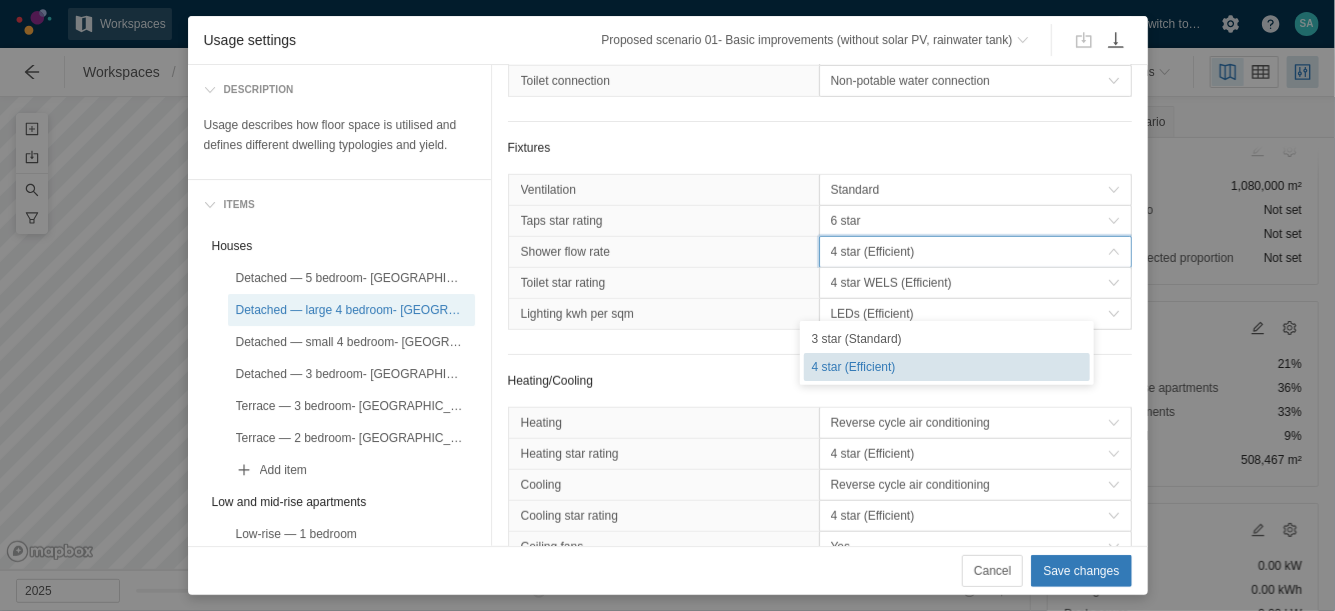 click on "4 star (Efficient)" at bounding box center (947, 367) 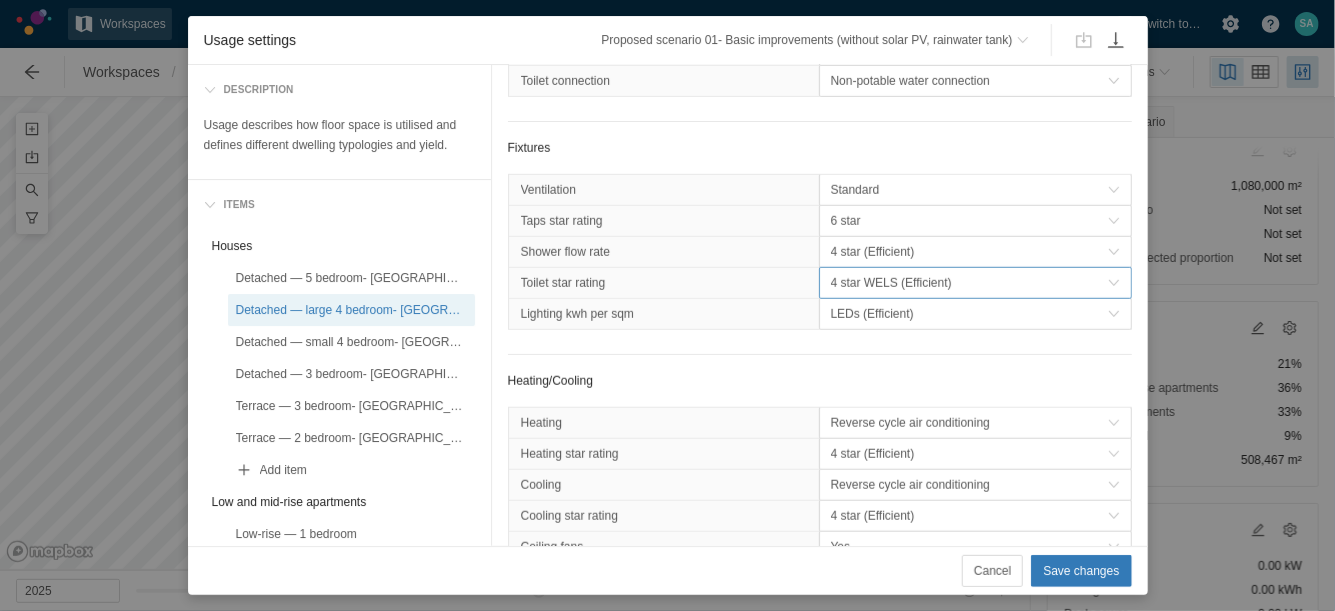 click on "4 star WELS (Efficient)" at bounding box center (969, 283) 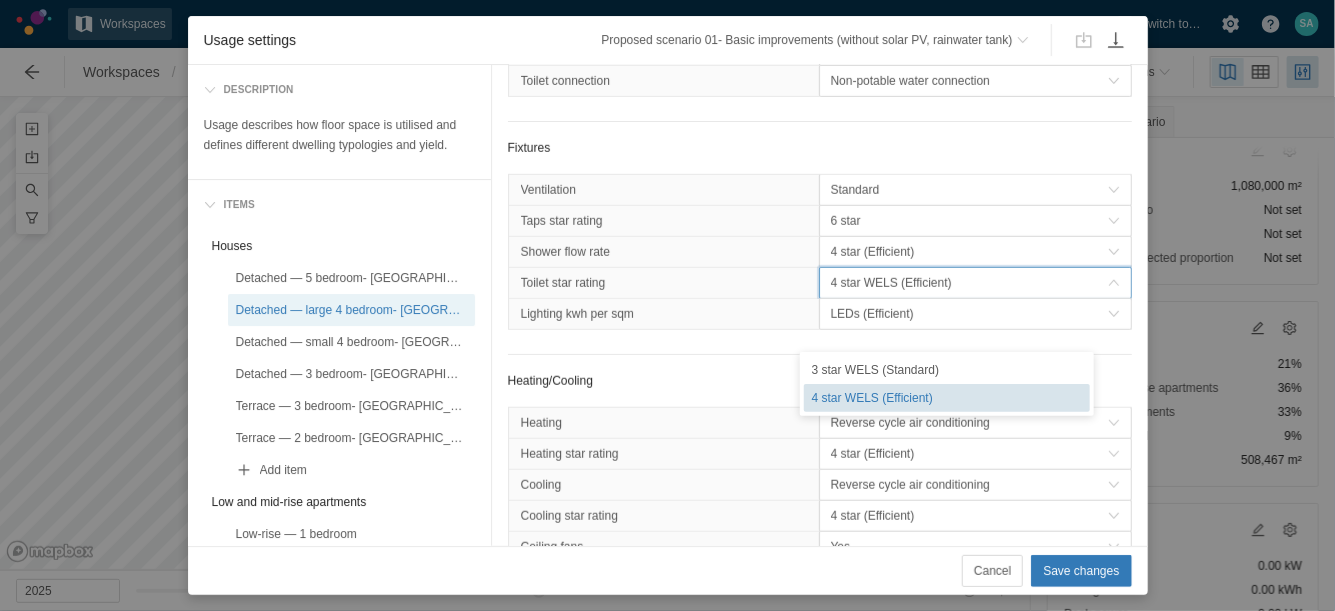 click on "4 star WELS (Efficient)" at bounding box center [947, 398] 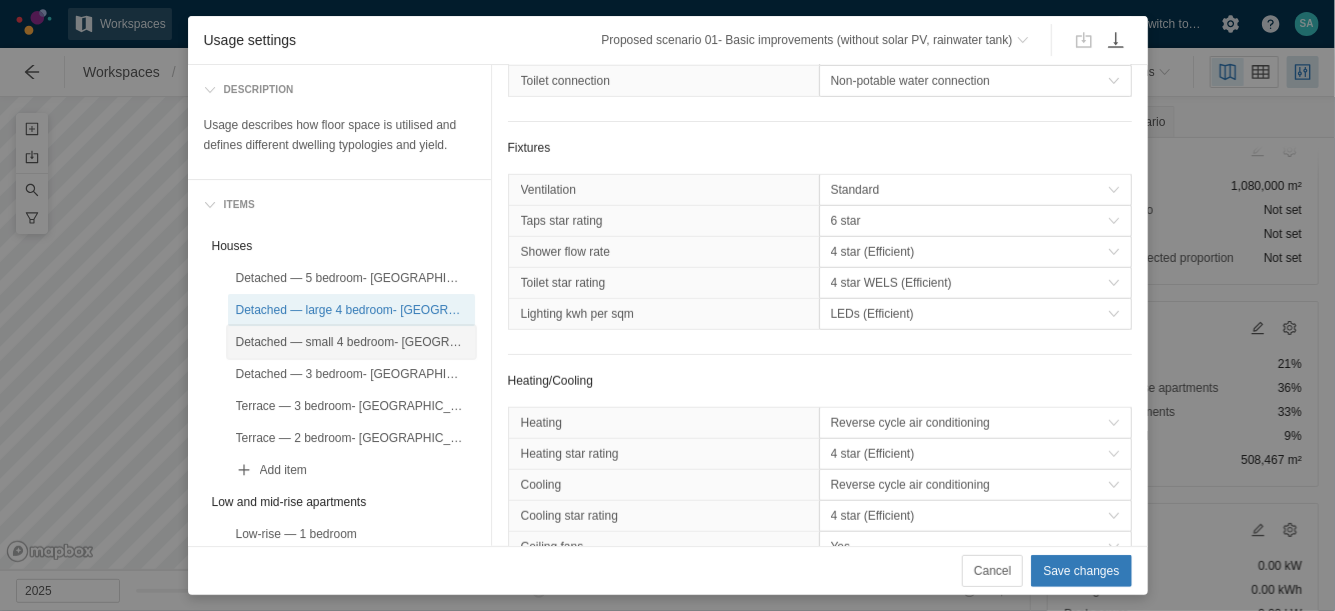 click on "Detached — small 4 bedroom- [GEOGRAPHIC_DATA]" at bounding box center (351, 342) 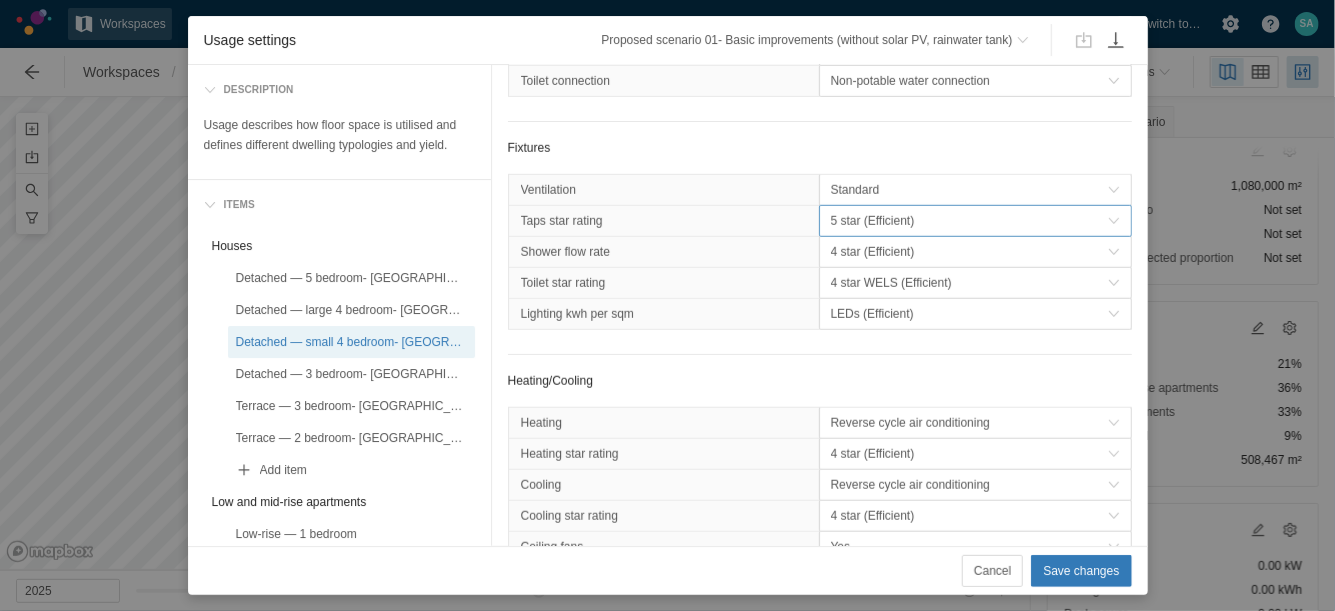 click on "5 star (Efficient)" at bounding box center (969, 221) 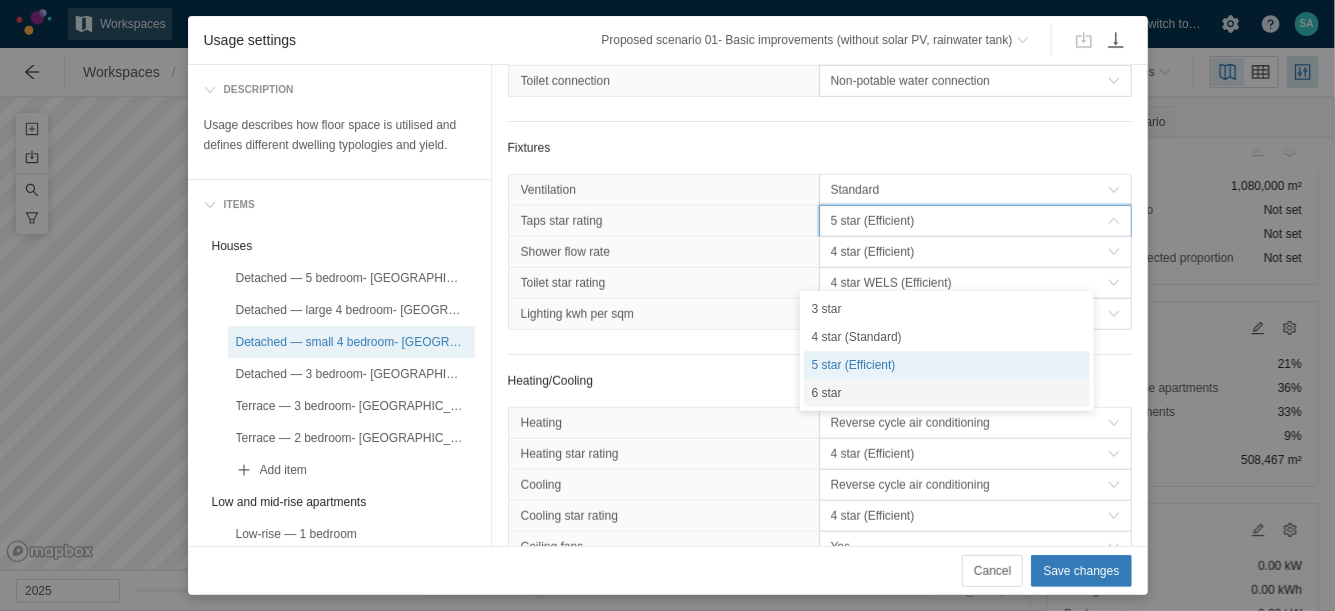 click on "6 star" at bounding box center (947, 393) 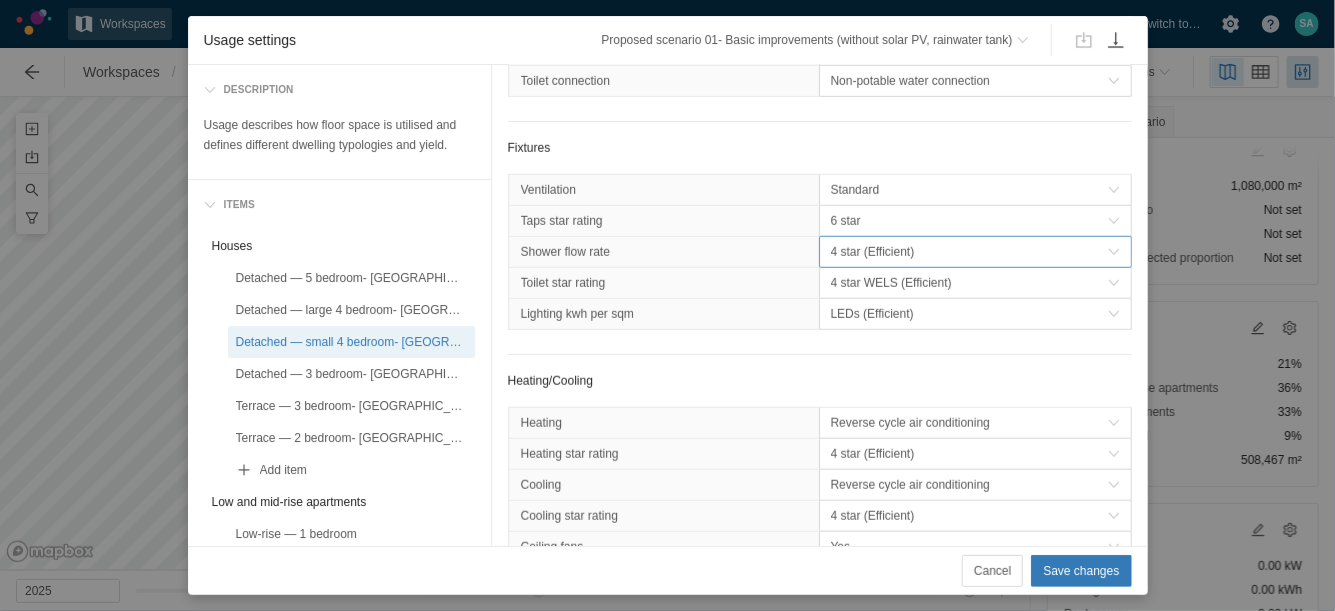 click on "4 star (Efficient)" at bounding box center [969, 252] 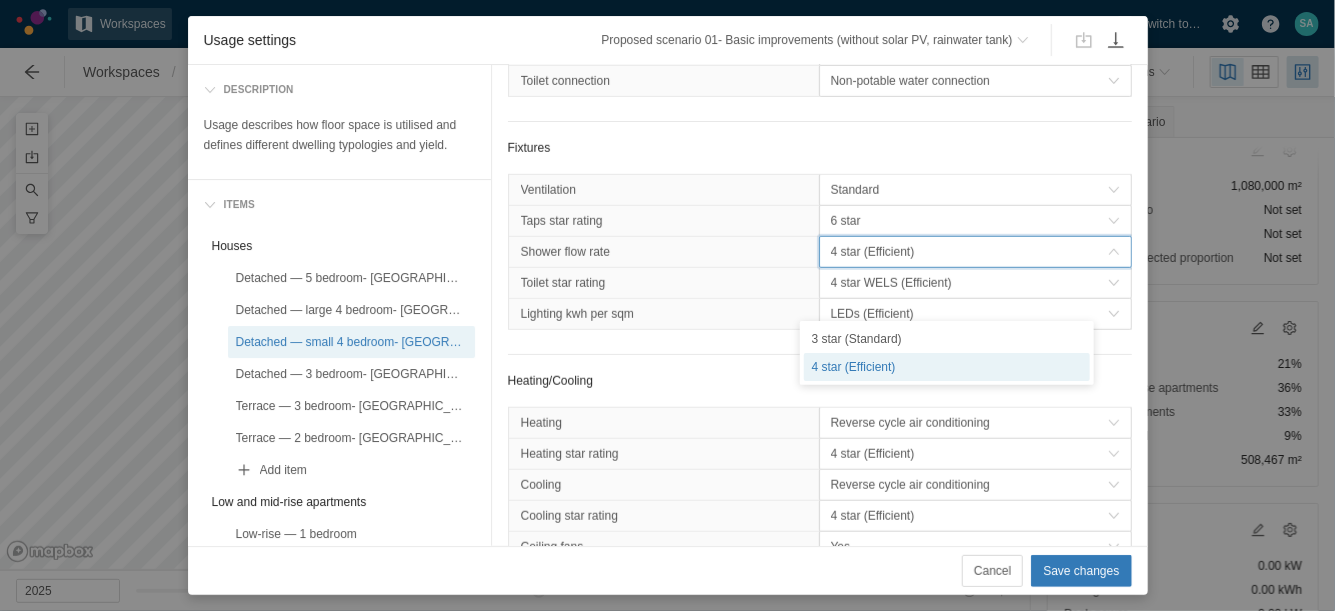click on "4 star (Efficient)" at bounding box center (969, 252) 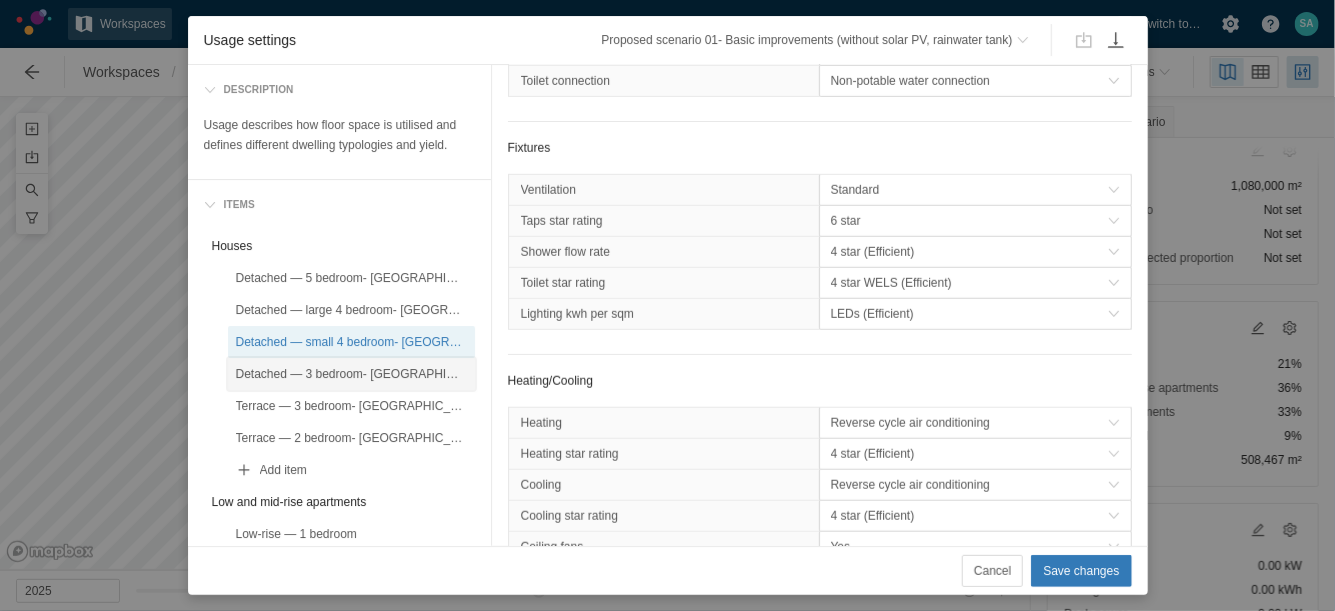 click on "Detached — 3 bedroom- [GEOGRAPHIC_DATA]" at bounding box center (351, 374) 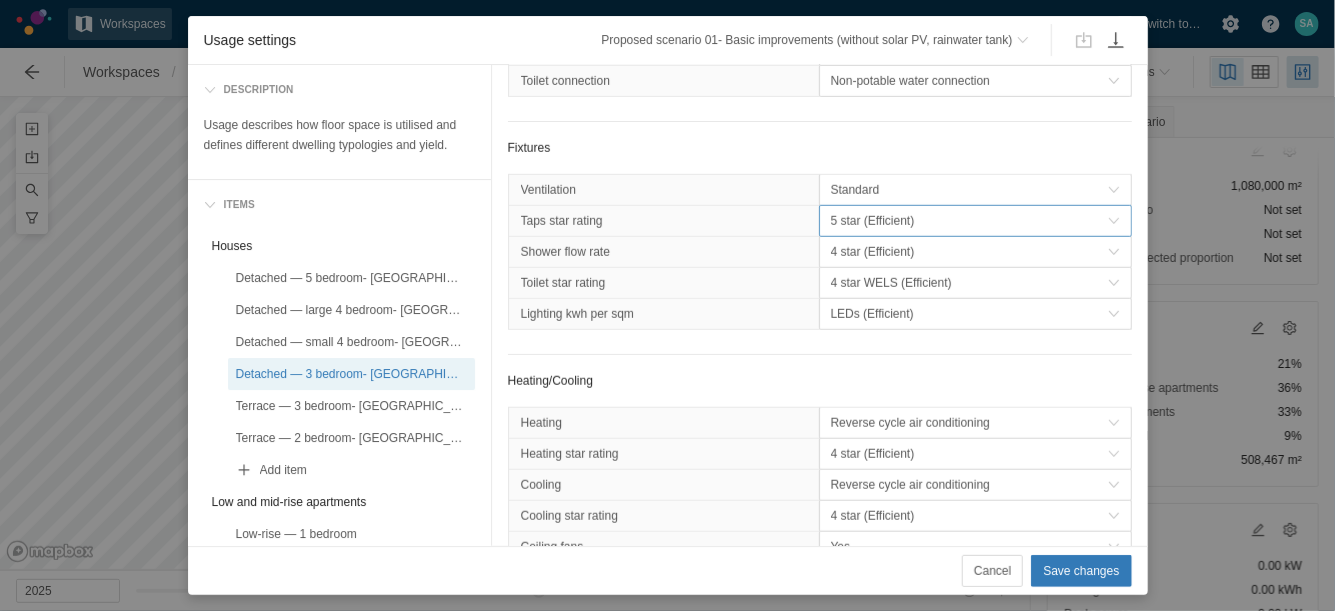 click on "5 star (Efficient)" at bounding box center [969, 221] 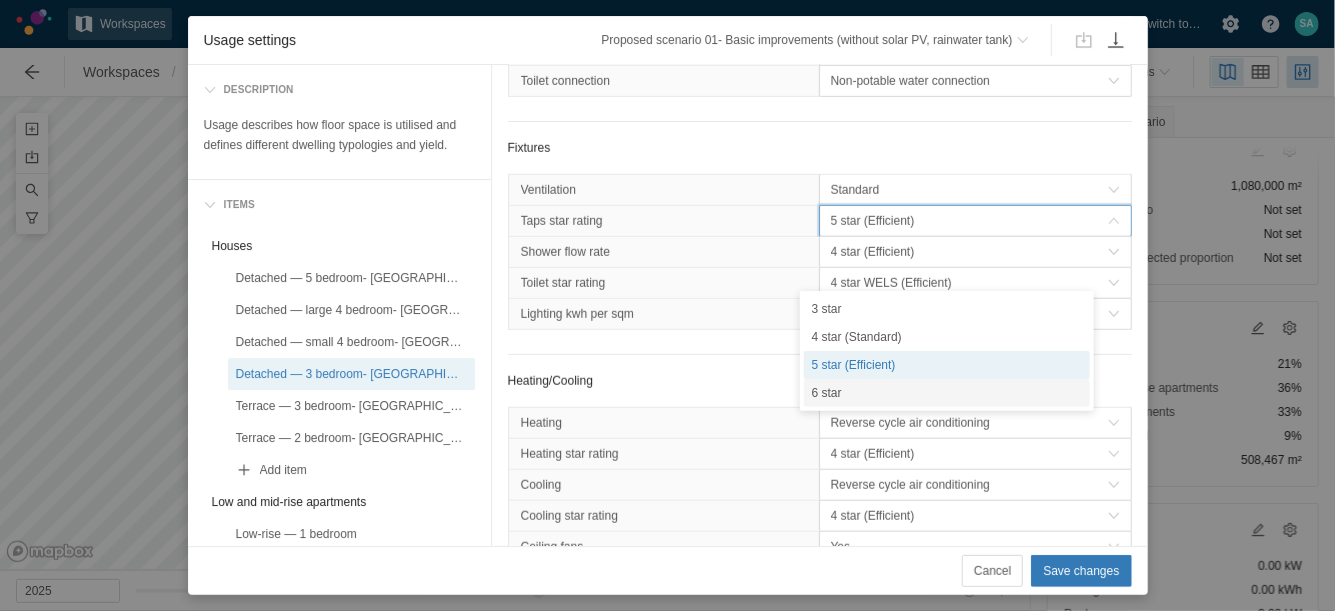 click on "6 star" at bounding box center [947, 393] 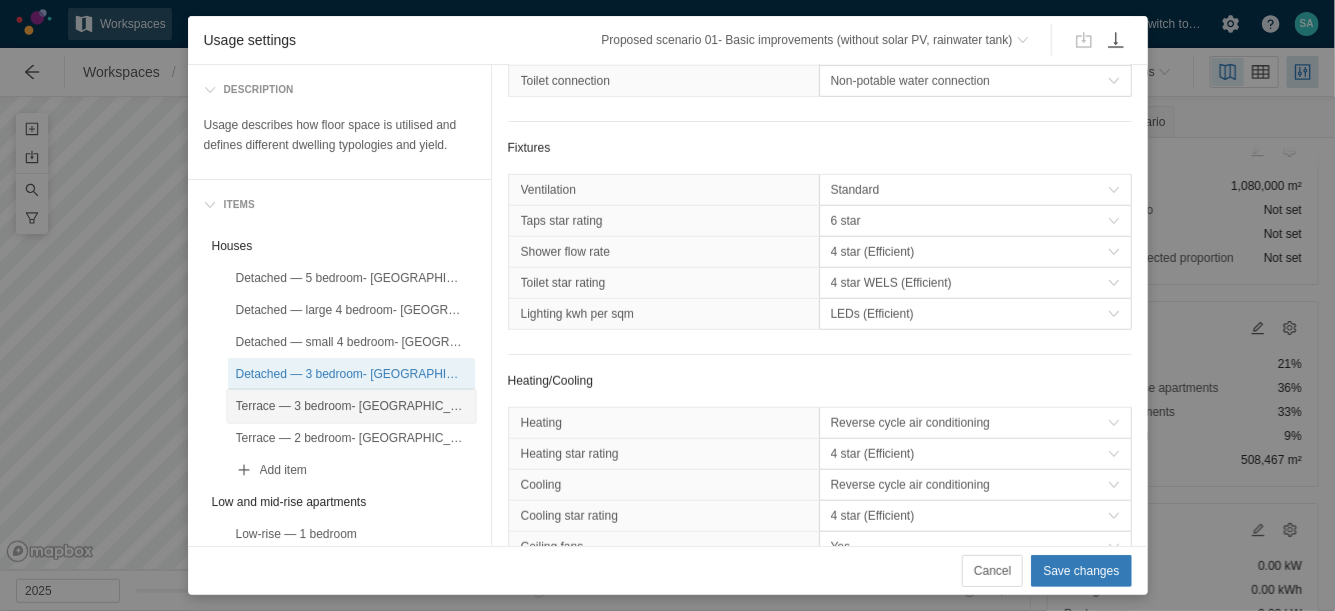 click on "Terrace — 3 bedroom- [GEOGRAPHIC_DATA]" at bounding box center (351, 406) 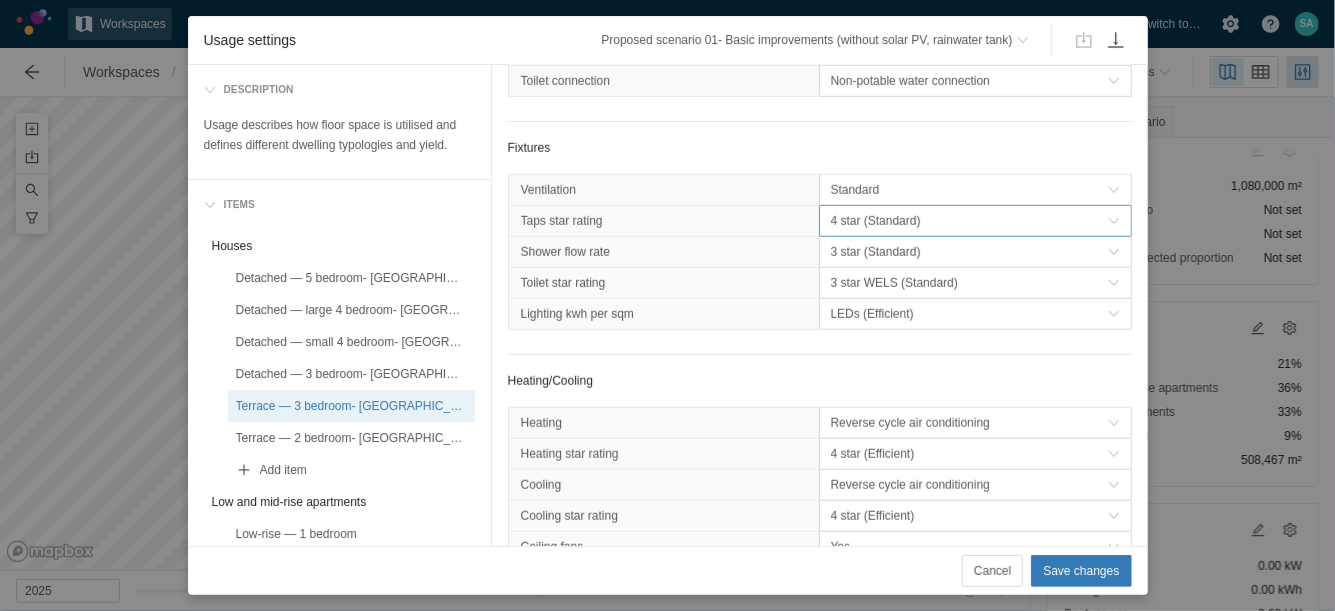click on "4 star (Standard)" at bounding box center [969, 221] 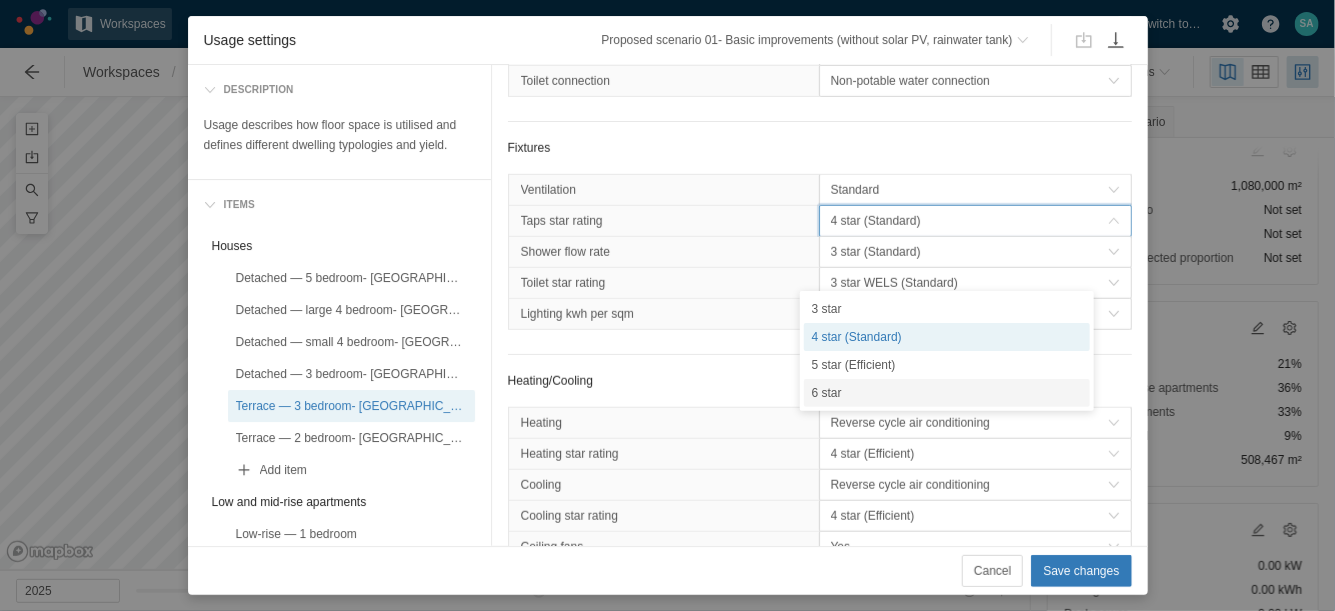 click on "6 star" at bounding box center [947, 393] 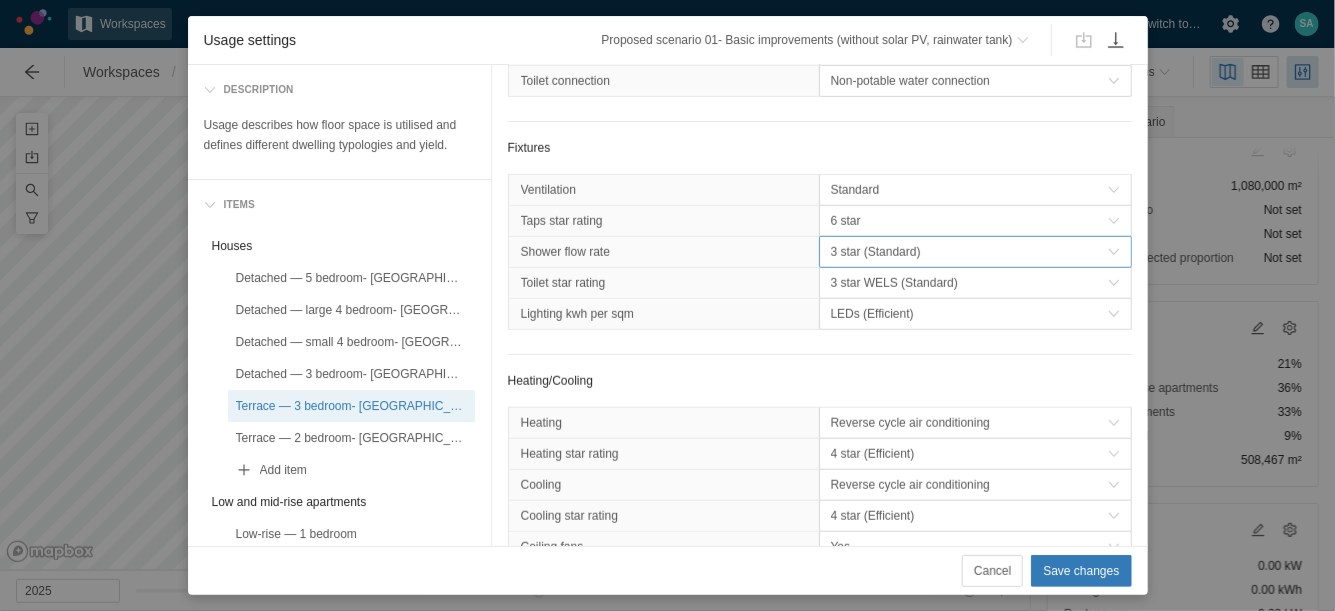 click on "3 star (Standard)" at bounding box center (969, 252) 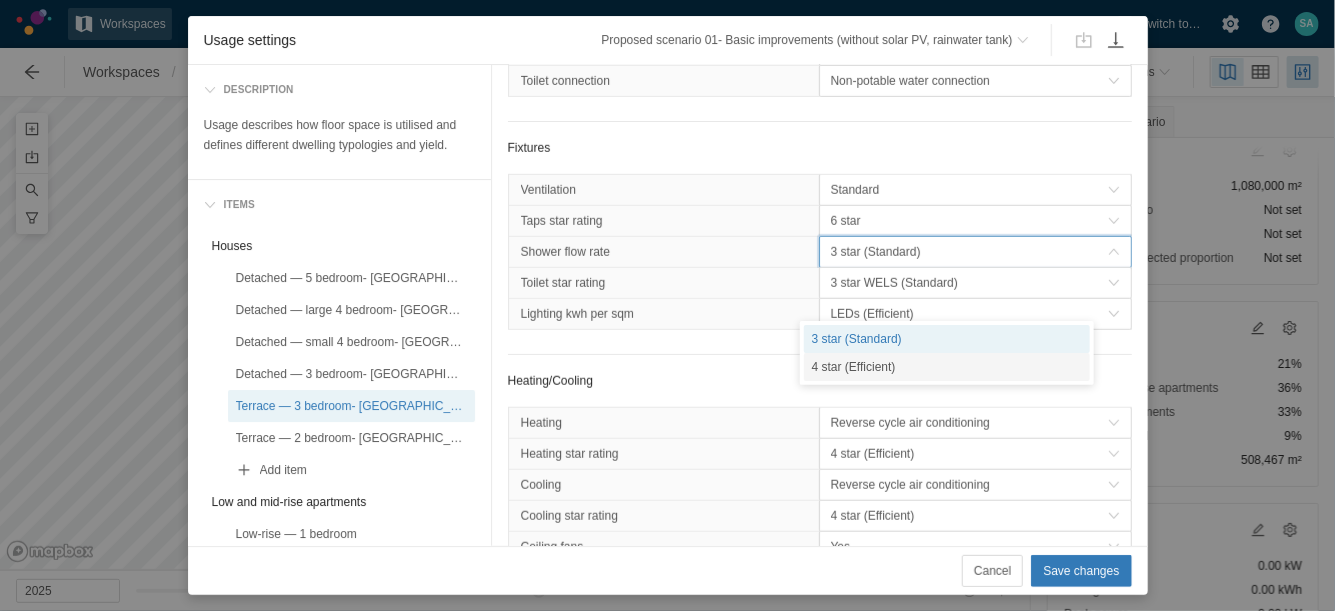 click on "4 star (Efficient)" at bounding box center [947, 367] 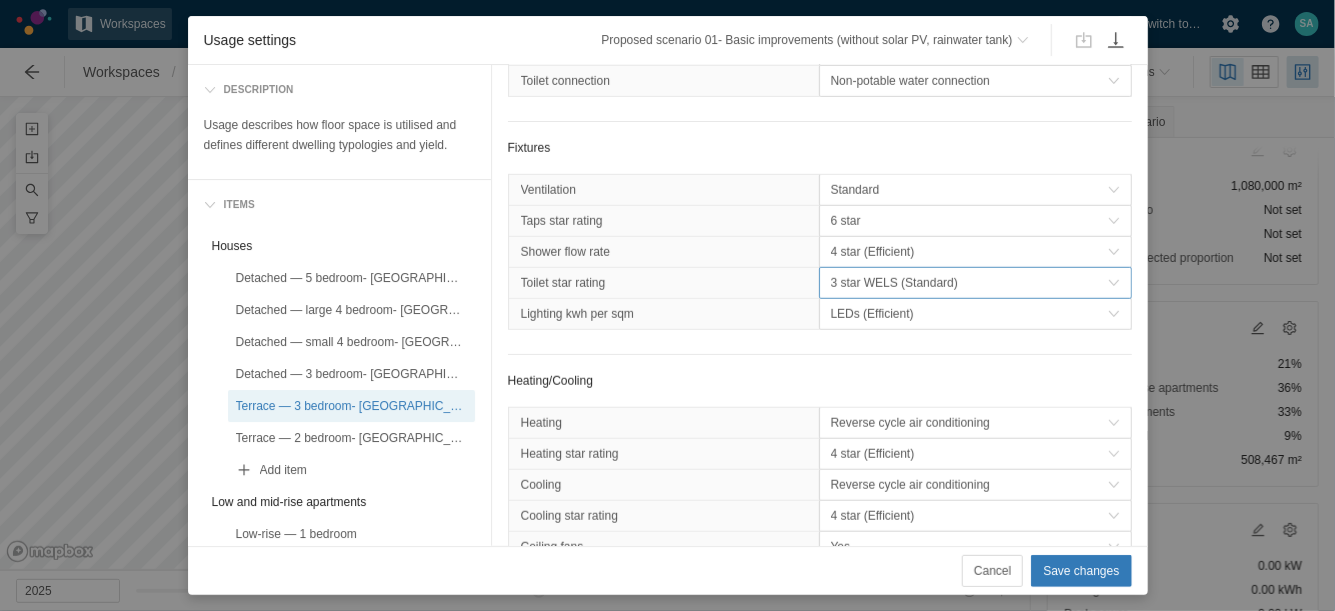 click on "3 star WELS (Standard)" at bounding box center (969, 283) 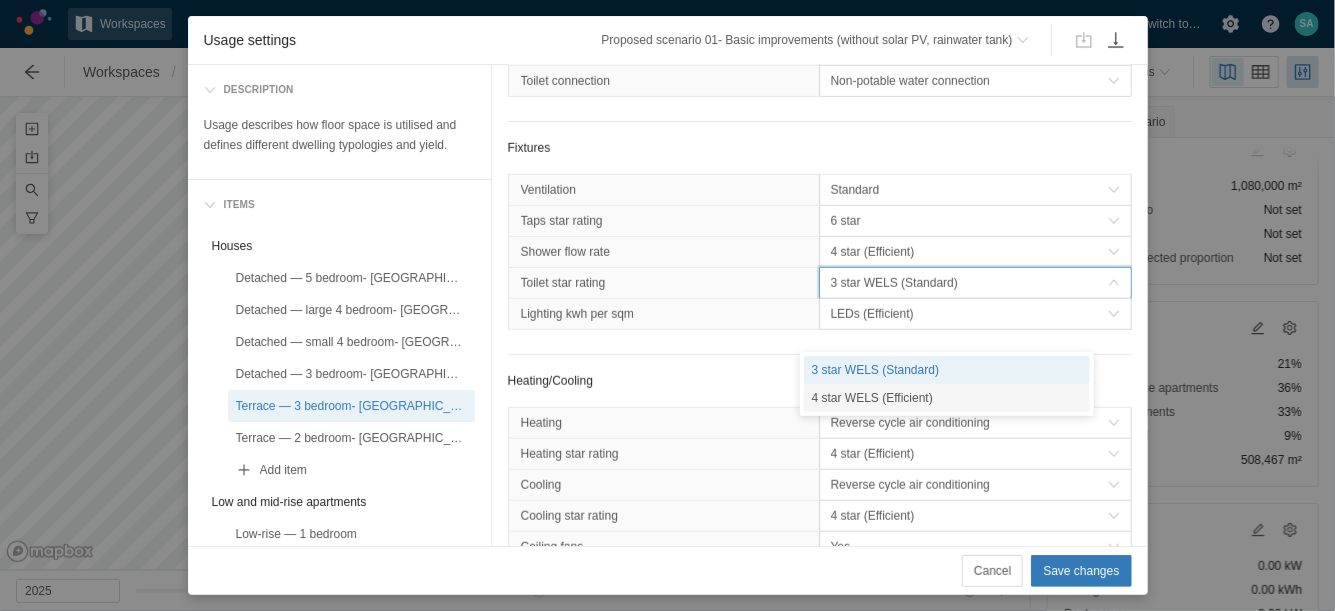 click on "4 star WELS (Efficient)" at bounding box center [947, 398] 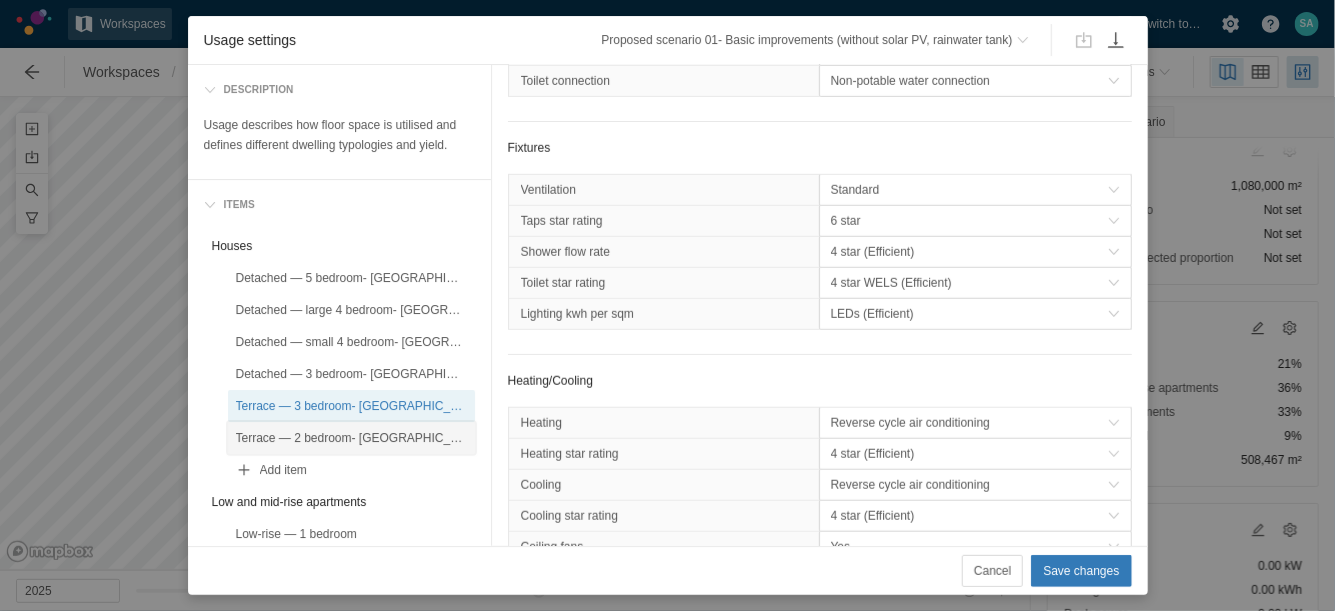 click on "Terrace — 2 bedroom- [GEOGRAPHIC_DATA]" at bounding box center [351, 438] 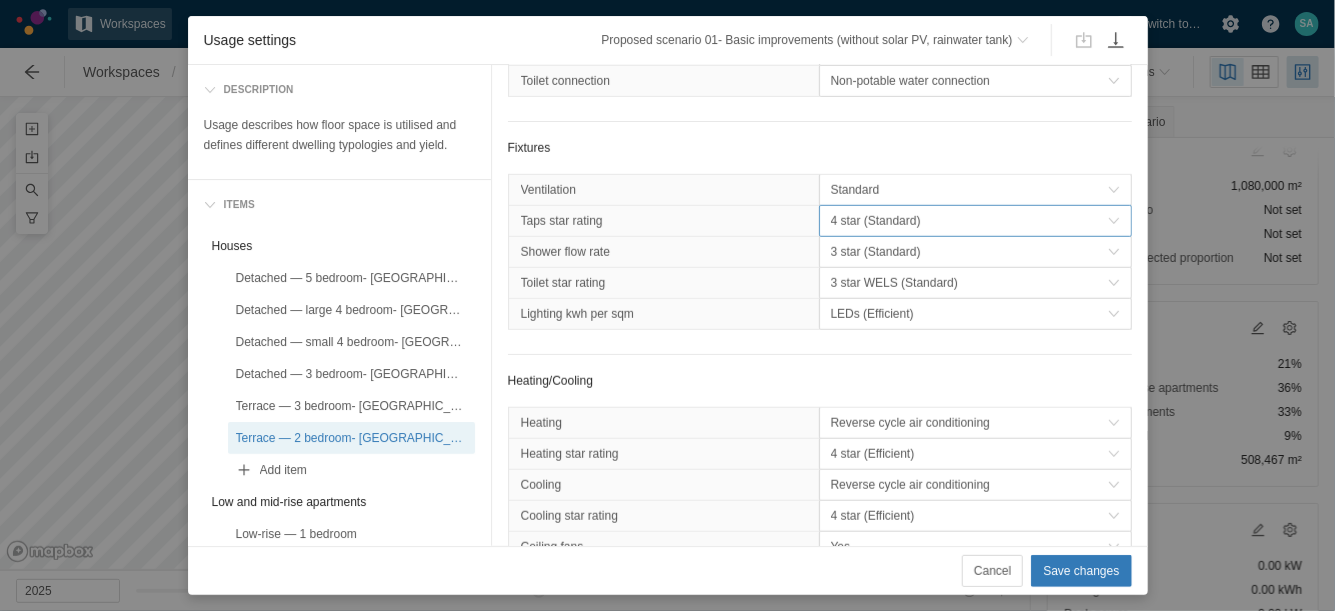 click on "4 star (Standard)" at bounding box center (969, 221) 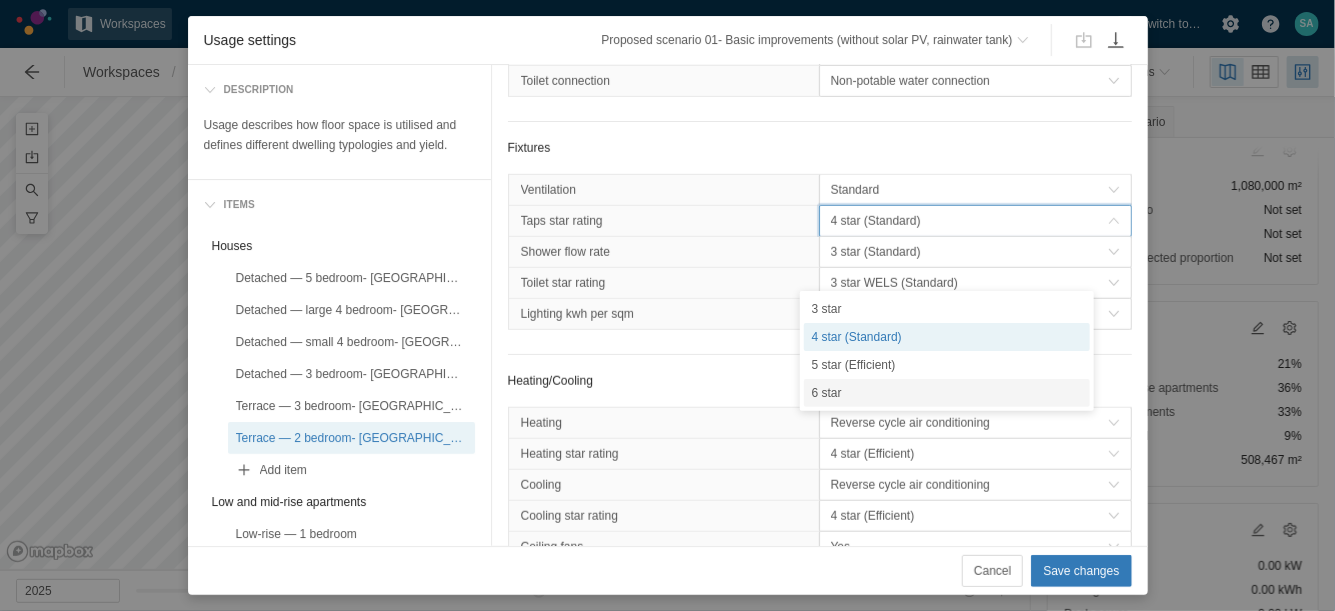 click on "6 star" at bounding box center [947, 393] 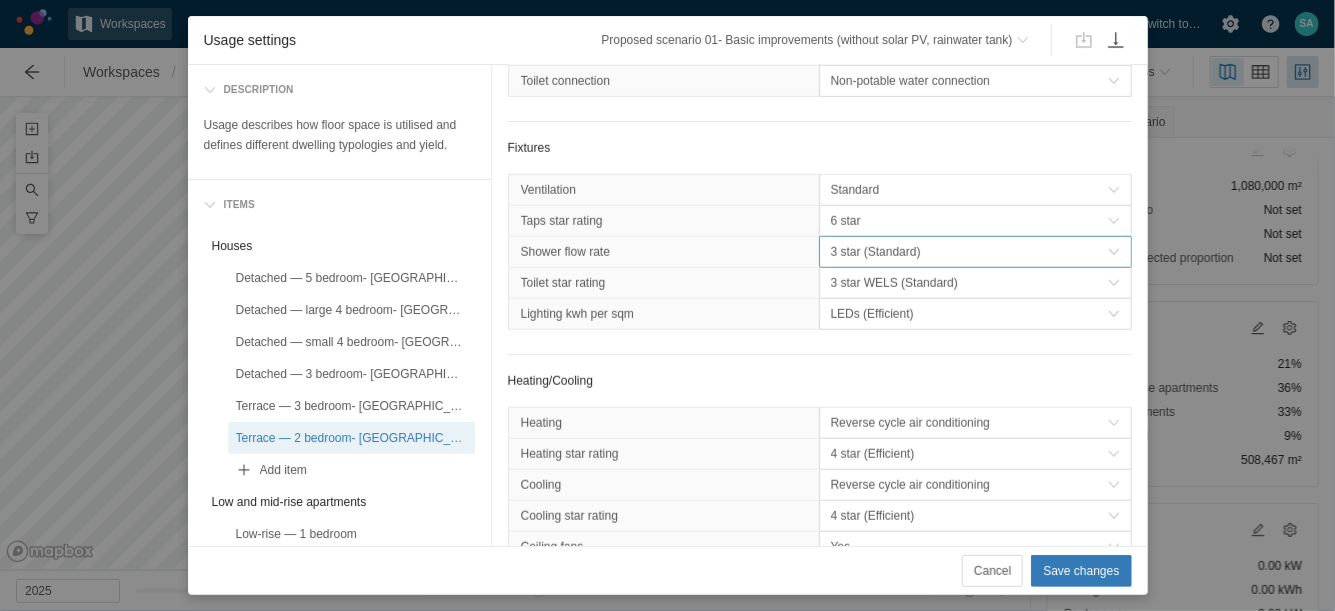 click on "3 star (Standard)" at bounding box center [969, 252] 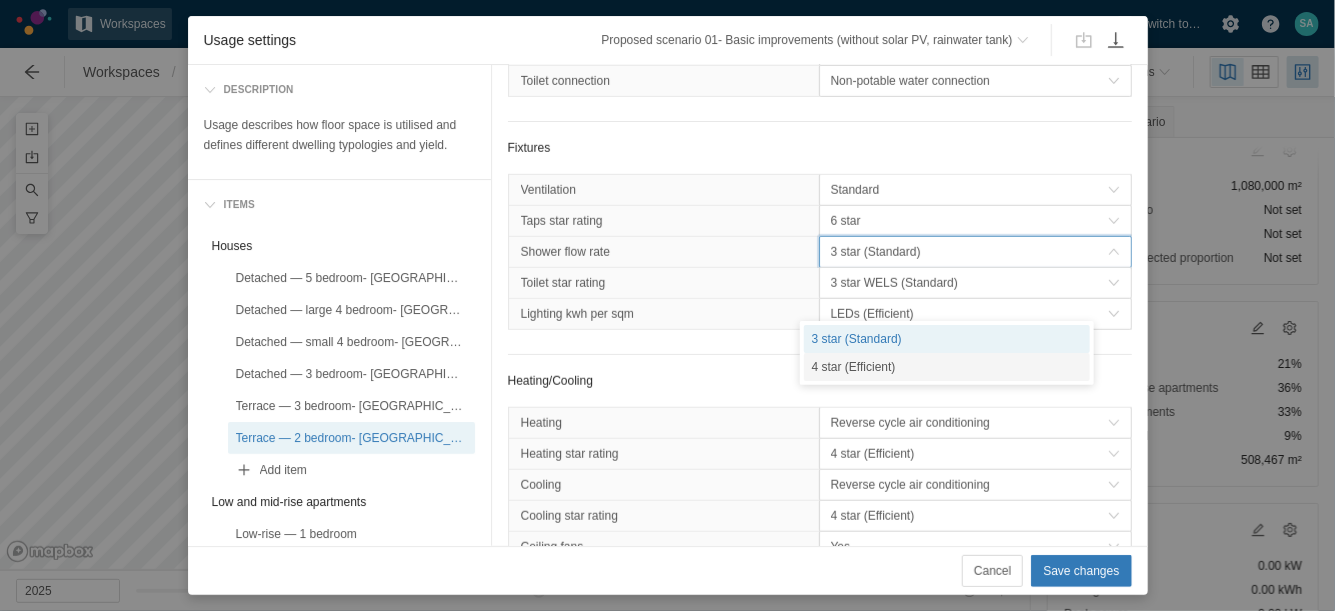 click on "4 star (Efficient)" at bounding box center (947, 367) 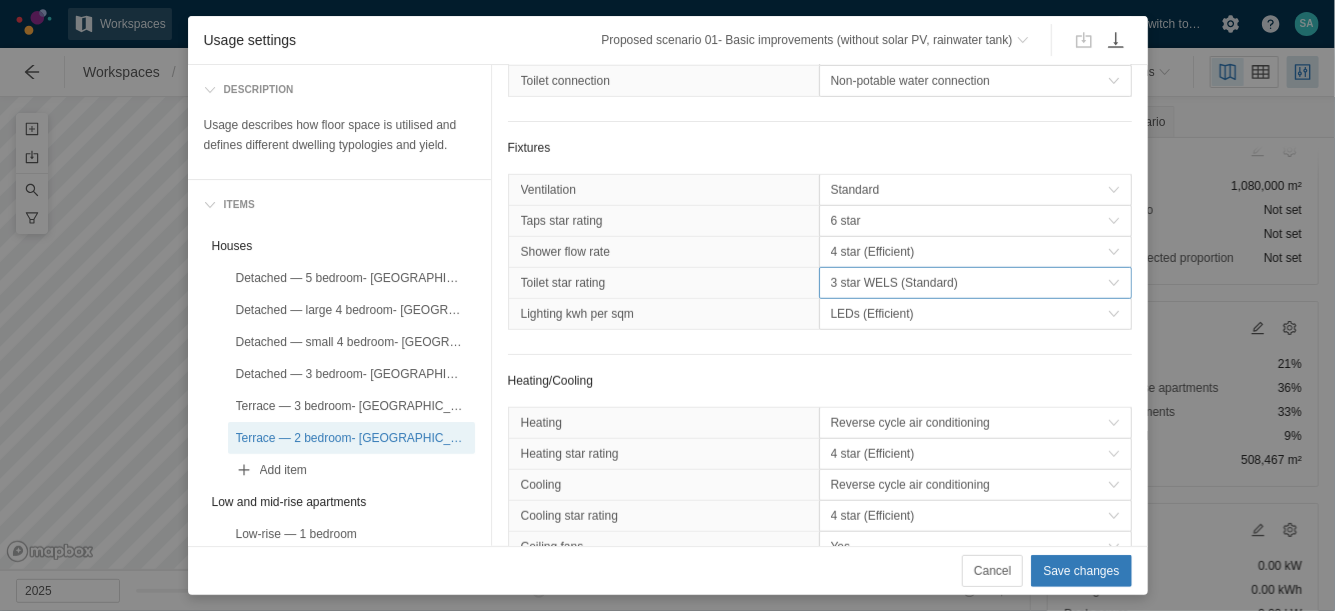 click on "3 star WELS (Standard)" at bounding box center (969, 283) 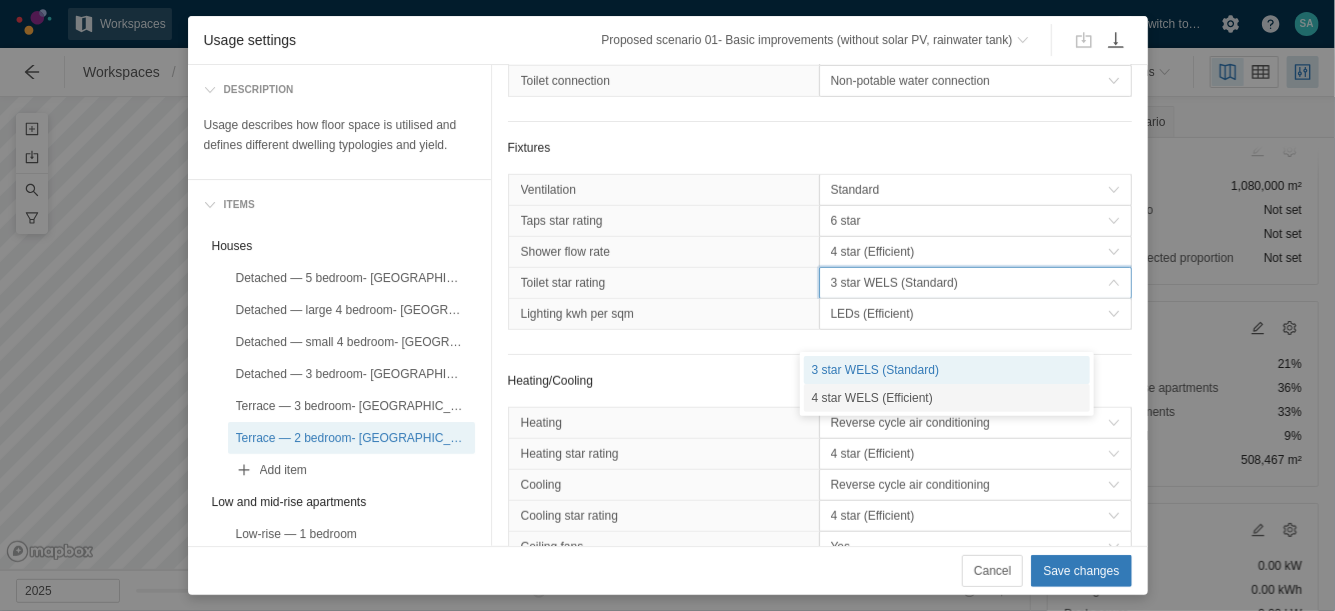 click on "4 star WELS (Efficient)" at bounding box center (947, 398) 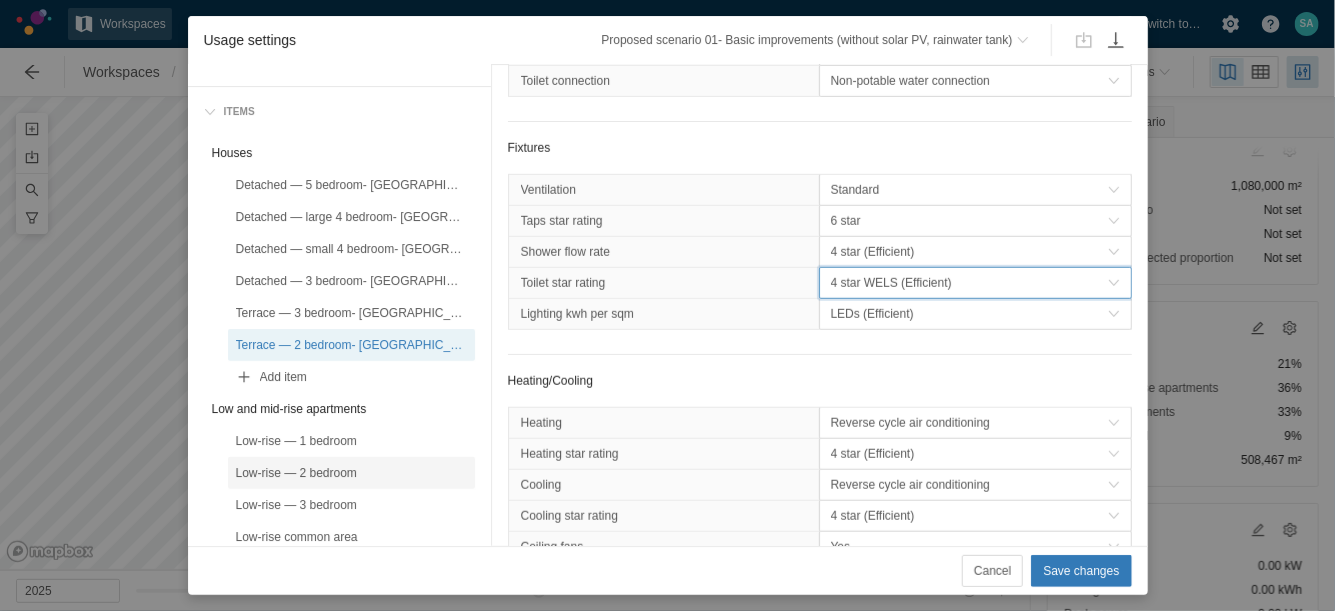 scroll, scrollTop: 125, scrollLeft: 0, axis: vertical 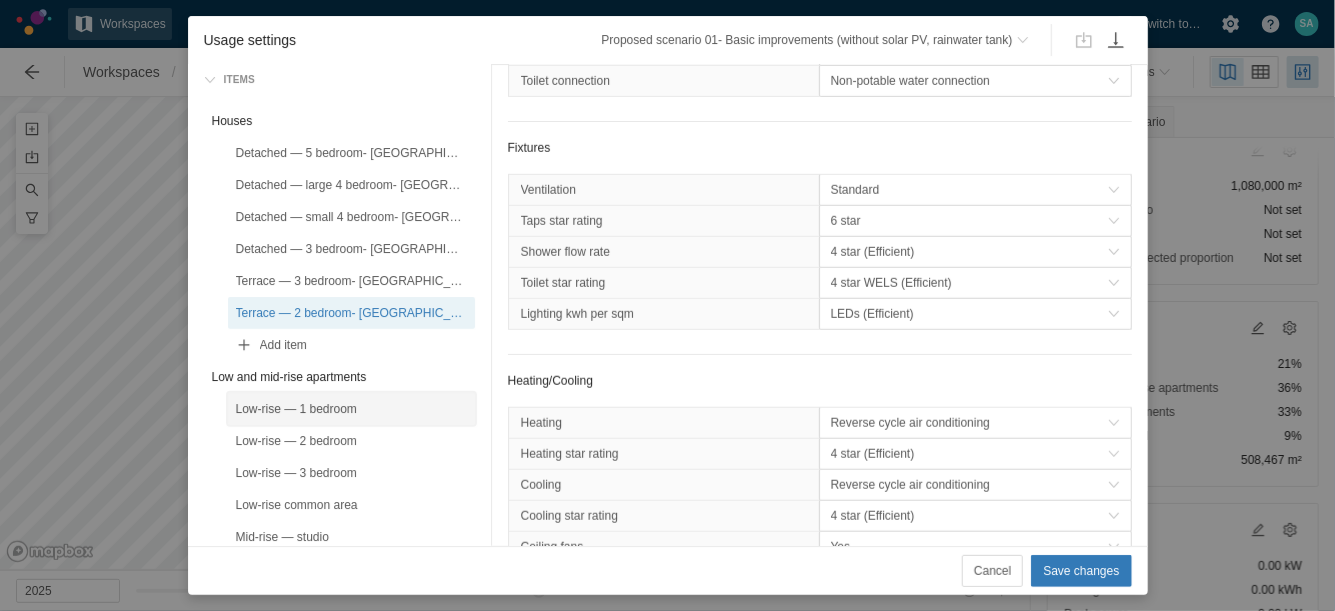 click on "Low-rise — 1 bedroom" at bounding box center (351, 409) 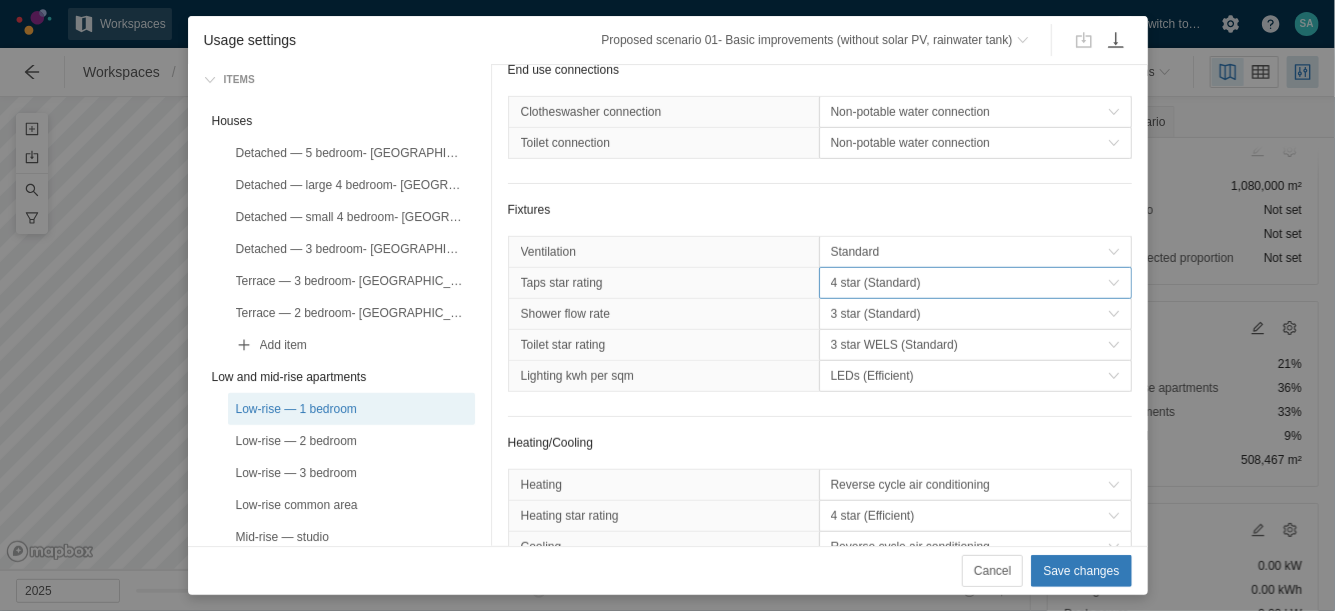 click on "4 star (Standard)" at bounding box center [969, 283] 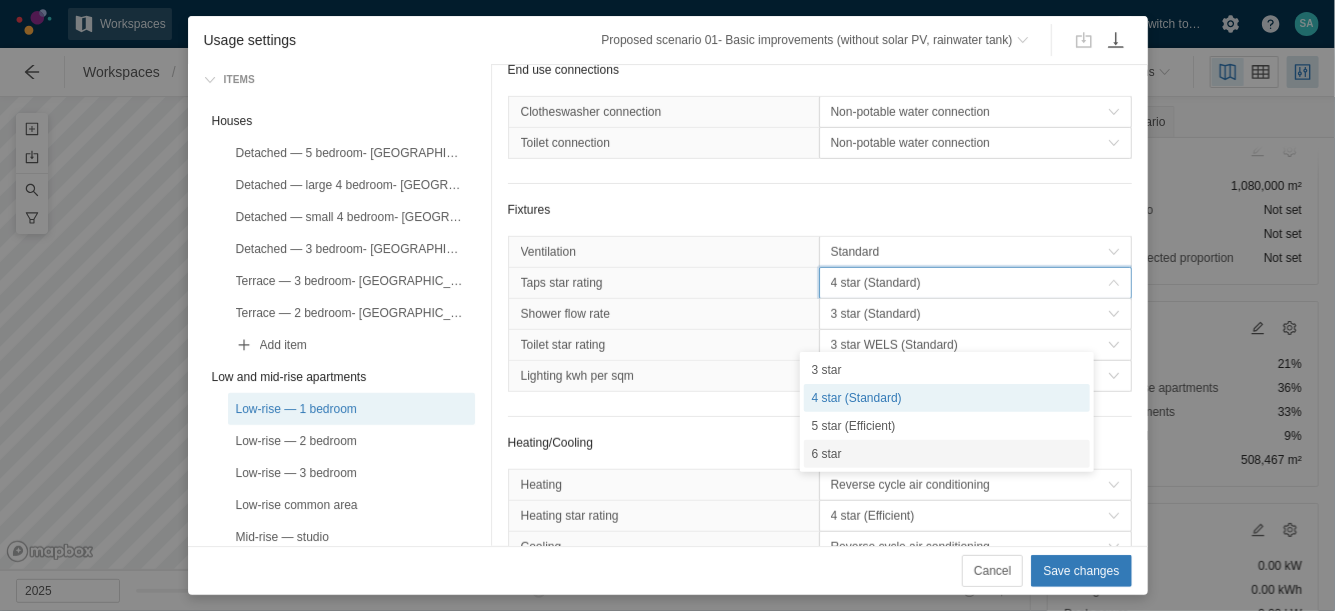 click on "6 star" at bounding box center (947, 454) 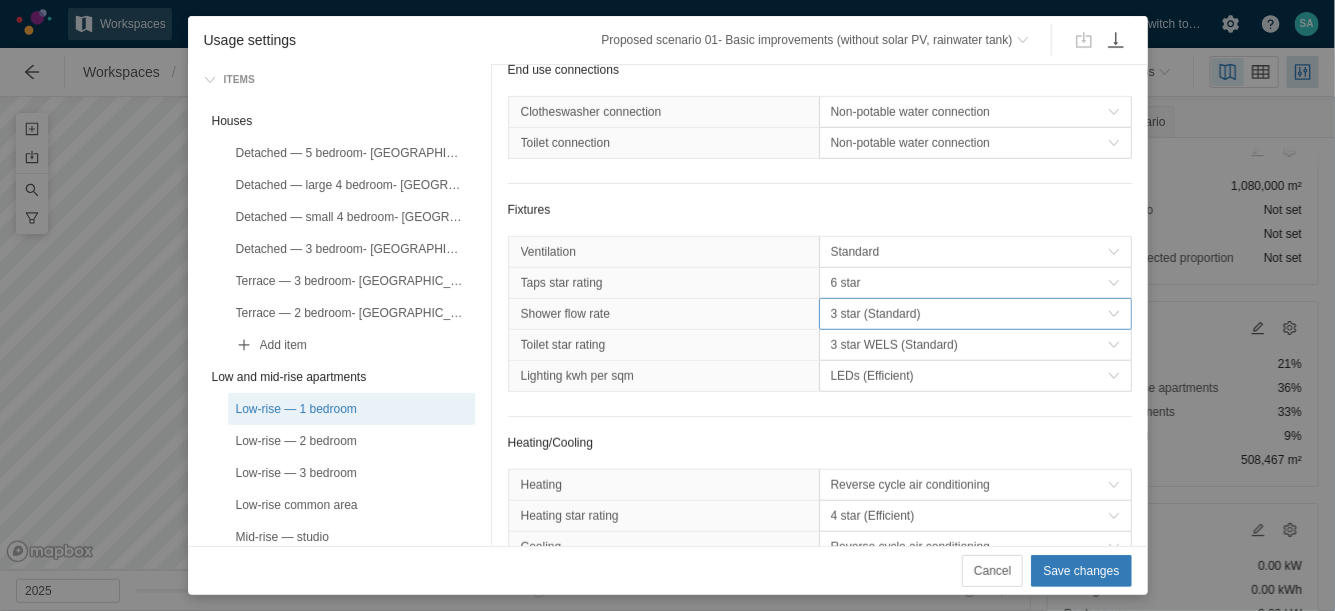 click on "3 star (Standard)" at bounding box center (969, 314) 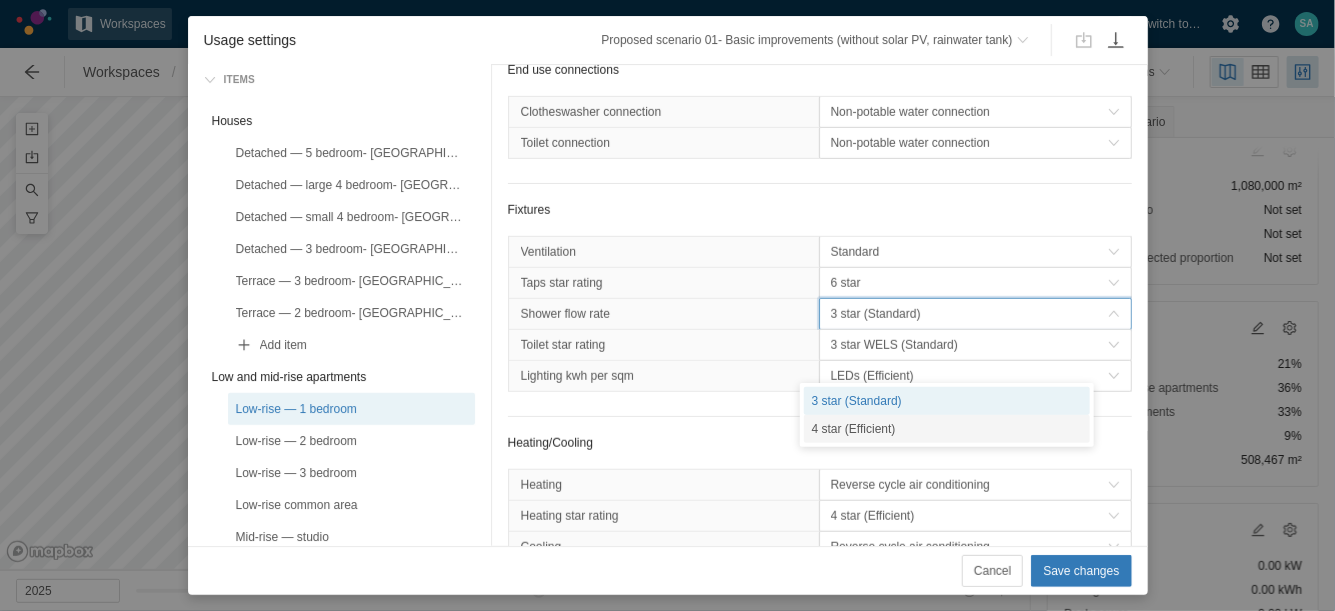 click on "4 star (Efficient)" at bounding box center [947, 429] 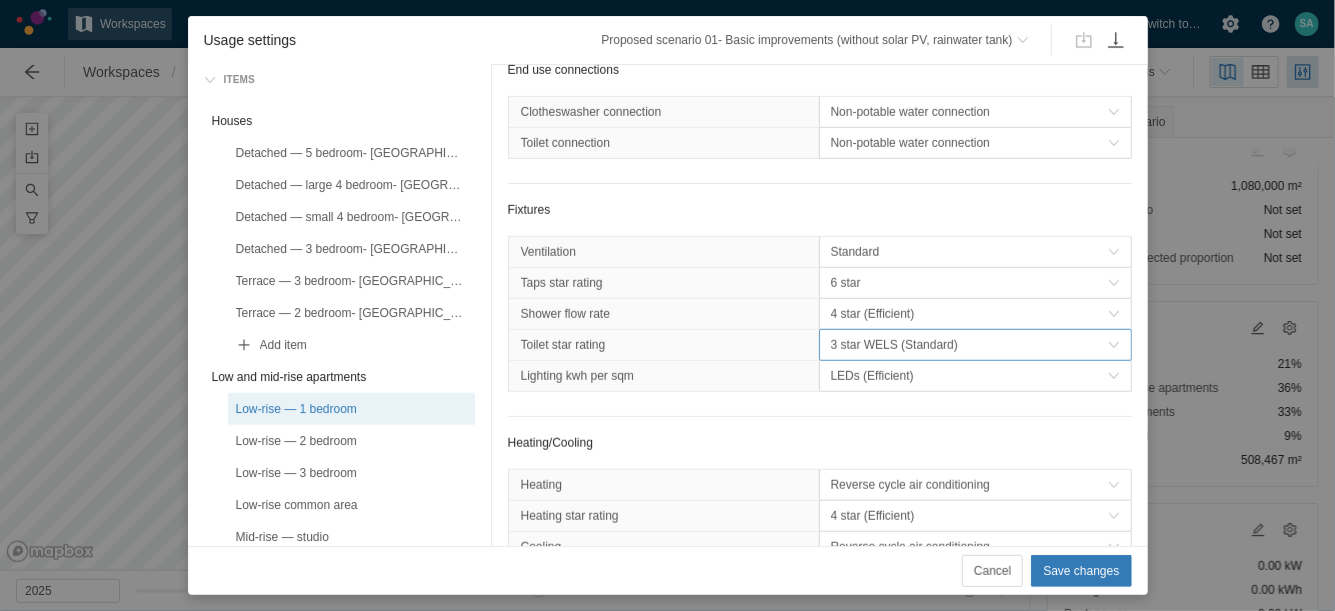 click on "3 star WELS (Standard)" at bounding box center (969, 345) 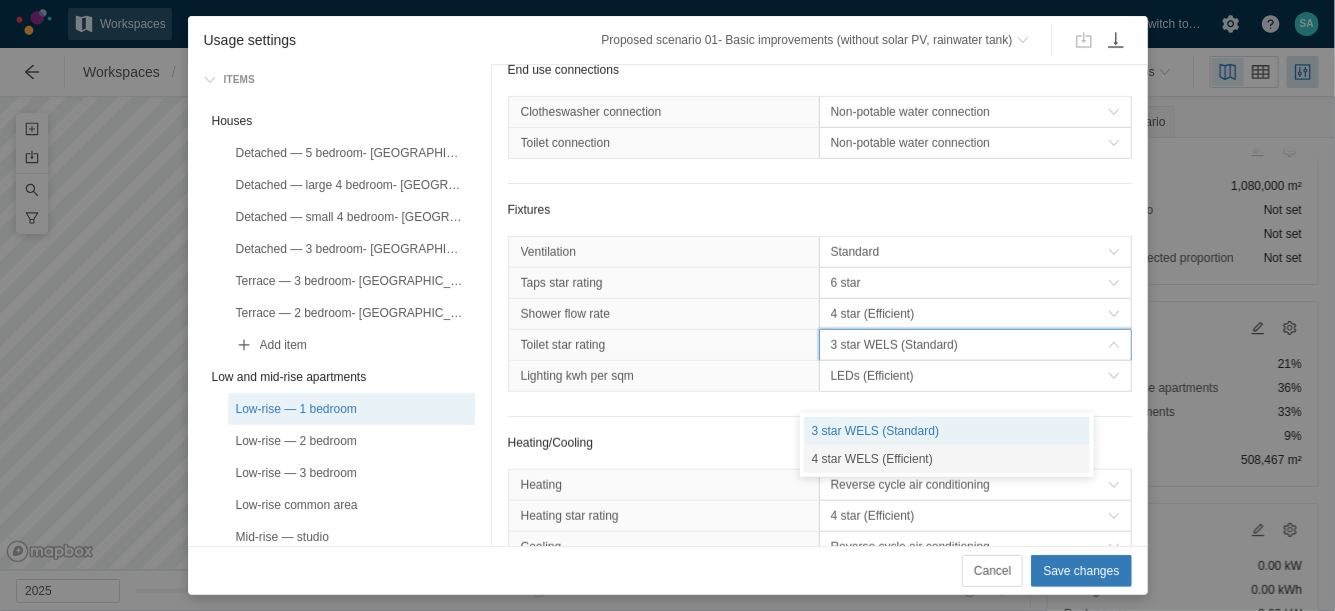 click on "4 star WELS (Efficient)" at bounding box center [947, 459] 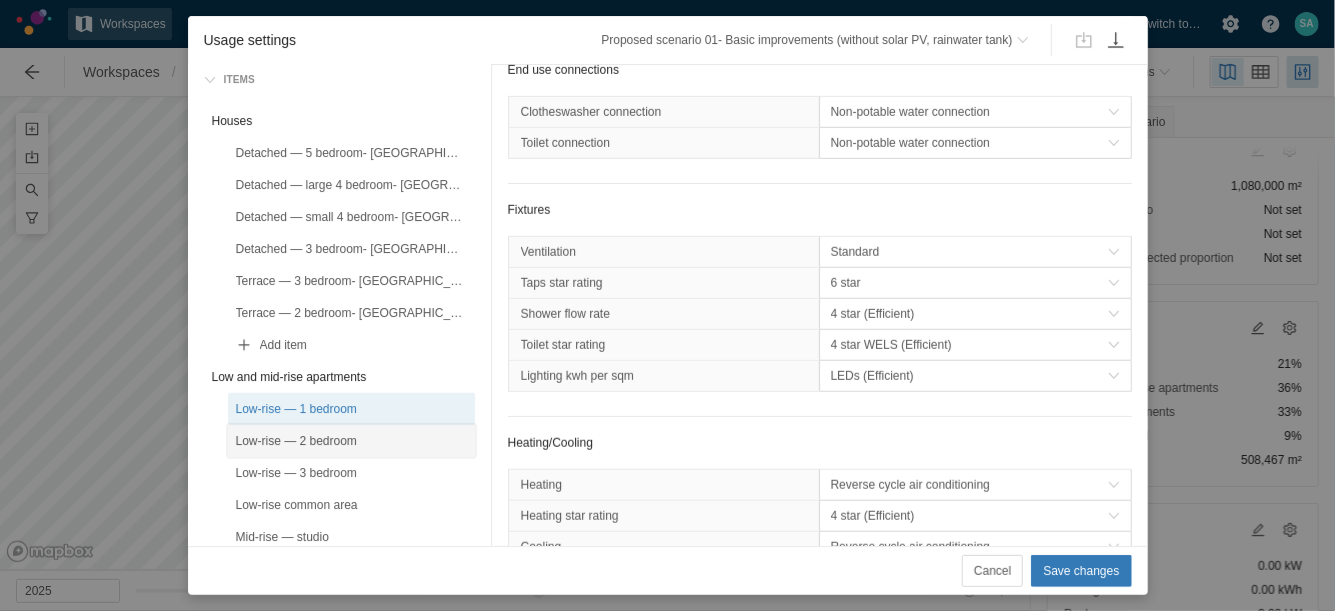 click on "Low-rise — 2 bedroom" at bounding box center [351, 441] 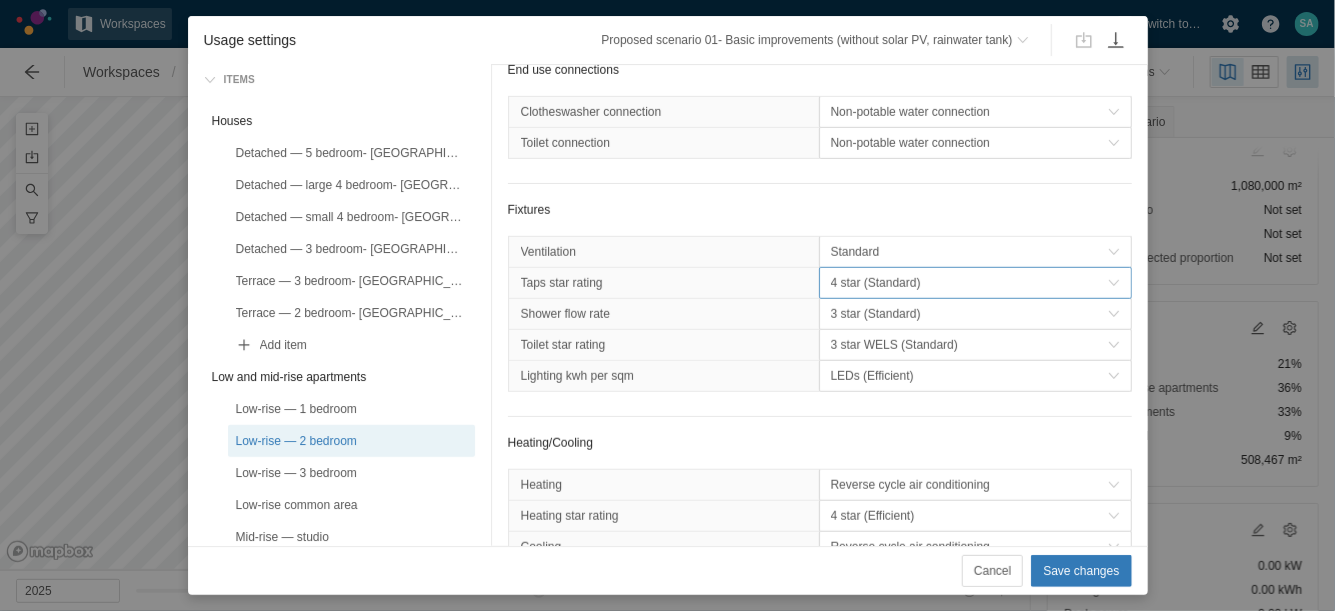 click on "4 star (Standard)" at bounding box center (969, 283) 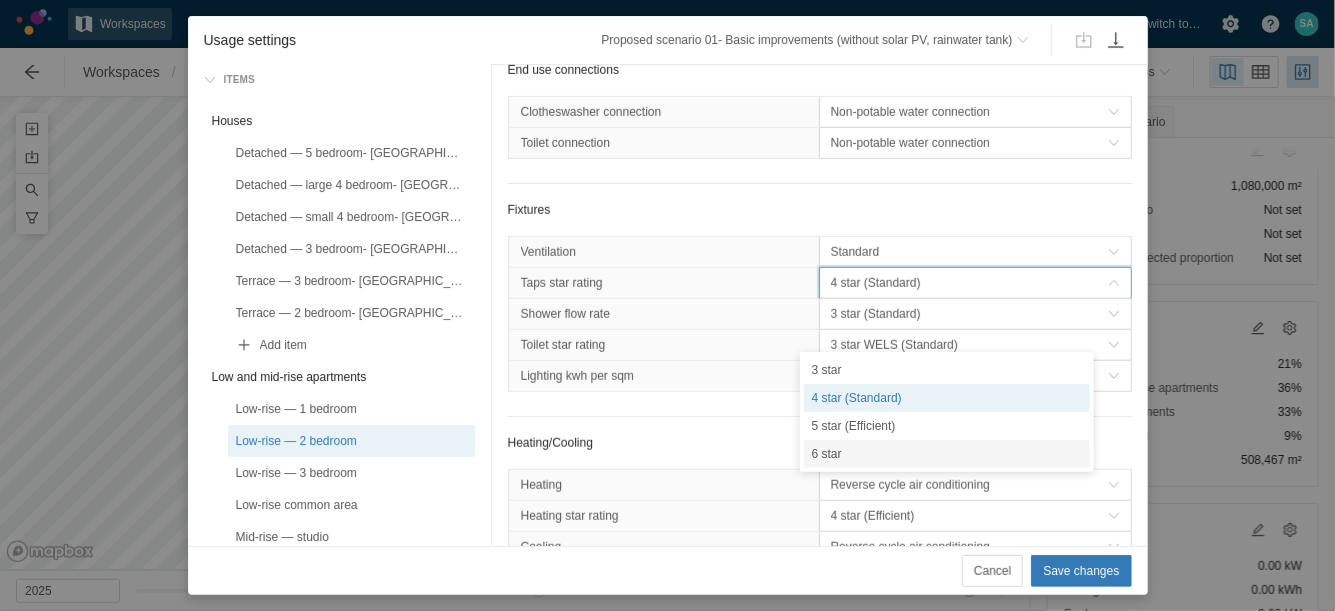 click on "6 star" at bounding box center [947, 454] 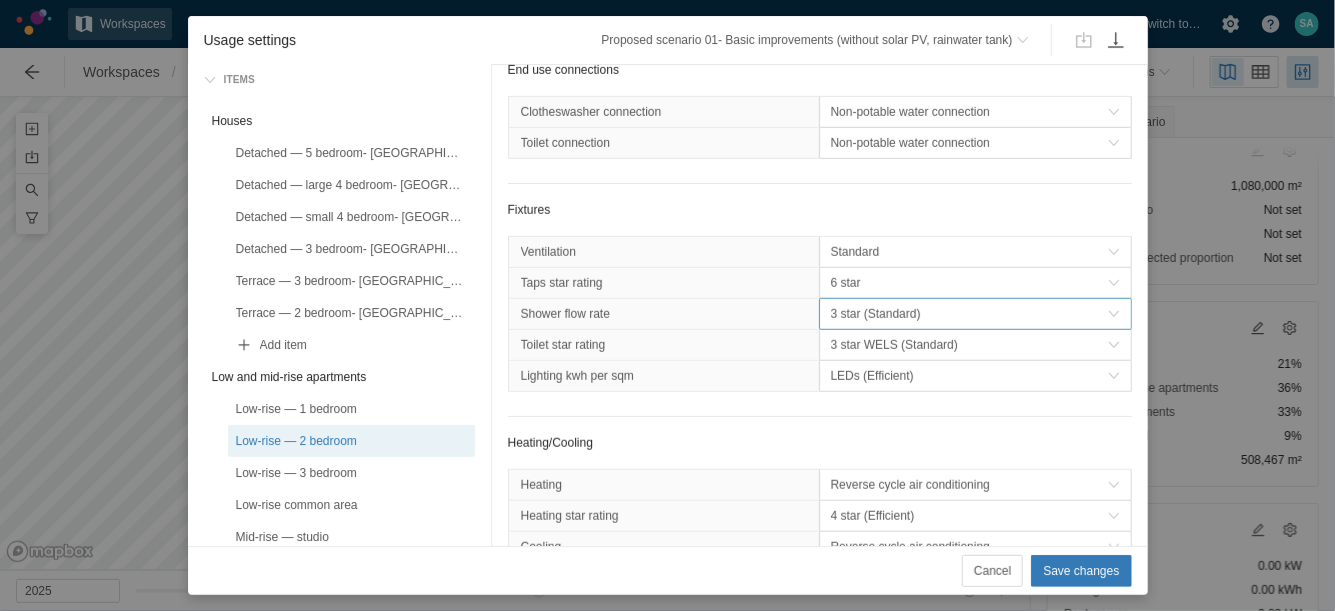 click on "3 star (Standard)" at bounding box center [969, 314] 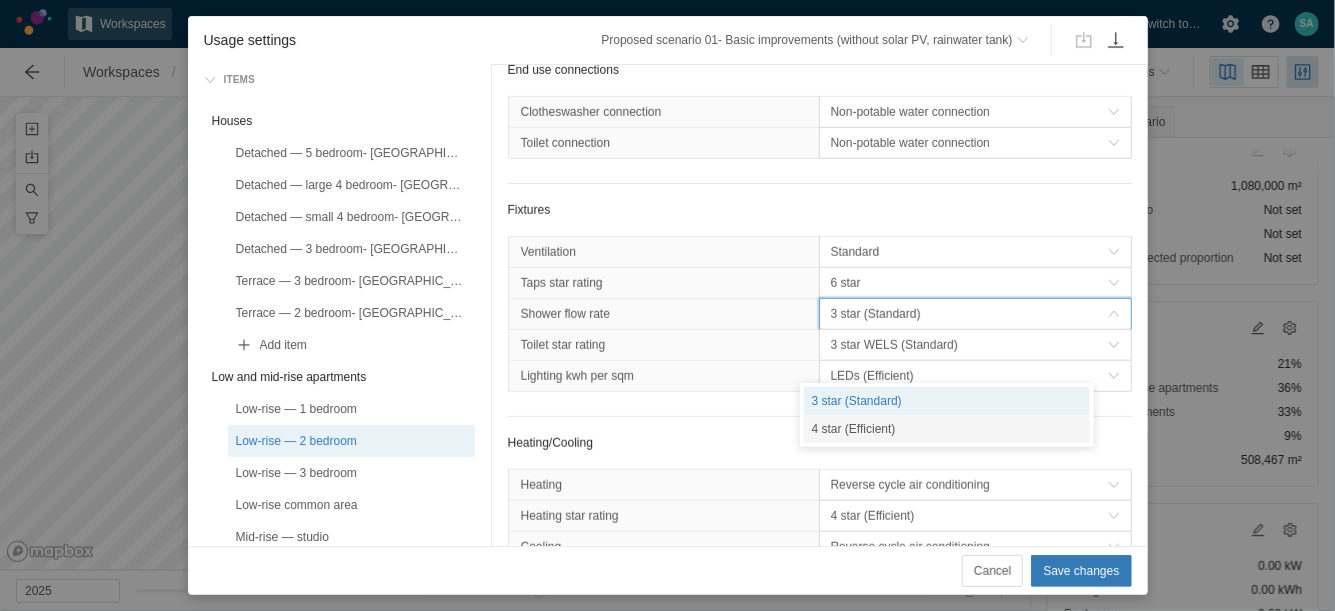 click on "4 star (Efficient)" at bounding box center [947, 429] 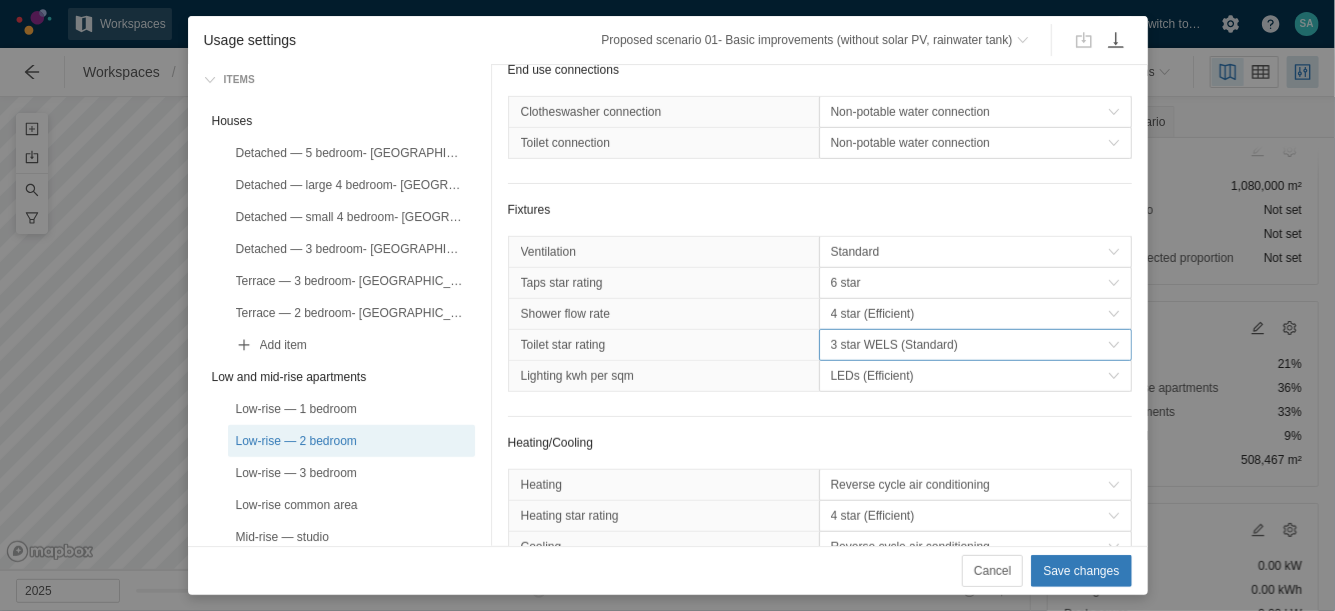 click on "3 star WELS (Standard)" at bounding box center [975, 345] 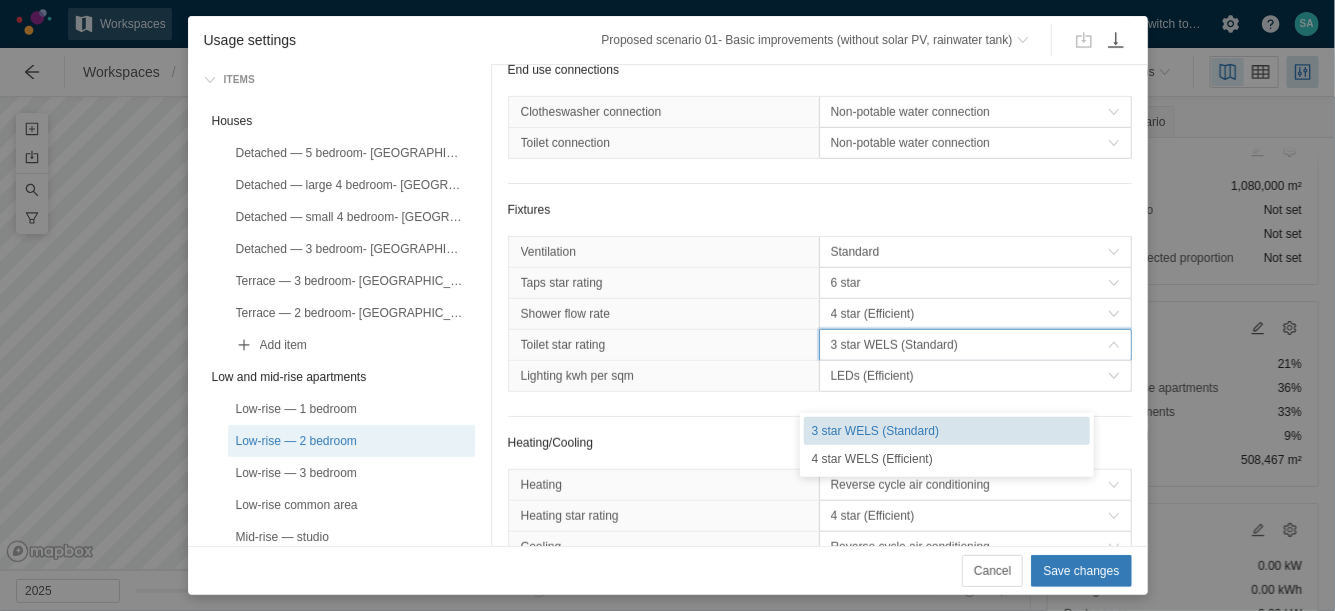 click on "3 star WELS (Standard)" at bounding box center (947, 431) 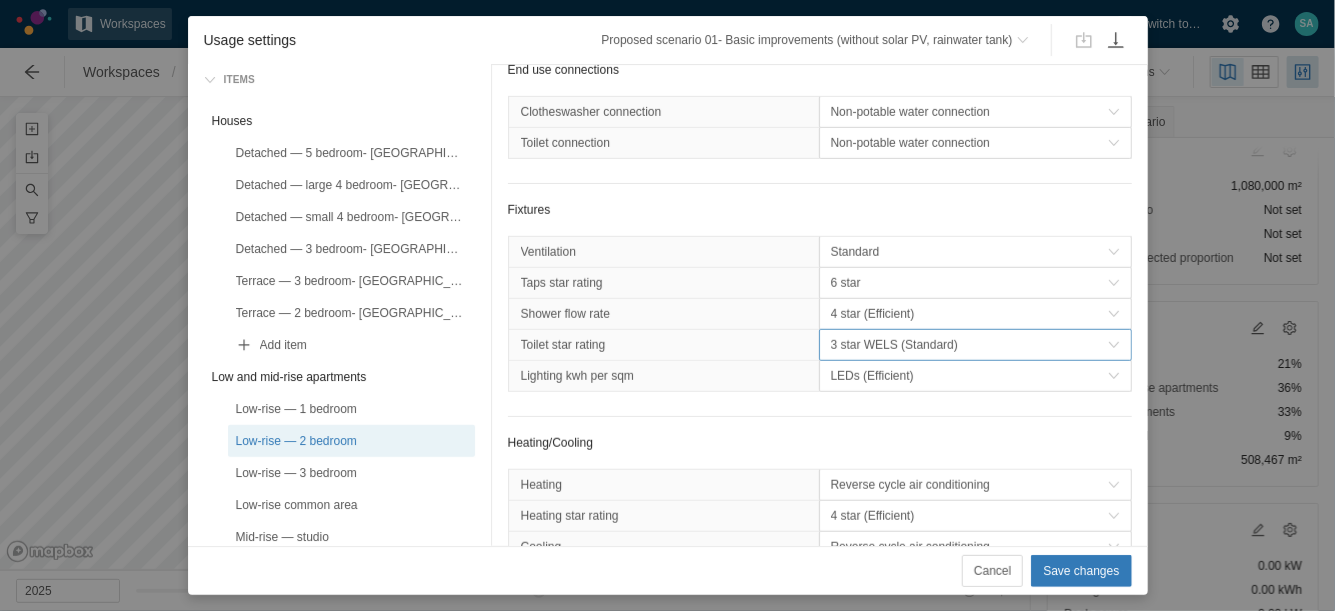 click on "3 star WELS (Standard)" at bounding box center [969, 345] 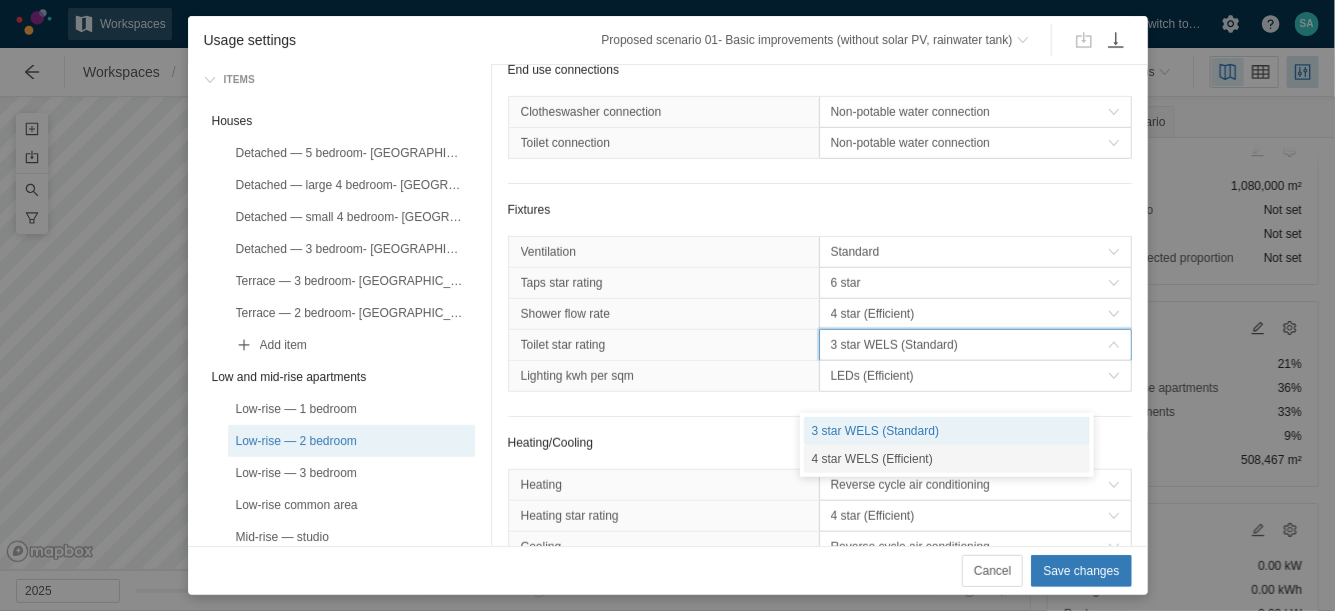 click on "4 star WELS (Efficient)" at bounding box center (947, 459) 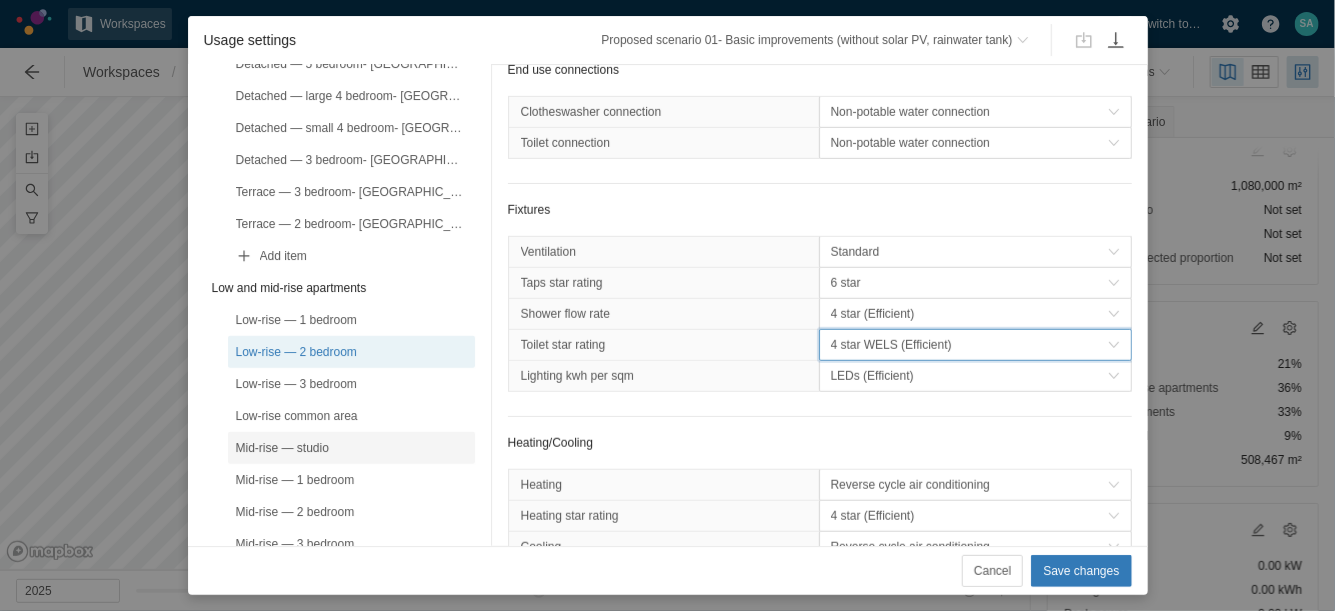 scroll, scrollTop: 250, scrollLeft: 0, axis: vertical 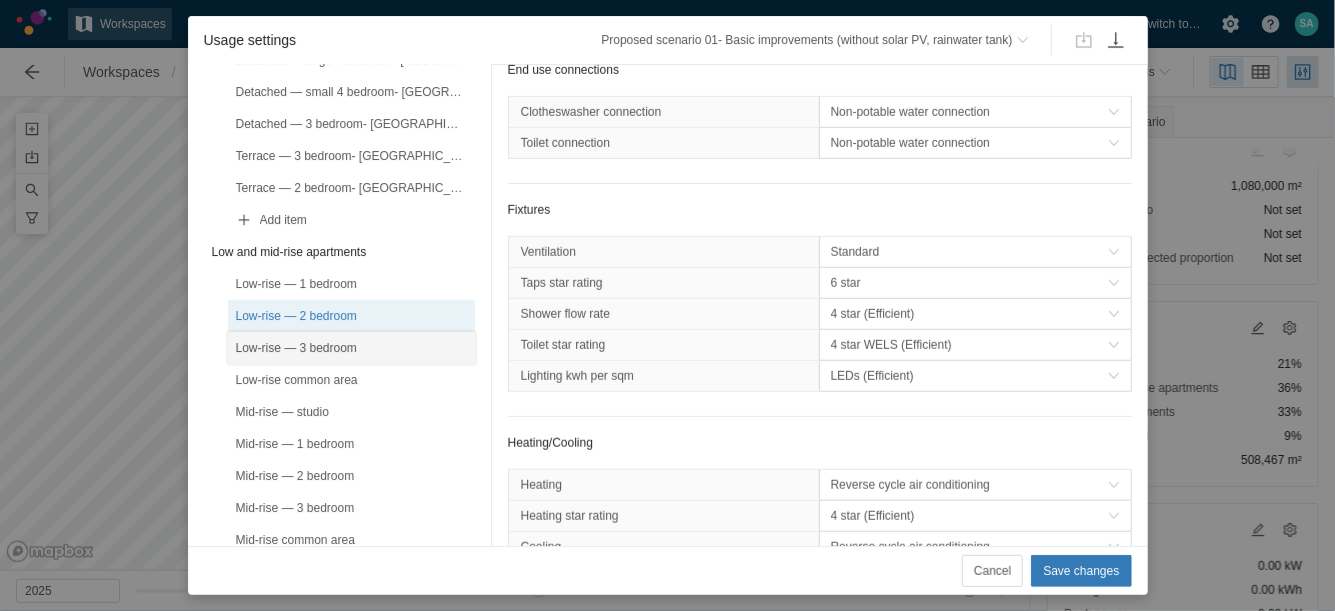 click on "Low-rise — 3 bedroom" at bounding box center (351, 348) 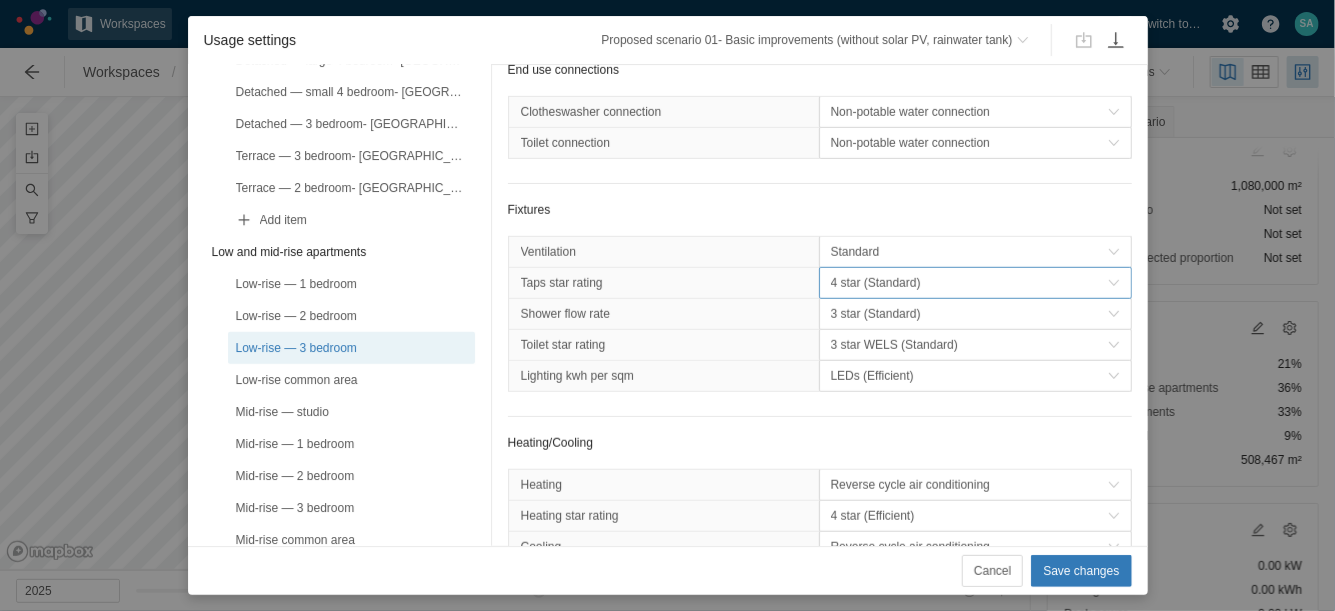 click on "4 star (Standard)" at bounding box center [969, 283] 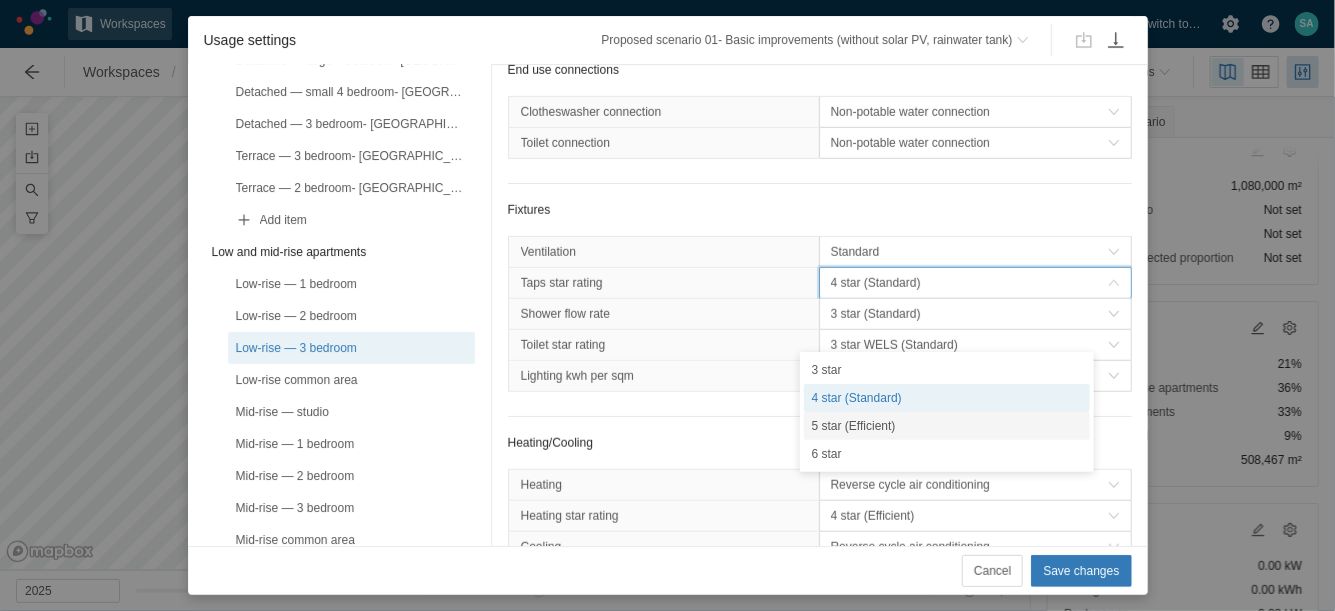click on "5 star (Efficient)" at bounding box center (947, 426) 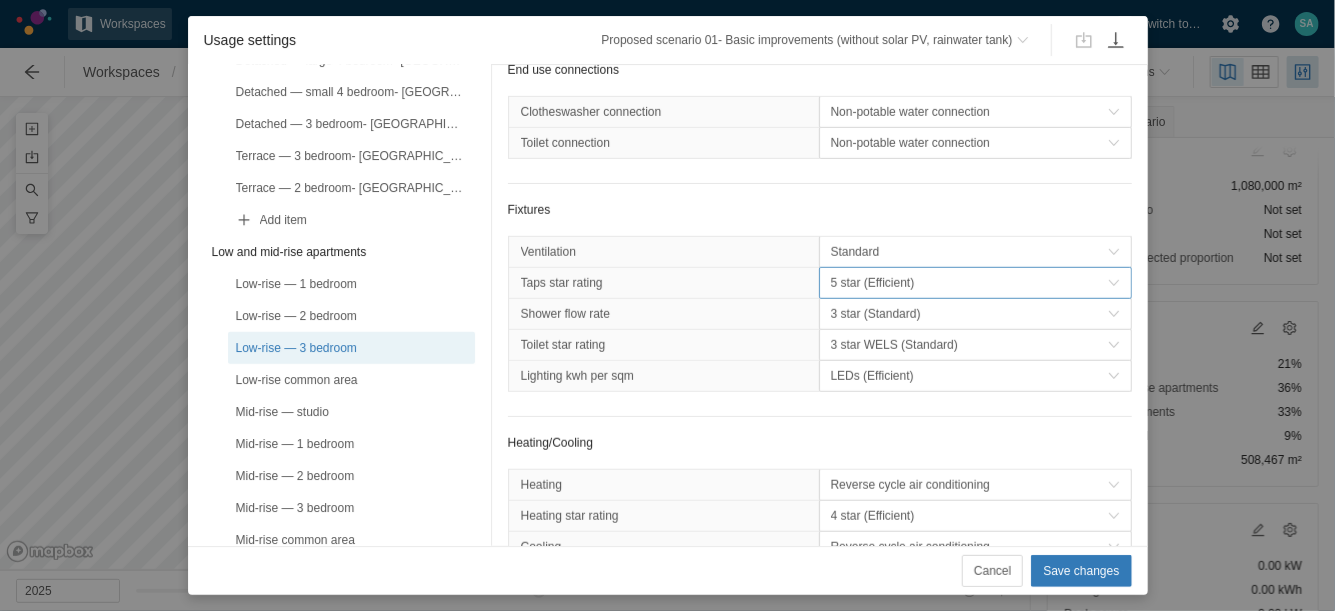 click on "5 star (Efficient)" at bounding box center [969, 283] 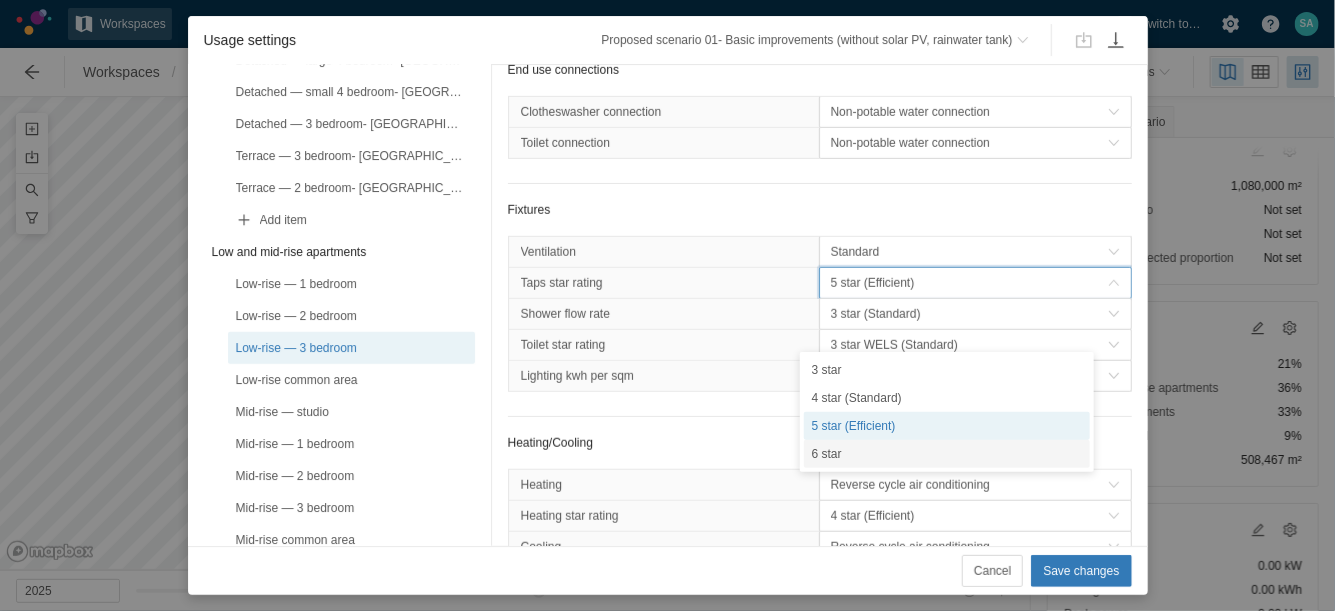 click on "6 star" at bounding box center [947, 454] 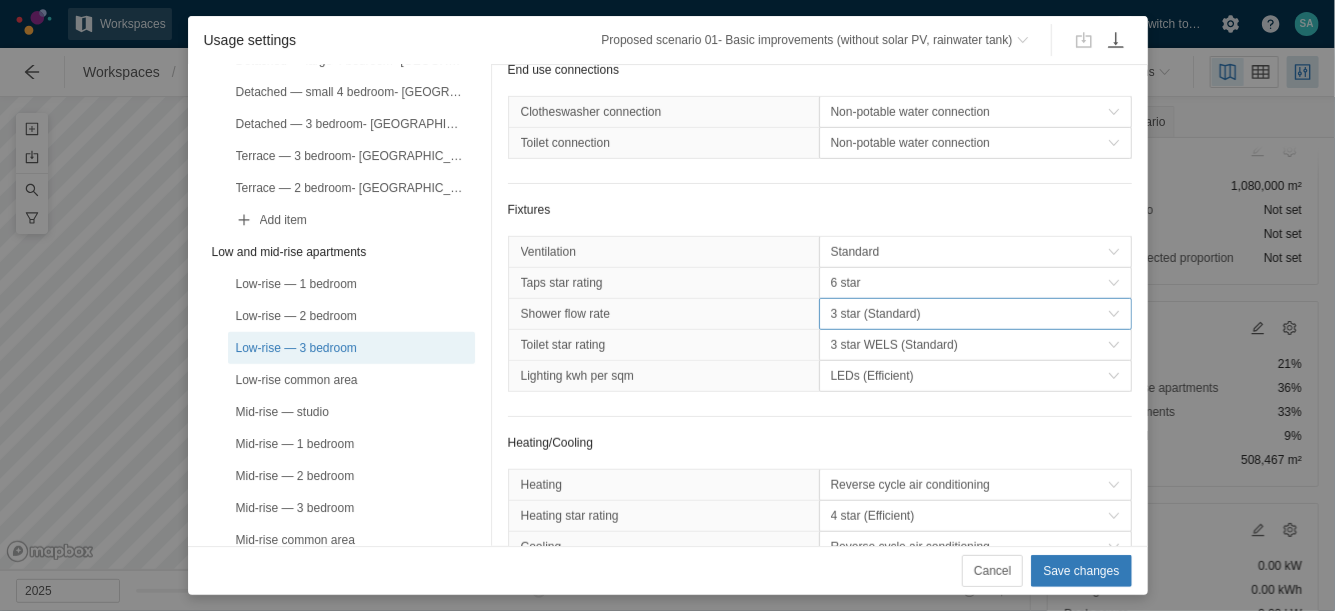 click on "3 star (Standard)" at bounding box center [969, 314] 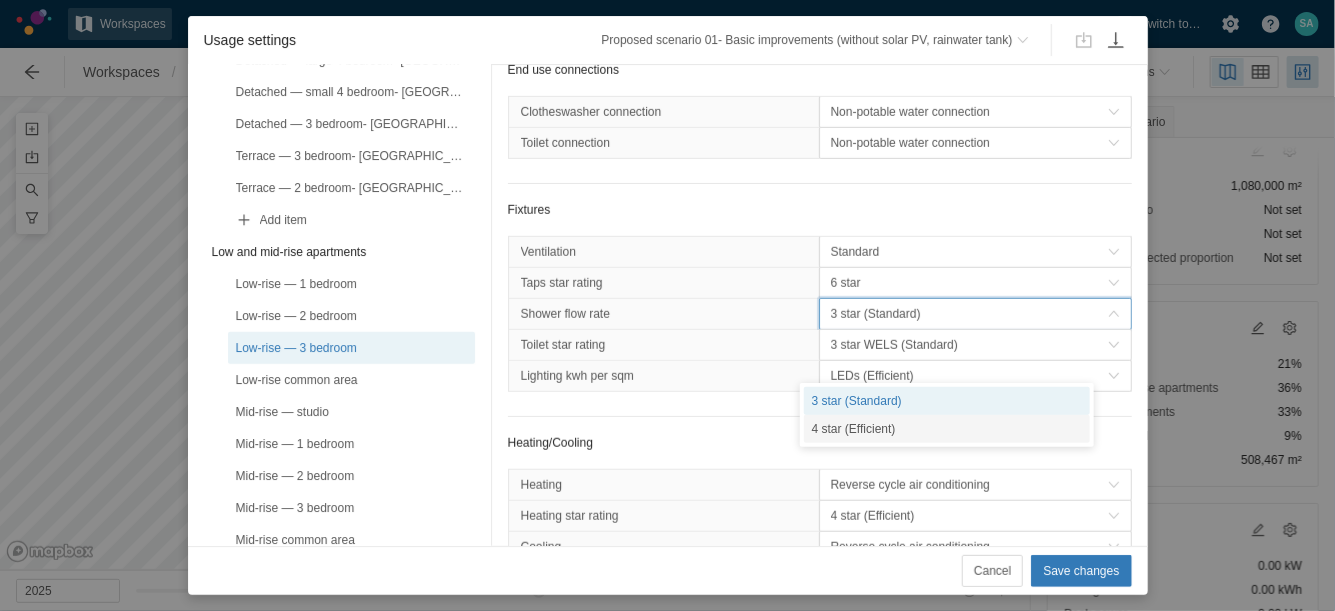 click on "4 star (Efficient)" at bounding box center (947, 429) 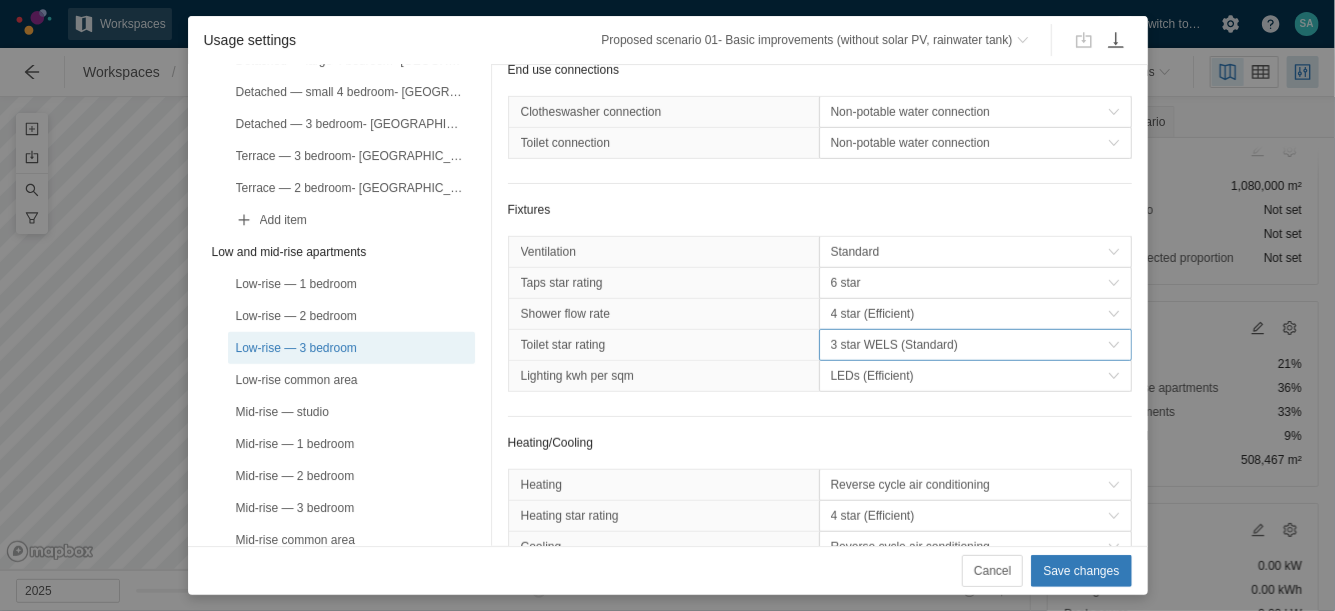 click on "3 star WELS (Standard)" at bounding box center [969, 345] 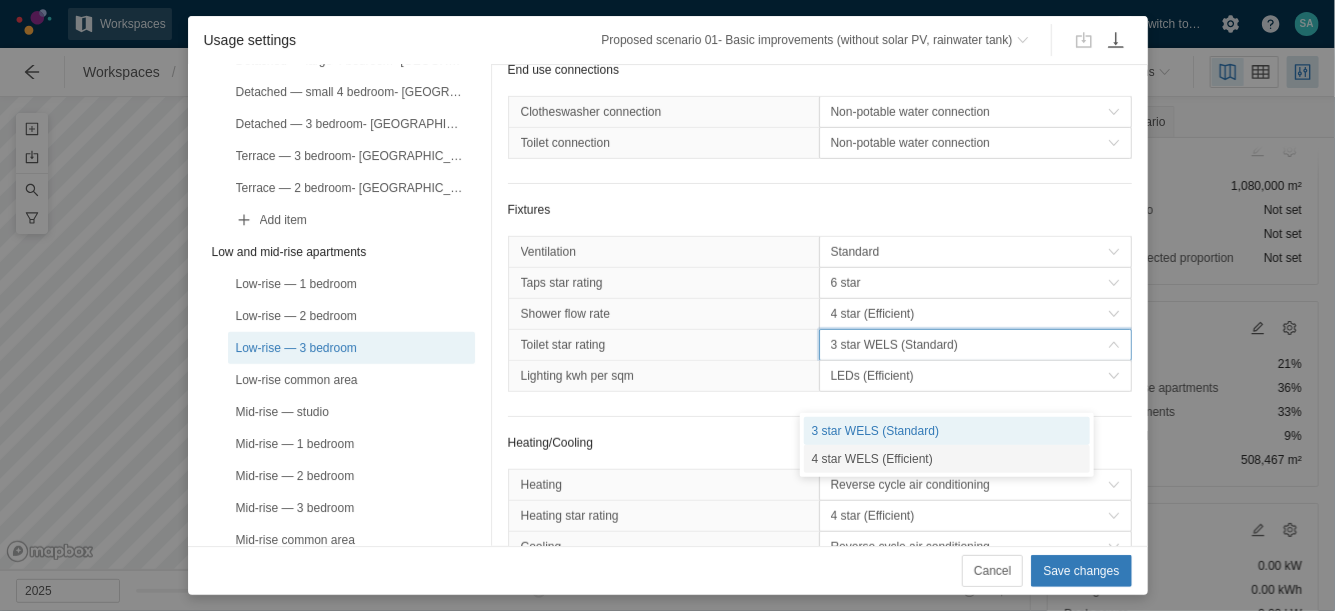 click on "4 star WELS (Efficient)" at bounding box center [947, 459] 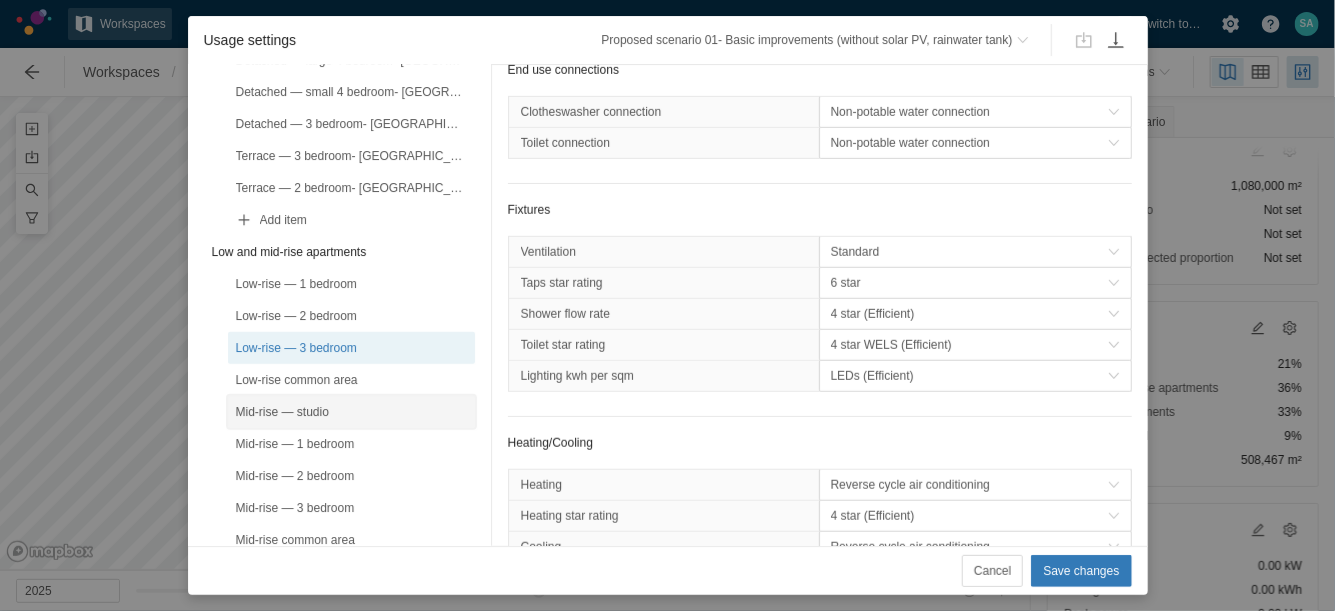 click on "Mid-rise — studio" at bounding box center (351, 412) 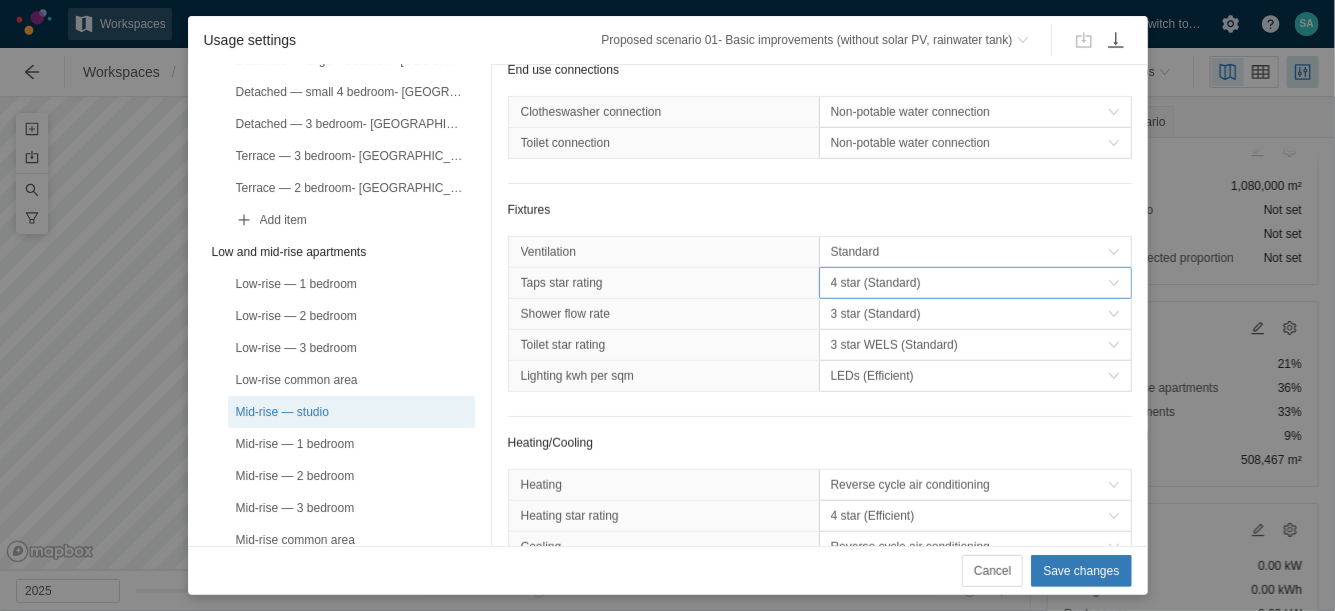 click on "4 star (Standard)" at bounding box center (969, 283) 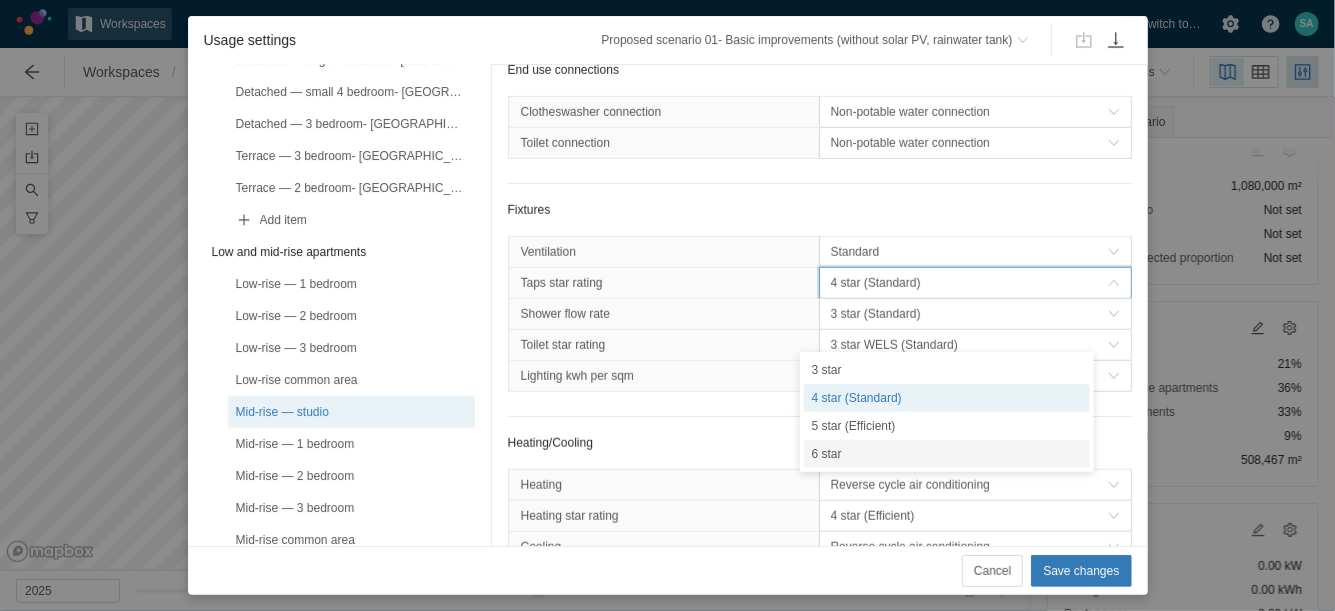 click on "6 star" at bounding box center (947, 454) 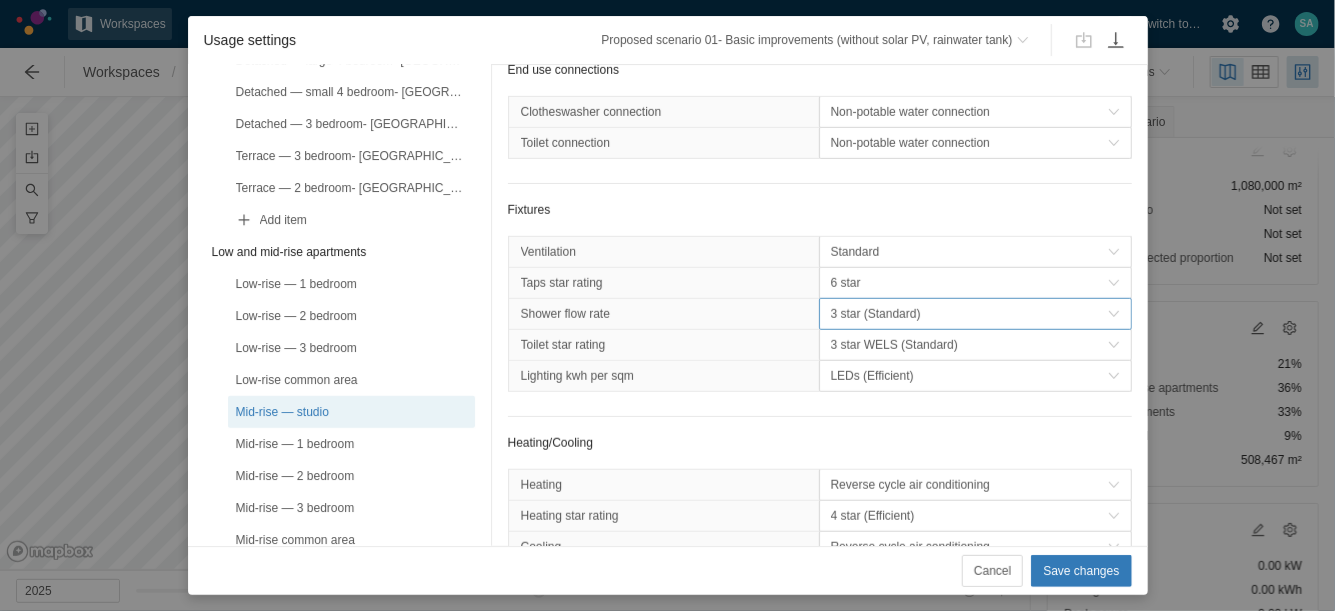 click on "3 star (Standard)" at bounding box center (969, 314) 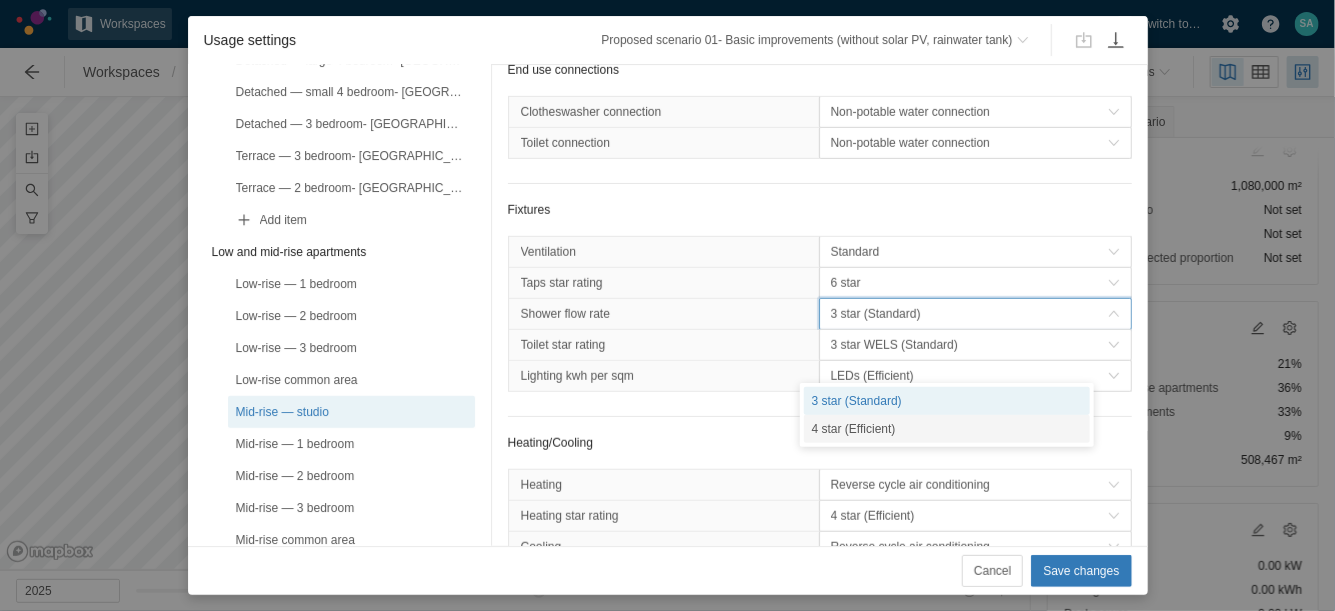 click on "4 star (Efficient)" at bounding box center (947, 429) 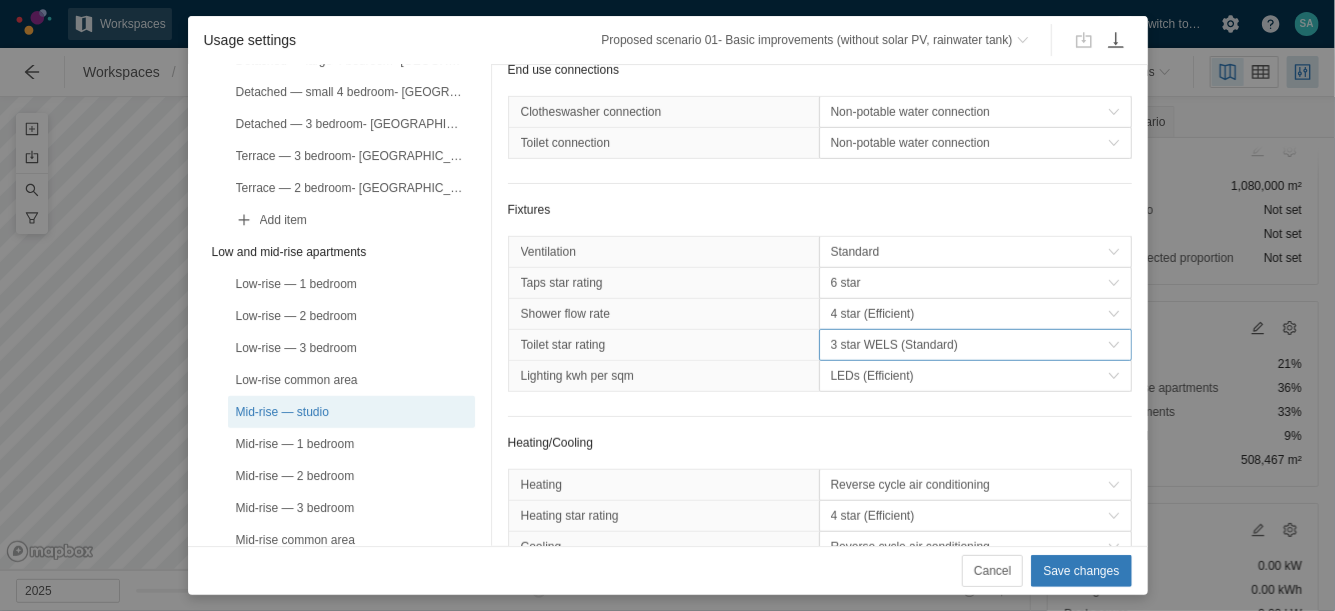 click on "3 star WELS (Standard)" at bounding box center (969, 345) 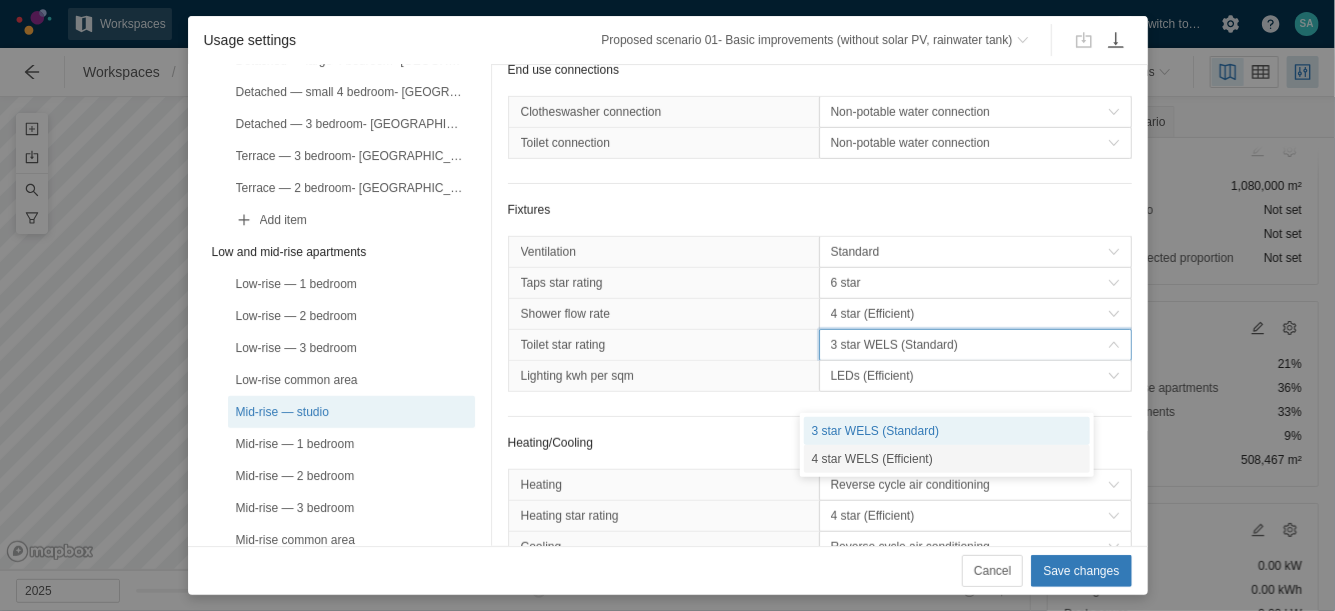 drag, startPoint x: 843, startPoint y: 460, endPoint x: 794, endPoint y: 462, distance: 49.0408 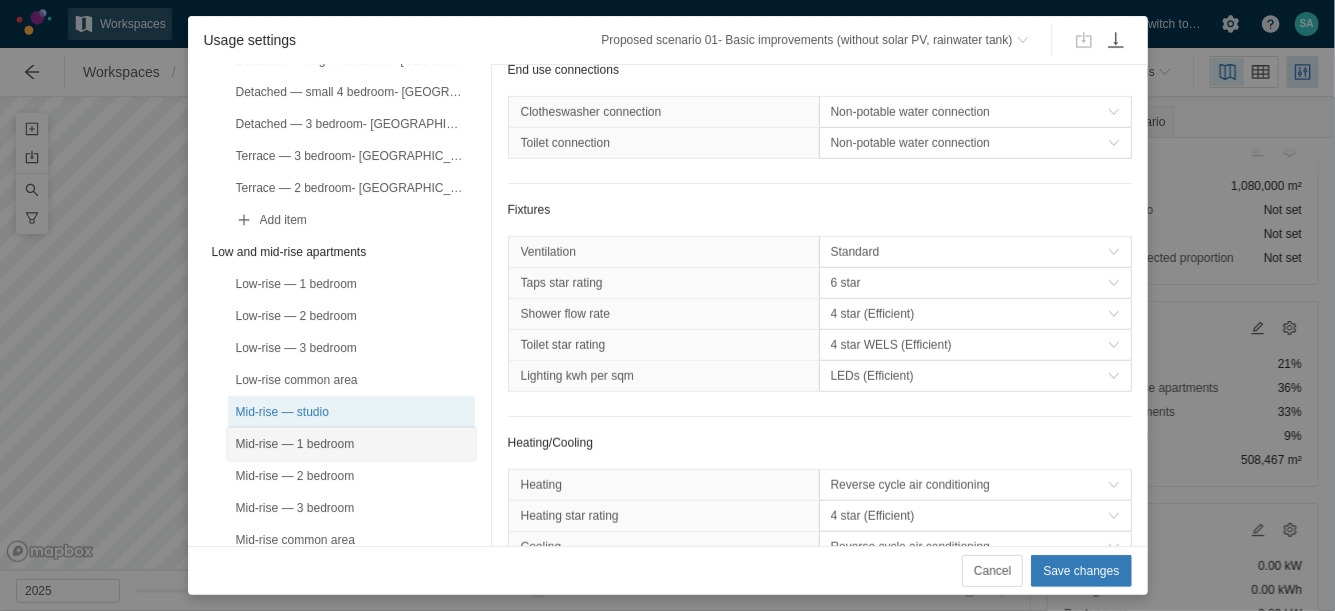 click on "Mid-rise — 1 bedroom" at bounding box center [351, 444] 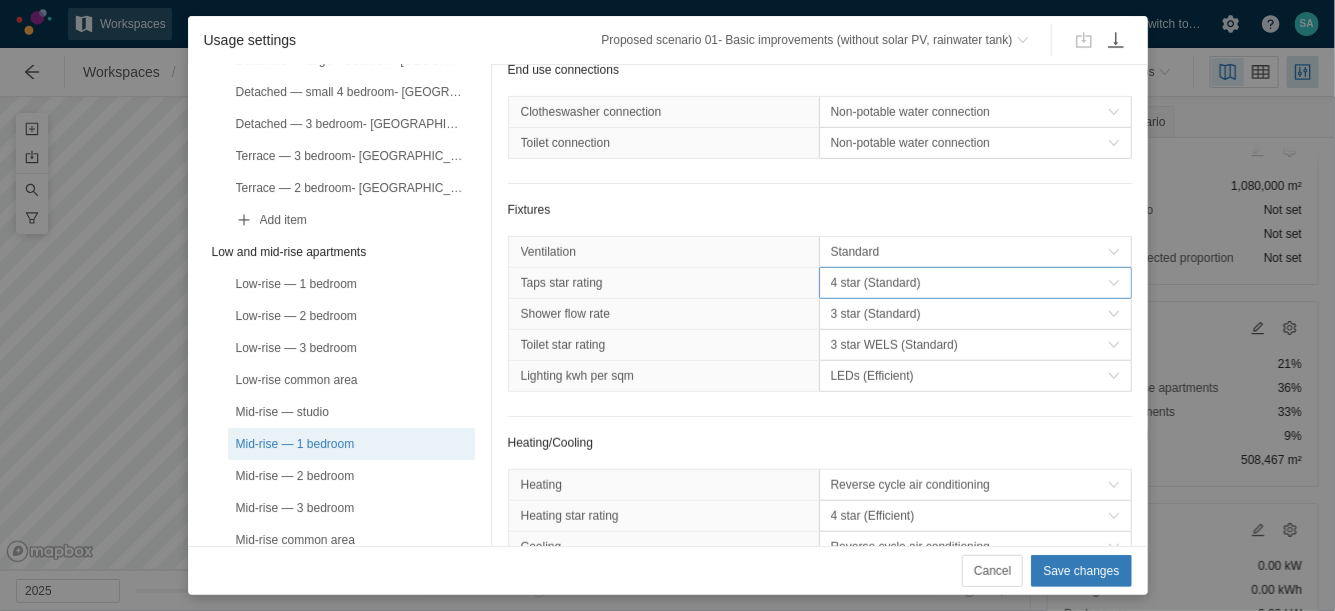 click on "4 star (Standard)" at bounding box center [969, 283] 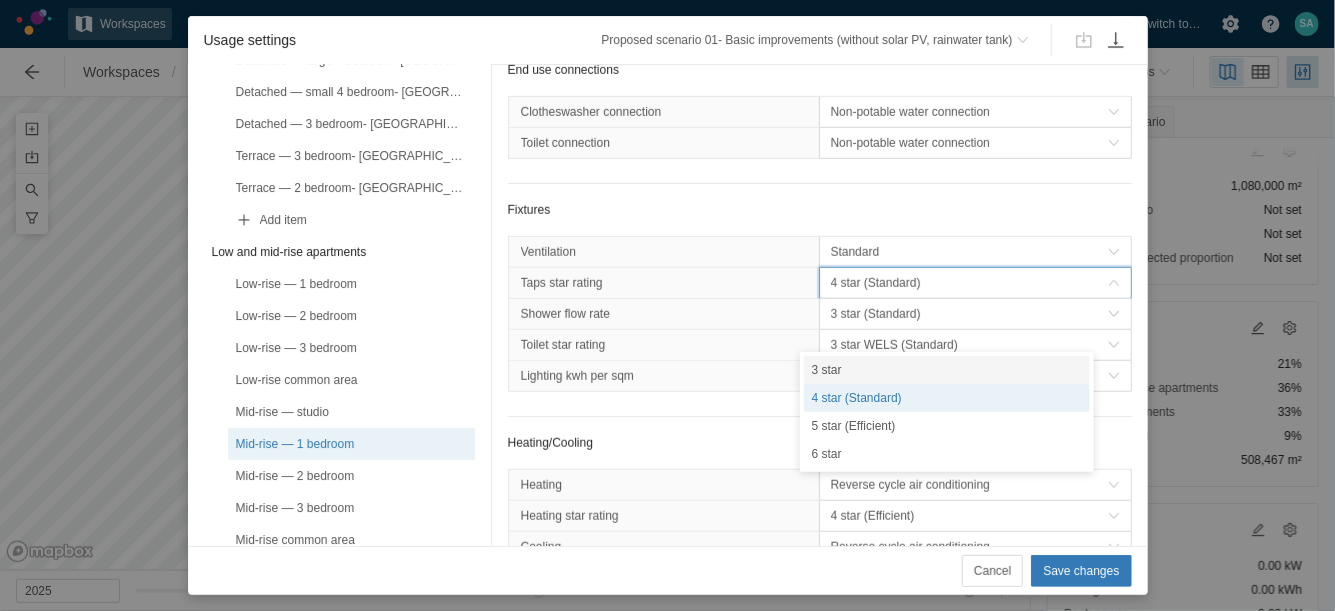click on "3 star" at bounding box center (947, 370) 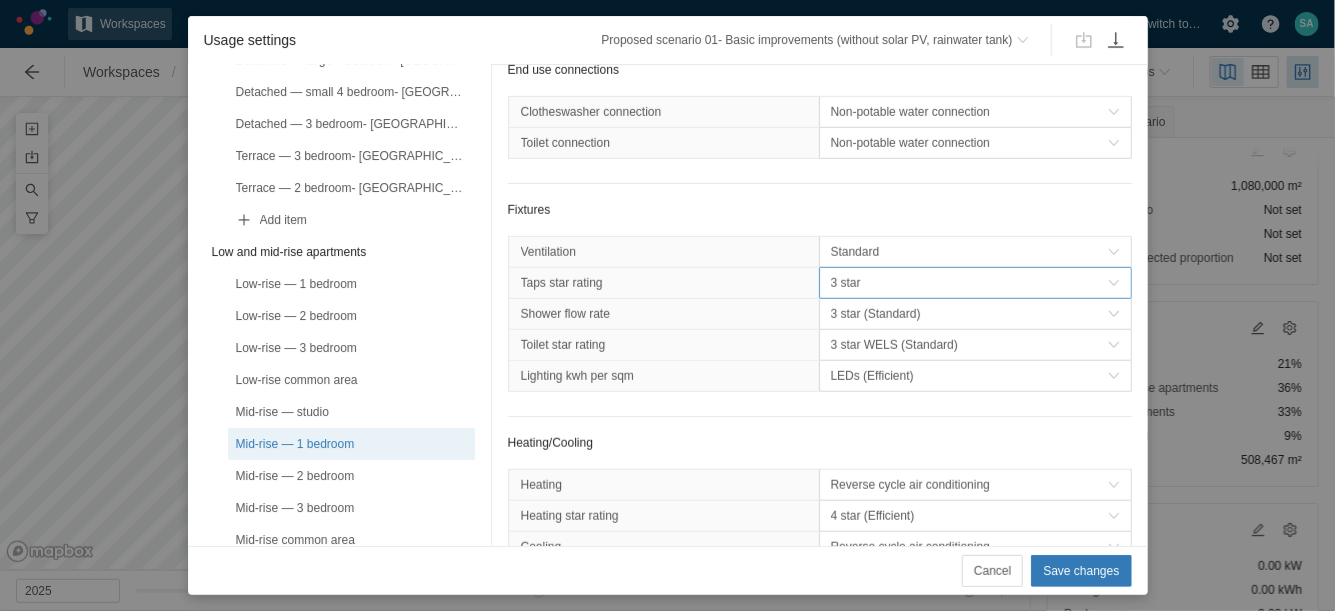 click on "3 star" at bounding box center (969, 283) 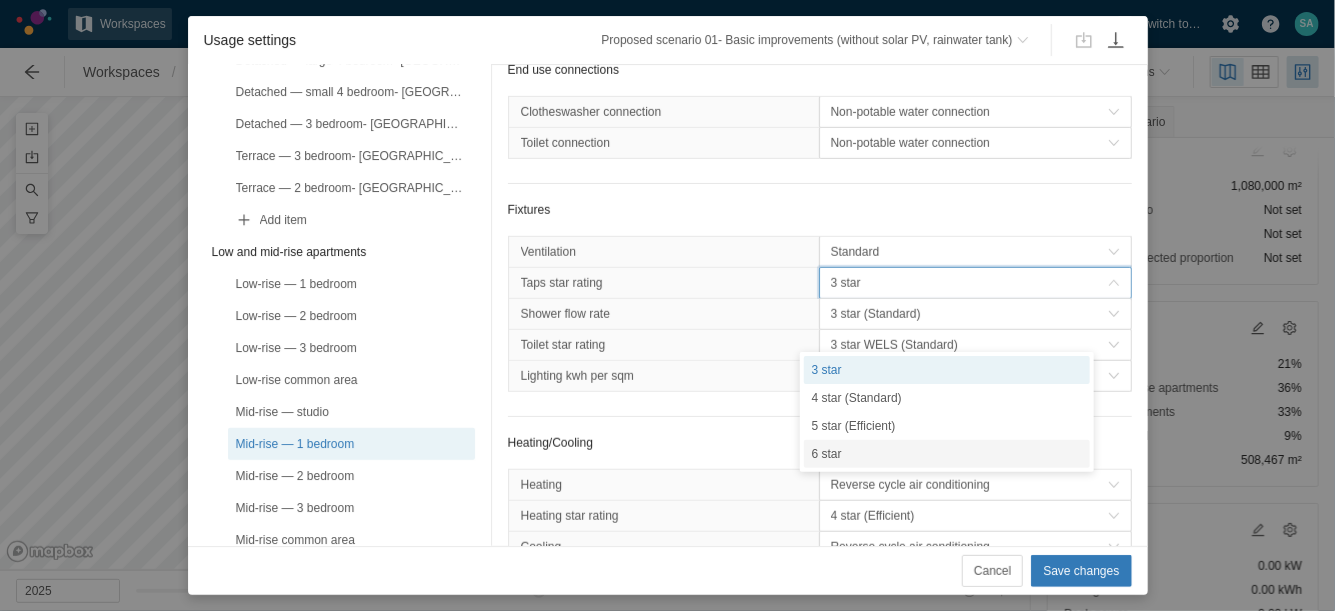 click on "6 star" at bounding box center [947, 454] 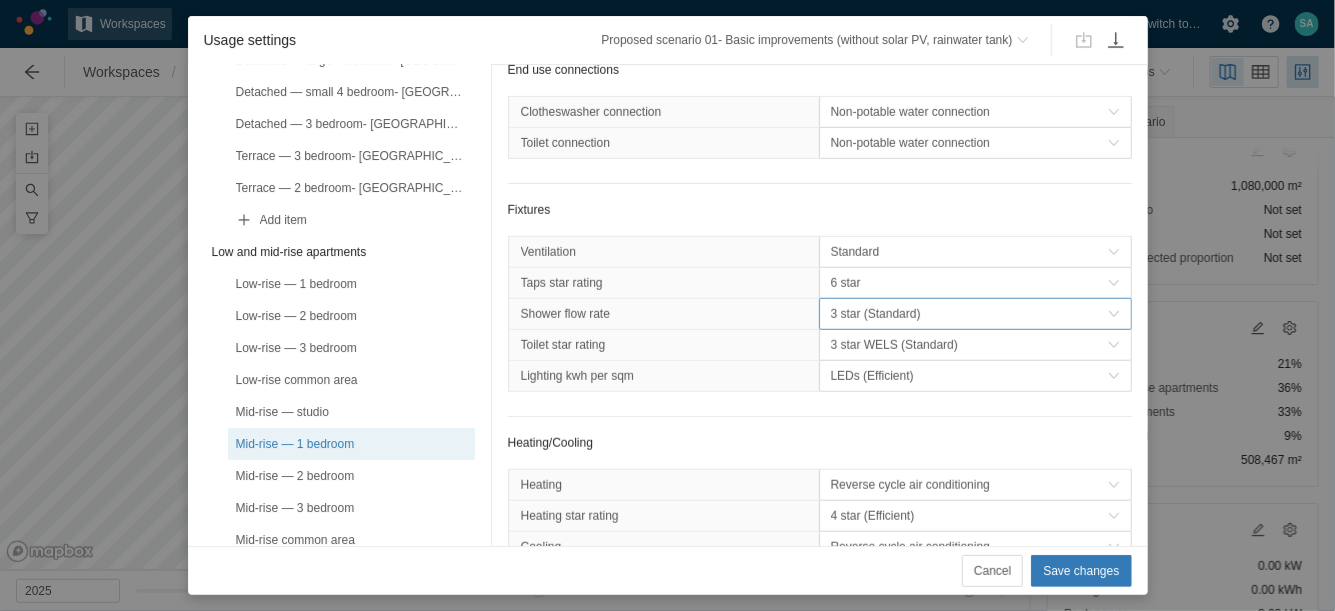 click on "3 star (Standard)" at bounding box center [969, 314] 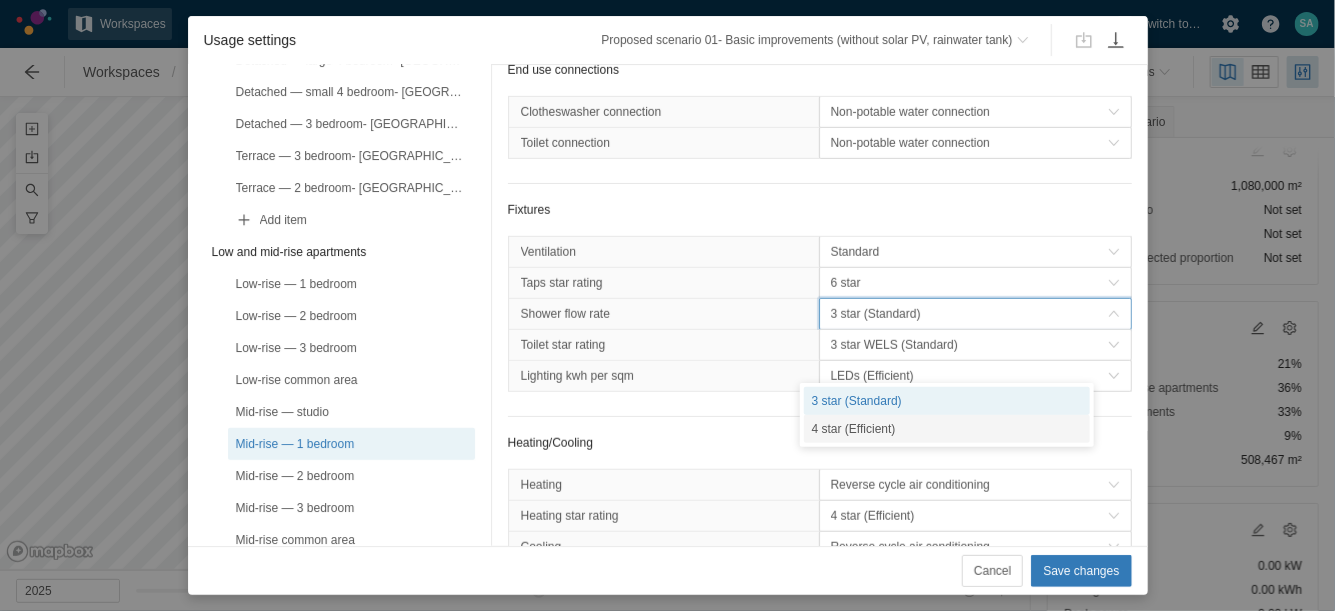 click on "4 star (Efficient)" at bounding box center (947, 429) 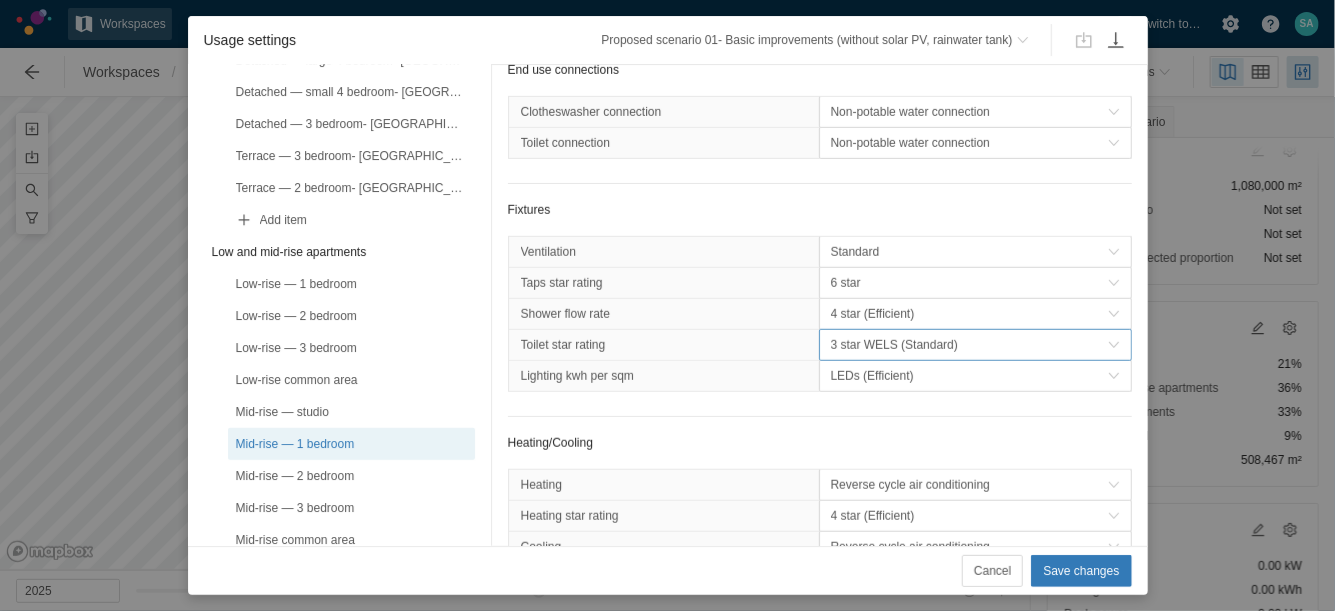 click on "3 star WELS (Standard)" at bounding box center [969, 345] 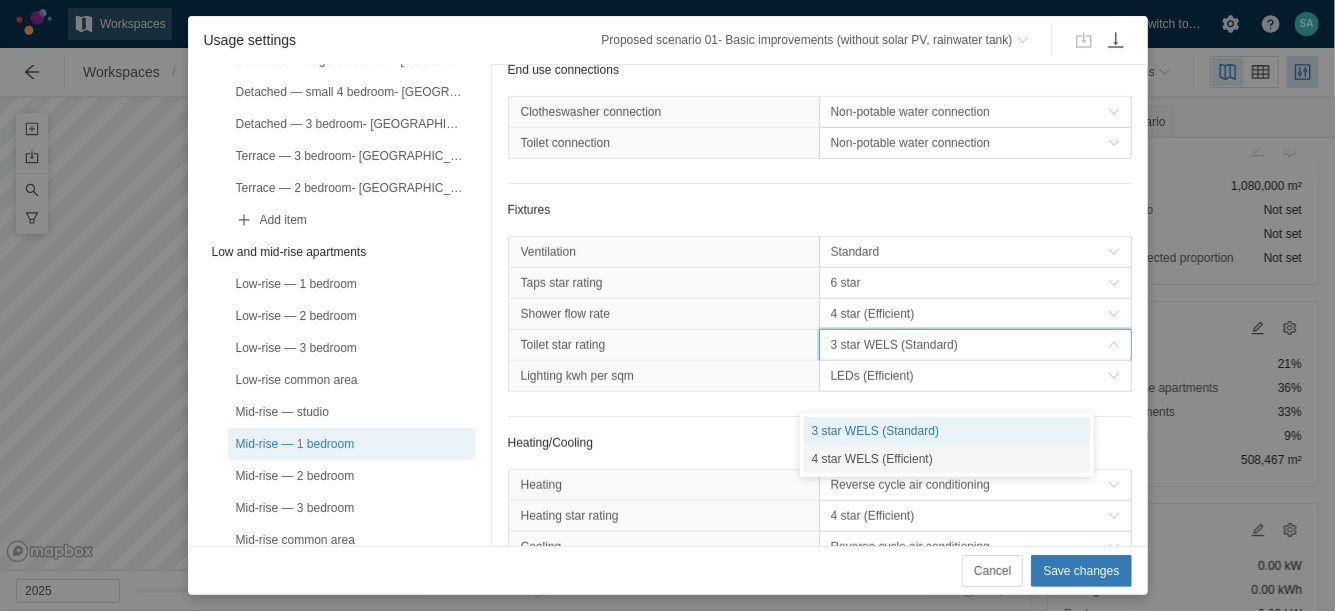 click on "4 star WELS (Efficient)" at bounding box center (947, 459) 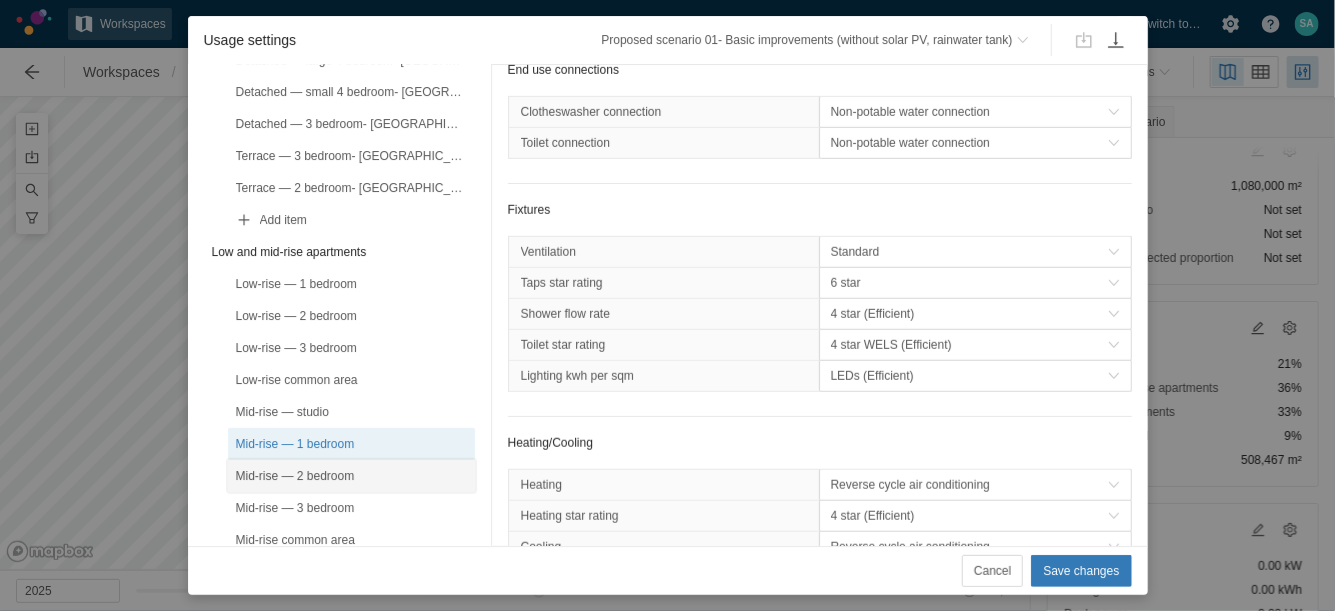 click on "Mid-rise — 2 bedroom" at bounding box center (351, 476) 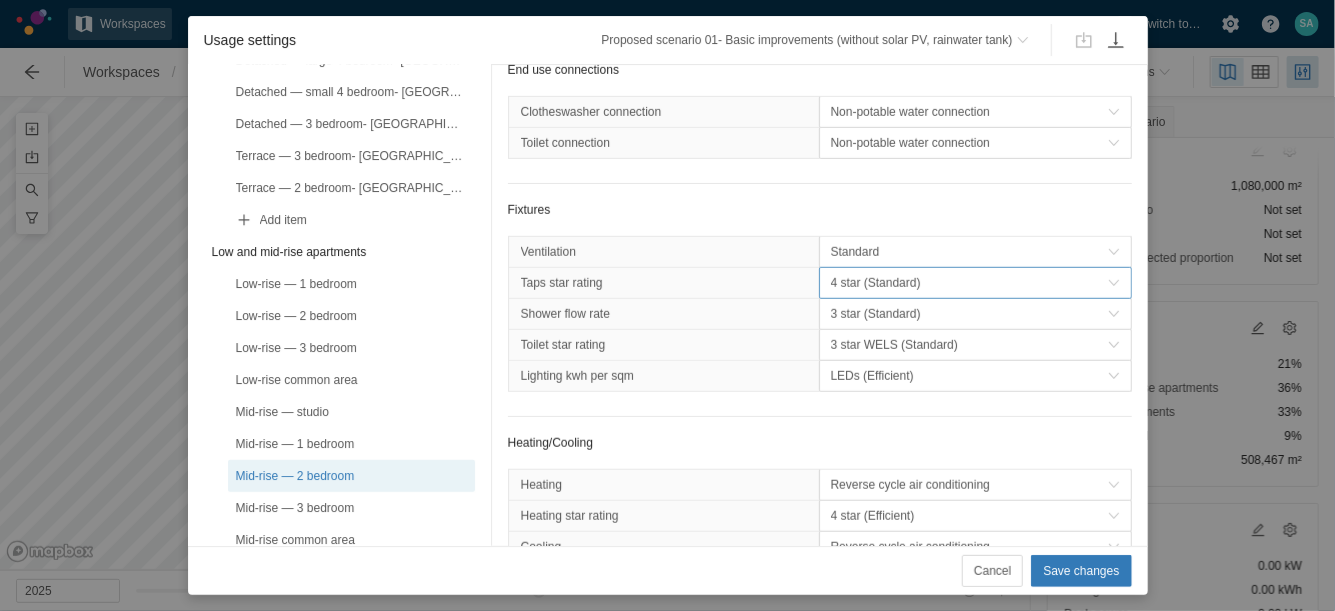 click on "4 star (Standard)" at bounding box center (969, 283) 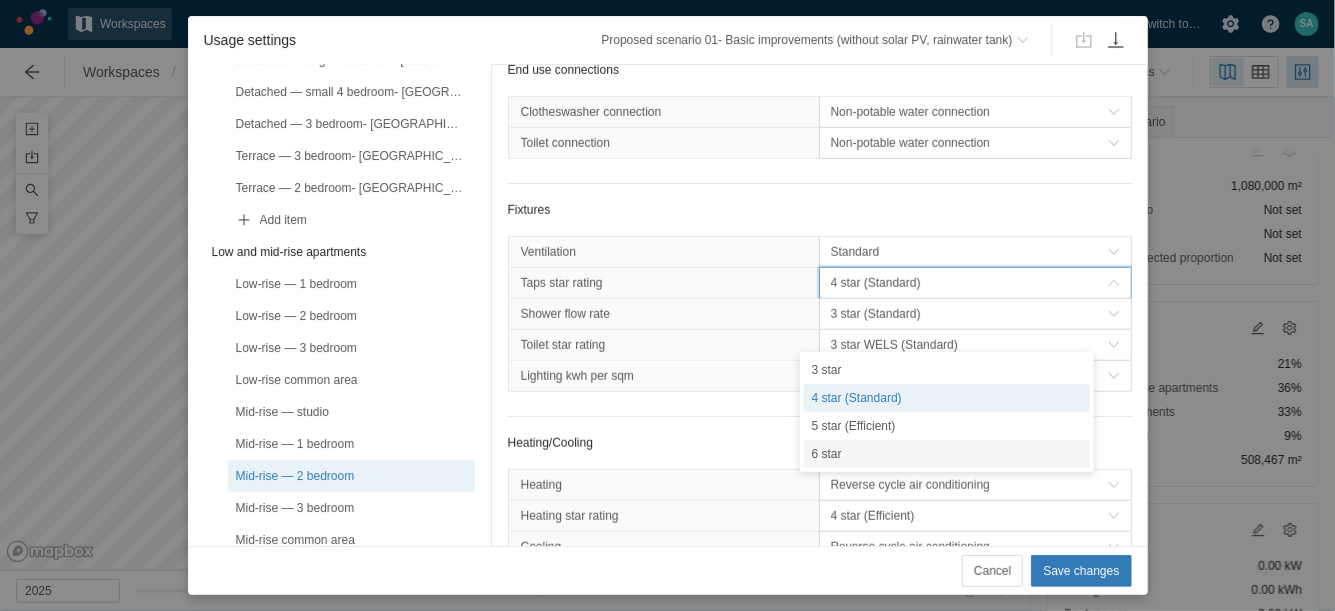 click on "6 star" at bounding box center [947, 454] 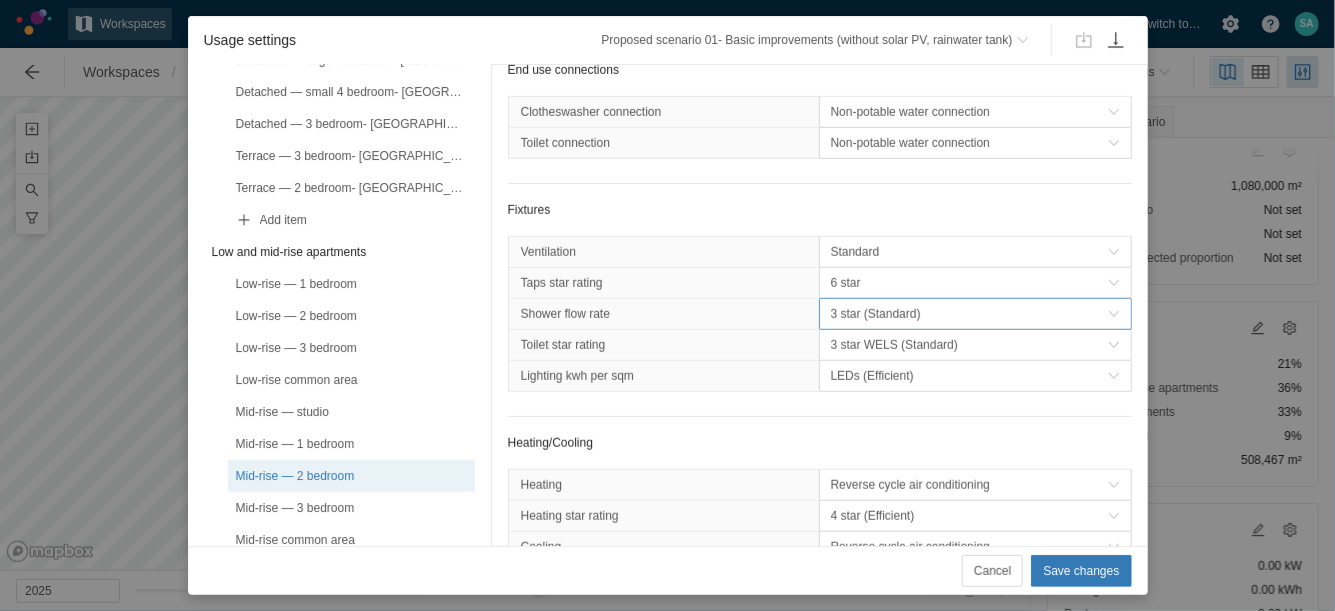 click on "3 star (Standard)" at bounding box center [969, 314] 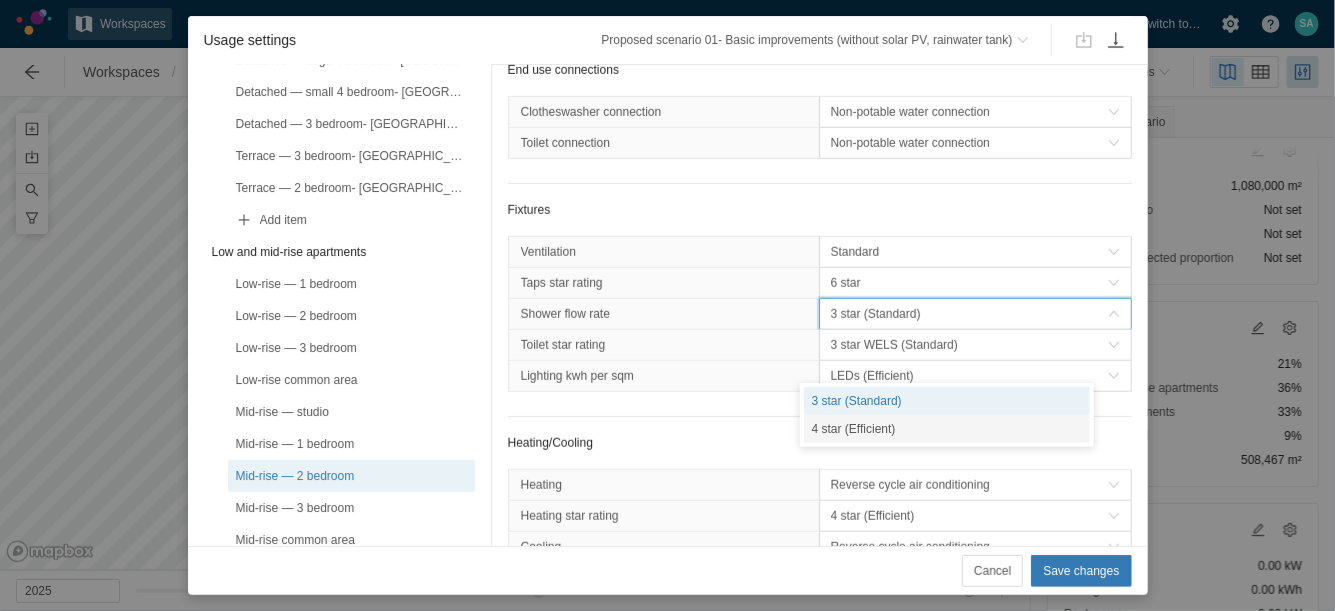 click on "4 star (Efficient)" at bounding box center [947, 429] 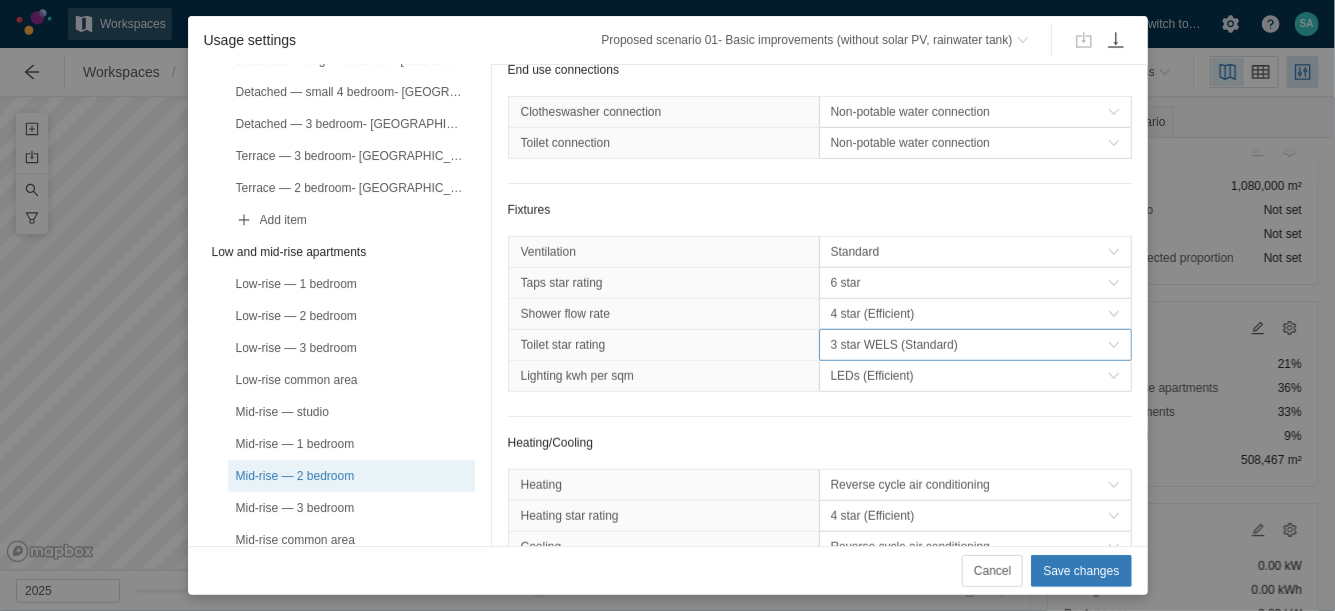 click on "3 star WELS (Standard)" at bounding box center [969, 345] 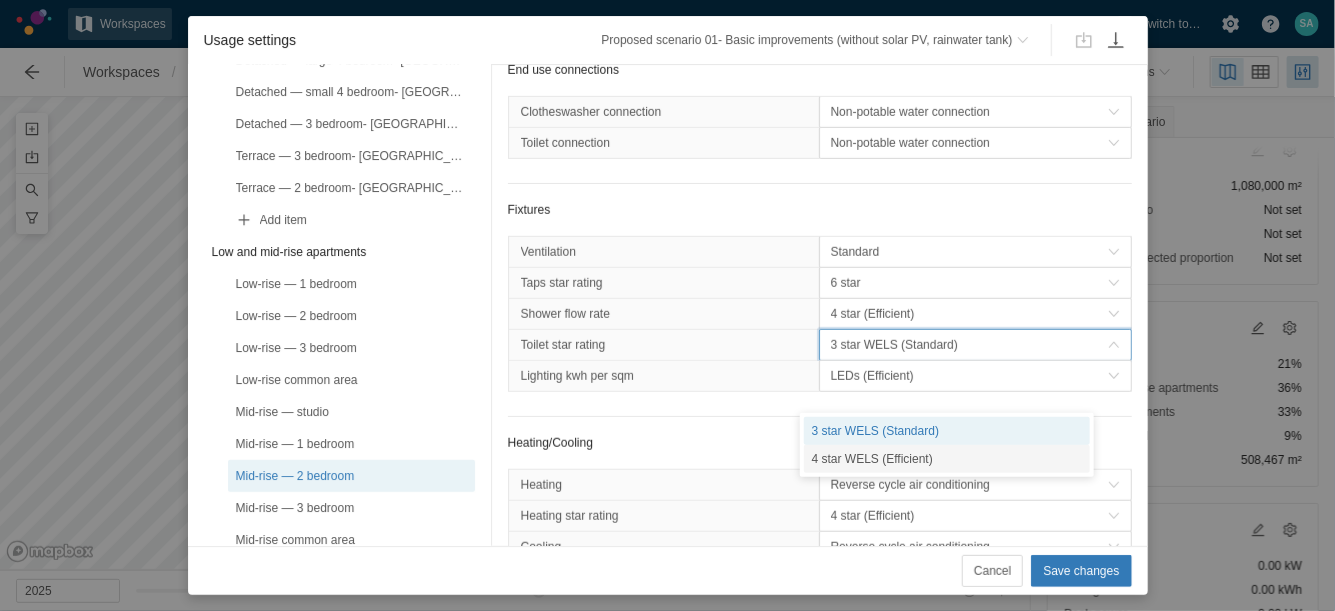 click on "4 star WELS (Efficient)" at bounding box center (947, 459) 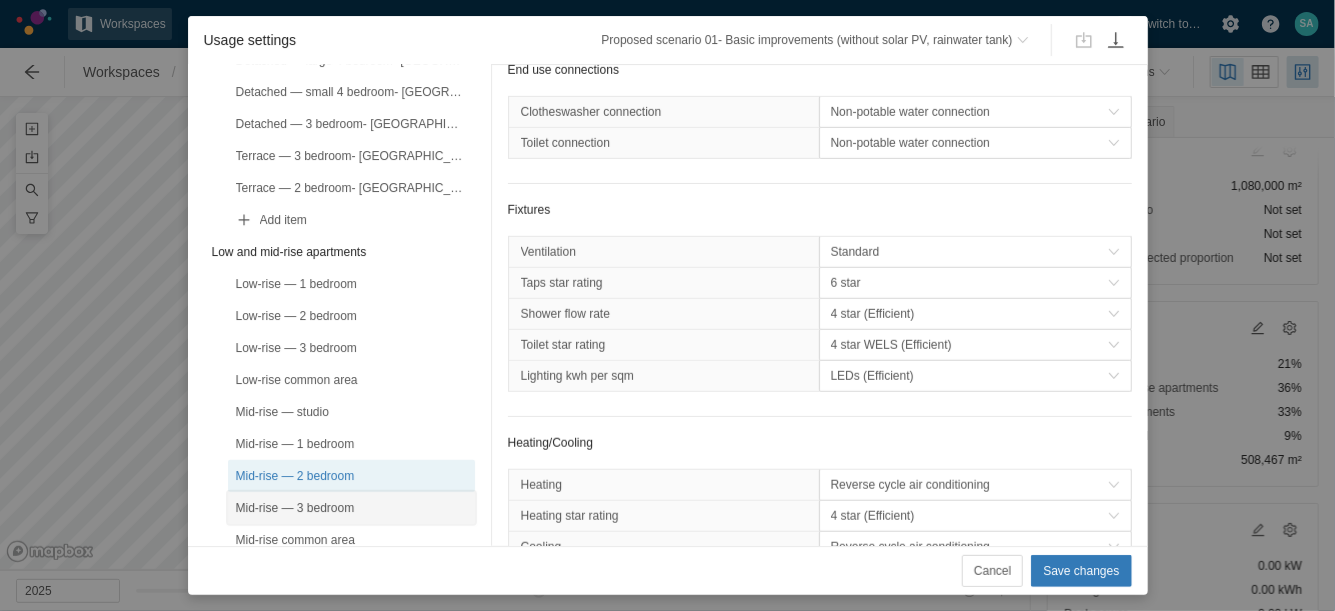 click on "Mid-rise — 3 bedroom" at bounding box center [351, 508] 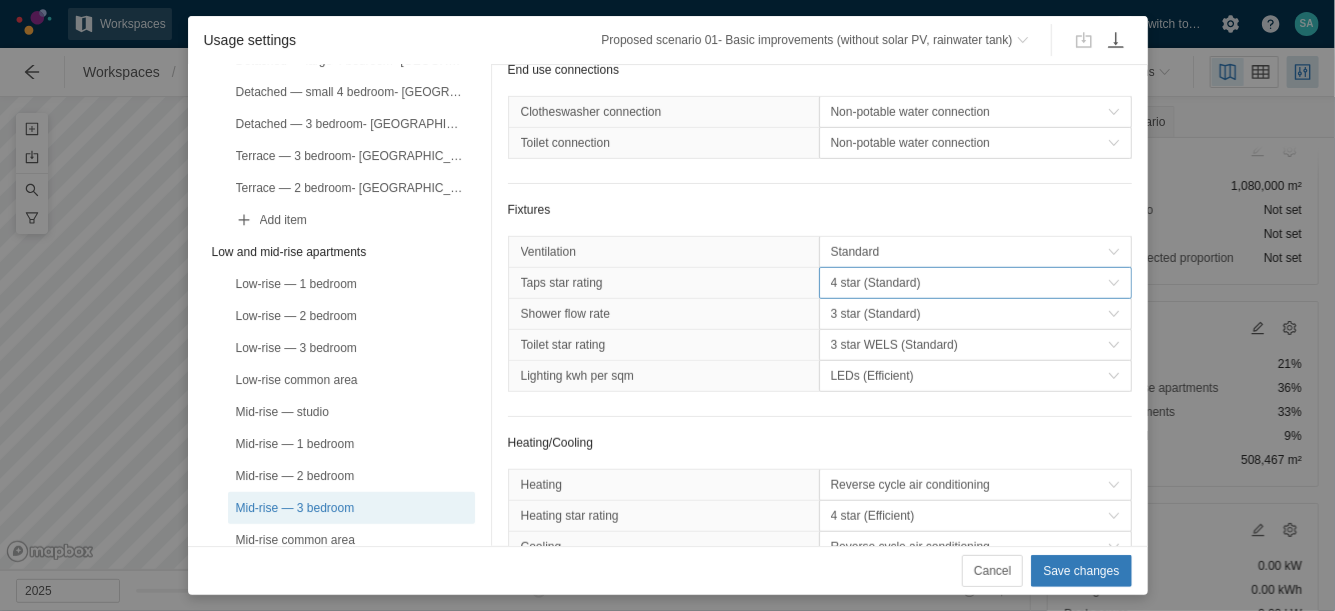 click on "4 star (Standard)" at bounding box center (969, 283) 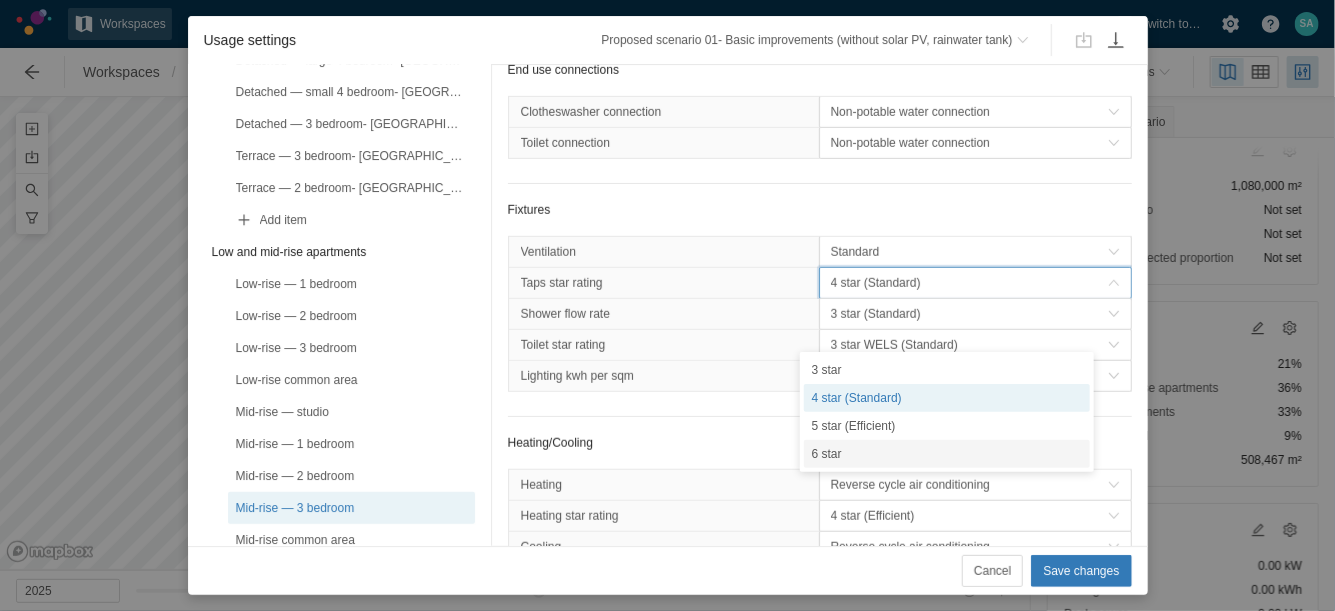 click on "6 star" at bounding box center (947, 454) 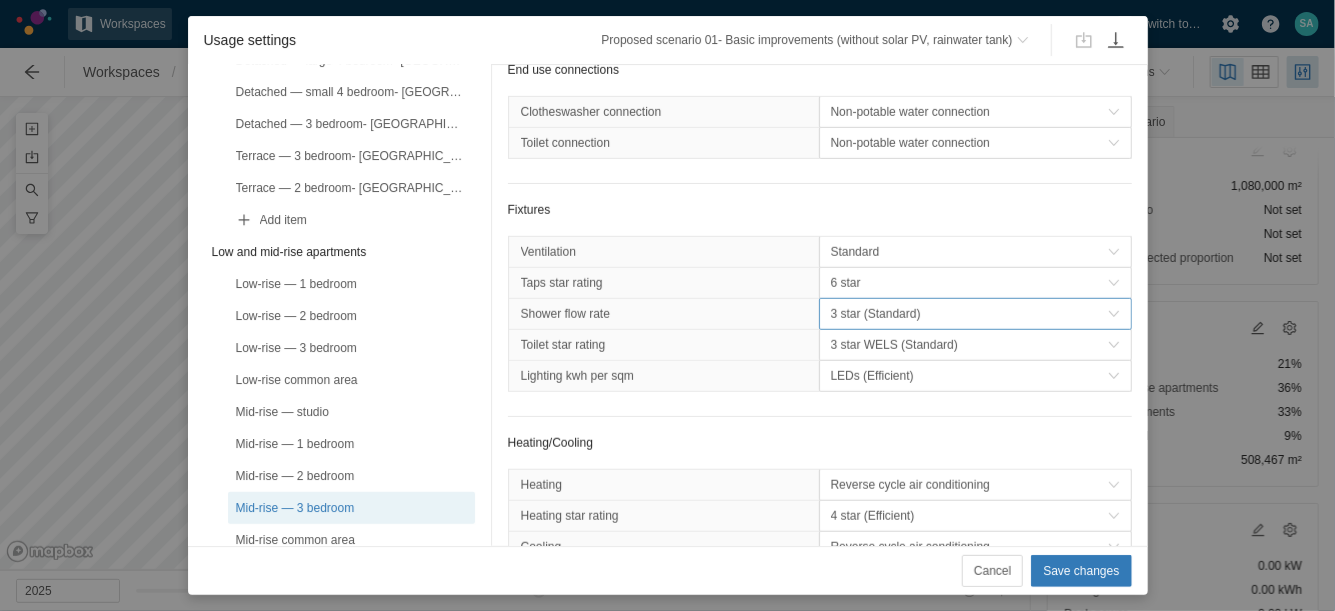 click on "3 star (Standard)" at bounding box center (969, 314) 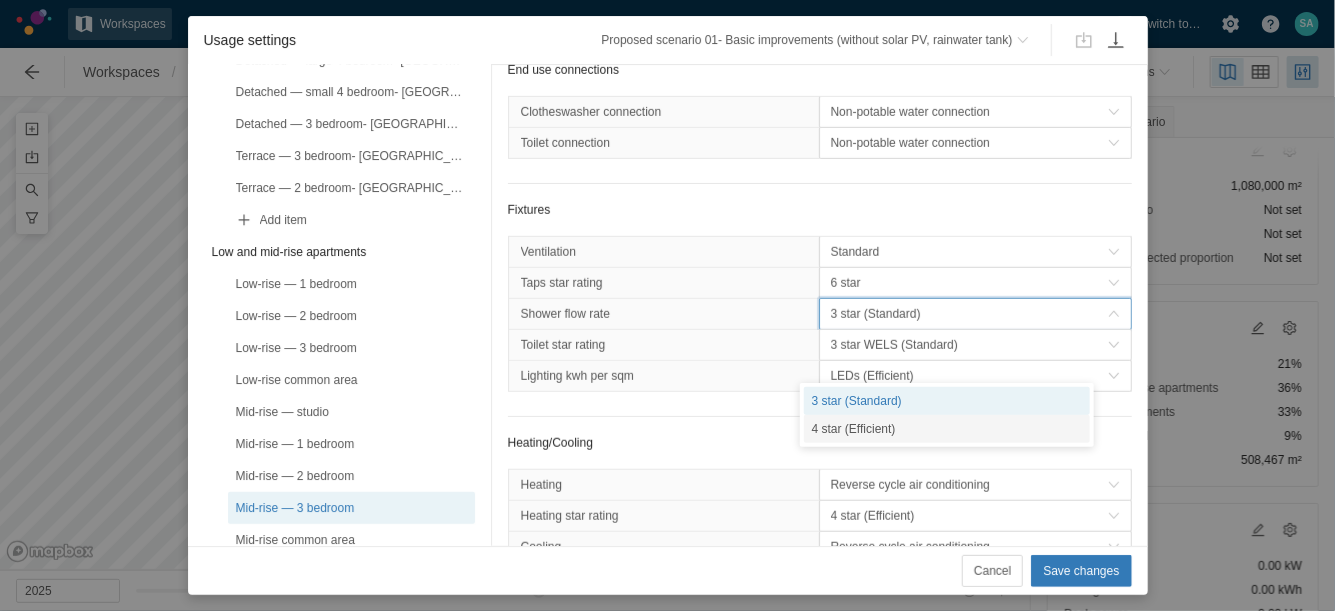 click on "4 star (Efficient)" at bounding box center [947, 429] 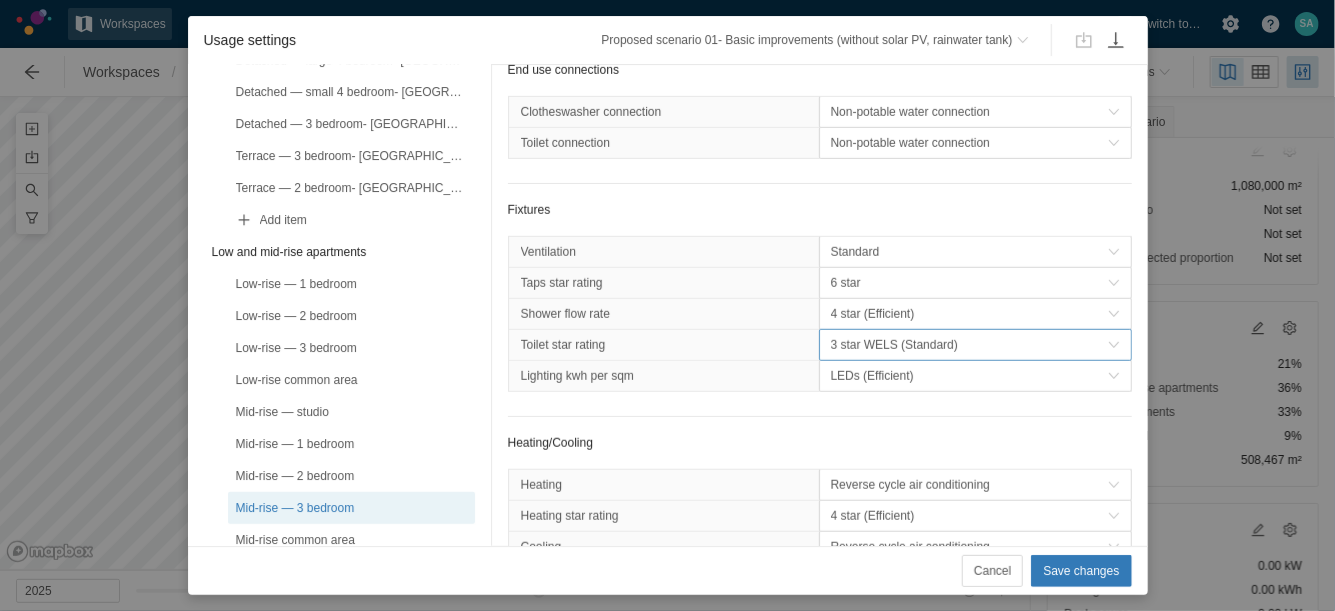 click on "3 star WELS (Standard)" at bounding box center (969, 345) 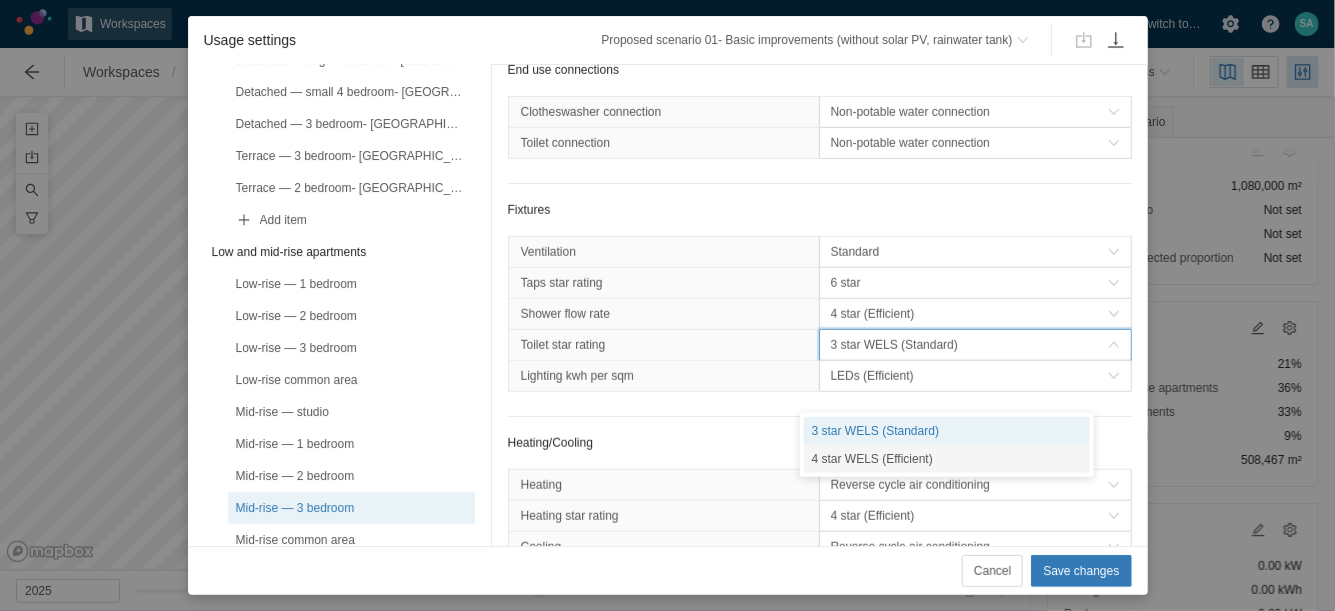 click on "4 star WELS (Efficient)" at bounding box center (947, 459) 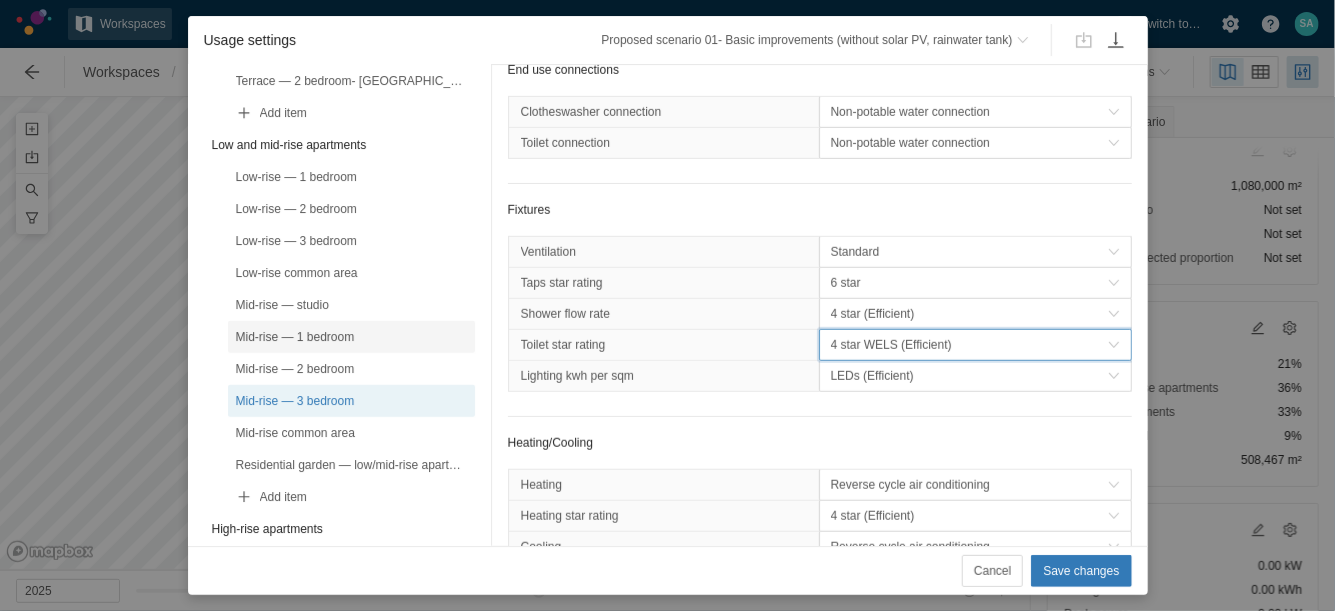 scroll, scrollTop: 375, scrollLeft: 0, axis: vertical 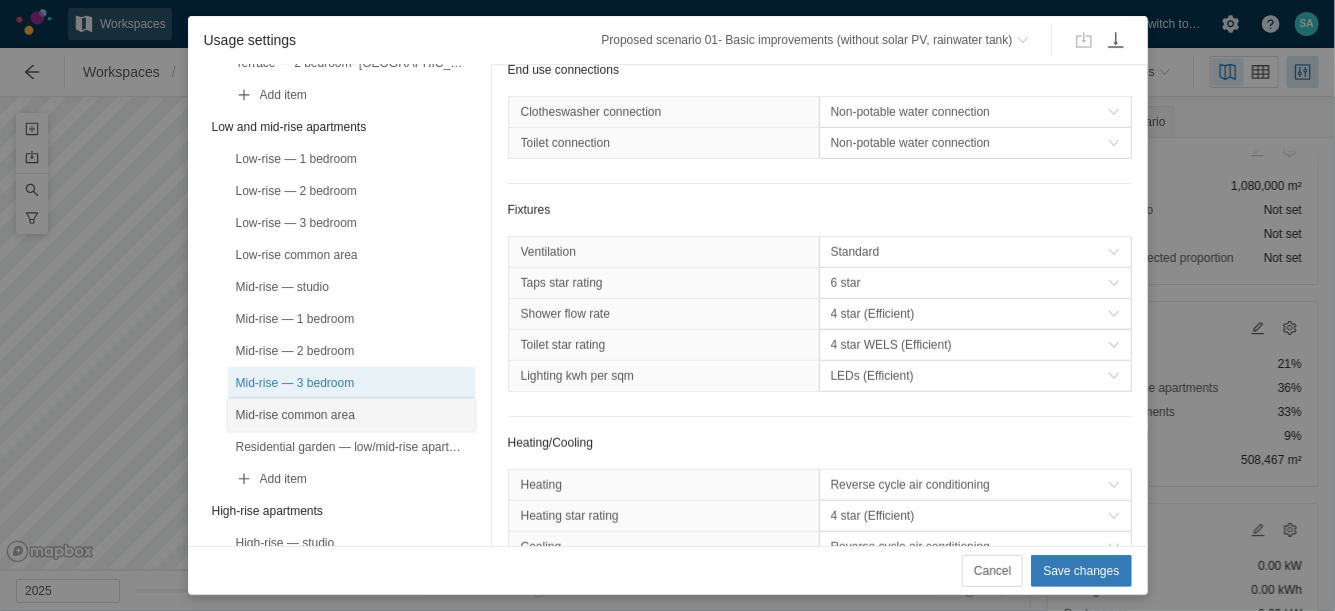 click on "Mid-rise common area" at bounding box center [351, 415] 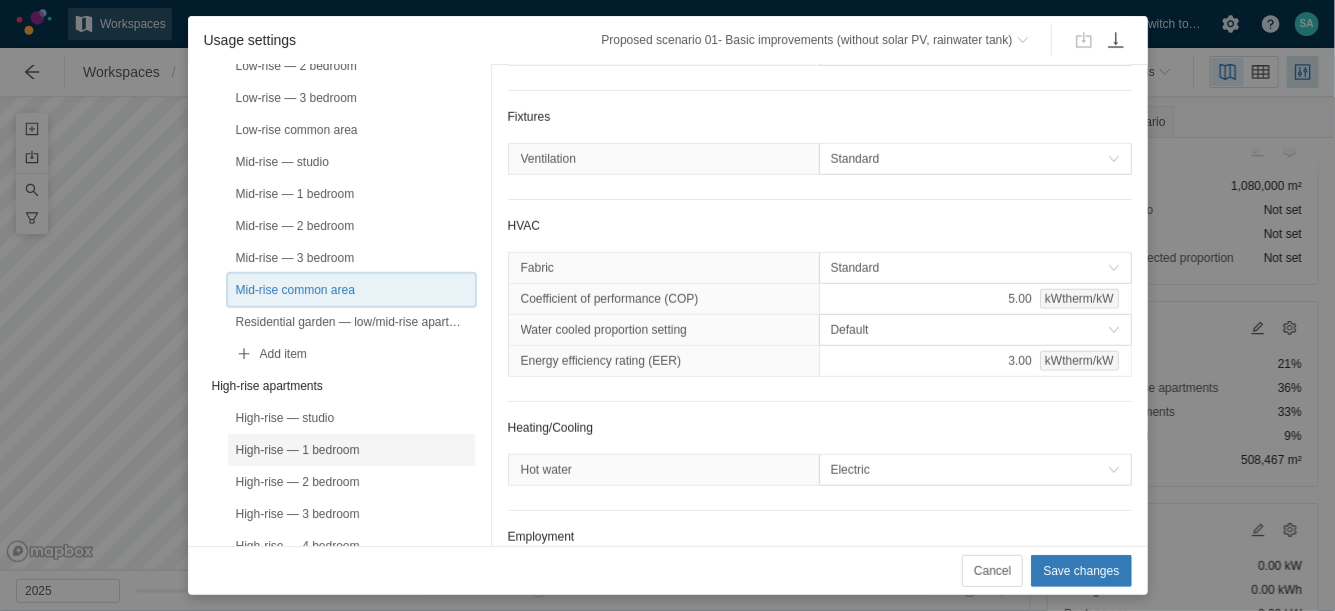 scroll, scrollTop: 625, scrollLeft: 0, axis: vertical 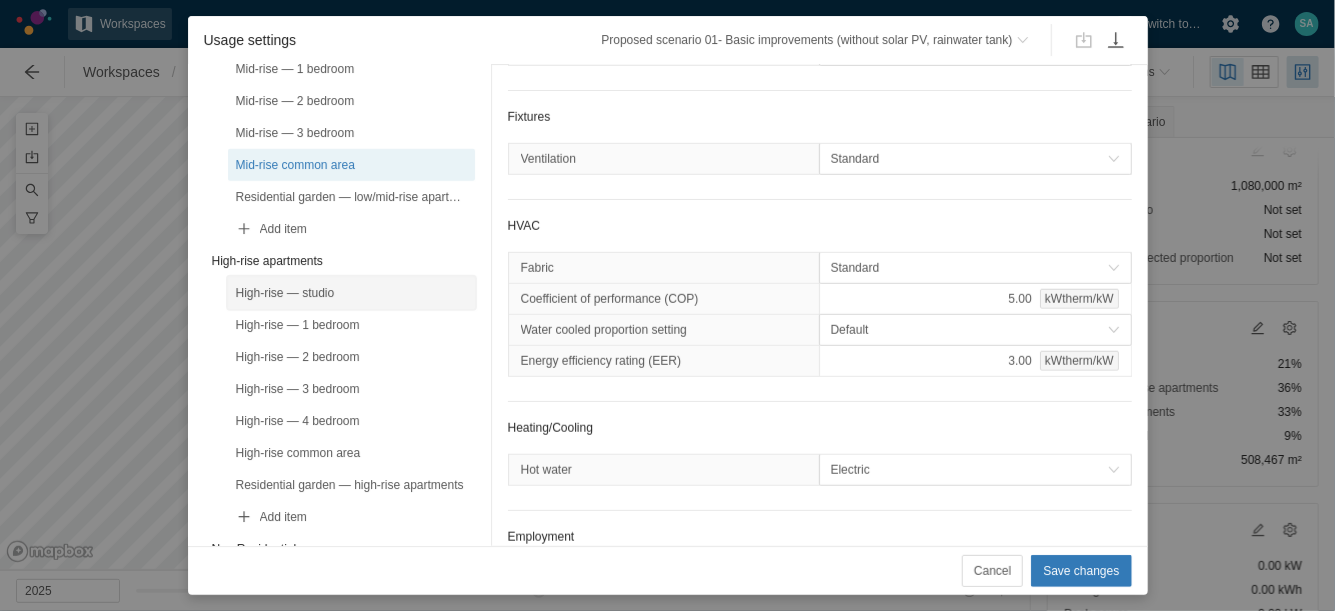 click on "High-rise — studio" at bounding box center [351, 293] 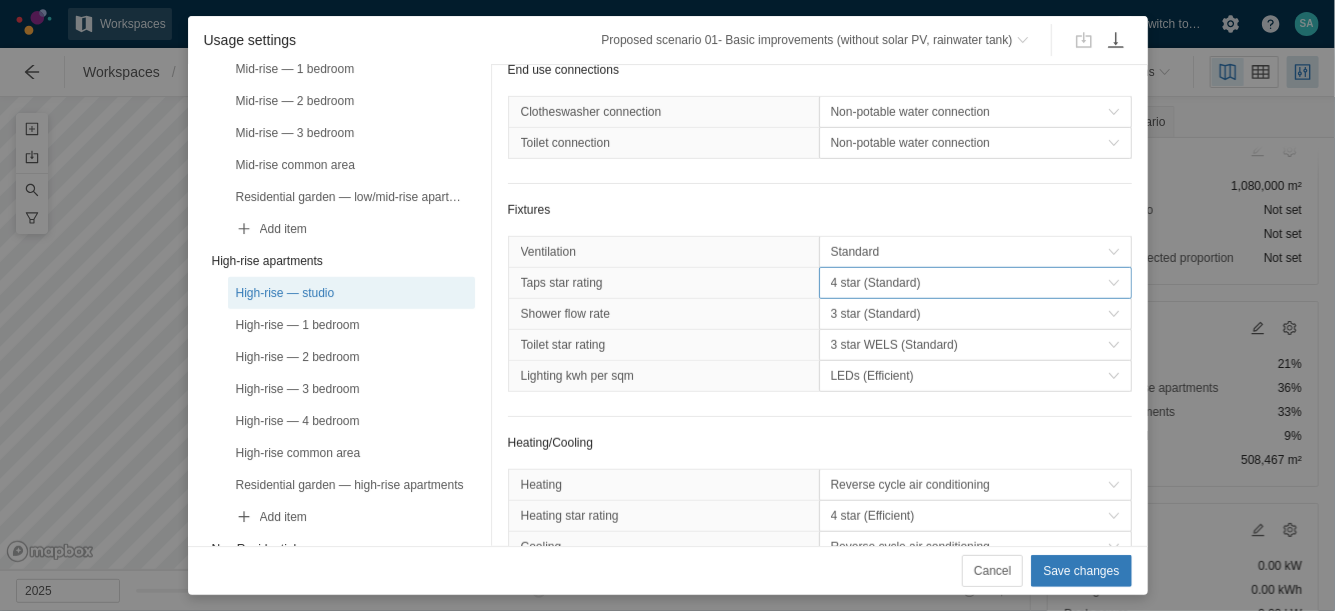 click on "4 star (Standard)" at bounding box center (969, 283) 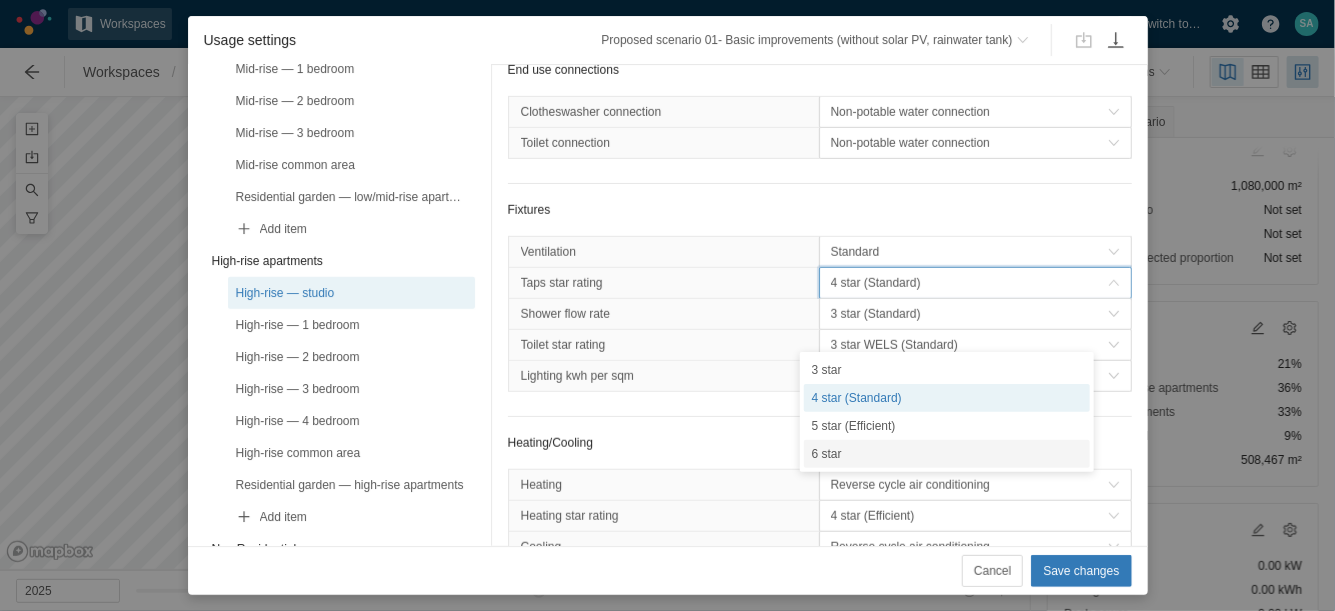 click on "6 star" at bounding box center (947, 454) 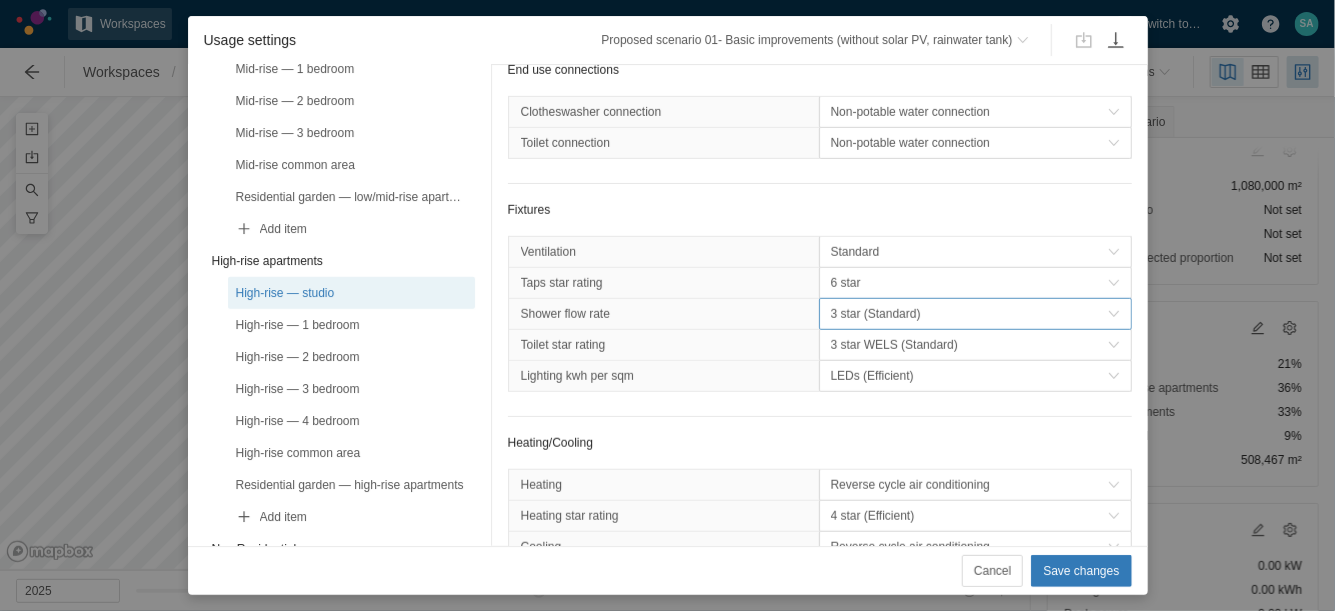 click on "3 star (Standard)" at bounding box center (969, 314) 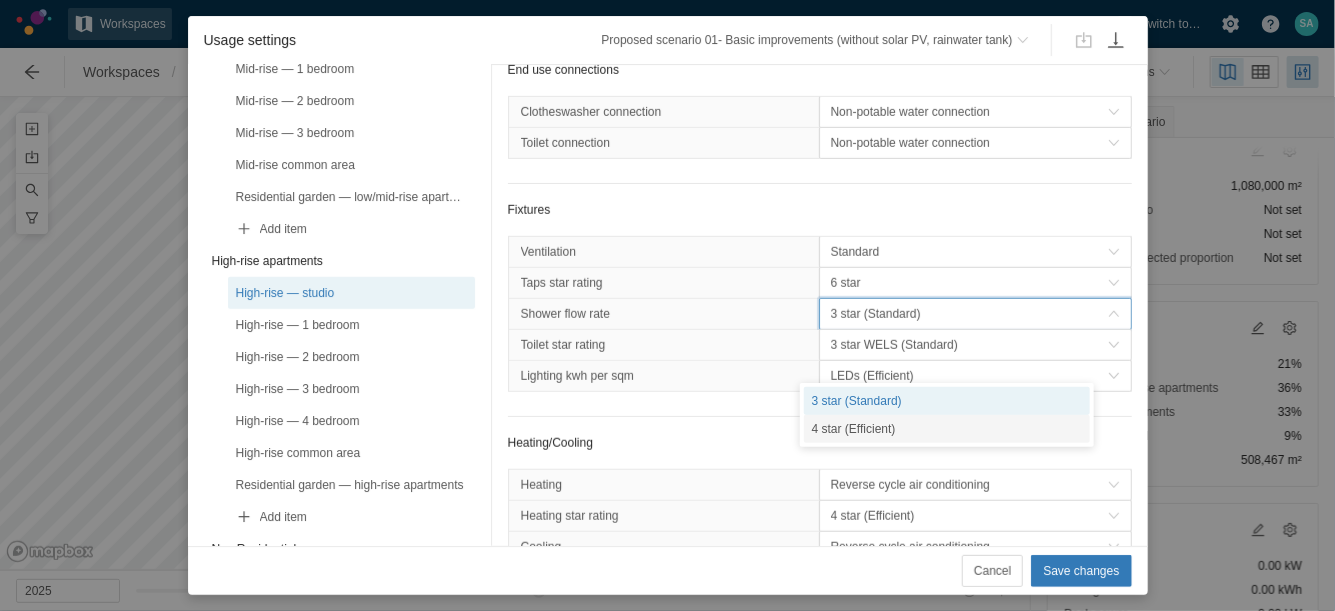 click on "4 star (Efficient)" at bounding box center (947, 429) 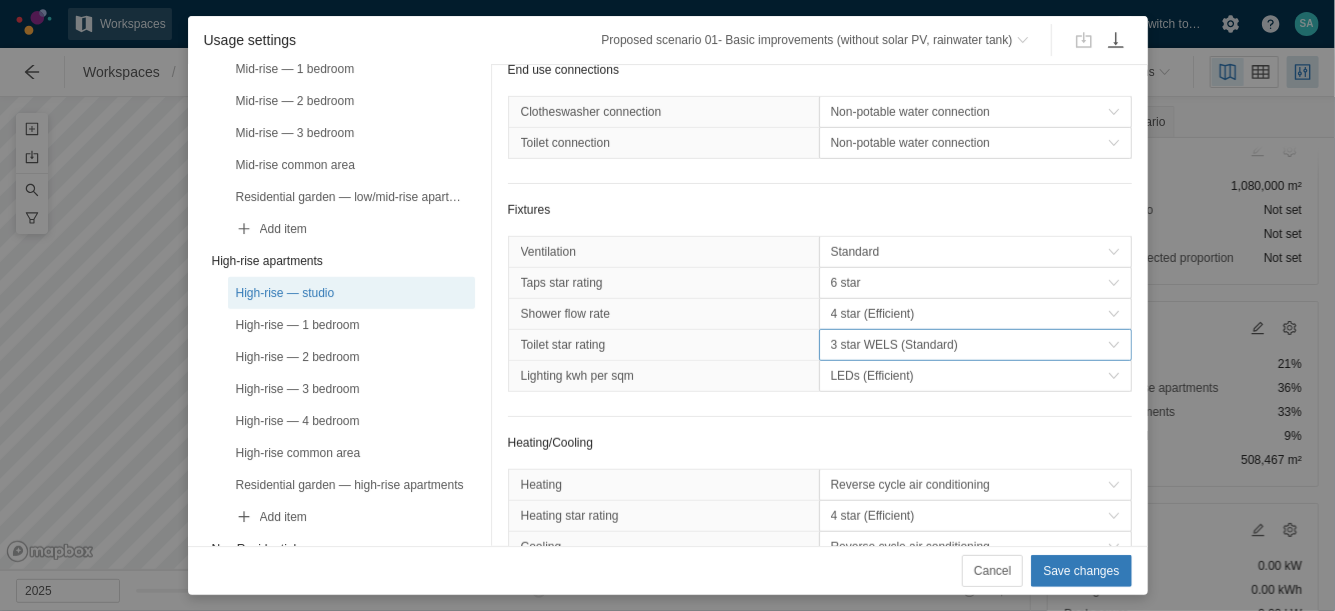click on "3 star WELS (Standard)" at bounding box center [969, 345] 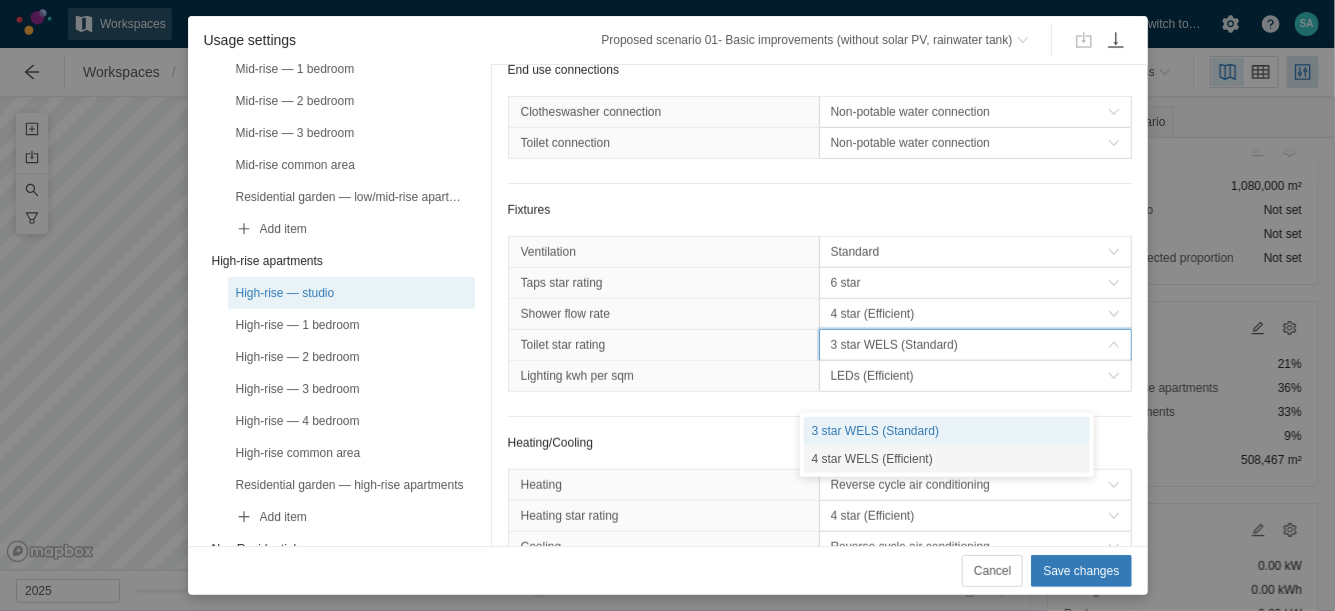 click on "4 star WELS (Efficient)" at bounding box center (947, 459) 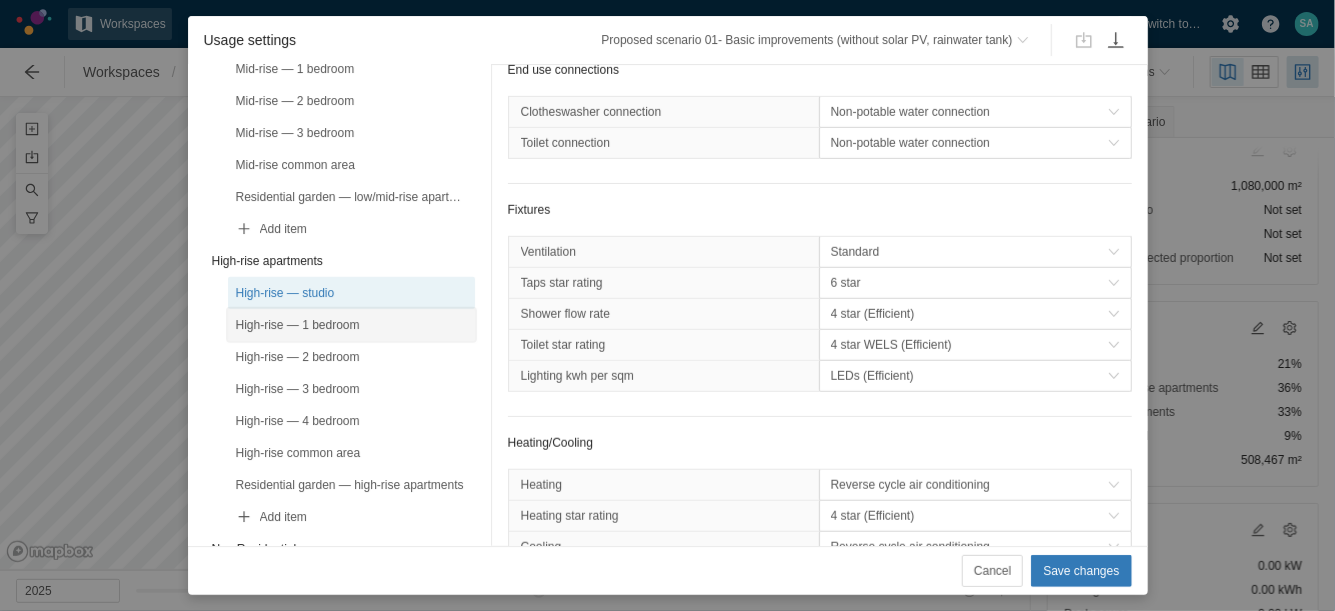 click on "High-rise — 1 bedroom" at bounding box center (351, 325) 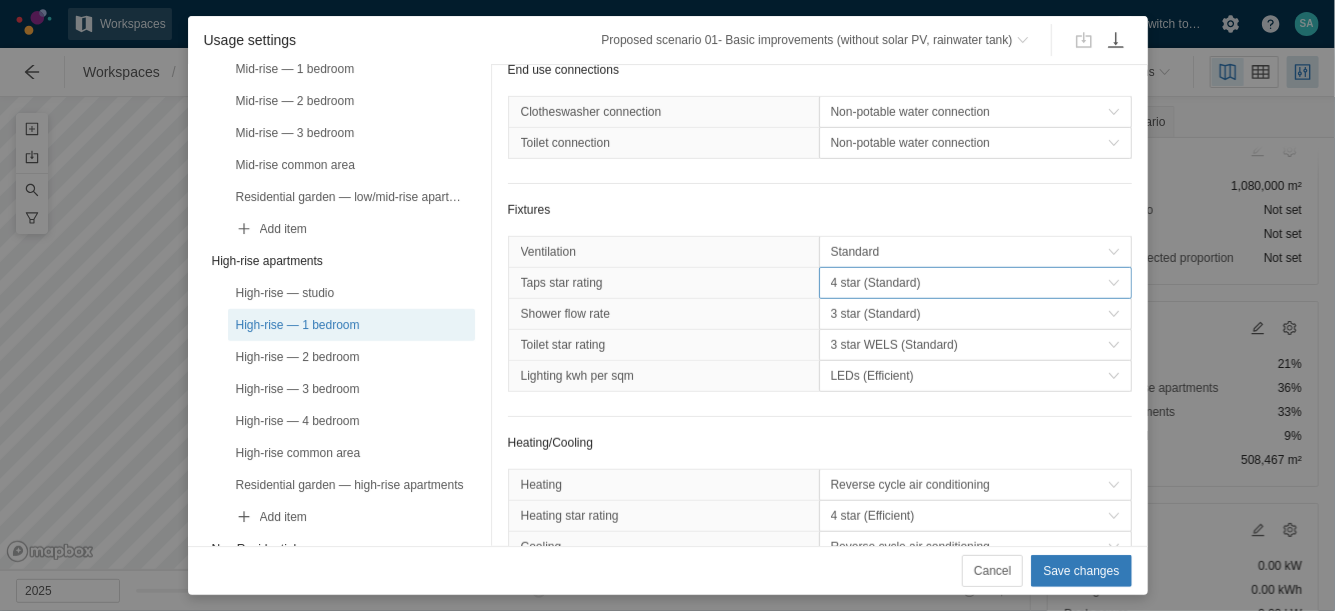 click on "4 star (Standard)" at bounding box center (969, 283) 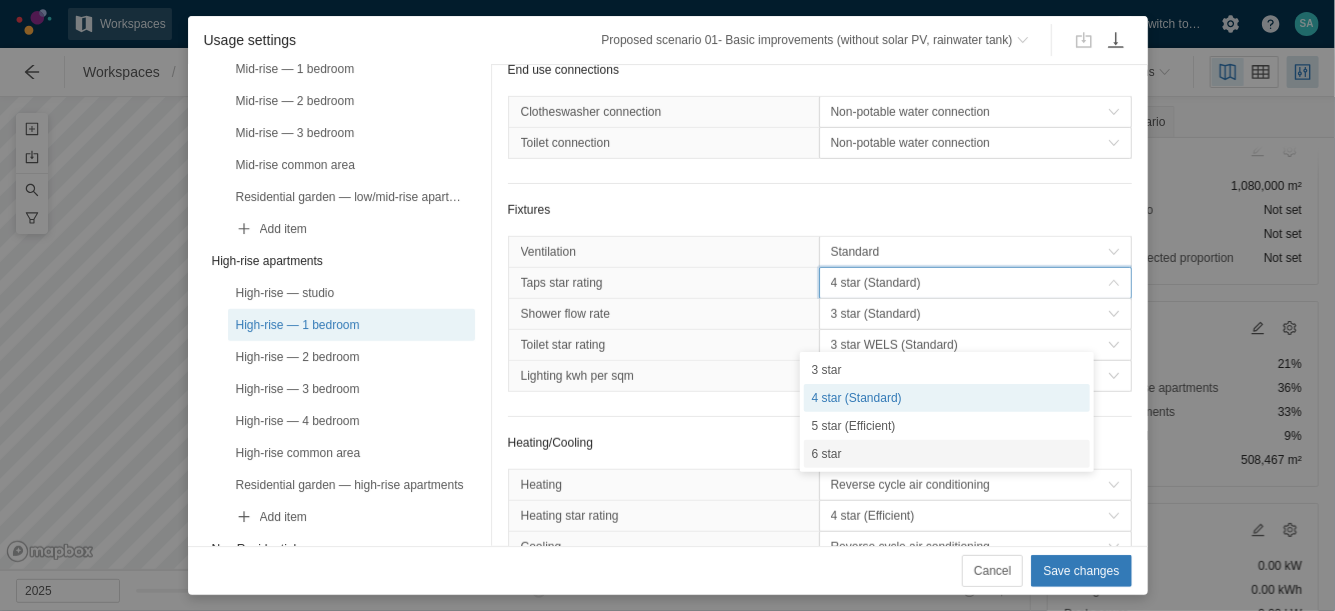 click on "6 star" at bounding box center (947, 454) 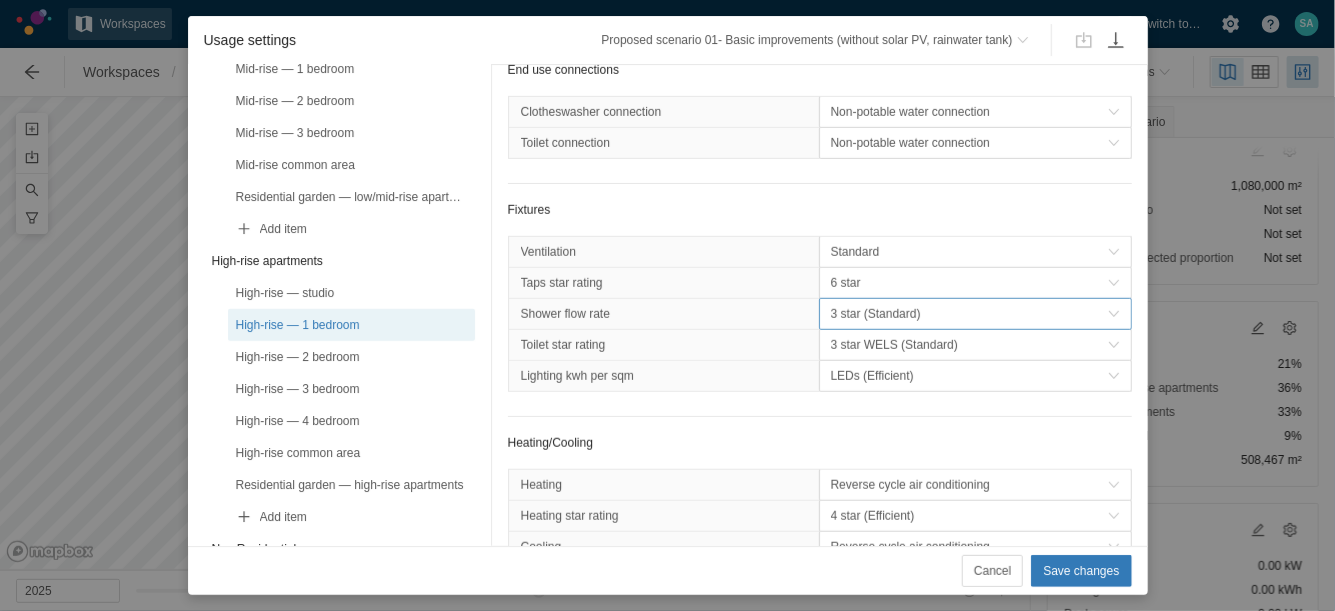 click on "3 star (Standard)" at bounding box center (969, 314) 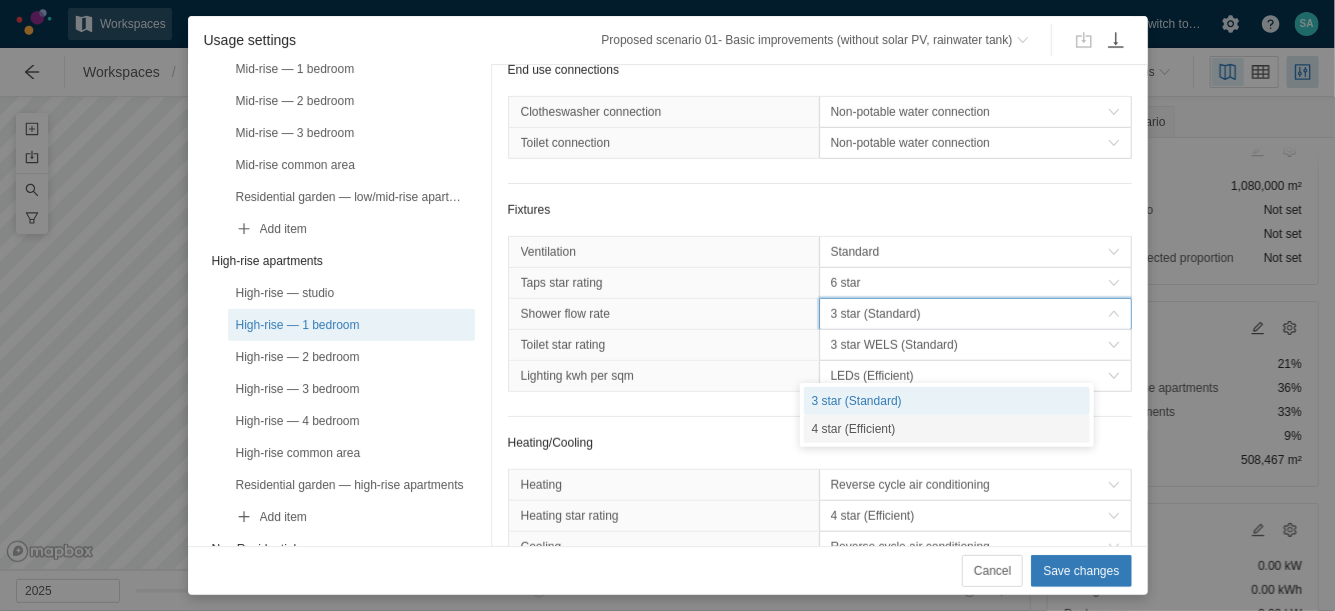 click on "4 star (Efficient)" at bounding box center (947, 429) 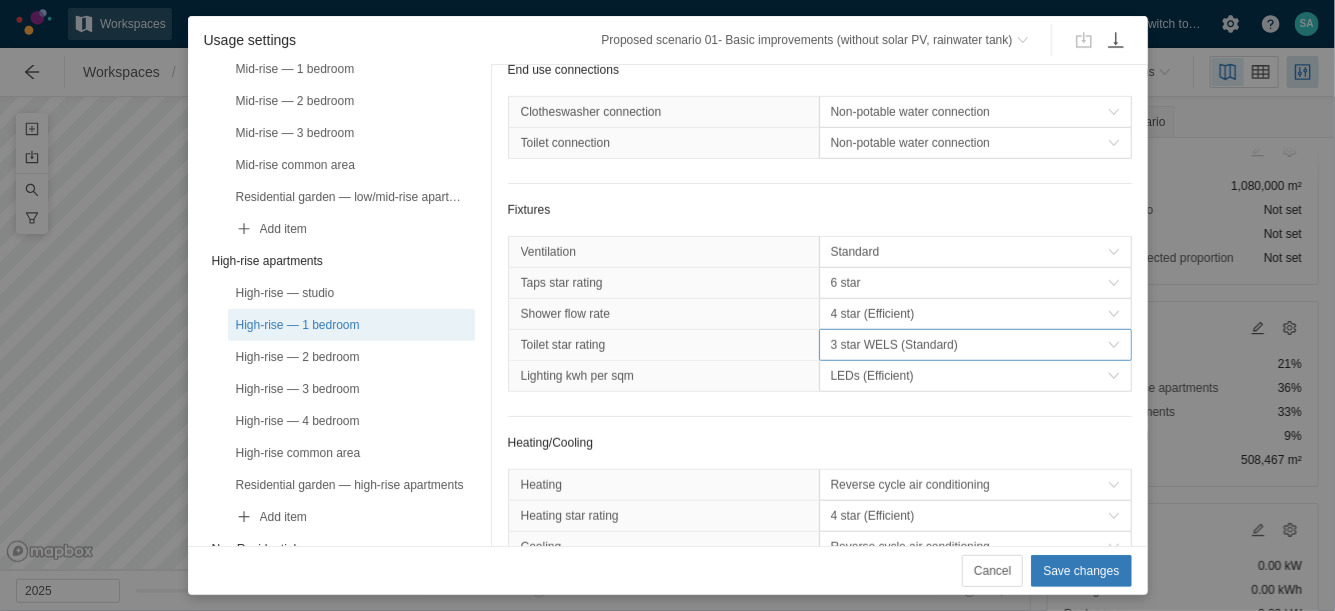 click on "3 star WELS (Standard)" at bounding box center [969, 345] 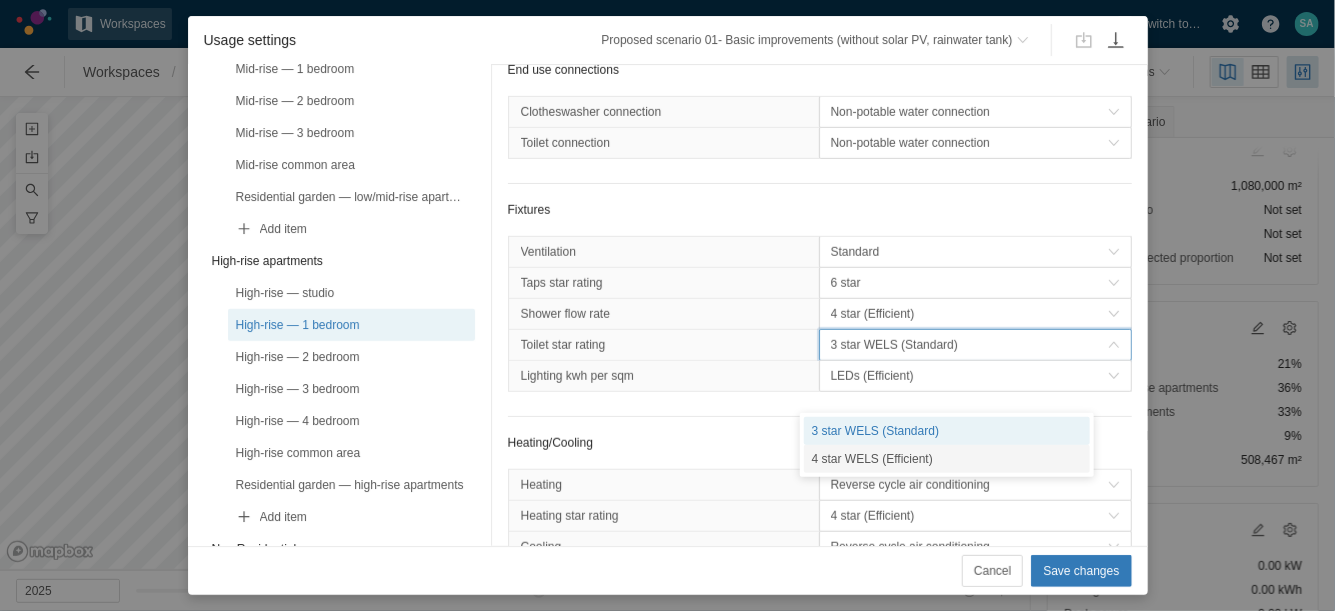 click on "4 star WELS (Efficient)" at bounding box center (947, 459) 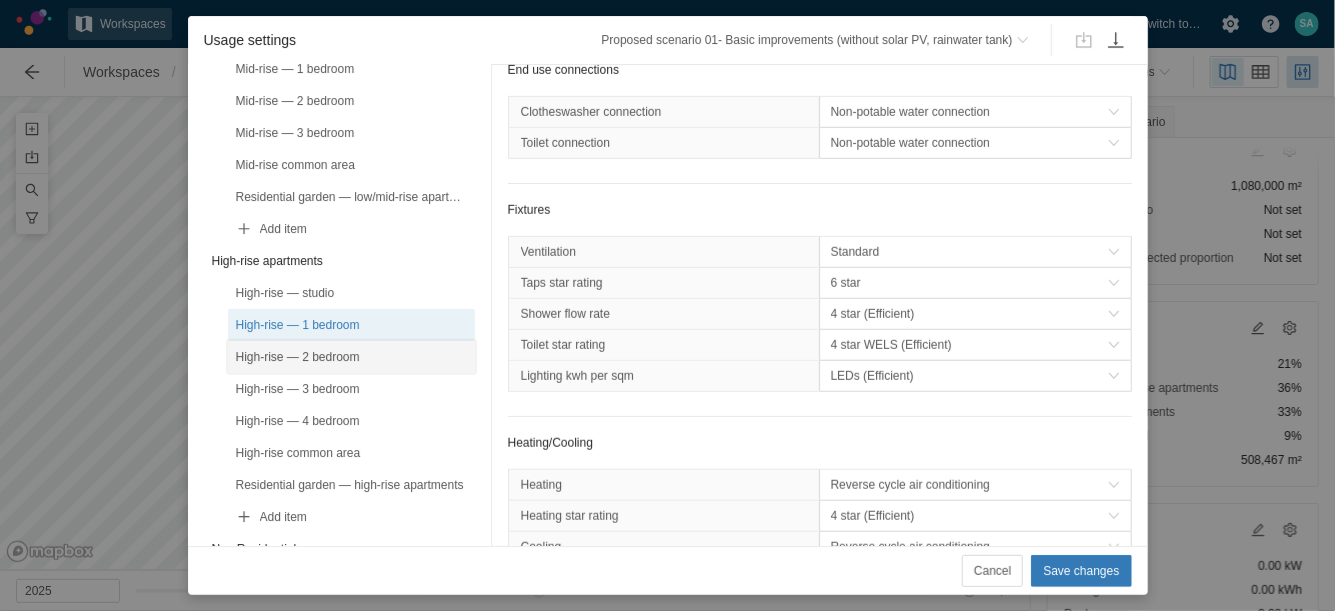 click on "High-rise — 2 bedroom" at bounding box center [351, 357] 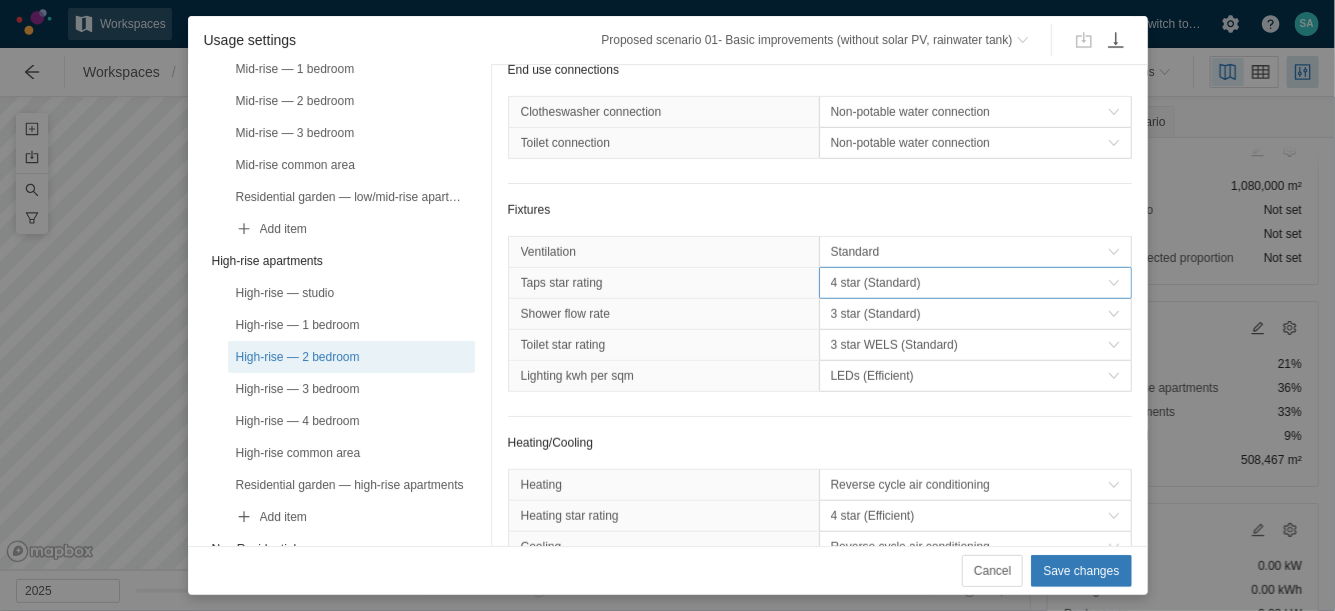 click on "4 star (Standard)" at bounding box center [969, 283] 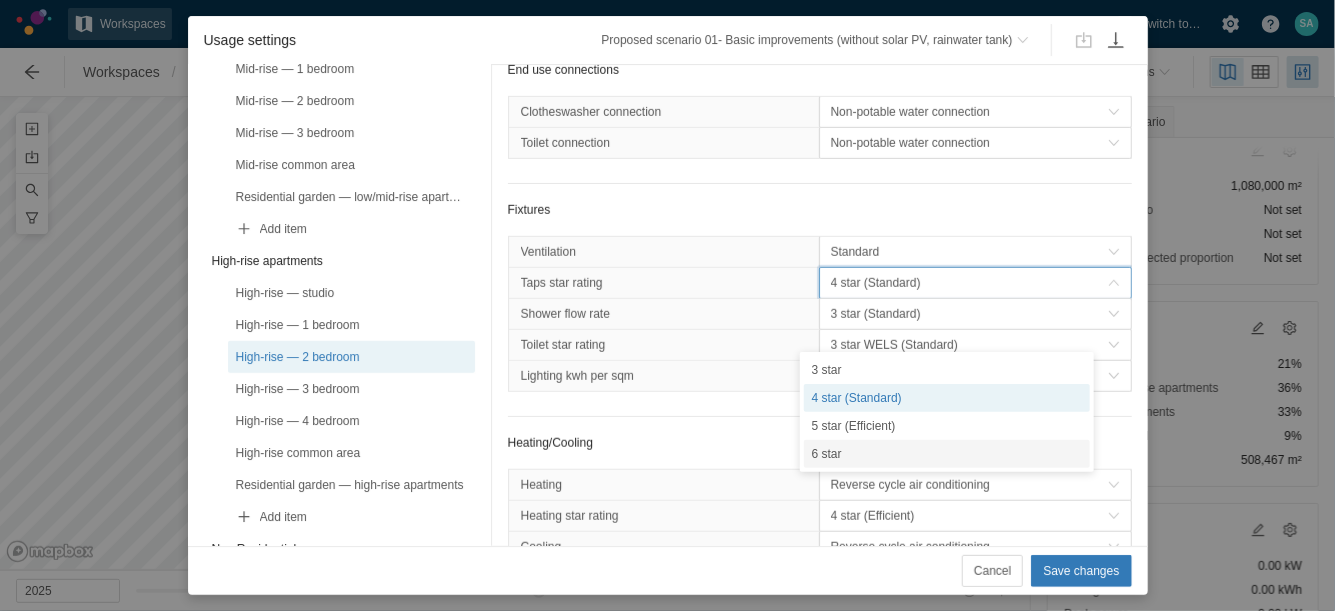 click on "6 star" at bounding box center (947, 454) 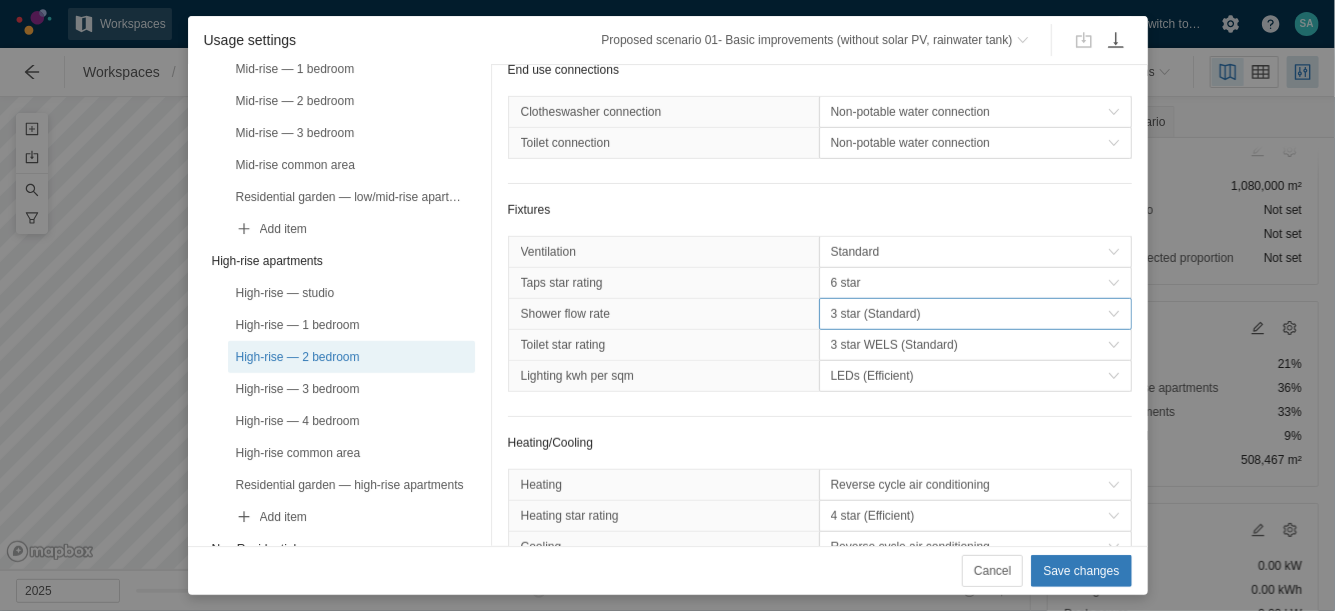 drag, startPoint x: 824, startPoint y: 366, endPoint x: 834, endPoint y: 369, distance: 10.440307 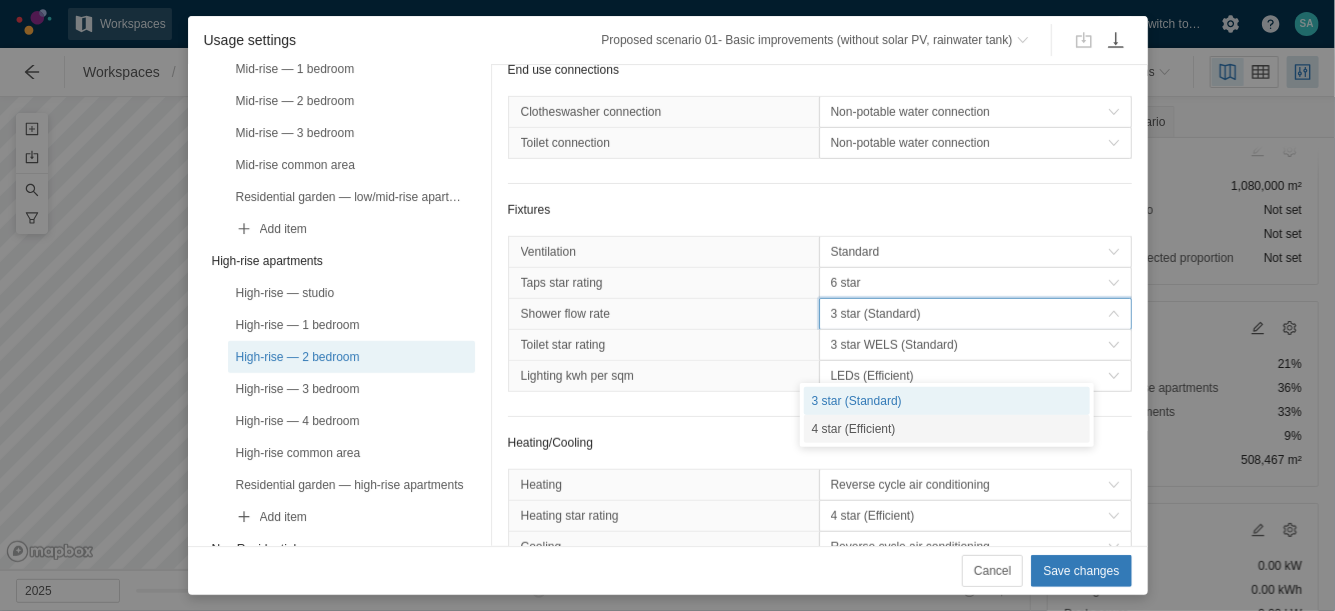 click on "4 star (Efficient)" at bounding box center (947, 429) 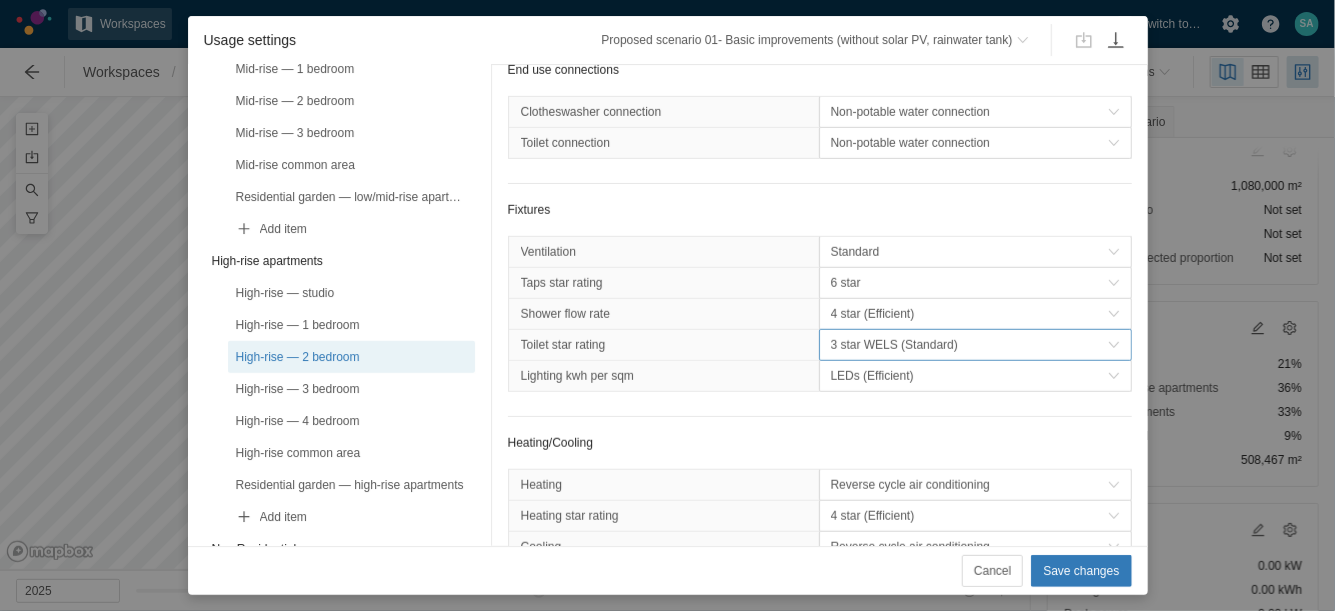 click on "3 star WELS (Standard)" at bounding box center [969, 345] 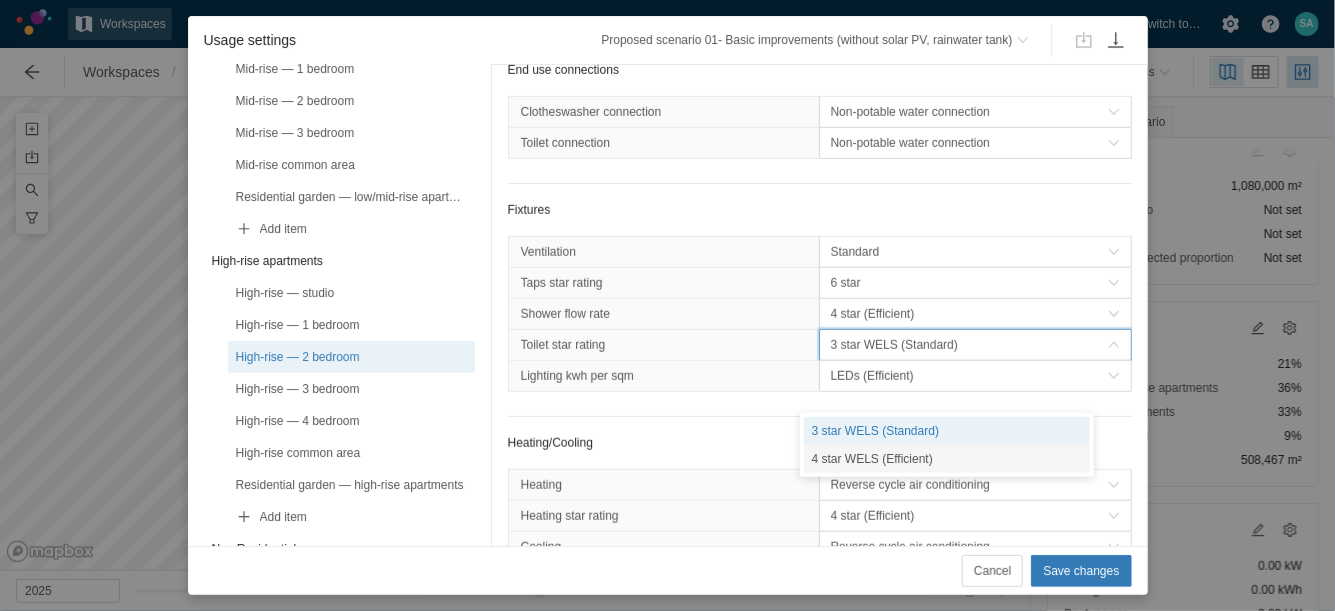 click on "4 star WELS (Efficient)" at bounding box center [947, 459] 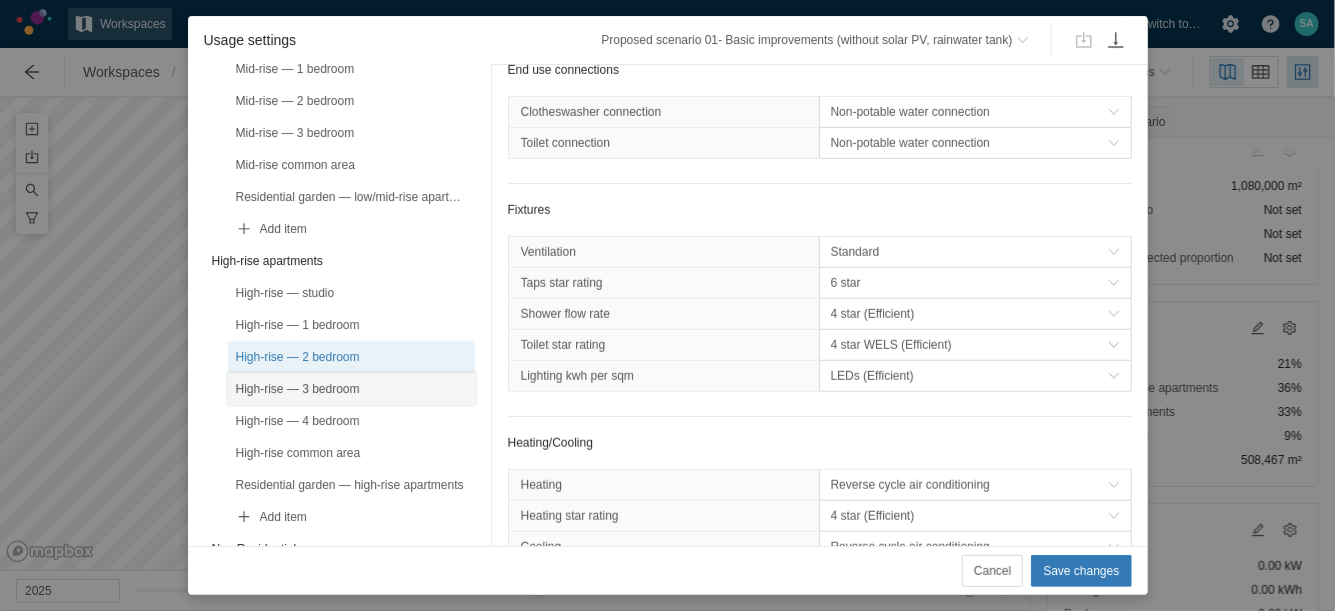 click on "High-rise — 3 bedroom" at bounding box center (351, 389) 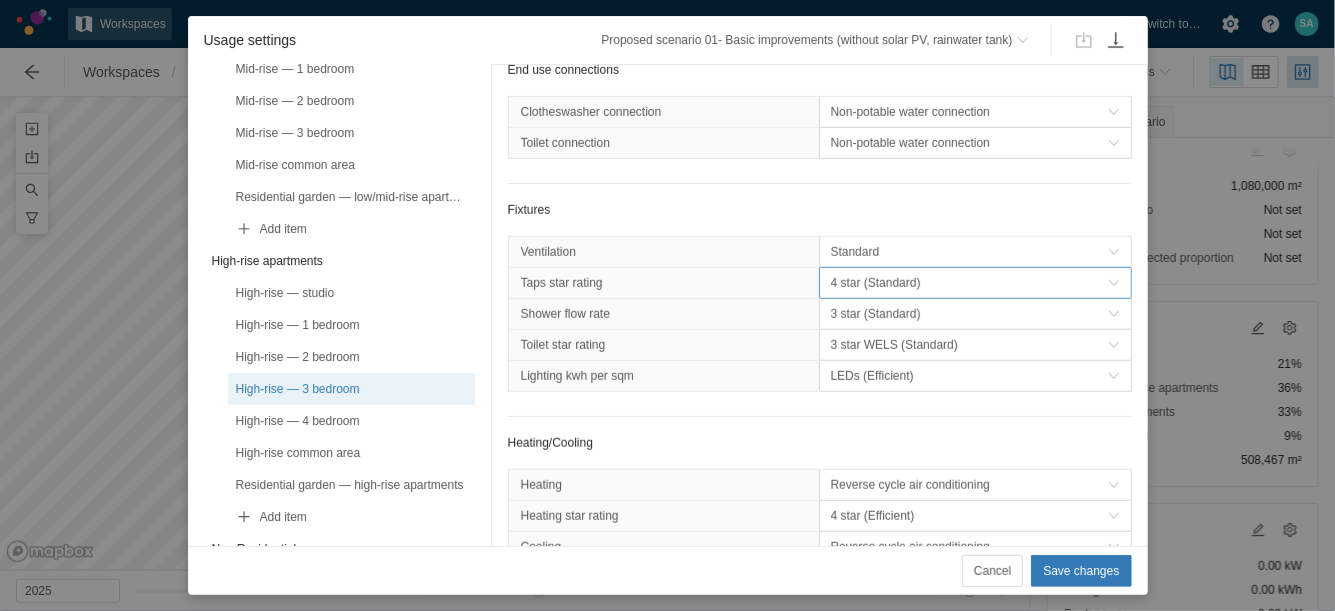 click on "4 star (Standard)" at bounding box center (969, 283) 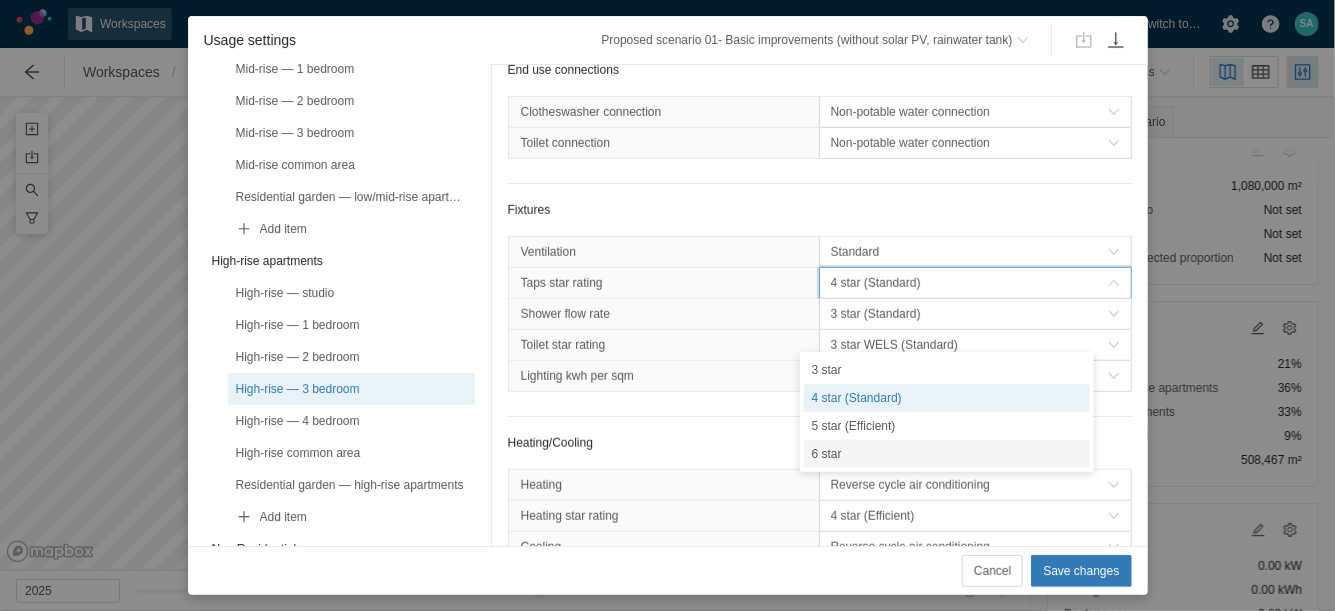 click on "6 star" at bounding box center (947, 454) 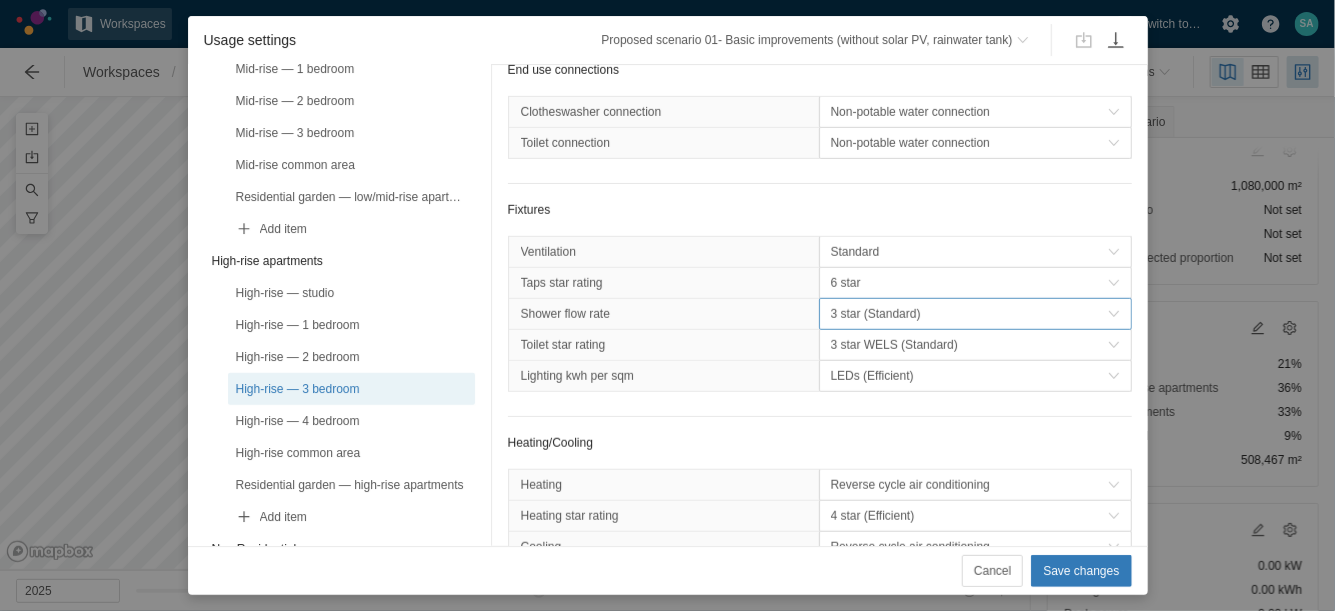 click on "3 star (Standard)" at bounding box center [969, 314] 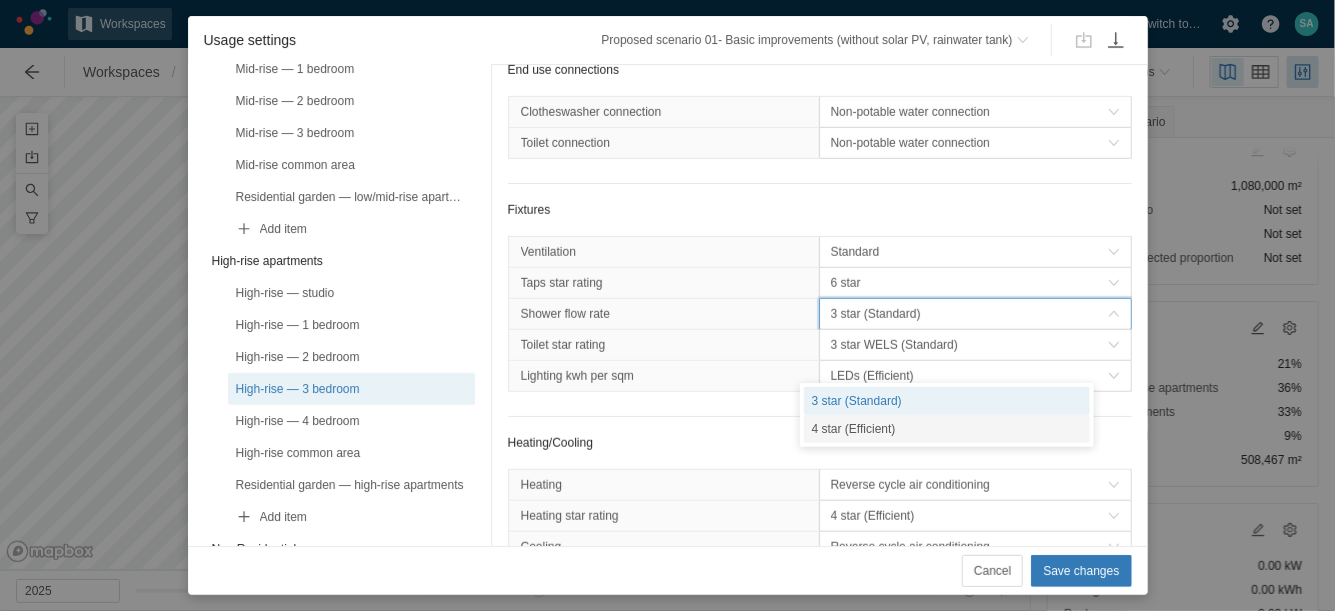 click on "4 star (Efficient)" at bounding box center [947, 429] 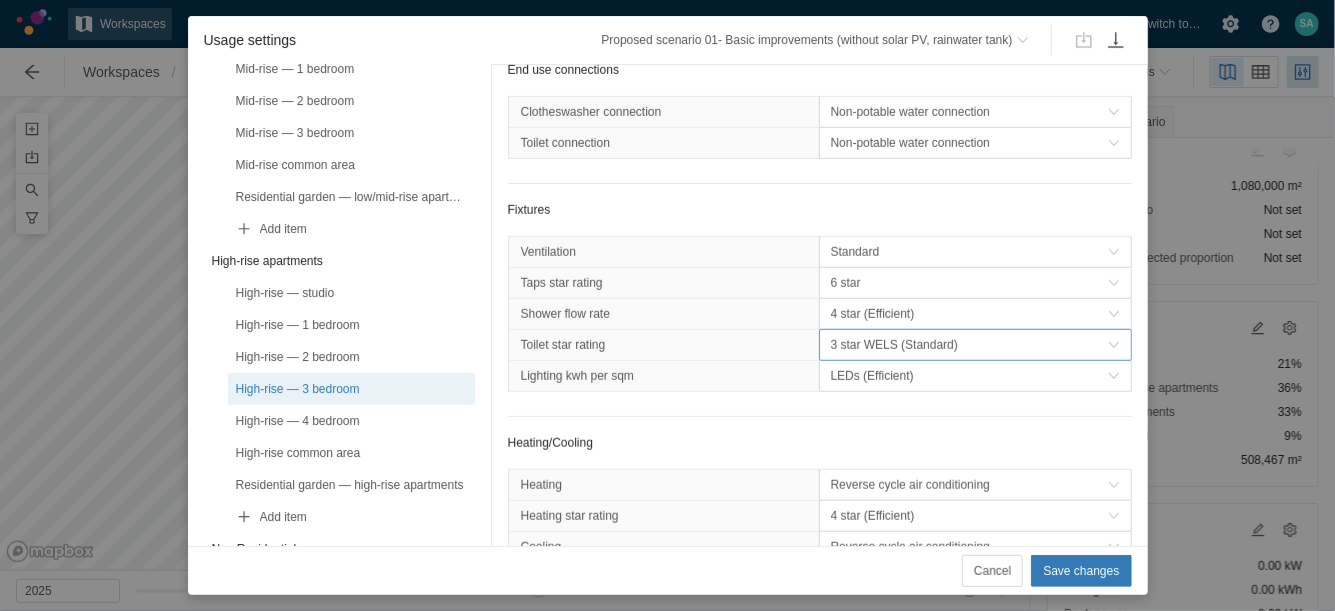 click on "3 star WELS (Standard)" at bounding box center (969, 345) 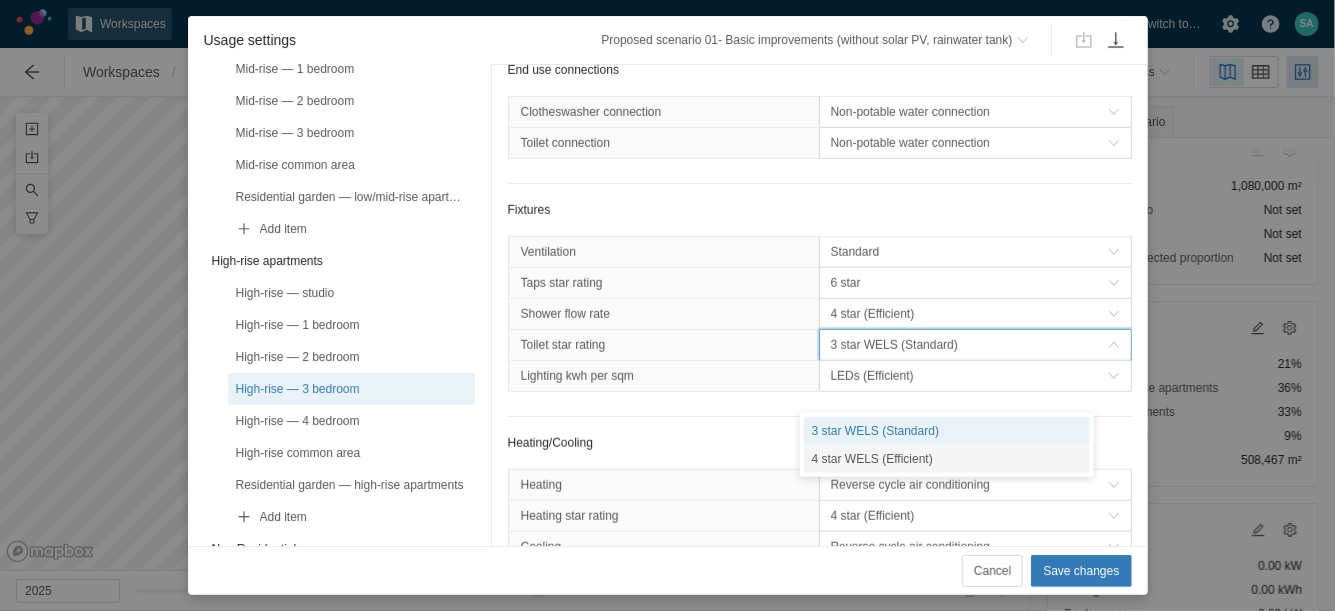 click on "4 star WELS (Efficient)" at bounding box center (947, 459) 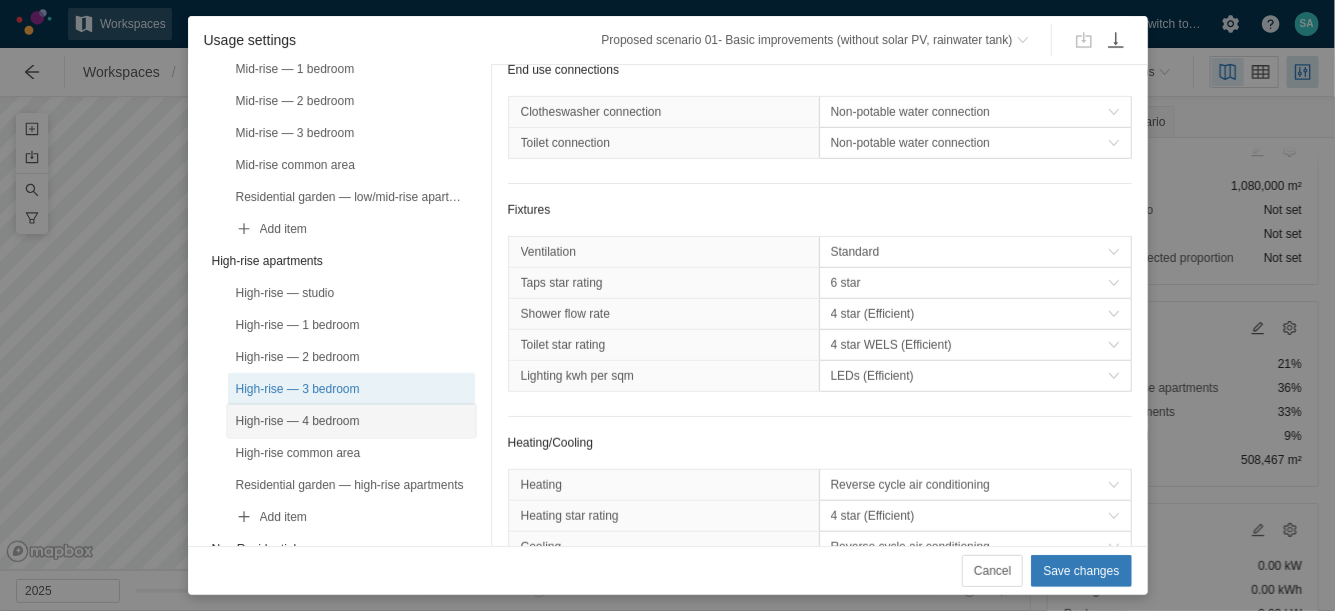 click on "High-rise — 4 bedroom" at bounding box center [351, 421] 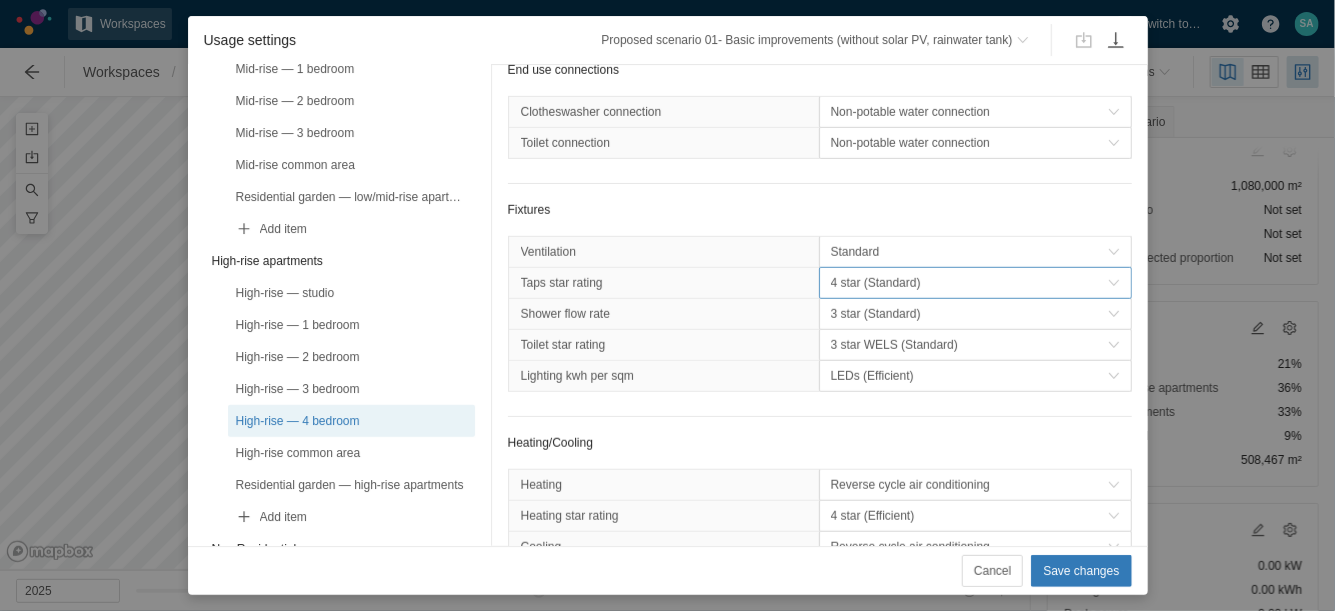 click on "4 star (Standard)" at bounding box center [969, 283] 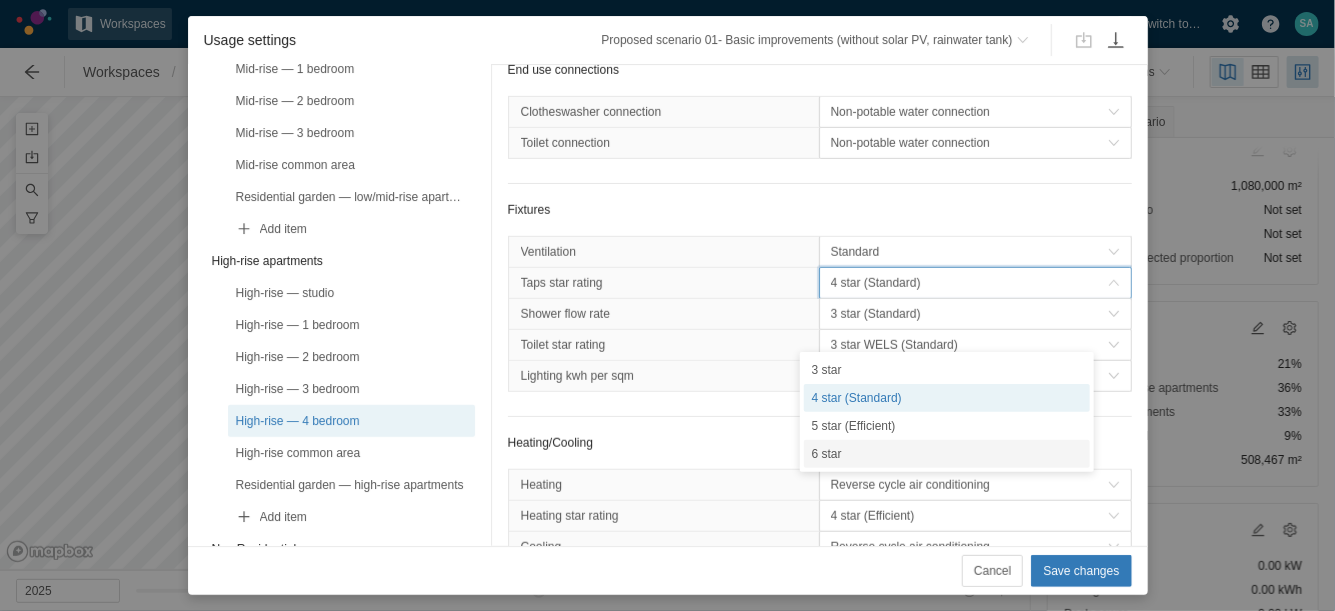 click on "6 star" at bounding box center [947, 454] 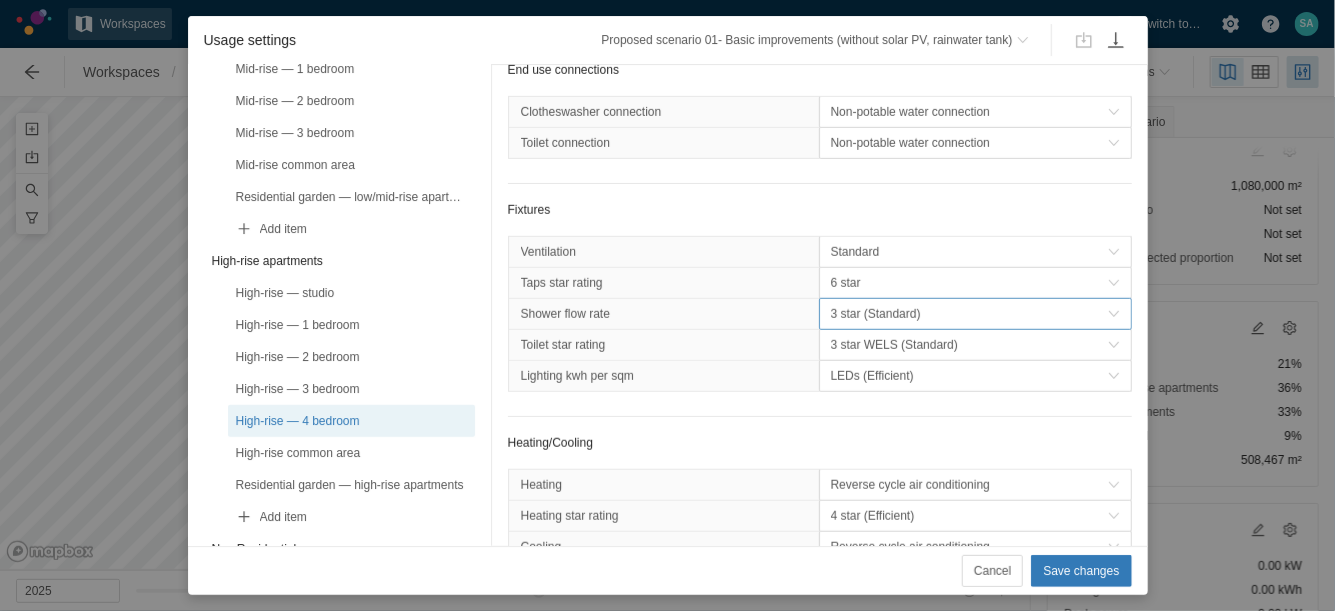 click on "3 star (Standard)" at bounding box center [969, 314] 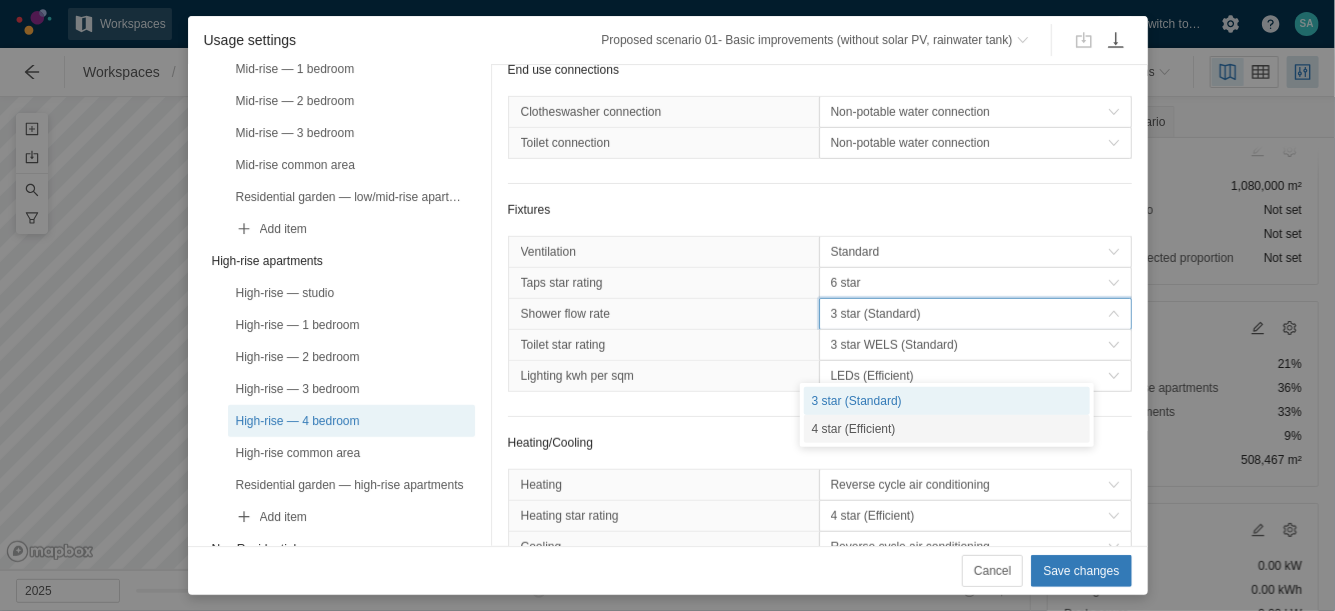 click on "4 star (Efficient)" at bounding box center (947, 429) 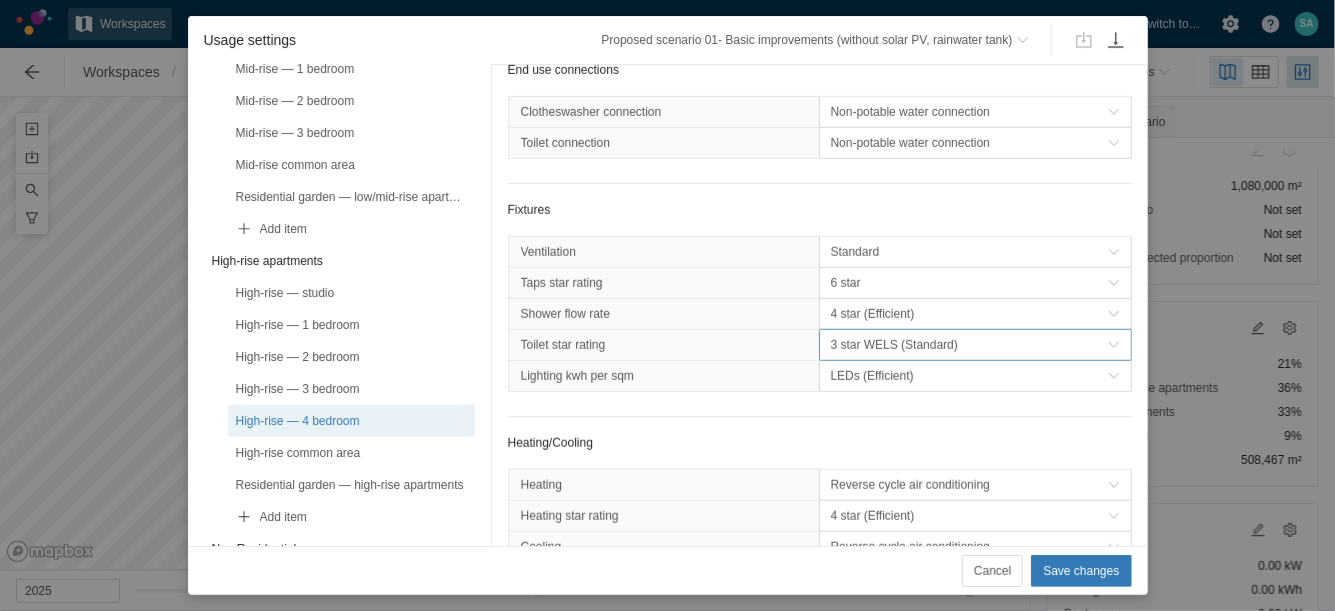 click on "3 star WELS (Standard)" at bounding box center [969, 345] 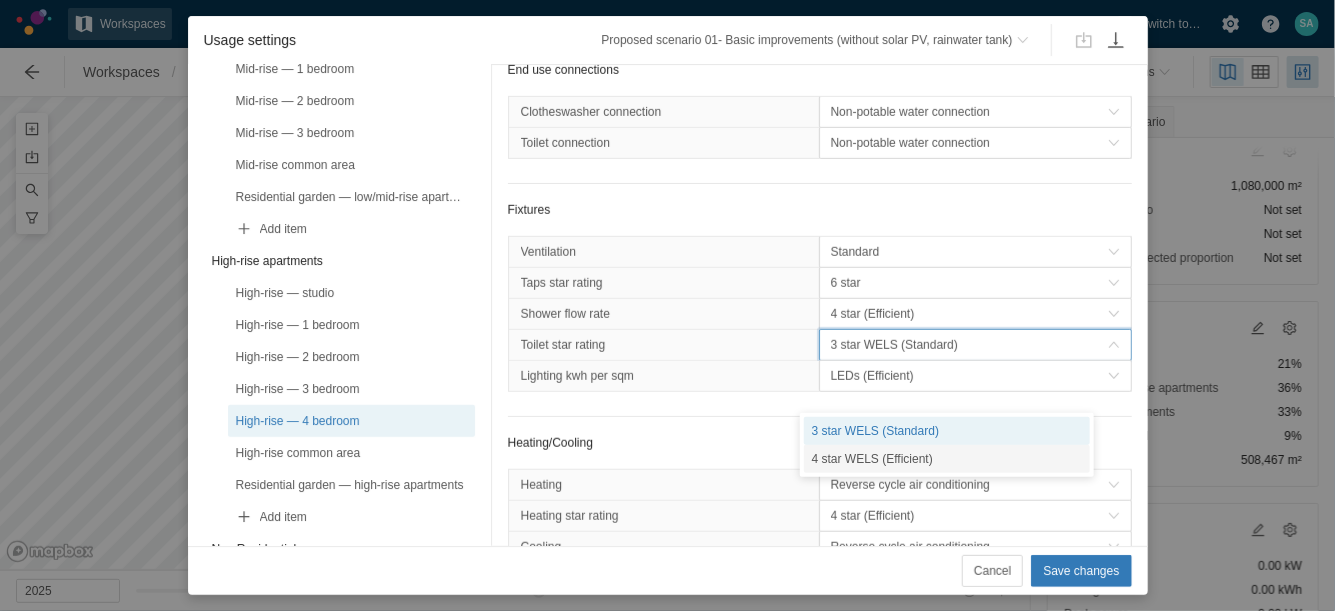 click on "4 star WELS (Efficient)" at bounding box center [947, 459] 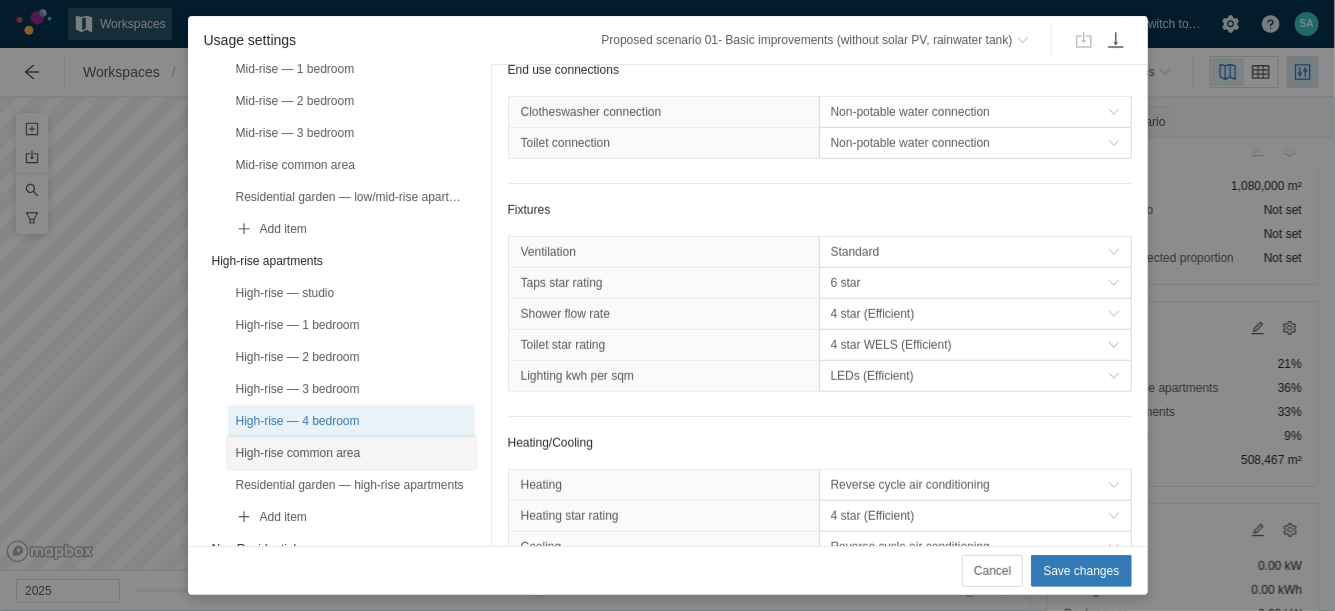 click on "High-rise common area" at bounding box center [351, 453] 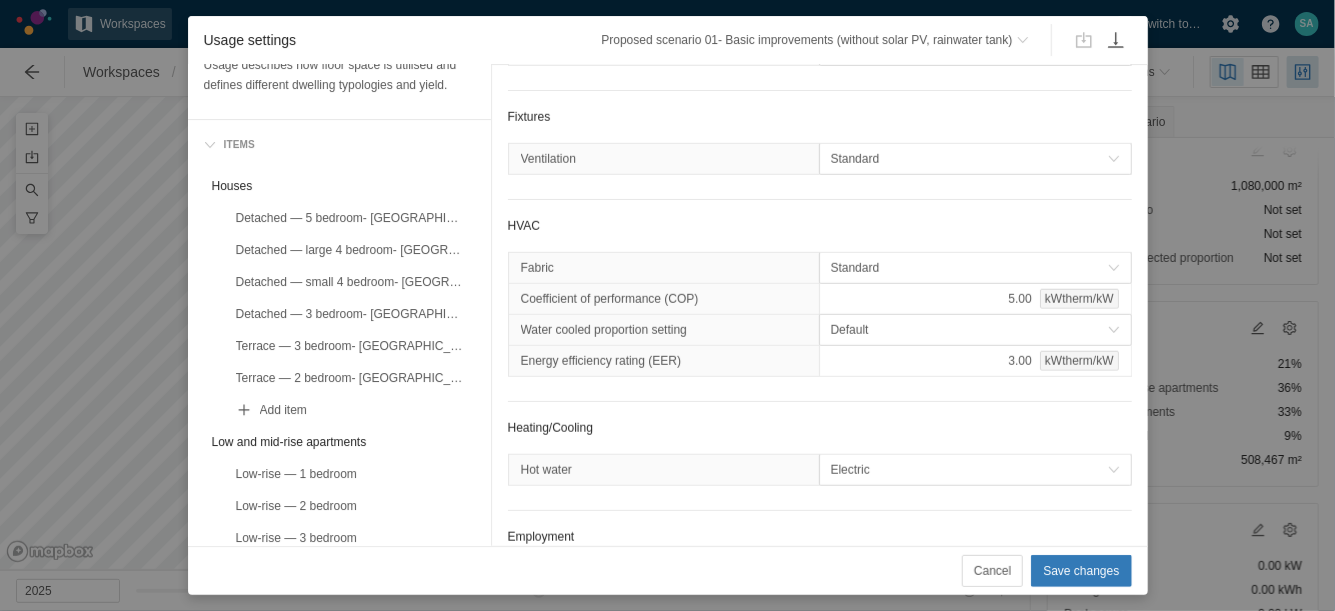 scroll, scrollTop: 0, scrollLeft: 0, axis: both 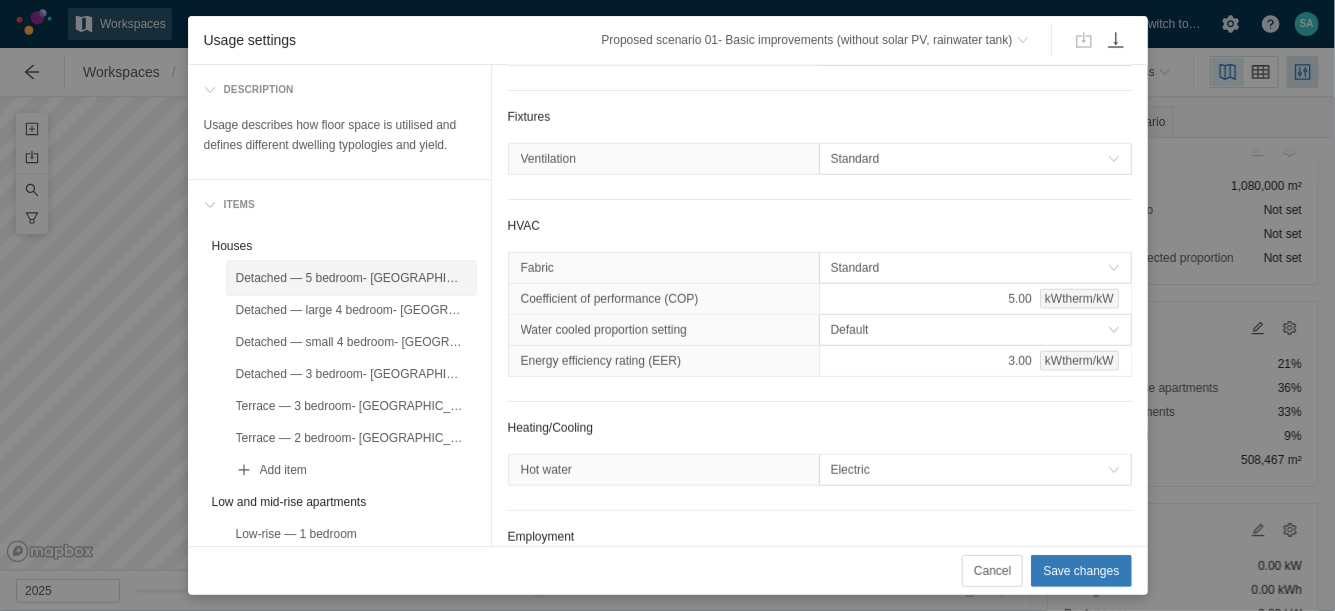 click on "Detached — 5 bedroom- [GEOGRAPHIC_DATA]" at bounding box center (351, 278) 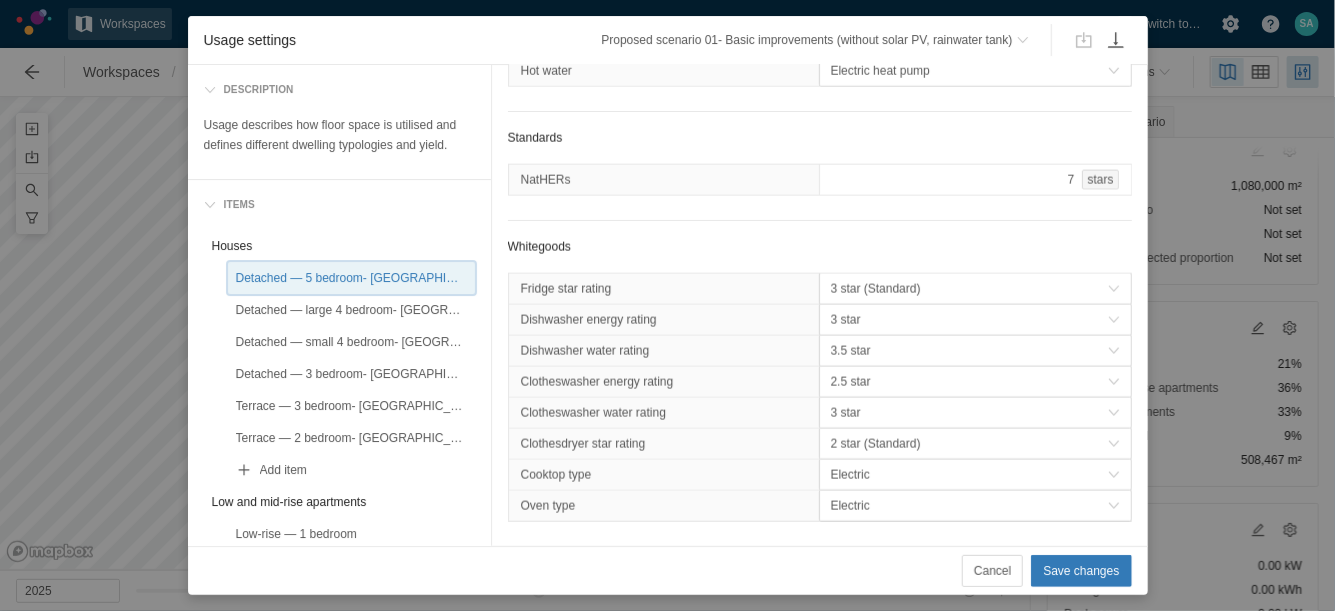 scroll, scrollTop: 1219, scrollLeft: 0, axis: vertical 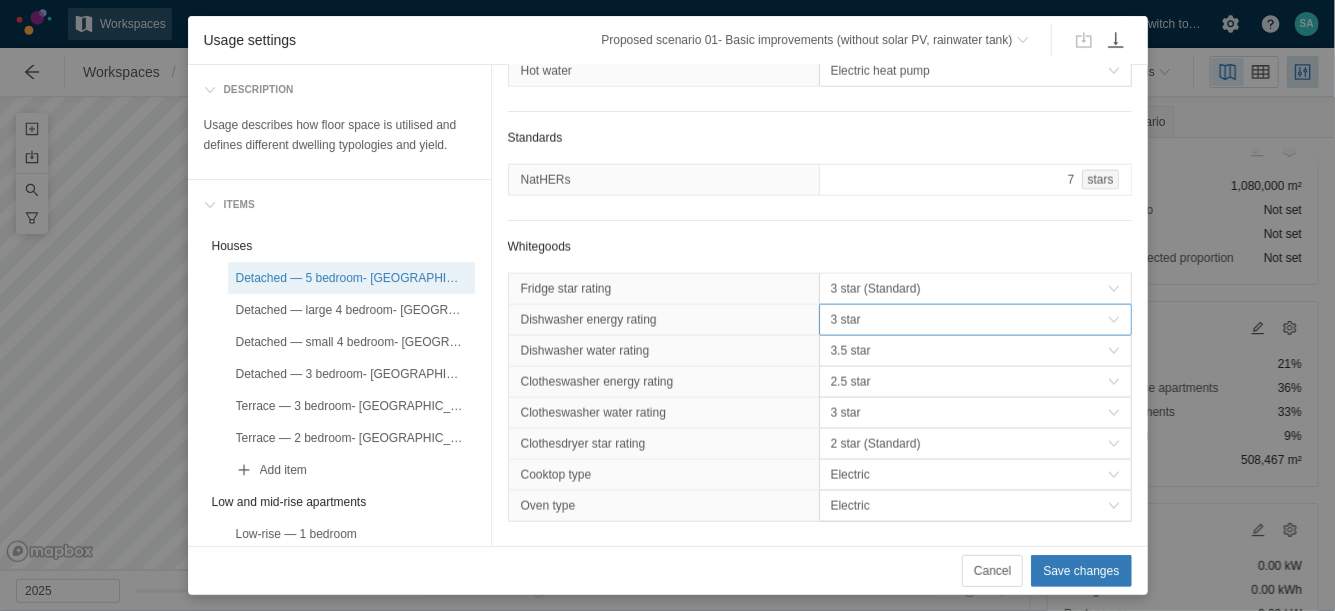 click on "3 star" at bounding box center (969, 320) 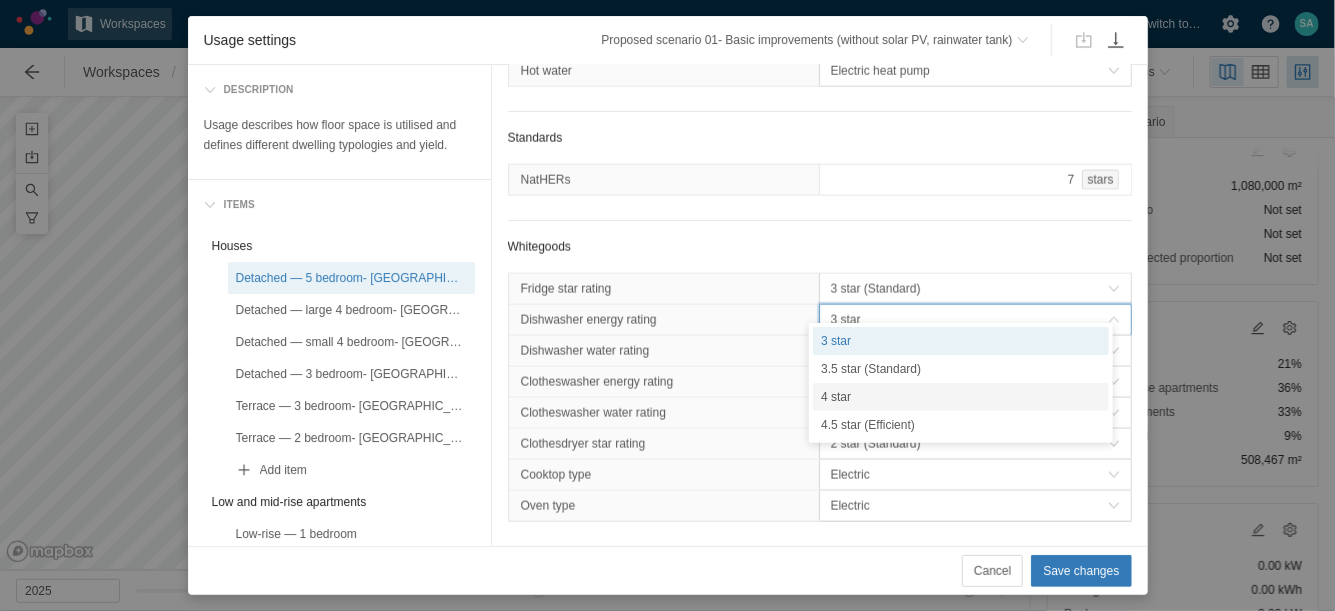 click on "4 star" at bounding box center (961, 397) 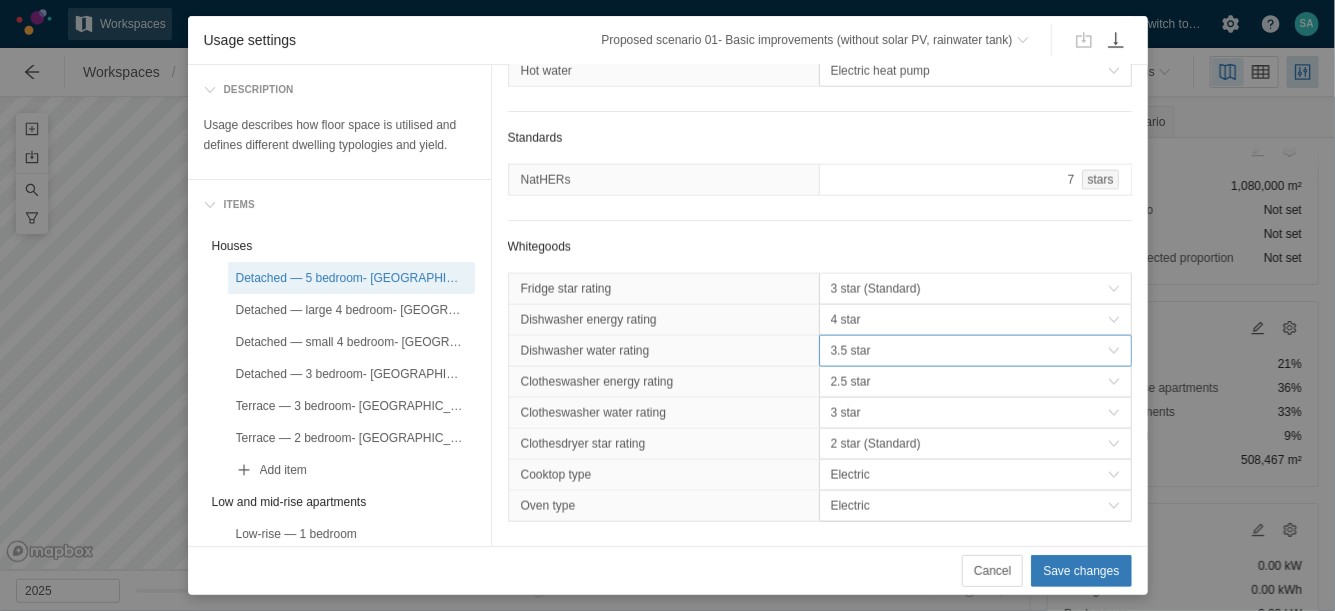 click on "3.5 star" at bounding box center [969, 351] 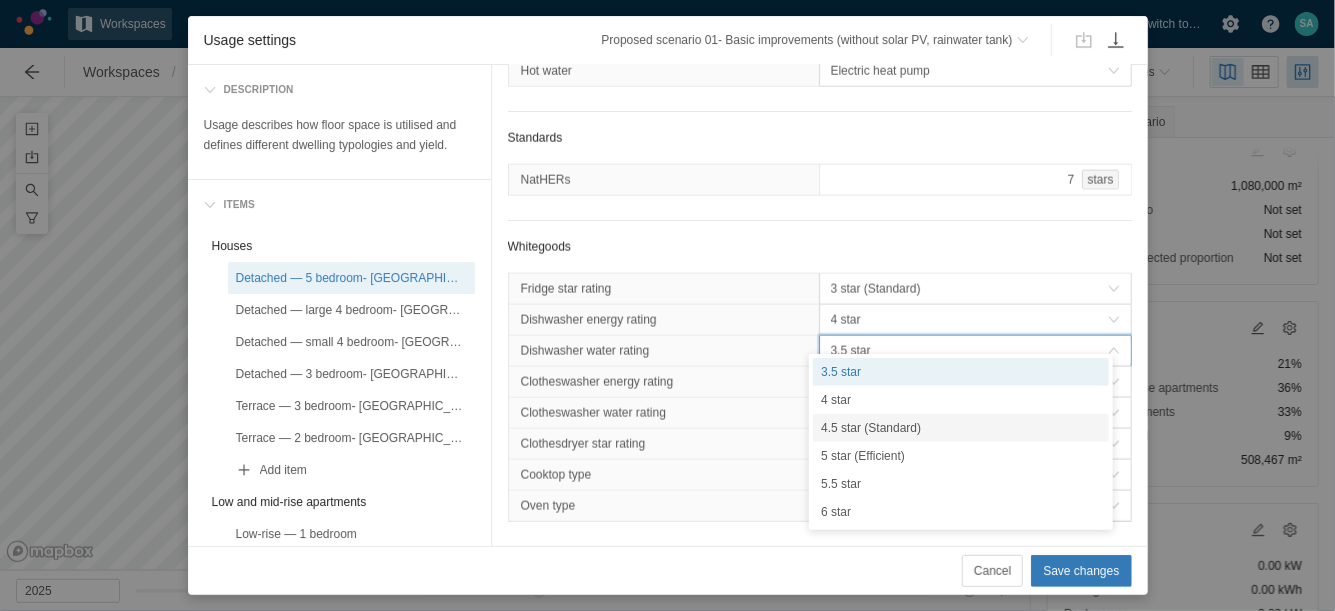 click on "4.5 star (Standard)" at bounding box center (961, 428) 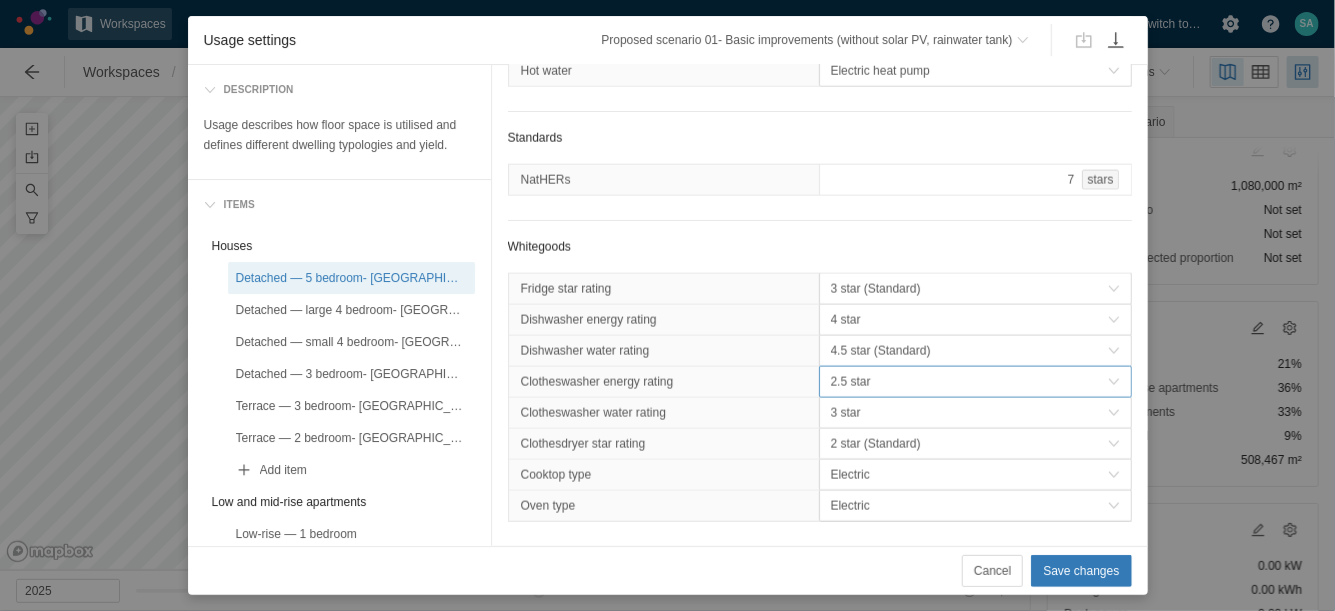 click on "2.5 star" at bounding box center [969, 382] 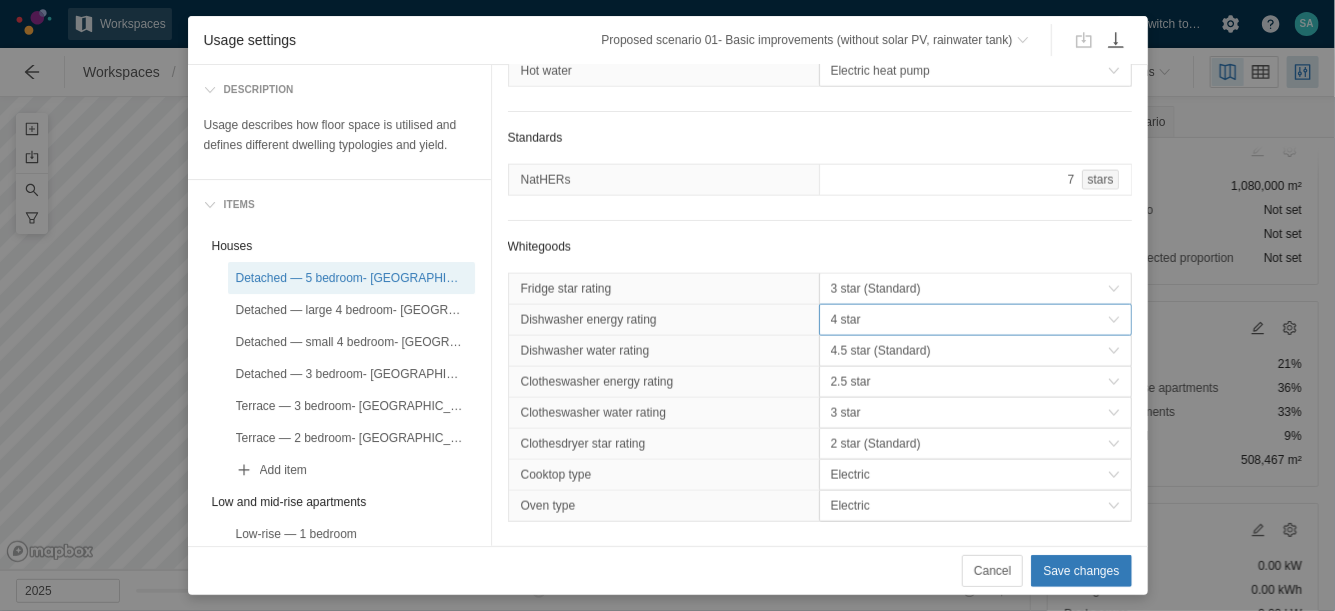 click on "4 star" at bounding box center [969, 320] 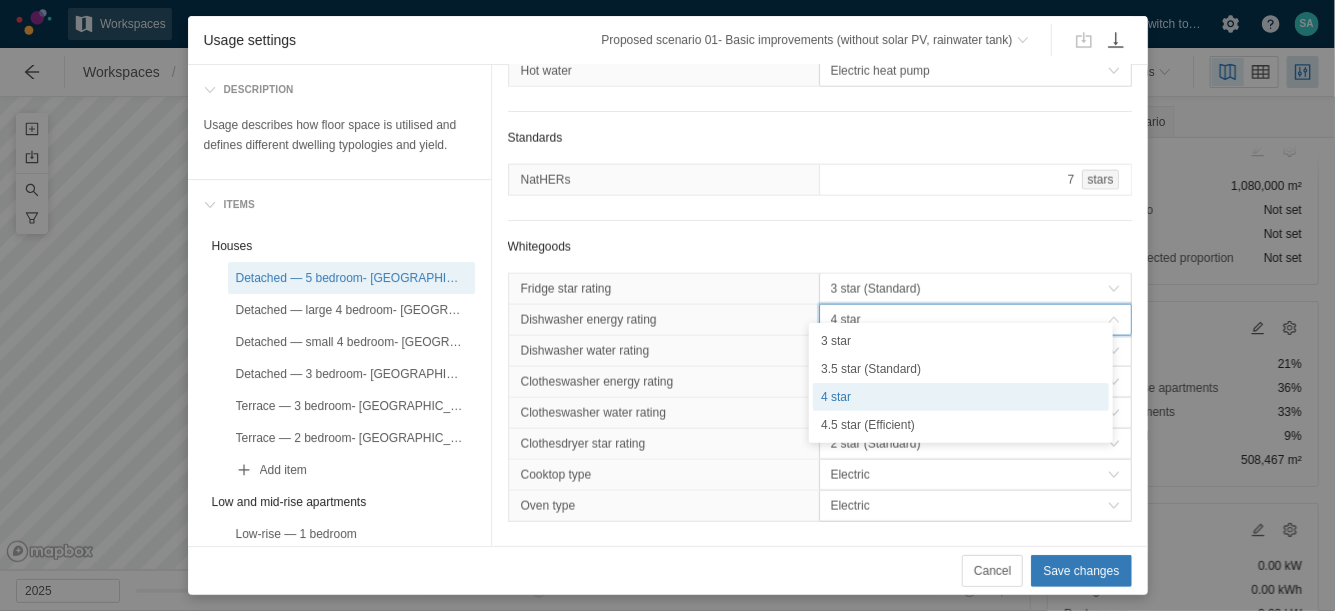 click on "4 star" at bounding box center [969, 320] 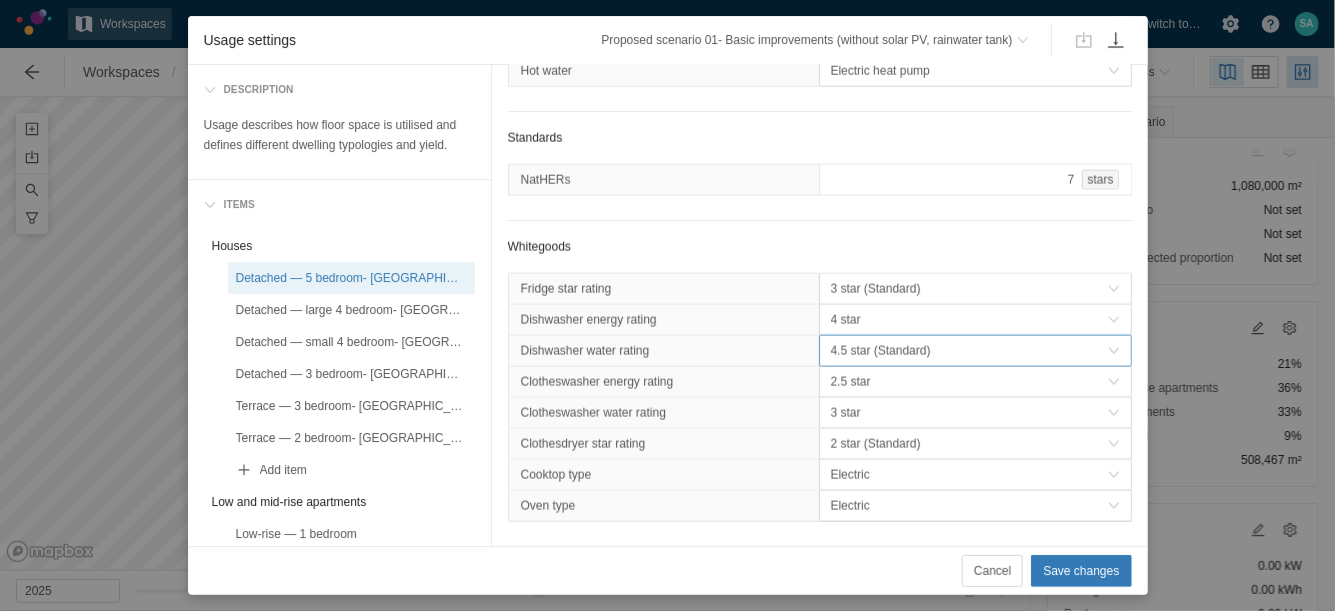 click on "4.5 star (Standard)" at bounding box center [969, 351] 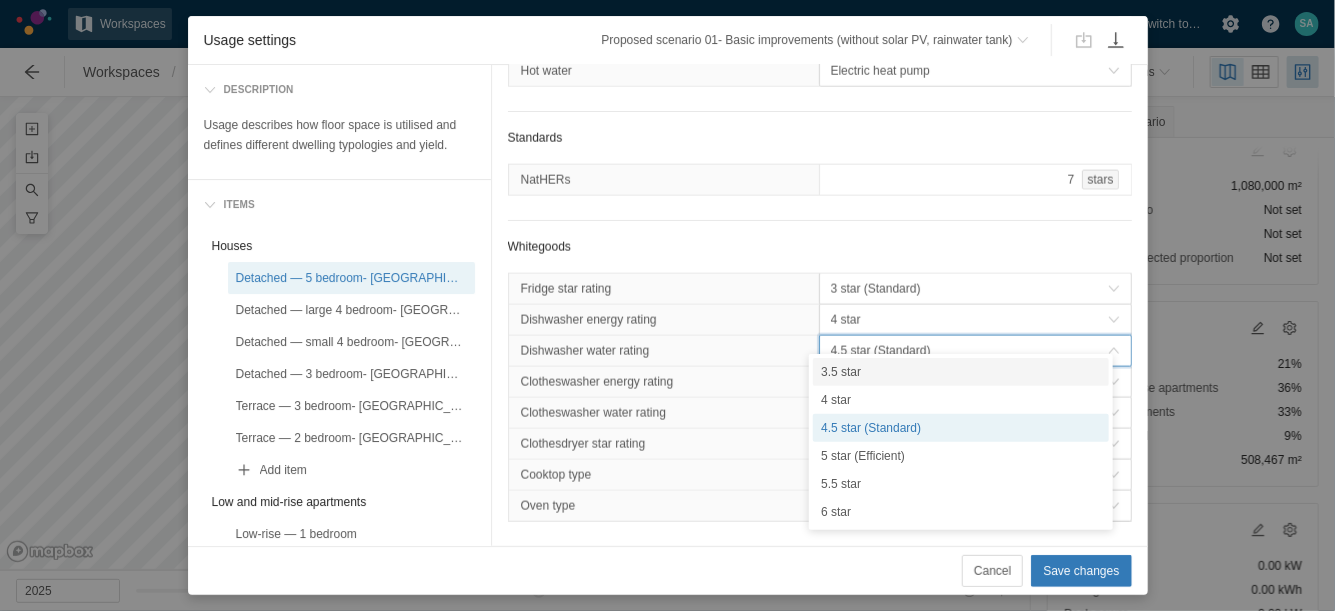 click on "4.5 star (Standard)" at bounding box center [969, 351] 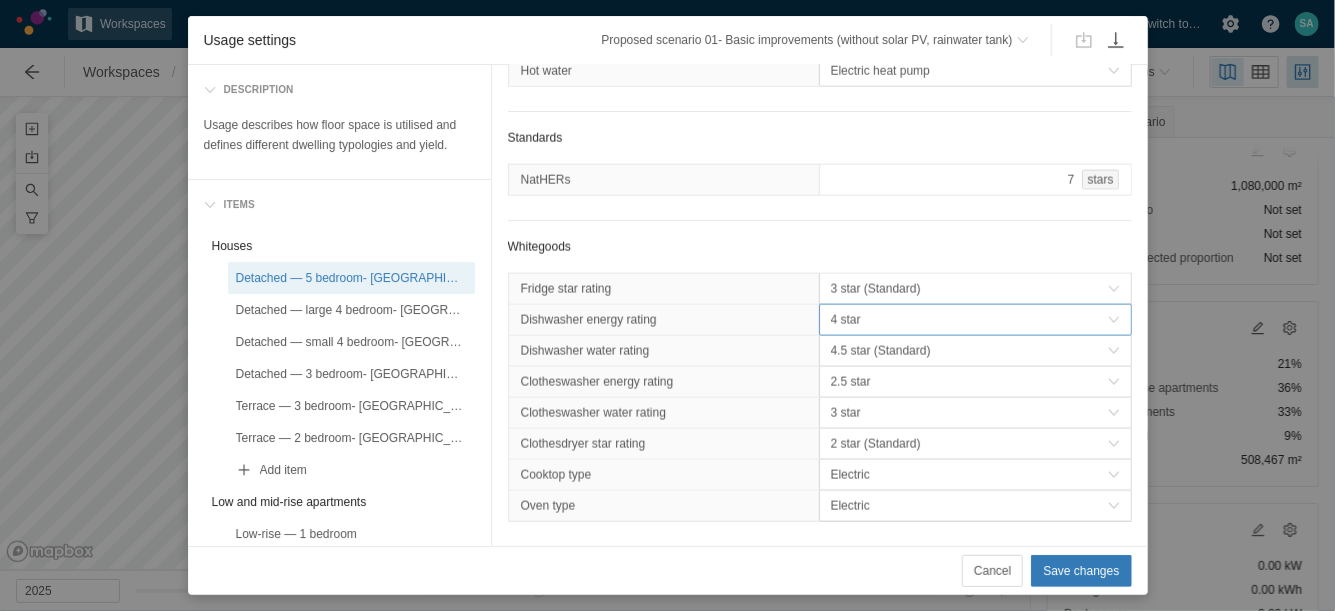 click on "4 star" at bounding box center [969, 320] 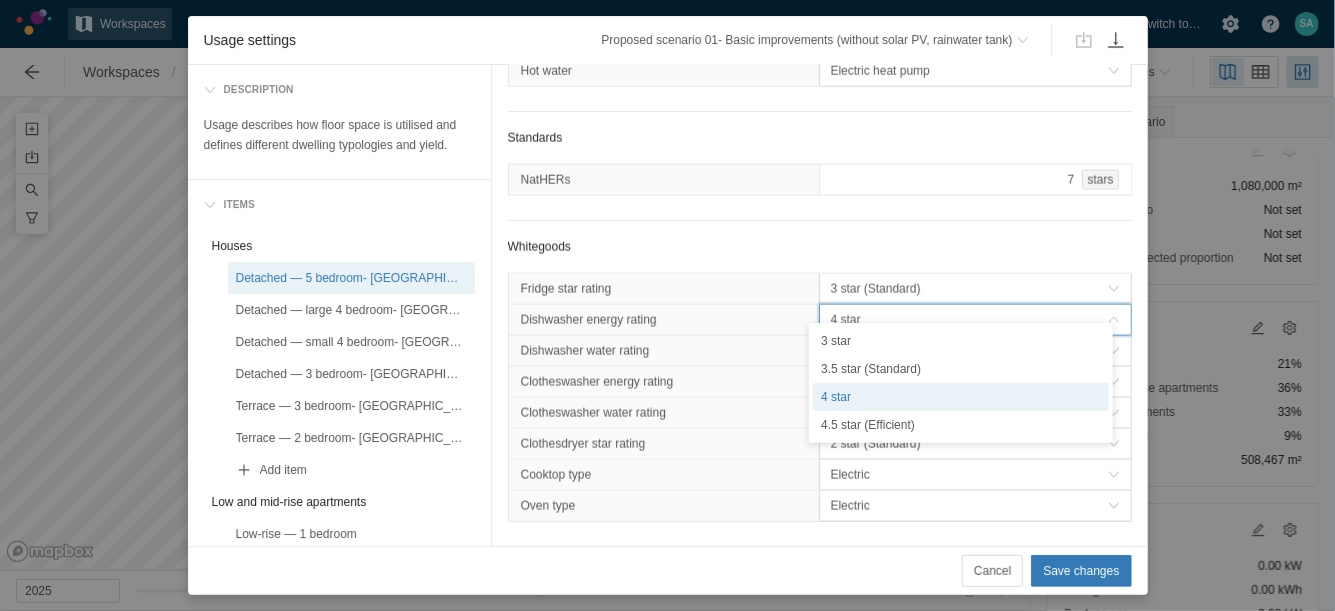 click on "4 star" at bounding box center [969, 320] 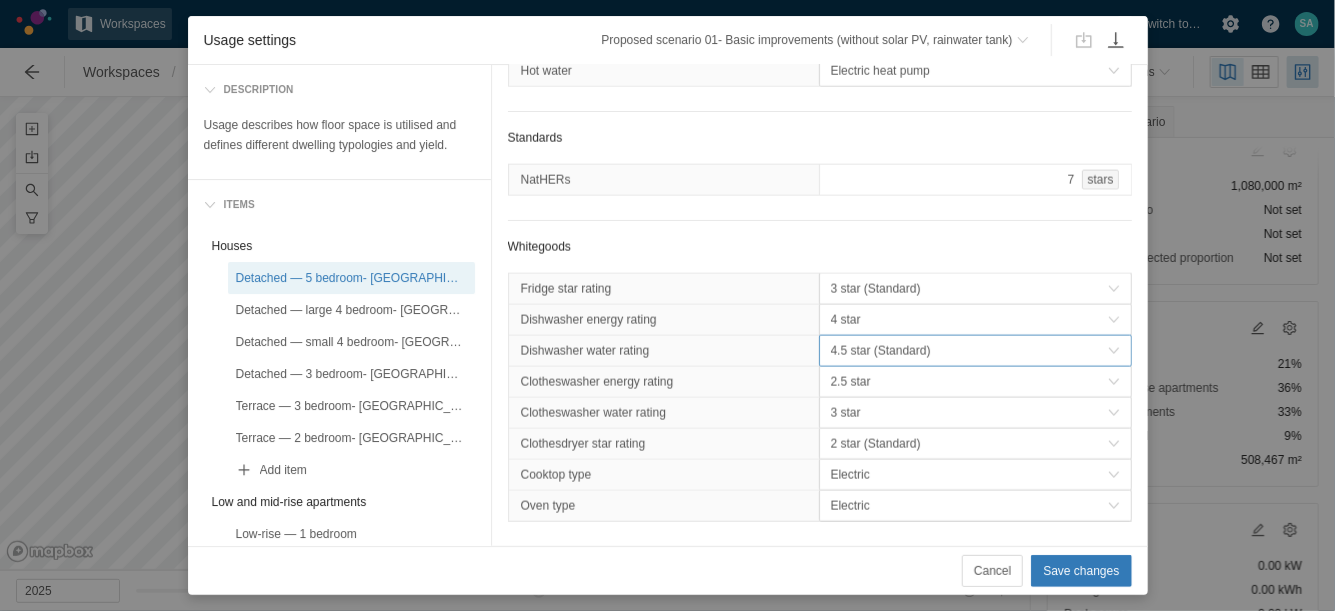 click on "4.5 star (Standard)" at bounding box center (969, 351) 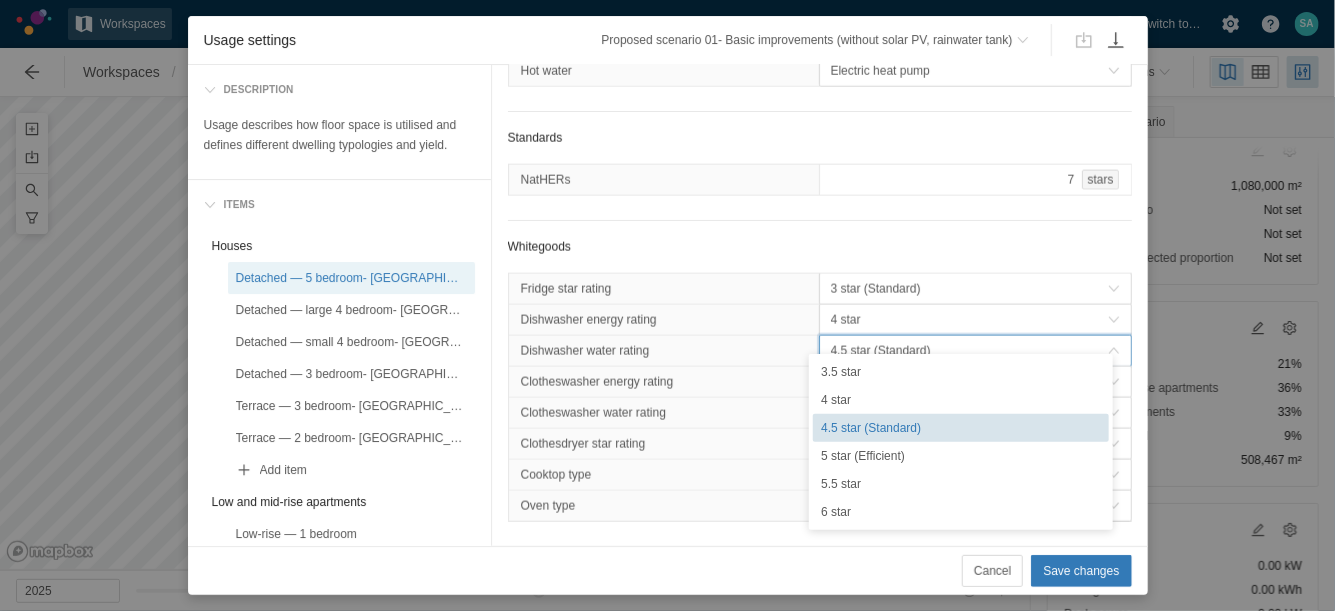 click on "4.5 star (Standard)" at bounding box center (961, 428) 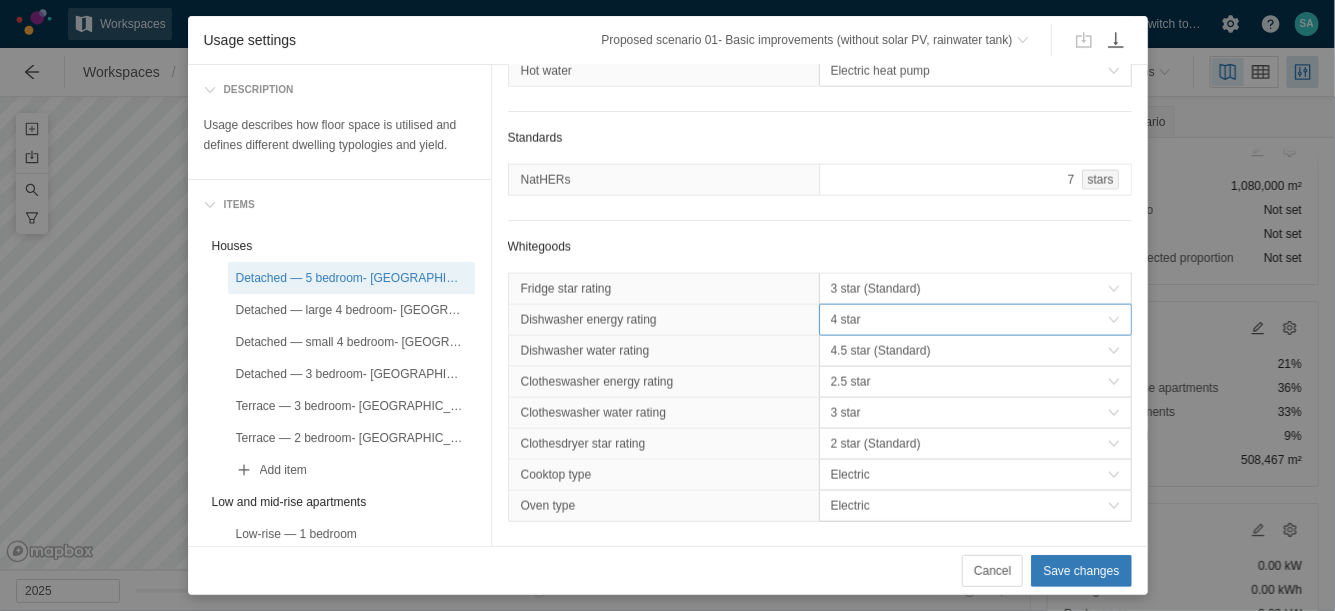 click on "4 star" at bounding box center [969, 320] 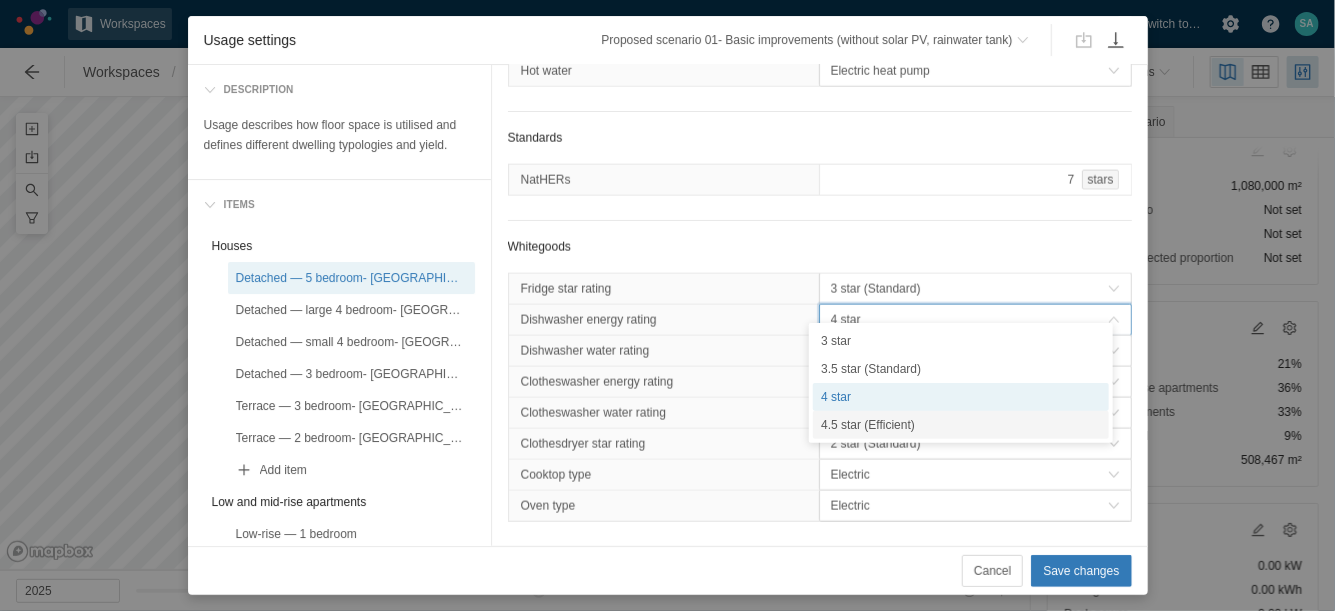 click on "4.5 star (Efficient)" at bounding box center [961, 425] 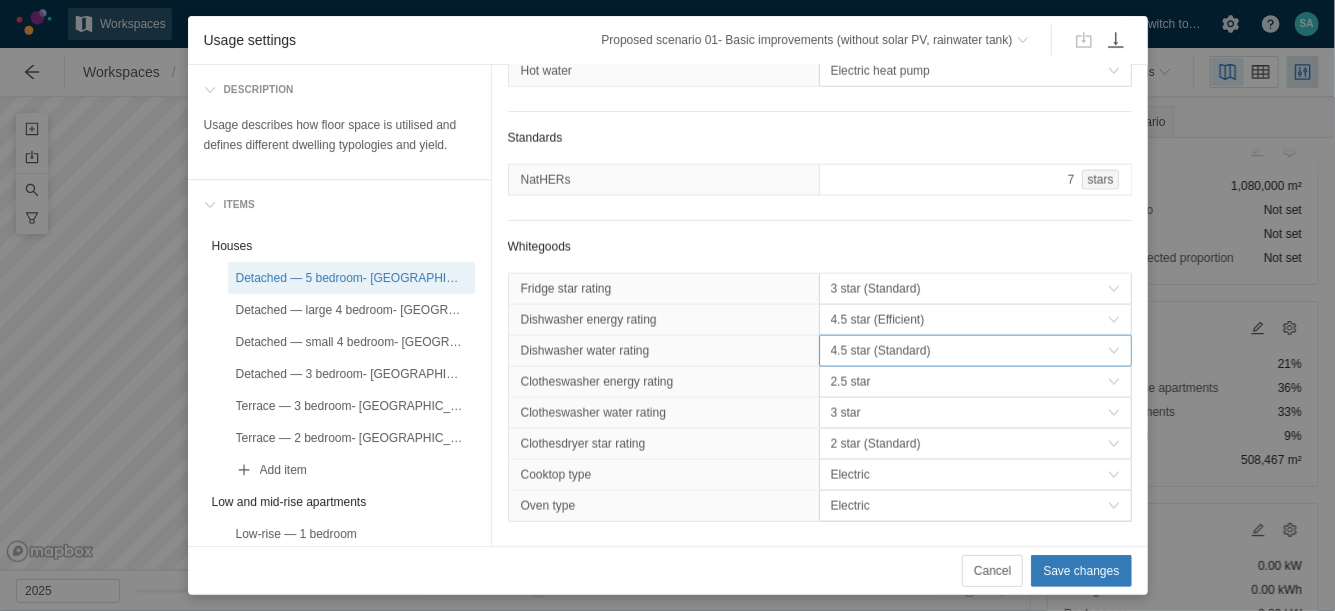 click on "4.5 star (Standard)" at bounding box center (969, 351) 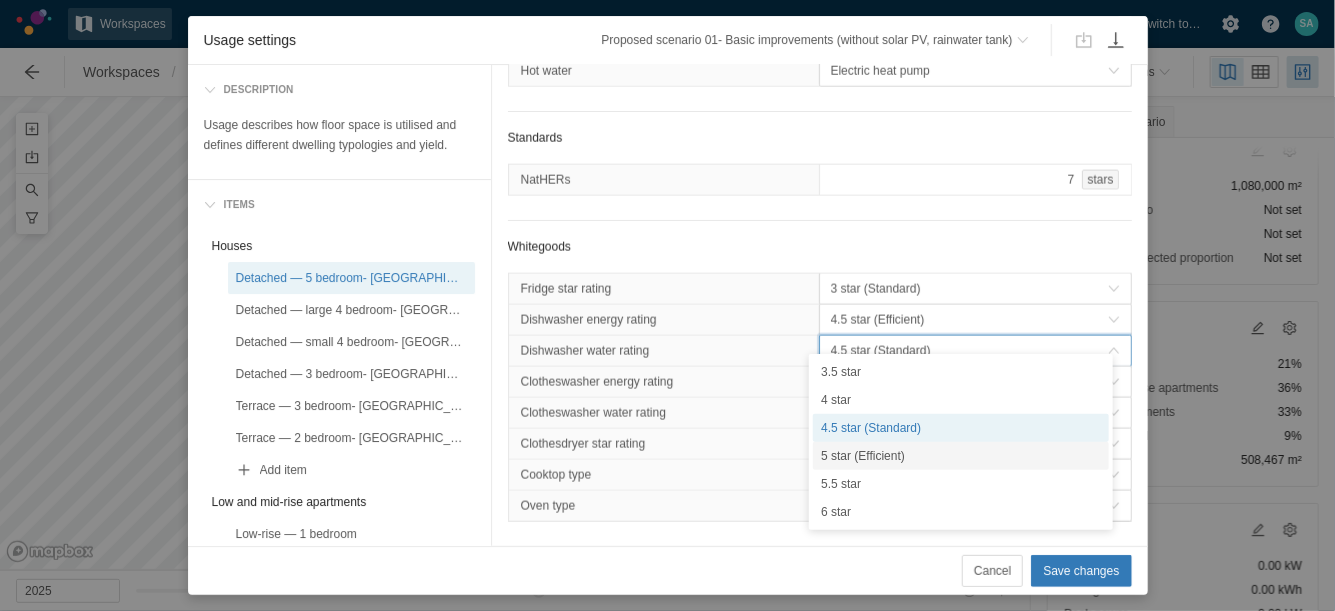 click on "5 star (Efficient)" at bounding box center (961, 456) 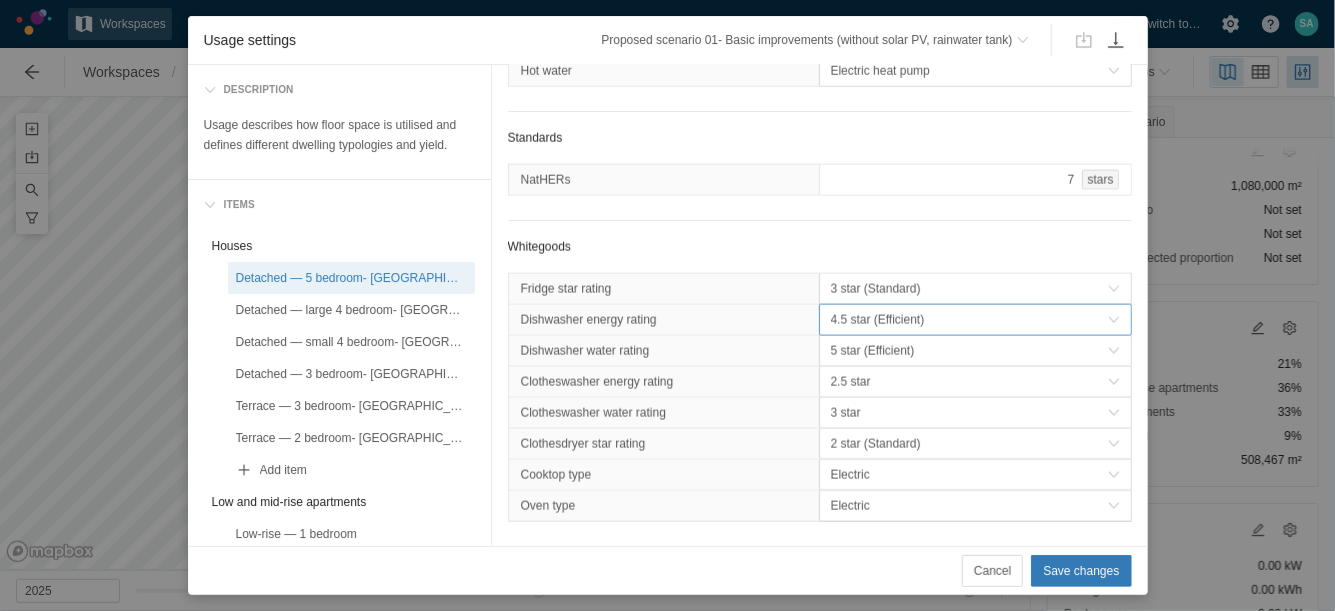 click on "4.5 star (Efficient)" at bounding box center [969, 320] 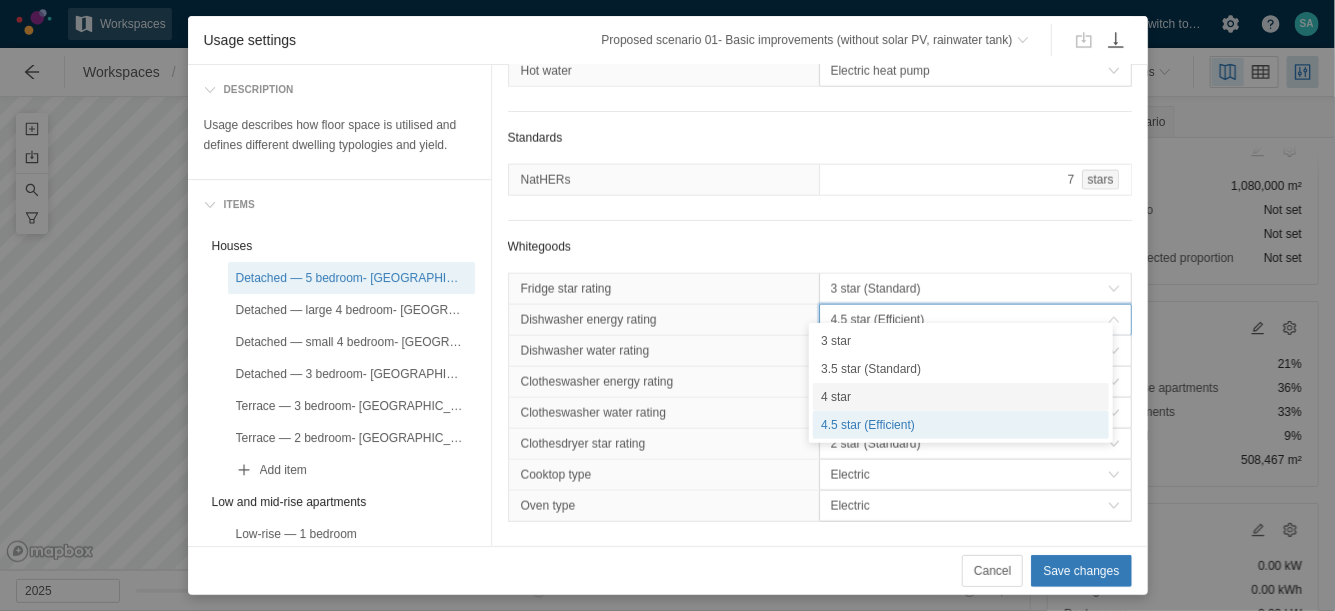 click on "4 star" at bounding box center (961, 397) 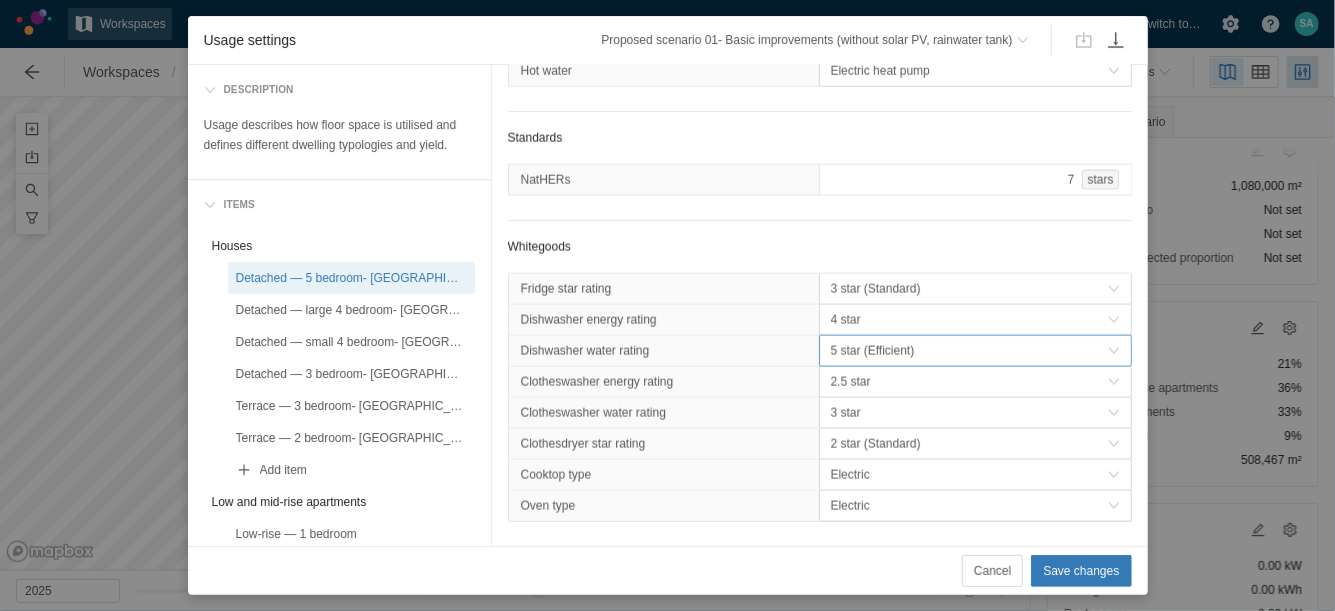 click on "5 star (Efficient)" at bounding box center (969, 351) 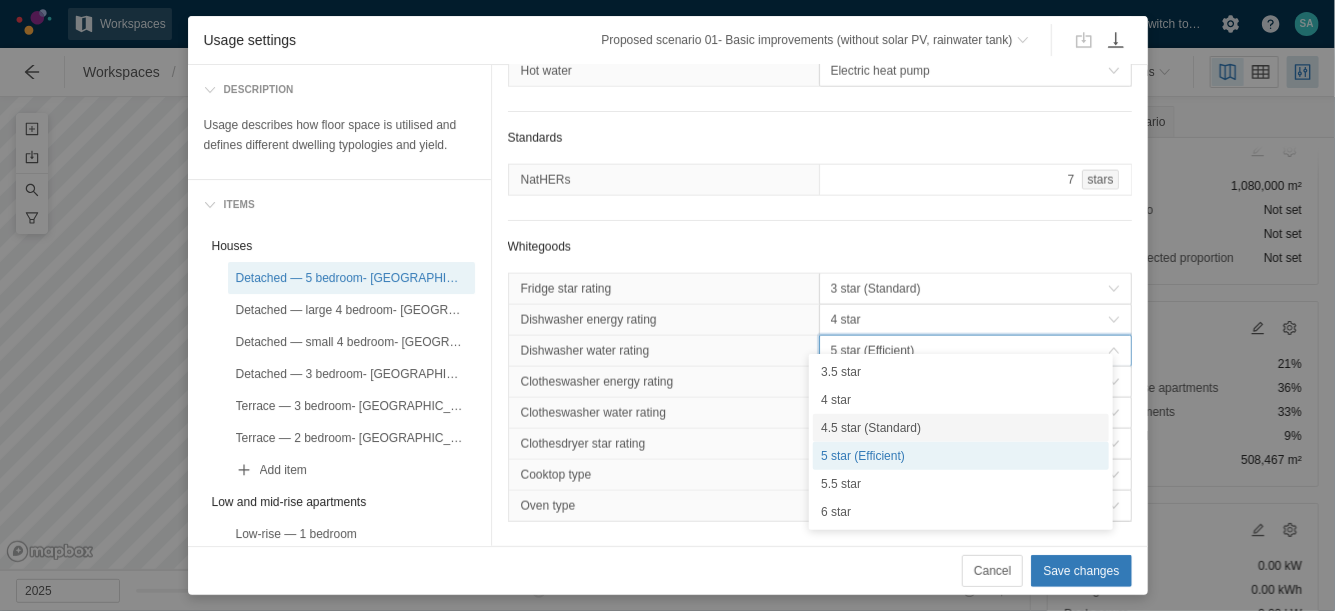 click on "4.5 star (Standard)" at bounding box center [961, 428] 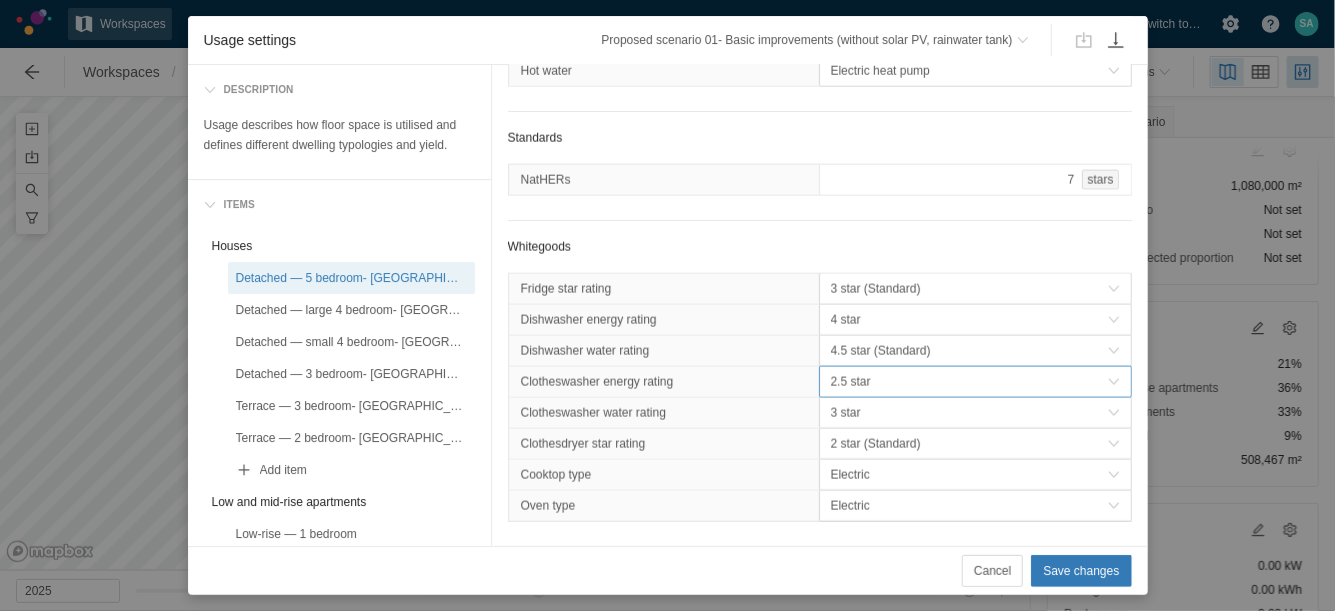 click on "2.5 star" at bounding box center (969, 382) 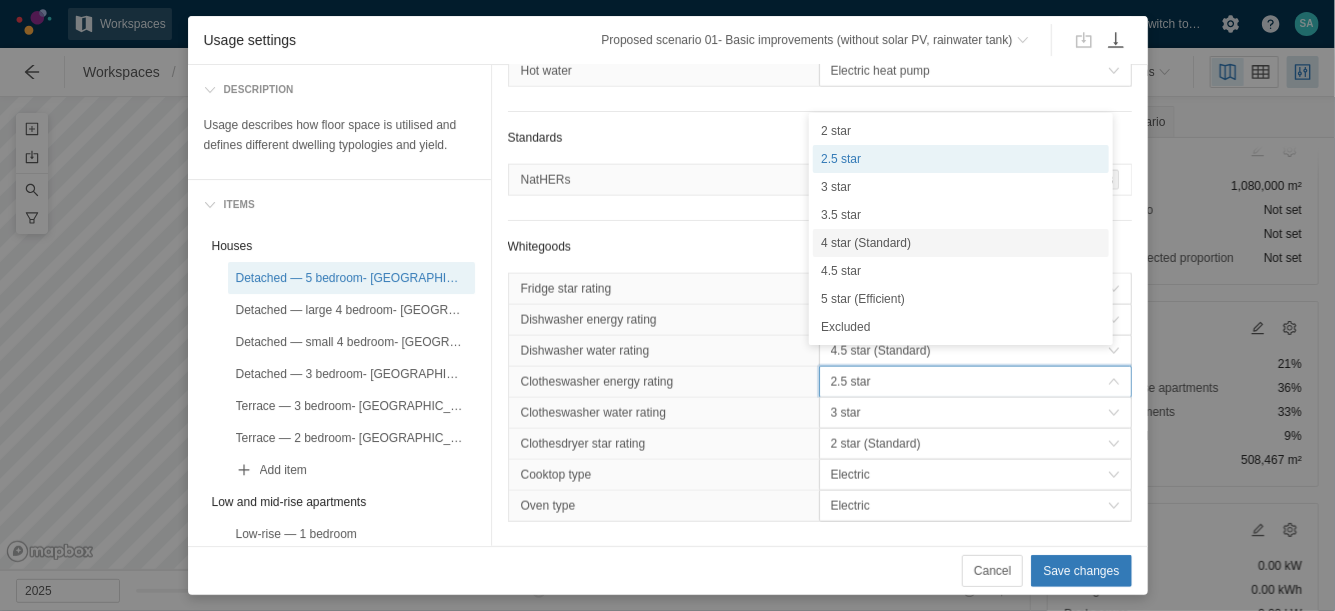 click on "4 star (Standard)" at bounding box center [961, 243] 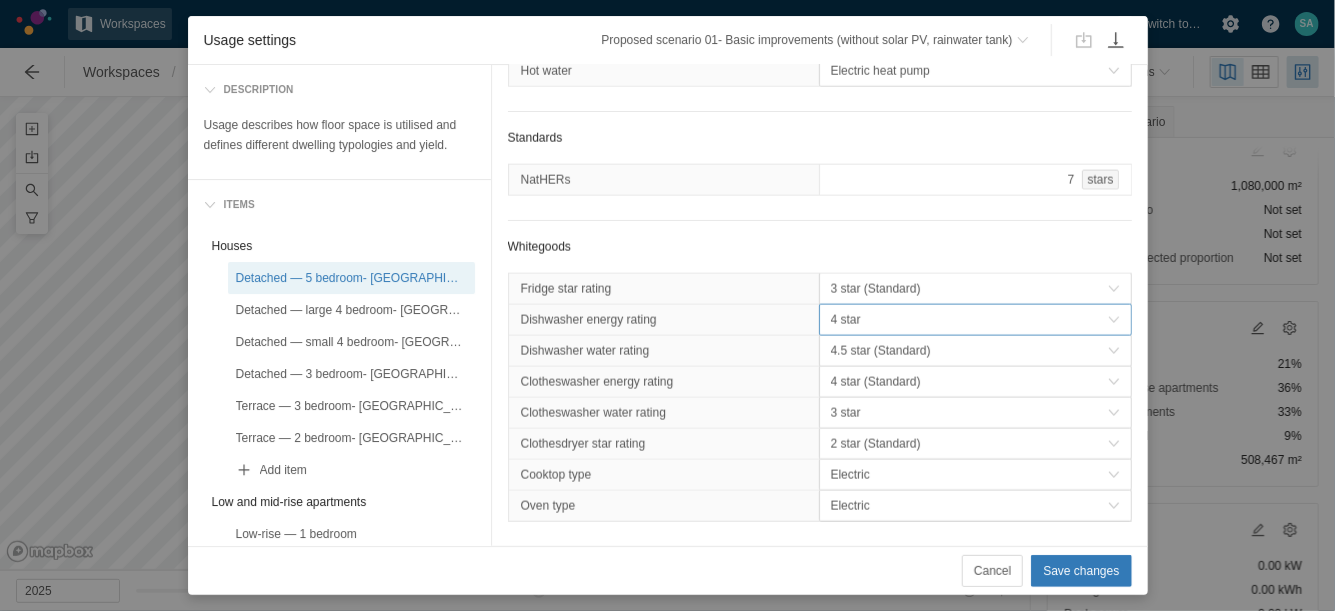 click on "4 star" at bounding box center (969, 320) 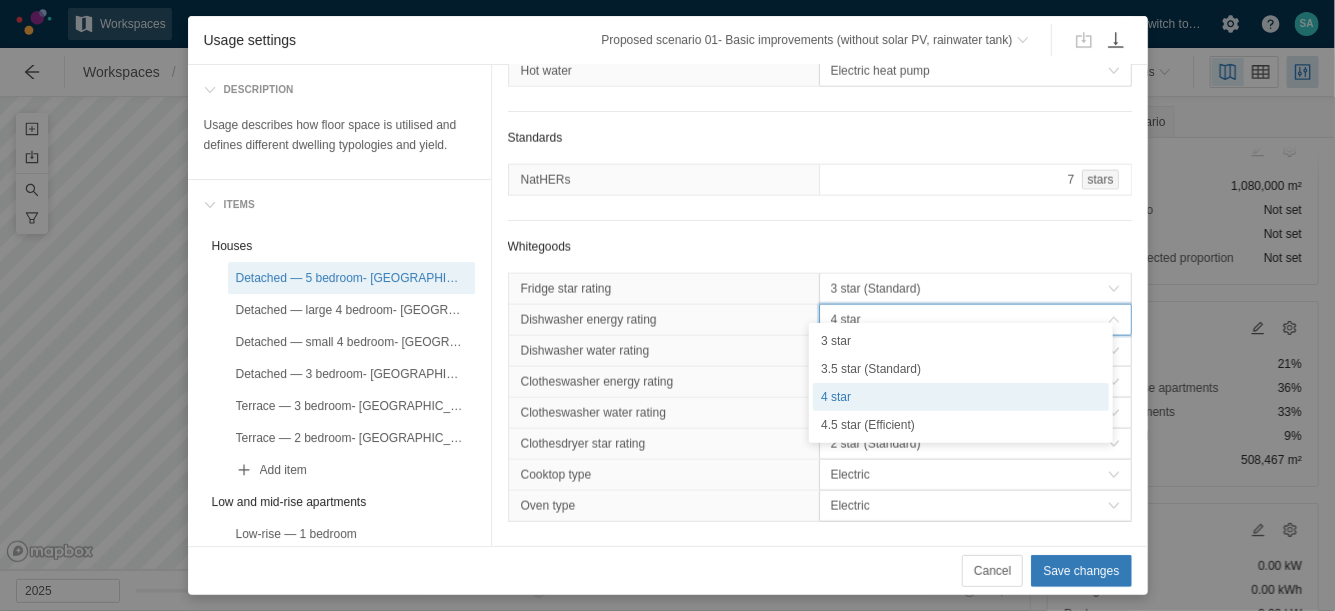 click on "4 star" at bounding box center [969, 320] 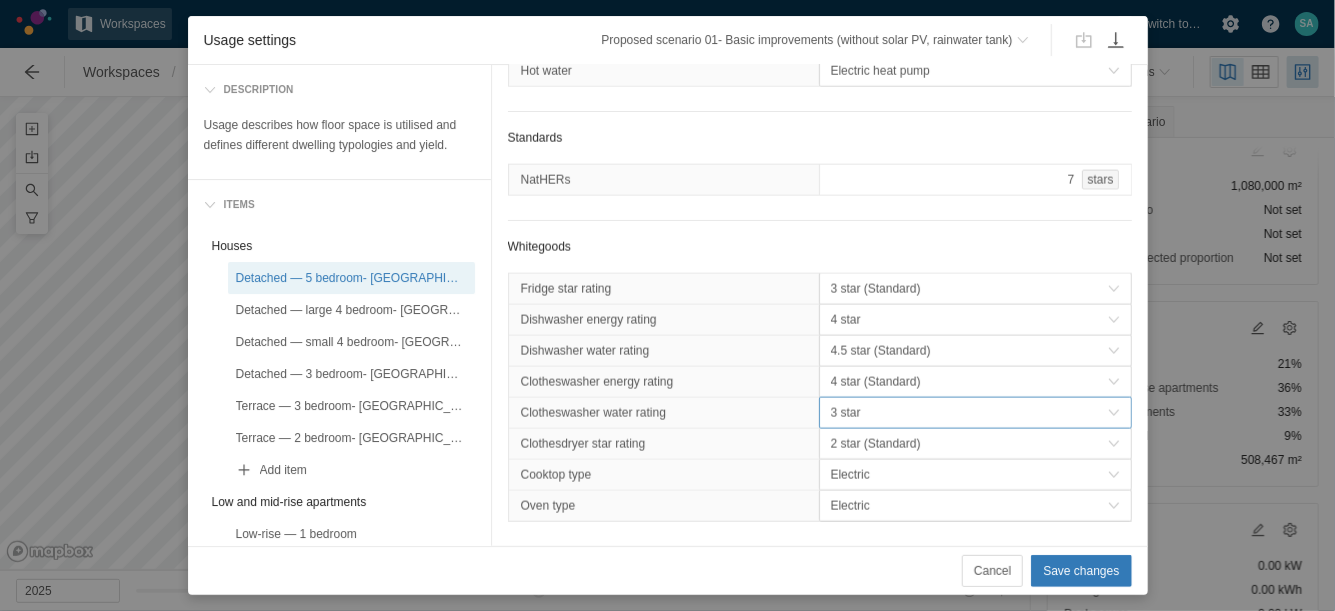 click on "3 star" at bounding box center [969, 413] 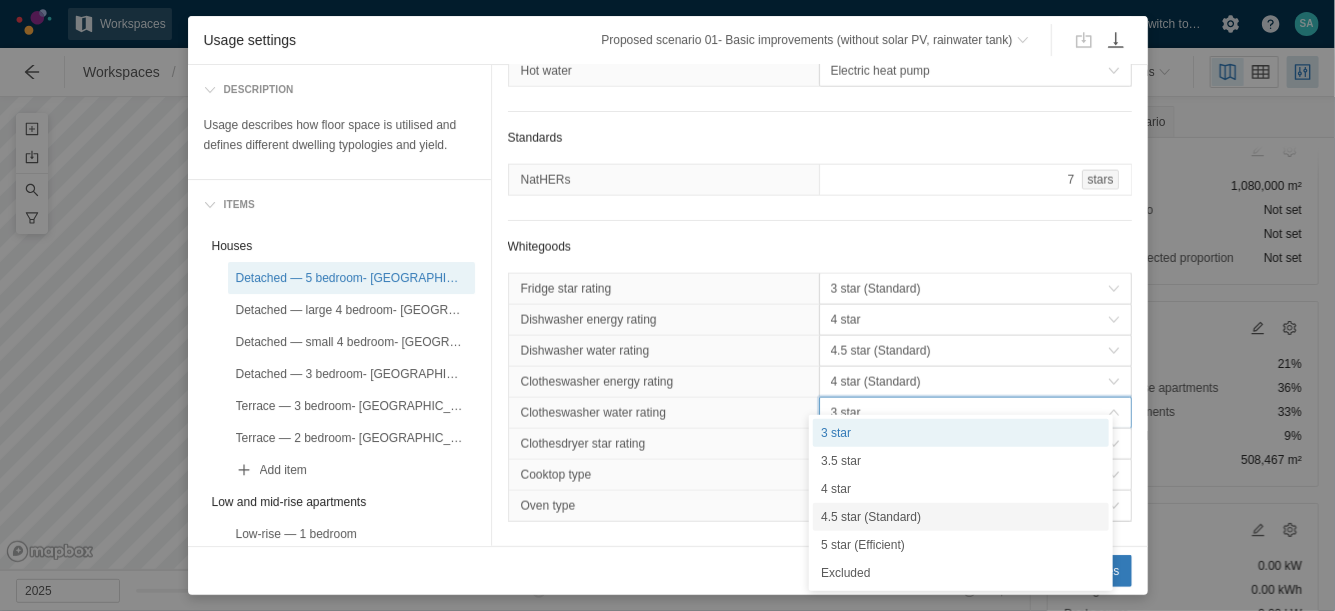 click on "4.5 star (Standard)" at bounding box center [961, 517] 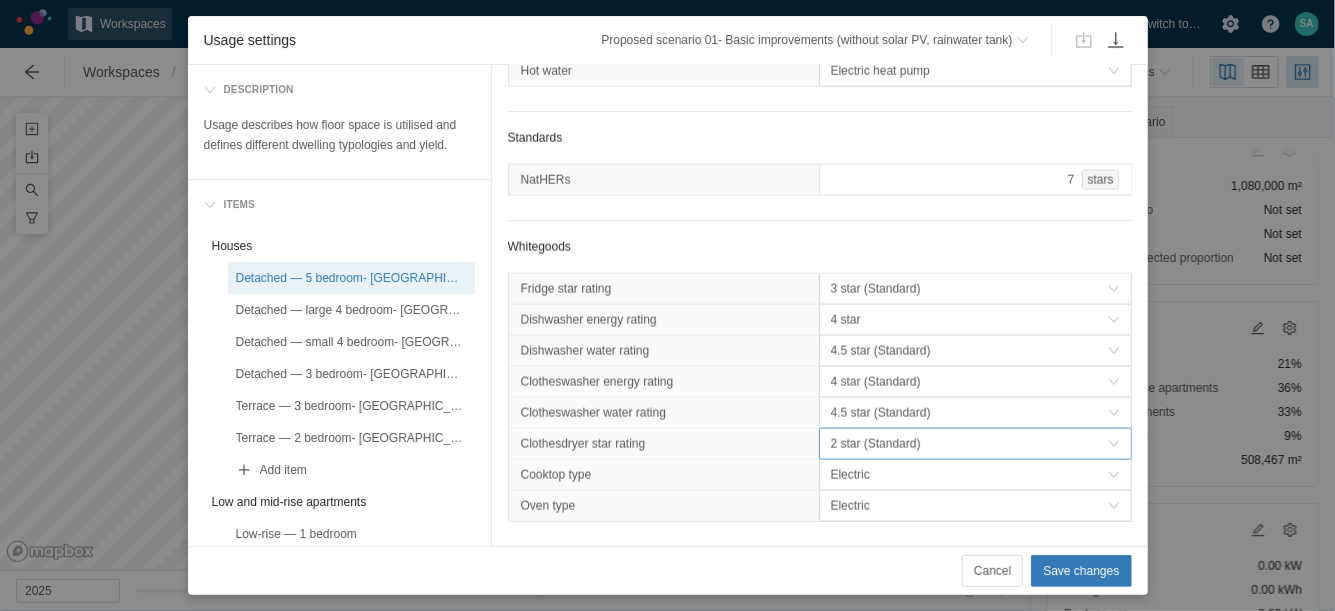 click on "2 star (Standard)" at bounding box center (969, 444) 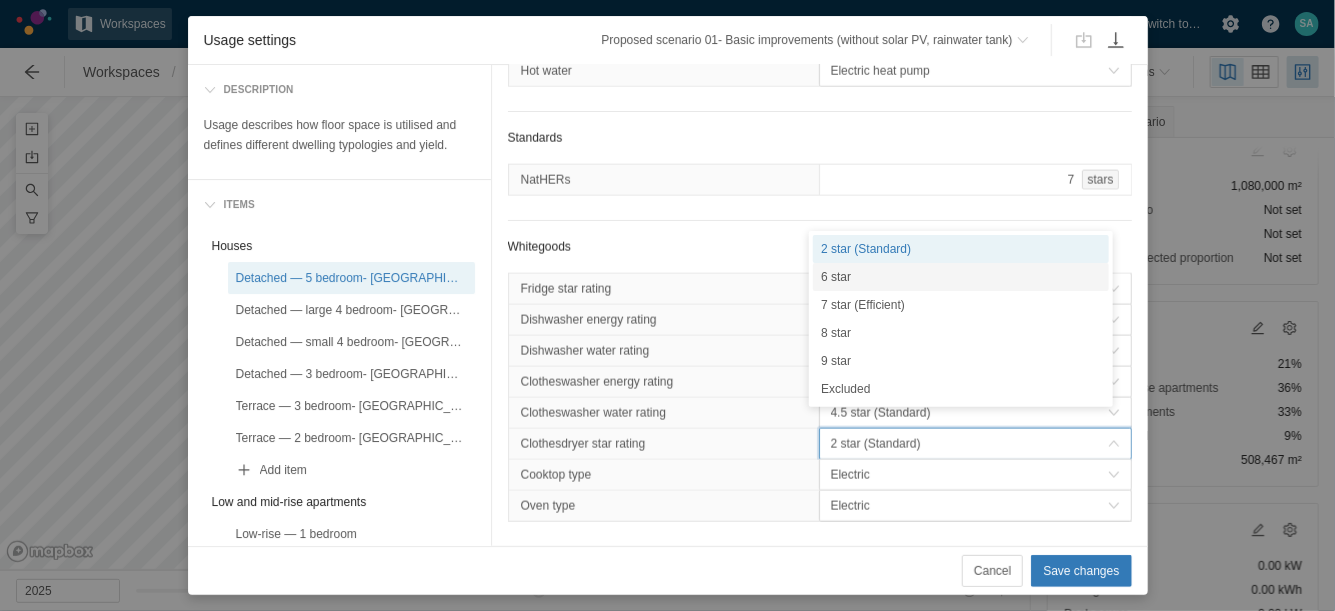 click on "6 star" at bounding box center (961, 277) 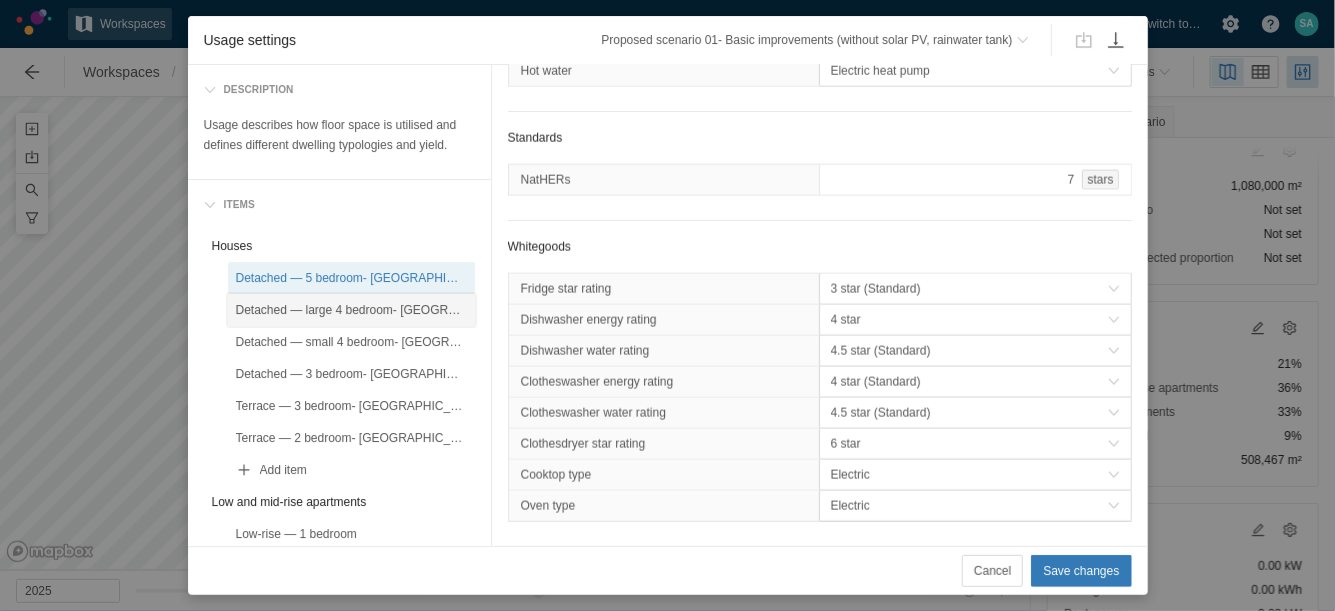 click on "Detached — large 4 bedroom- [GEOGRAPHIC_DATA]" at bounding box center [351, 310] 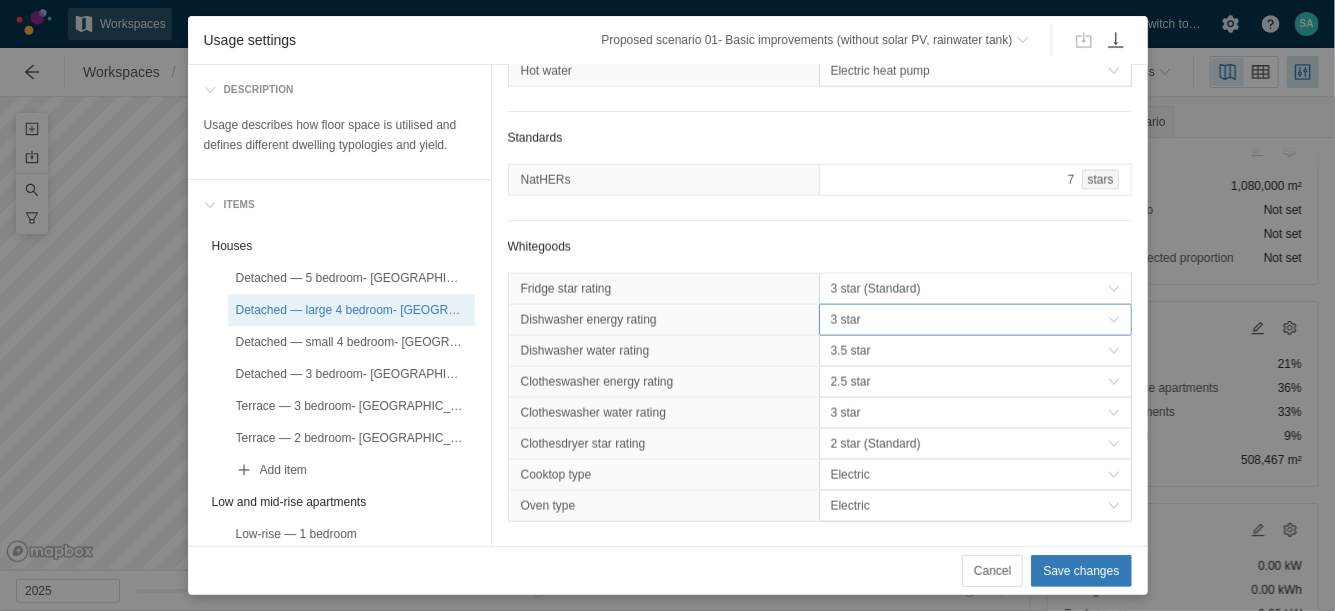 click on "3 star" at bounding box center [969, 320] 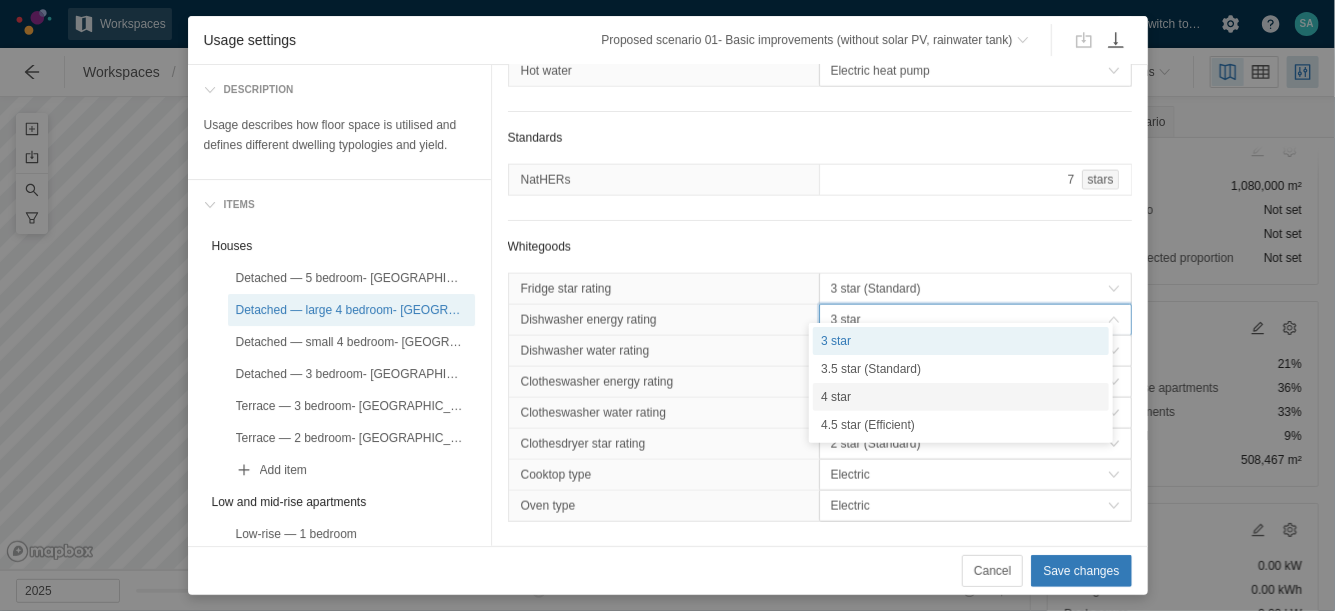 click on "4 star" at bounding box center (961, 397) 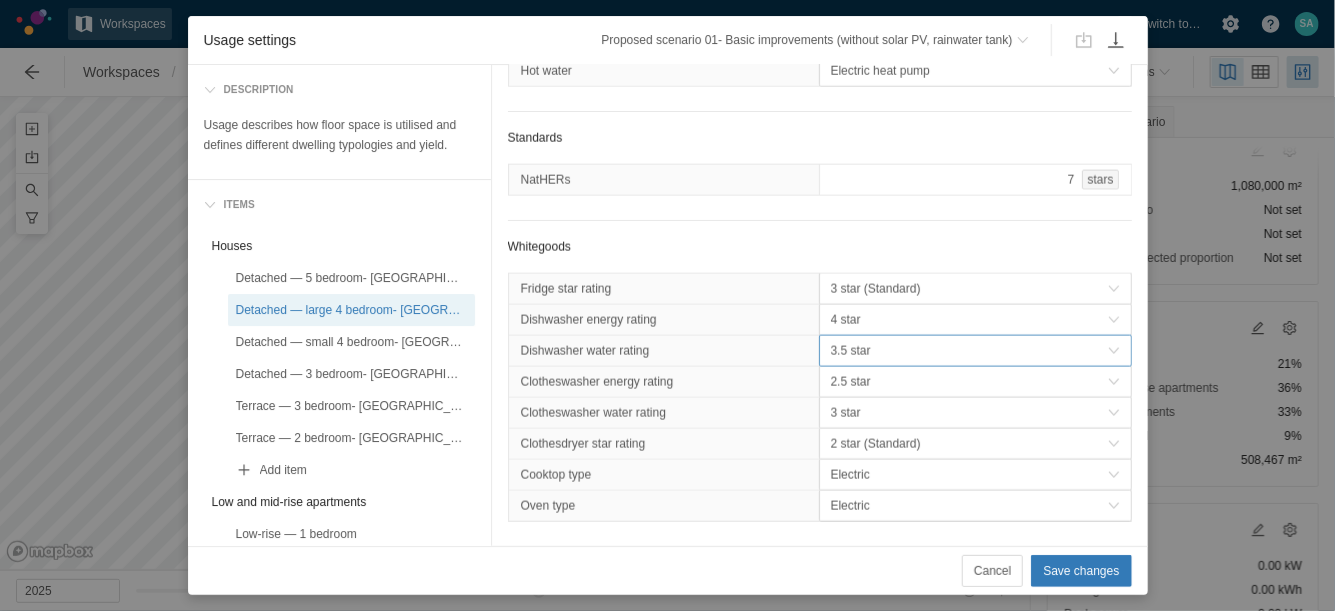 click on "3.5 star" at bounding box center (969, 351) 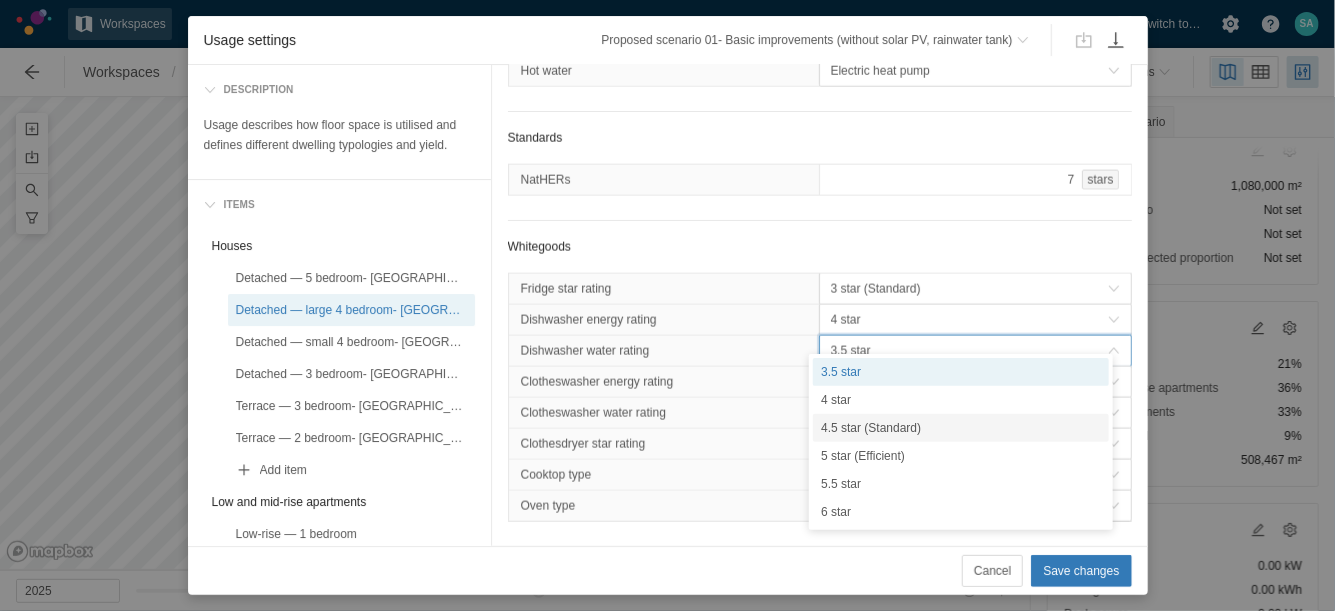 click on "4.5 star (Standard)" at bounding box center (961, 428) 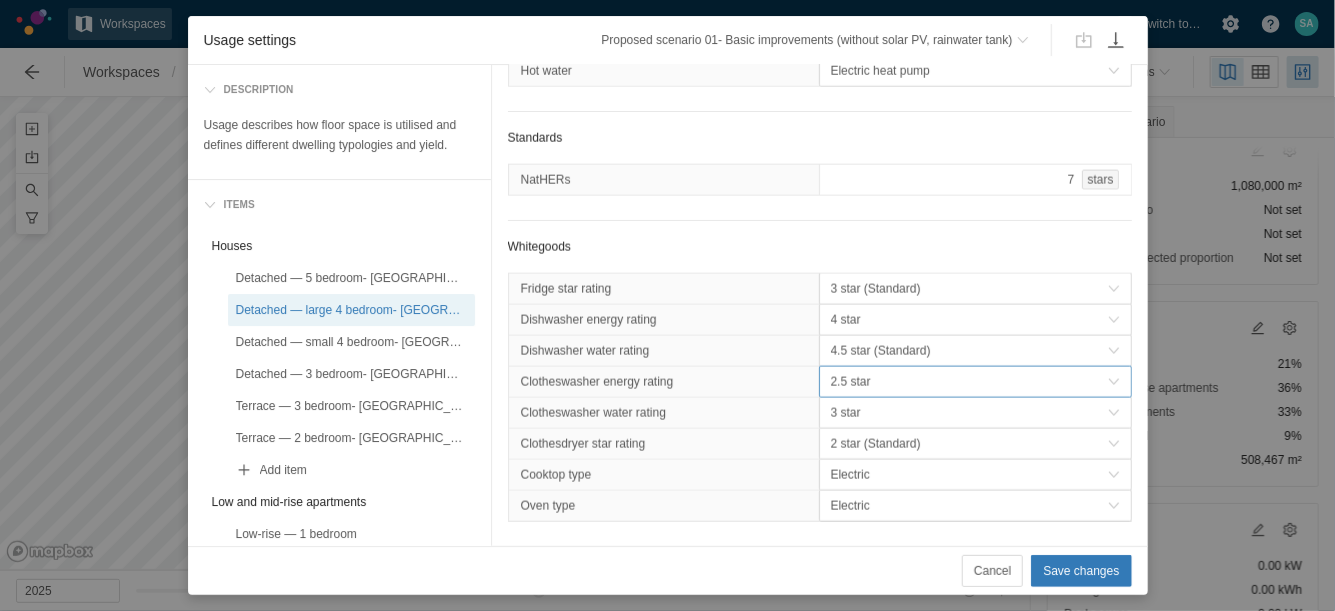 click on "2.5 star" at bounding box center [969, 382] 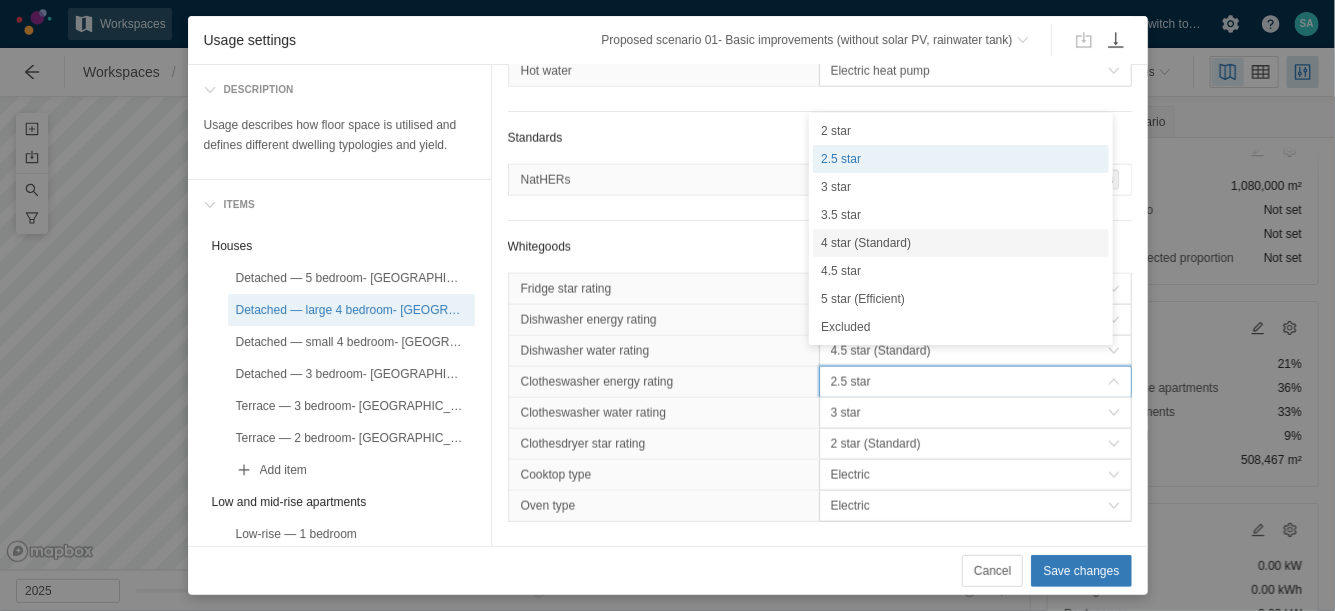 click on "4 star (Standard)" at bounding box center (961, 243) 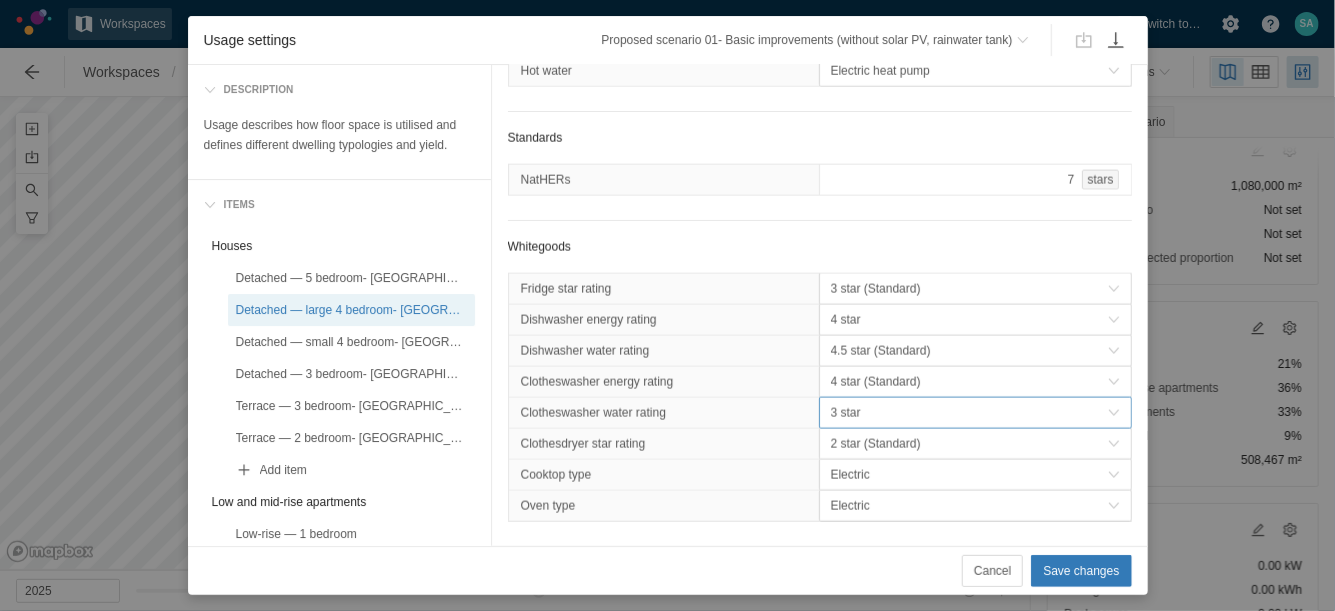 click on "3 star" at bounding box center (969, 413) 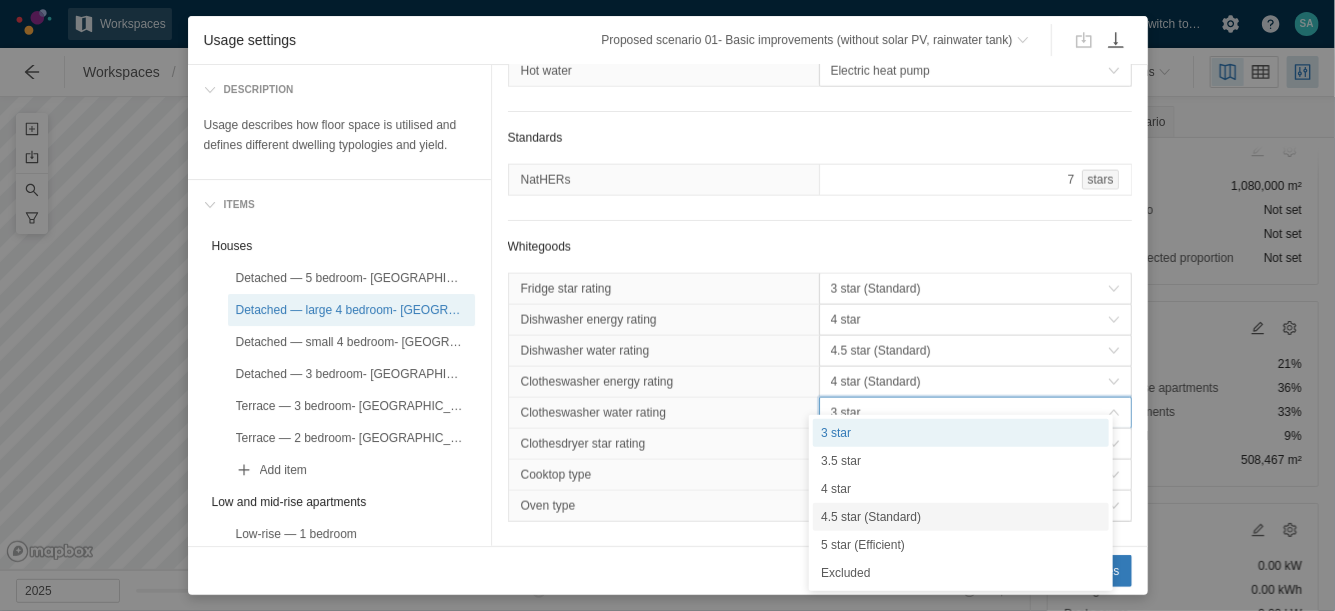 click on "4.5 star (Standard)" at bounding box center (961, 517) 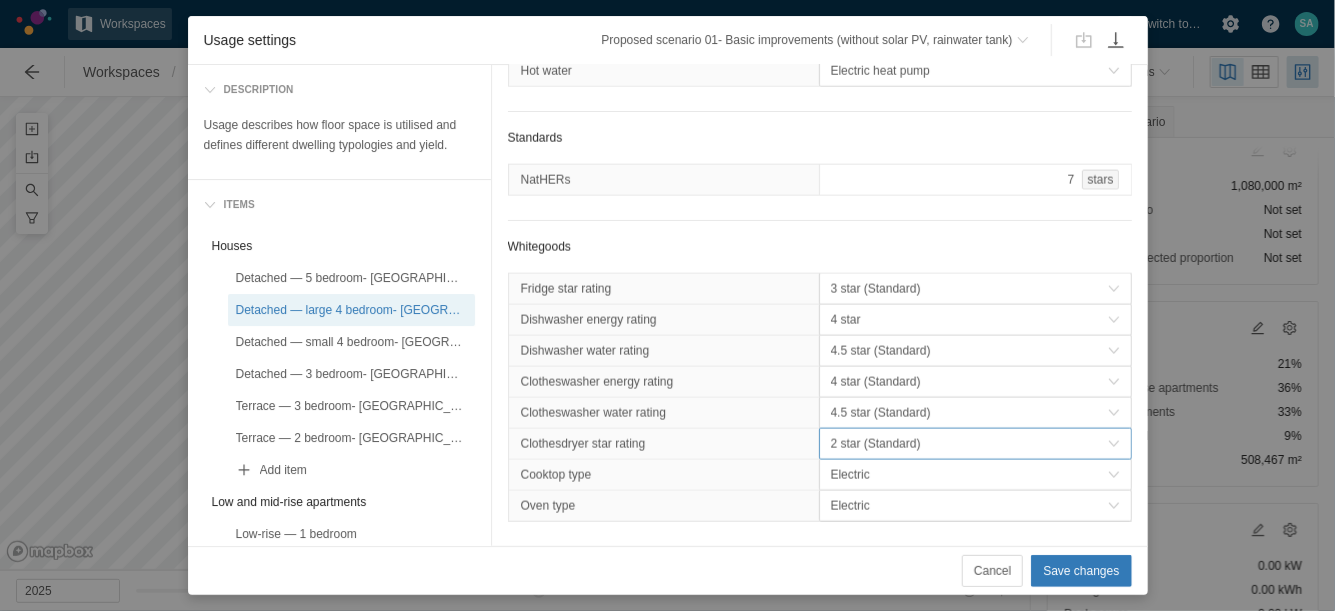 click on "2 star (Standard)" at bounding box center (969, 444) 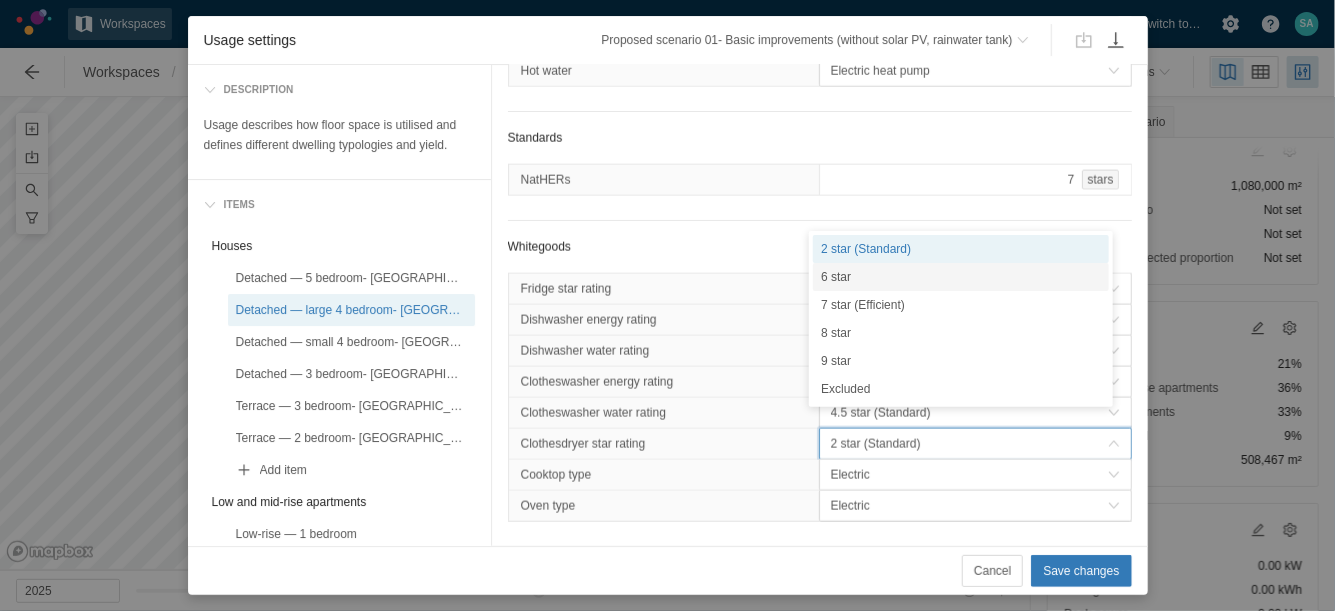 click on "6 star" at bounding box center (961, 277) 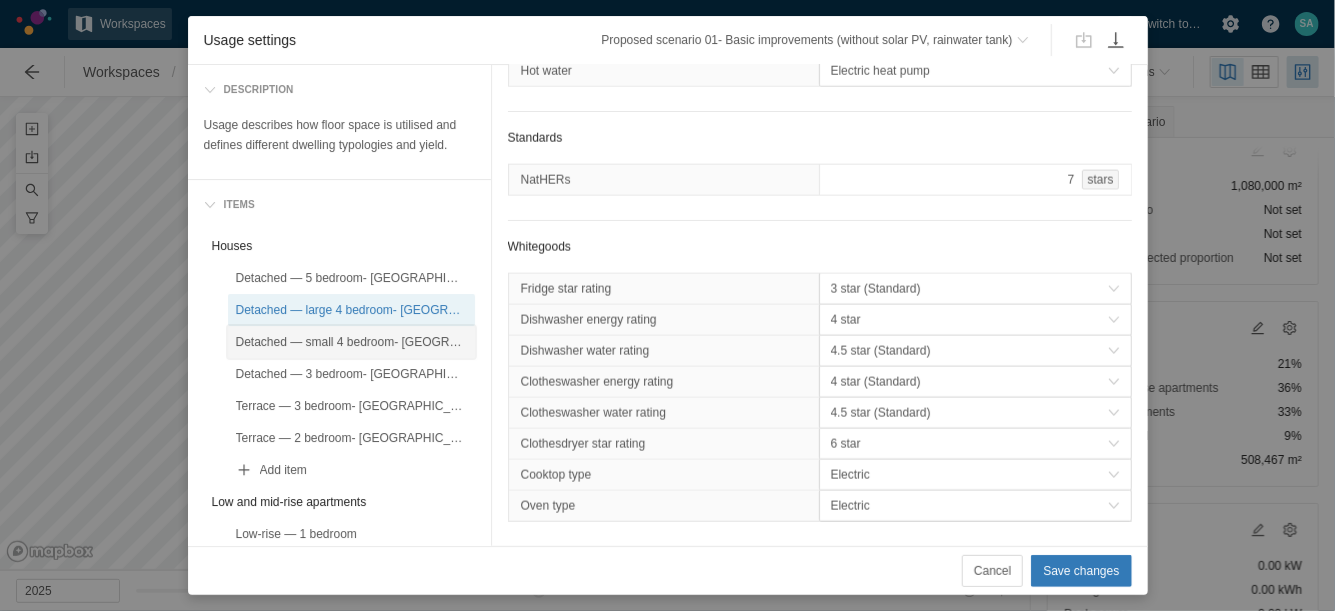 click on "Detached — small 4 bedroom- [GEOGRAPHIC_DATA]" at bounding box center [351, 342] 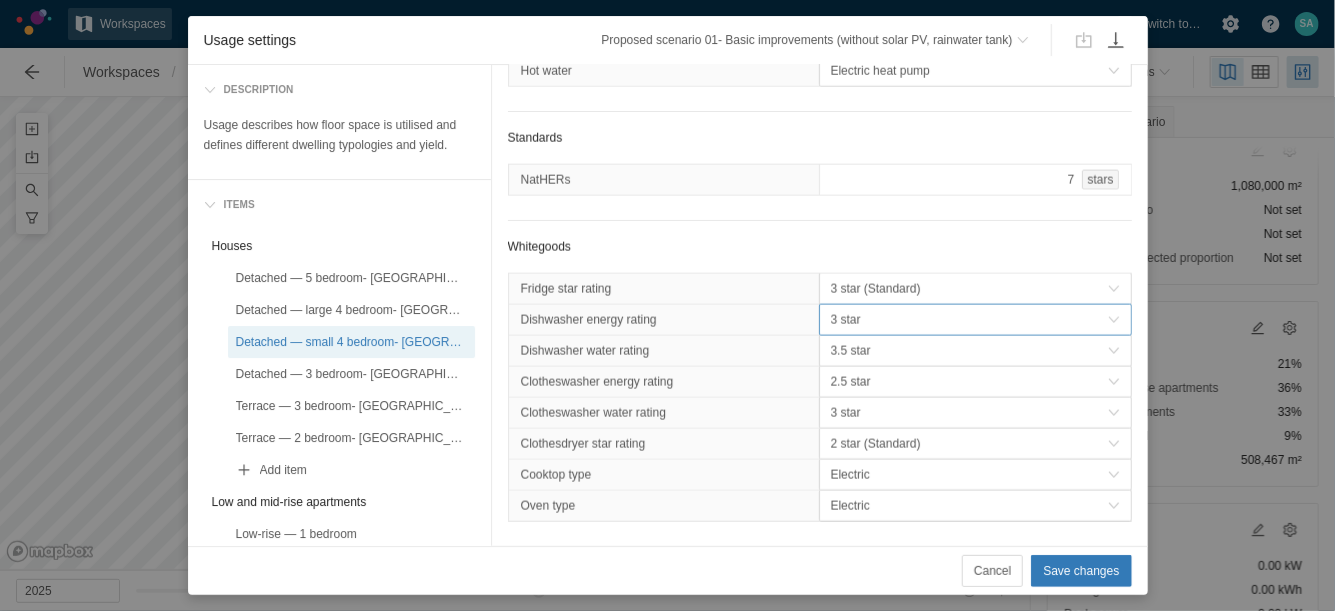 click on "3 star" at bounding box center [969, 320] 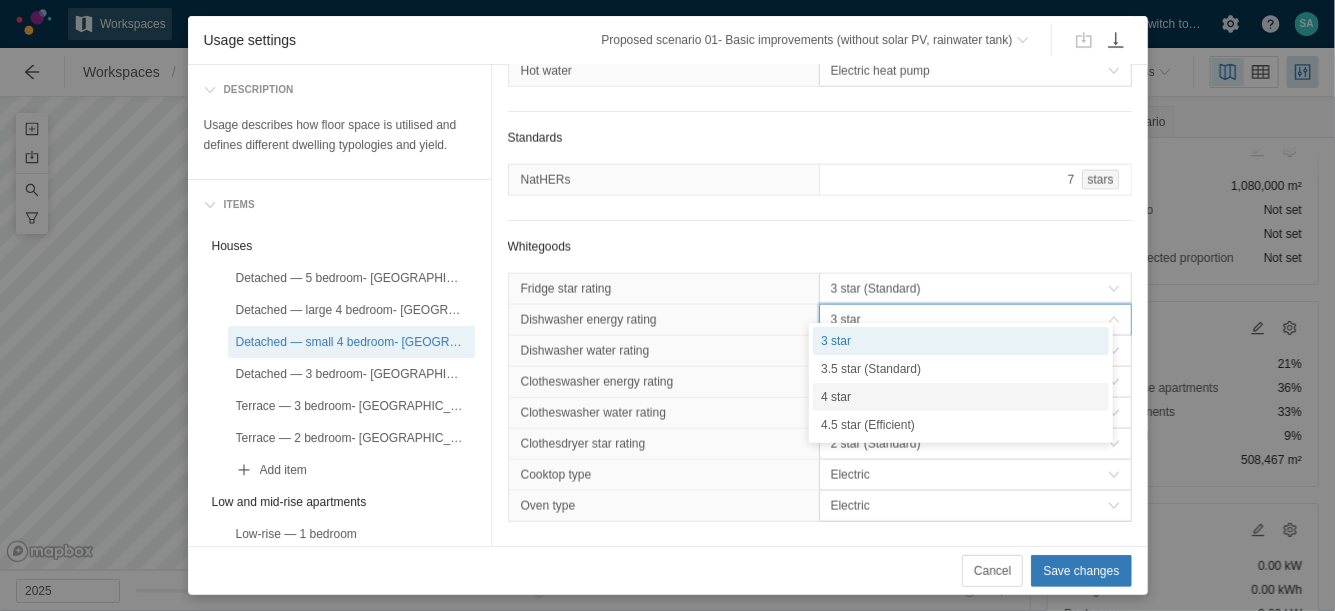 click on "4 star" at bounding box center [961, 397] 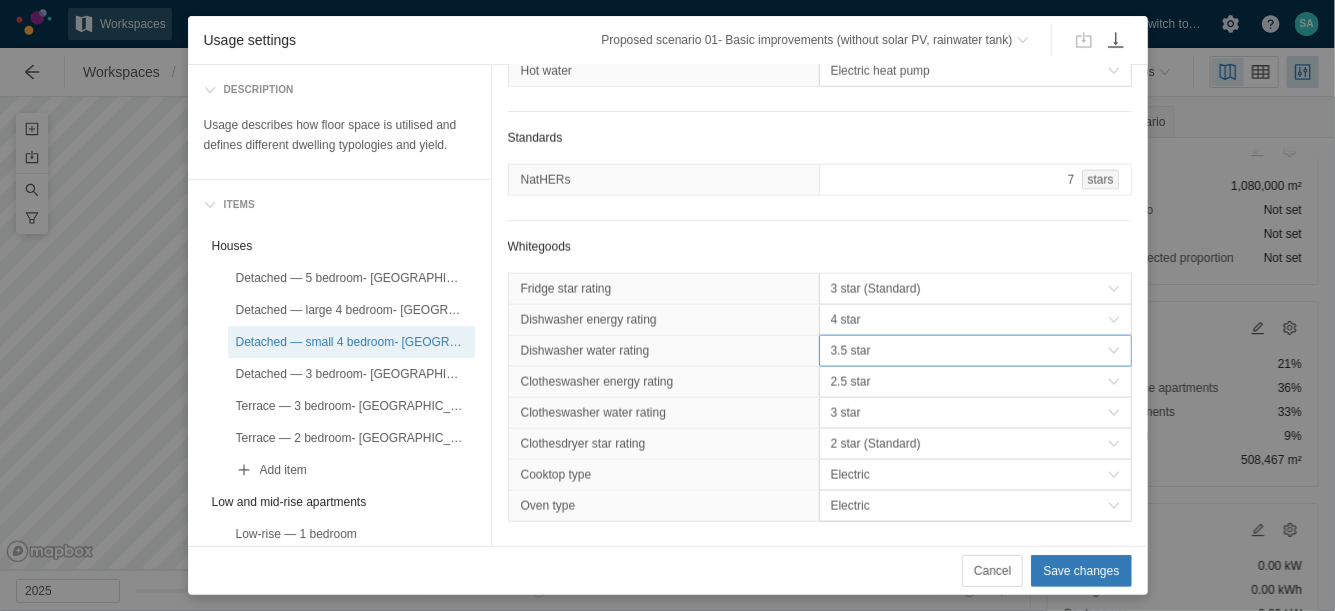 click on "3.5 star" at bounding box center [969, 351] 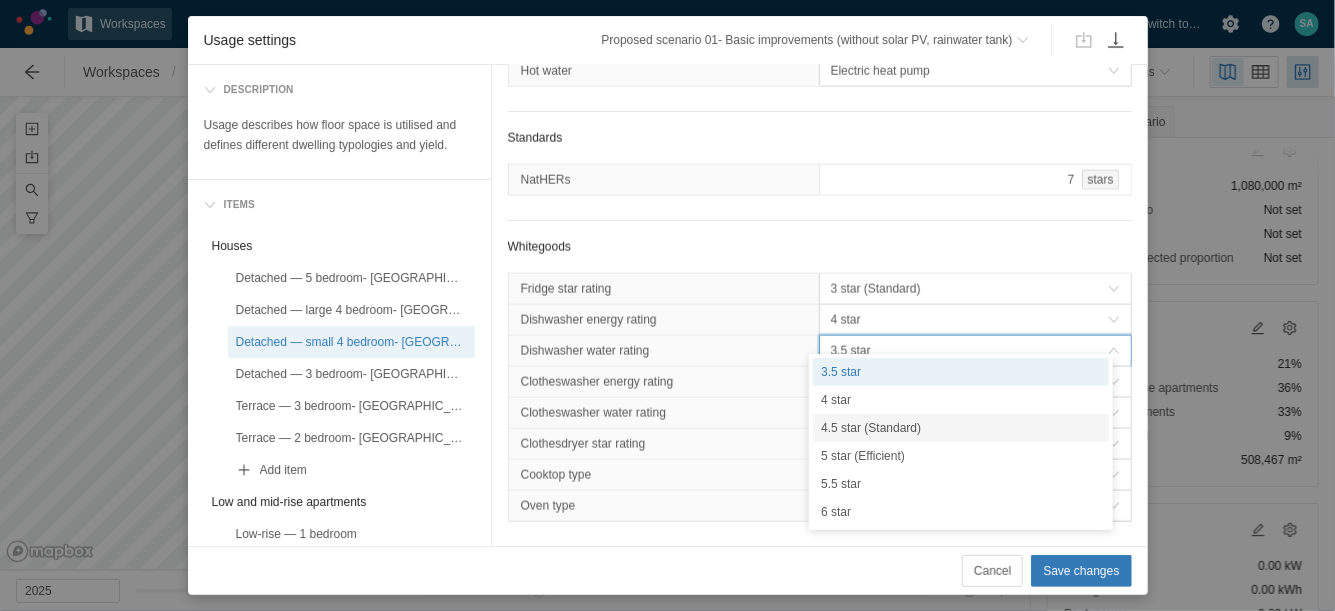 click on "4.5 star (Standard)" at bounding box center [961, 428] 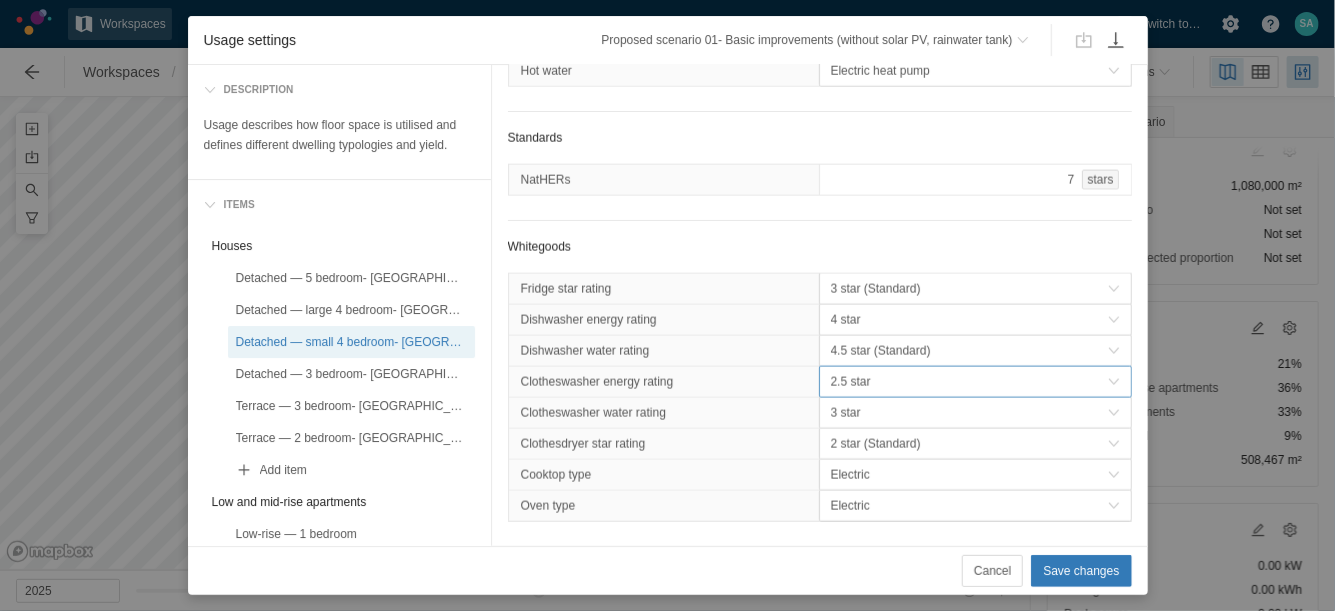 click on "2.5 star" at bounding box center [969, 382] 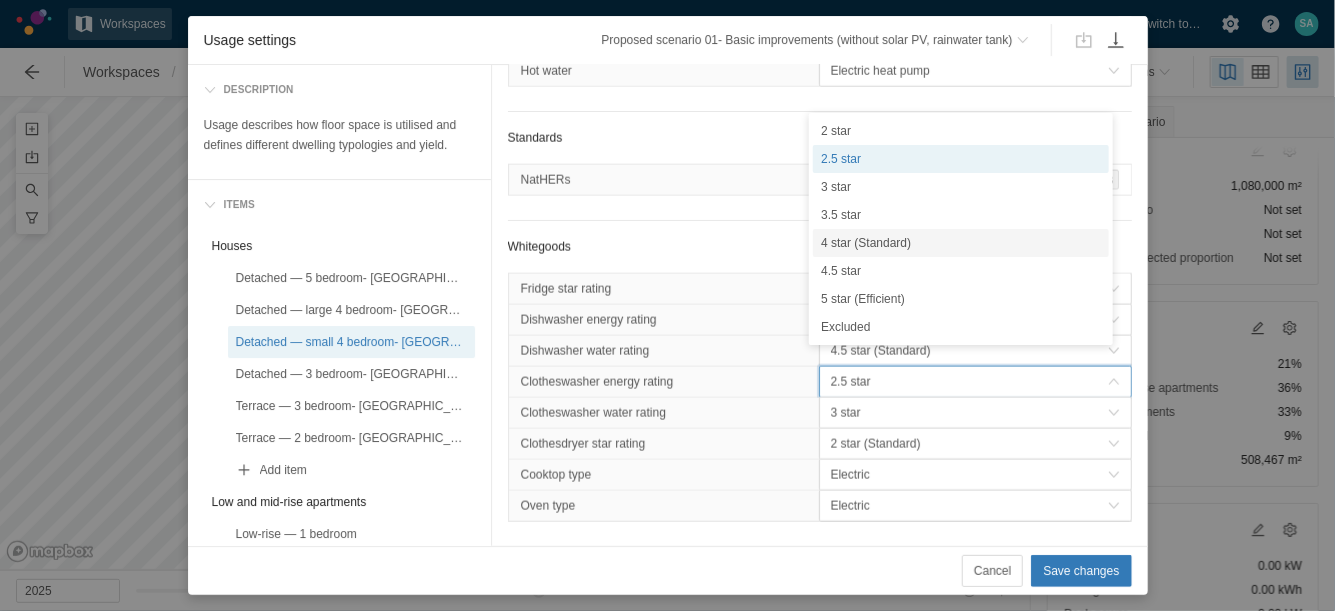 click on "4 star (Standard)" at bounding box center (961, 243) 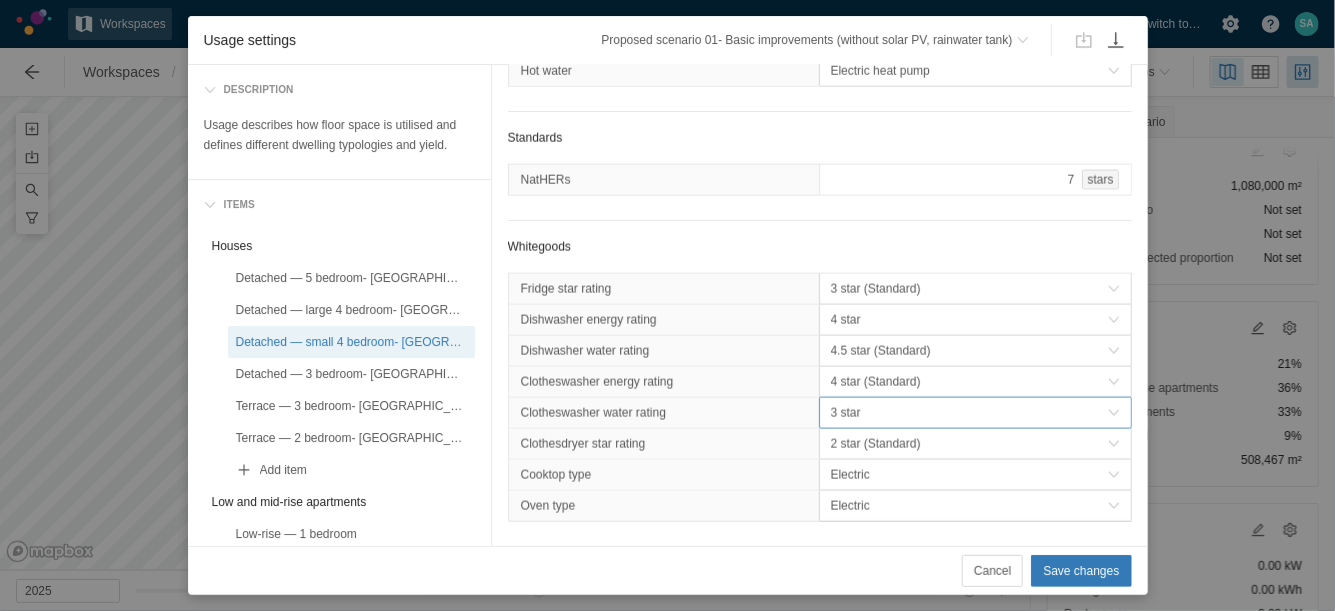 click on "3 star" at bounding box center [969, 413] 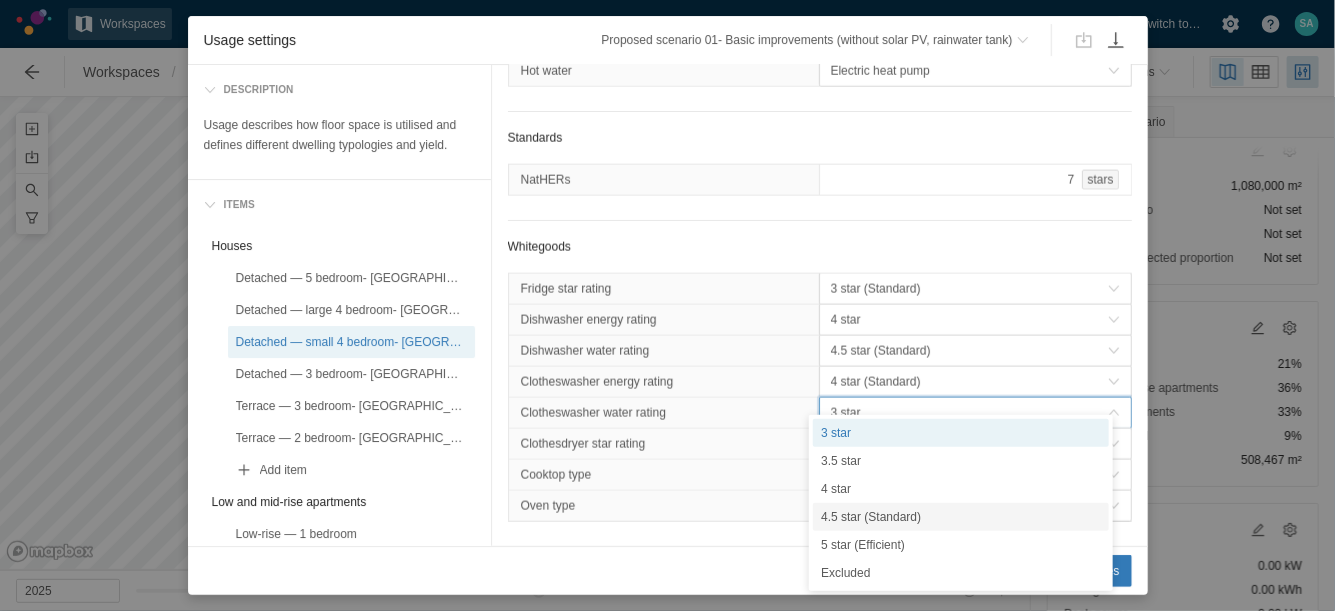 click on "4.5 star (Standard)" at bounding box center [961, 517] 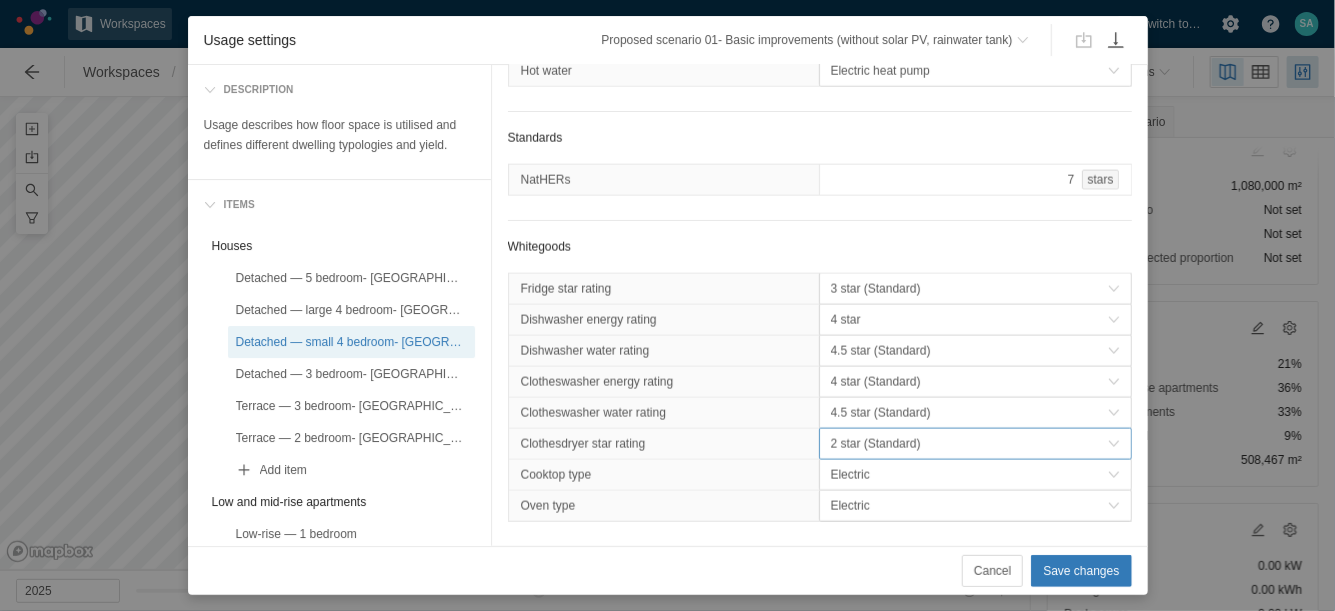 click on "2 star (Standard)" at bounding box center [969, 444] 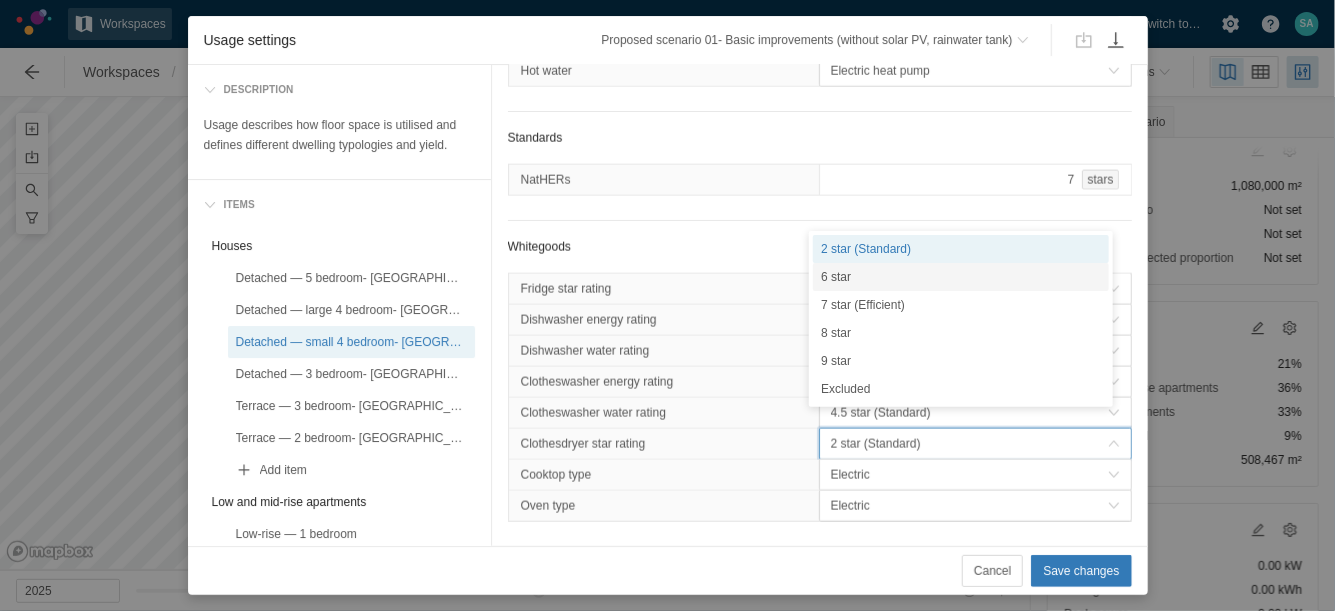 click on "6 star" at bounding box center [961, 277] 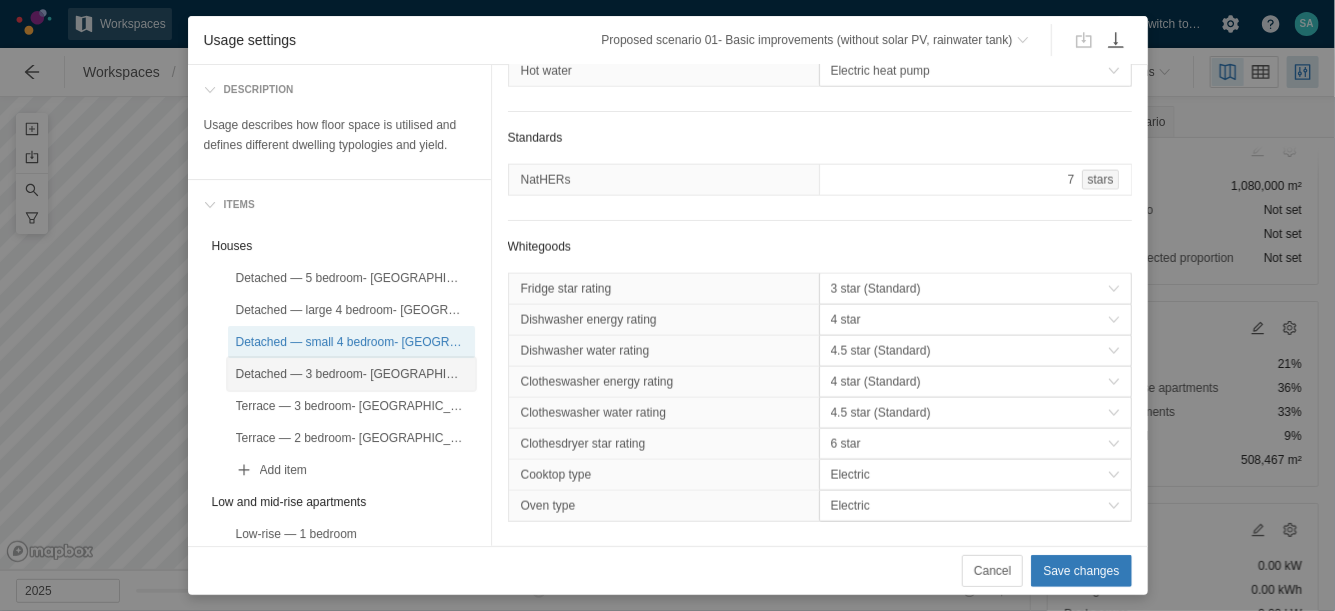 click on "Detached — 3 bedroom- [GEOGRAPHIC_DATA]" at bounding box center (351, 374) 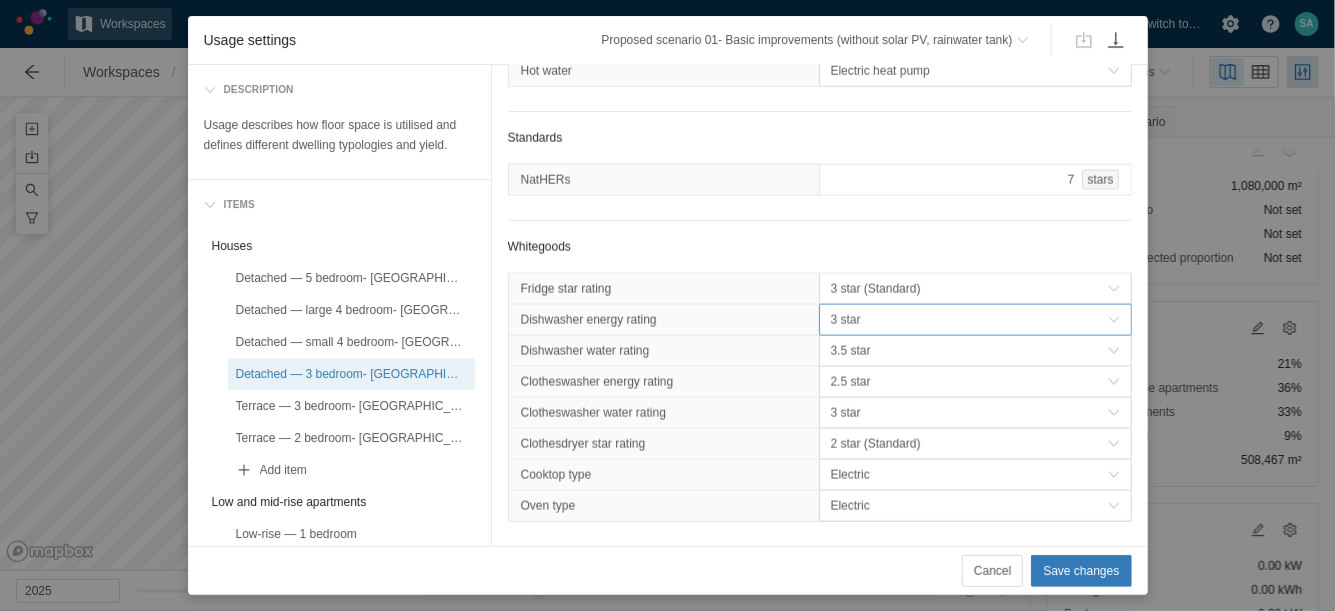 click on "3 star" at bounding box center (969, 320) 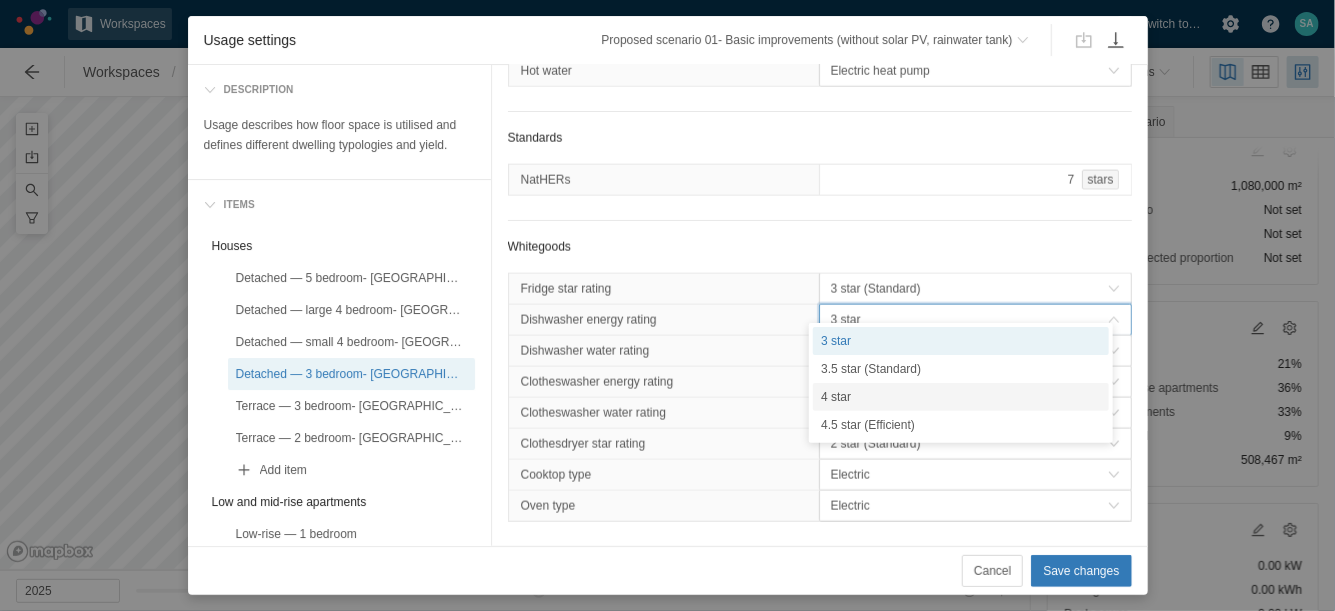click on "4 star" at bounding box center (961, 397) 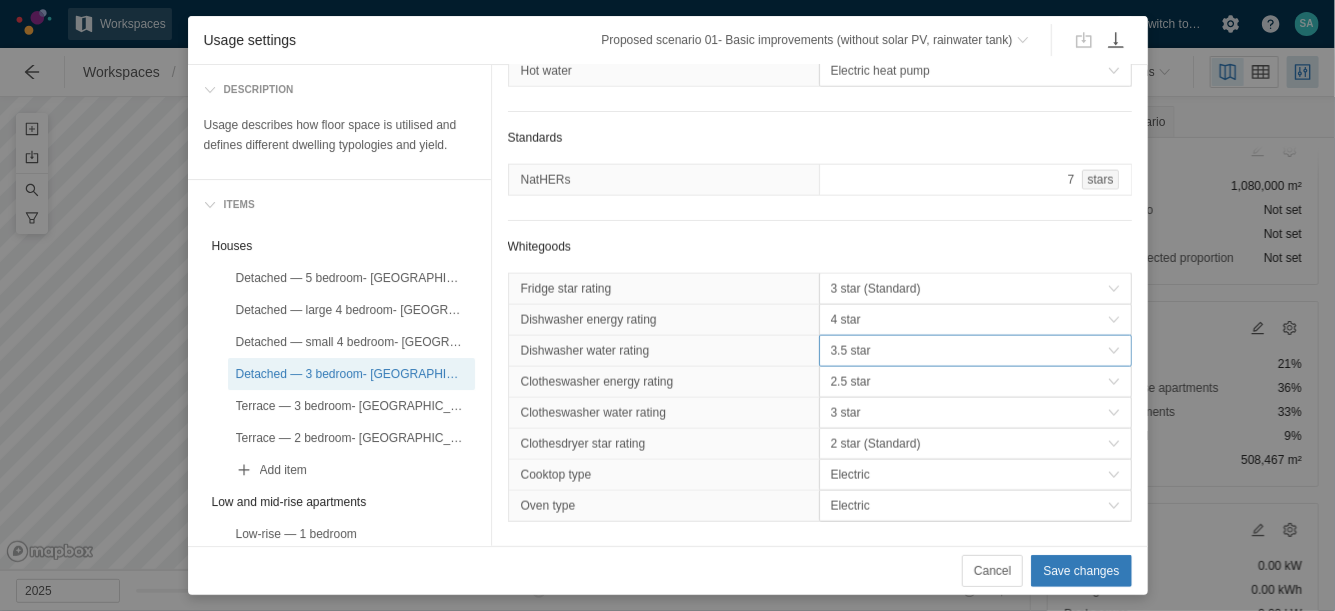click on "3.5 star" at bounding box center [969, 351] 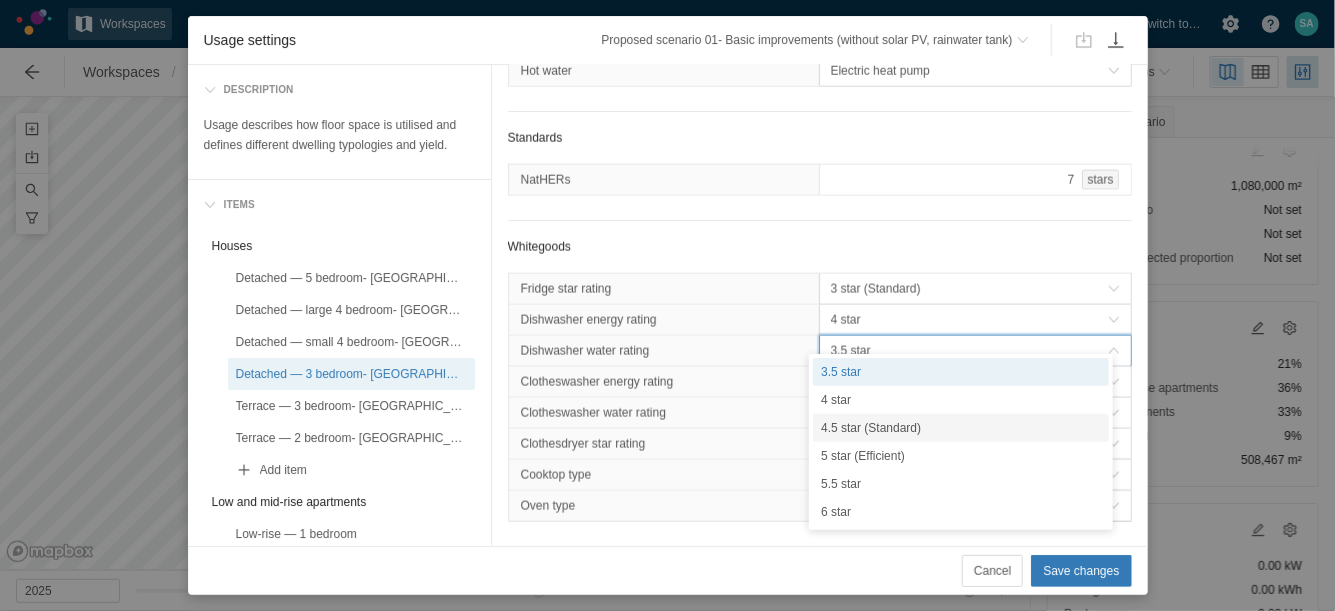 click on "4.5 star (Standard)" at bounding box center (961, 428) 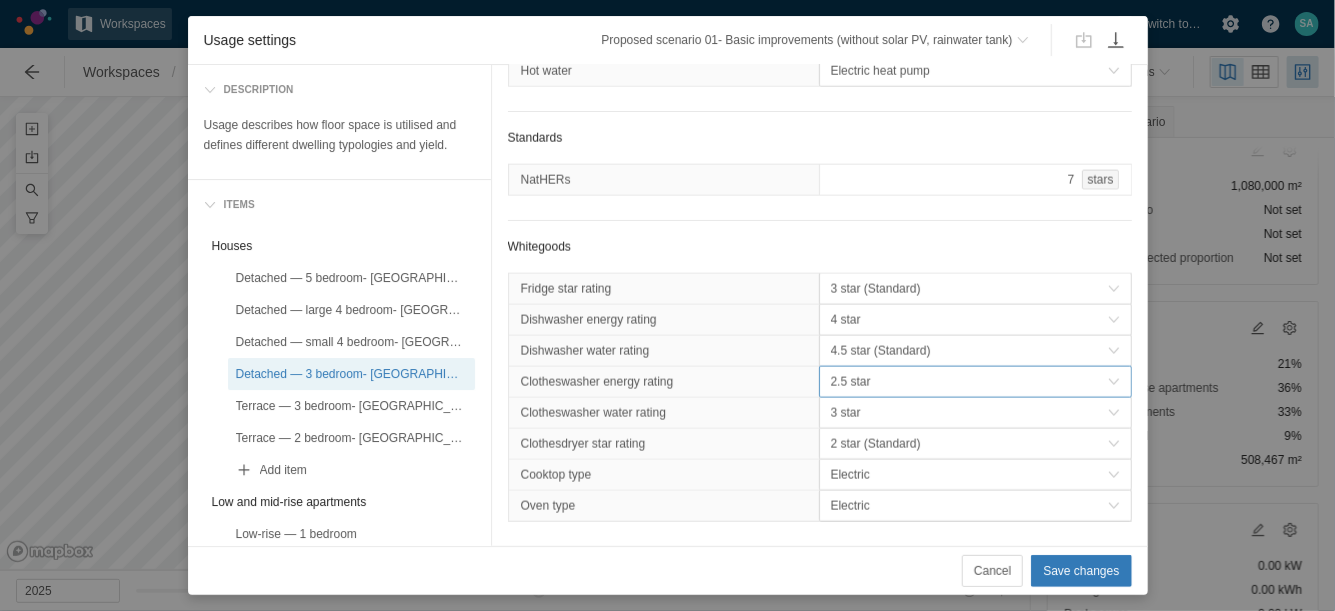click on "2.5 star" at bounding box center (969, 382) 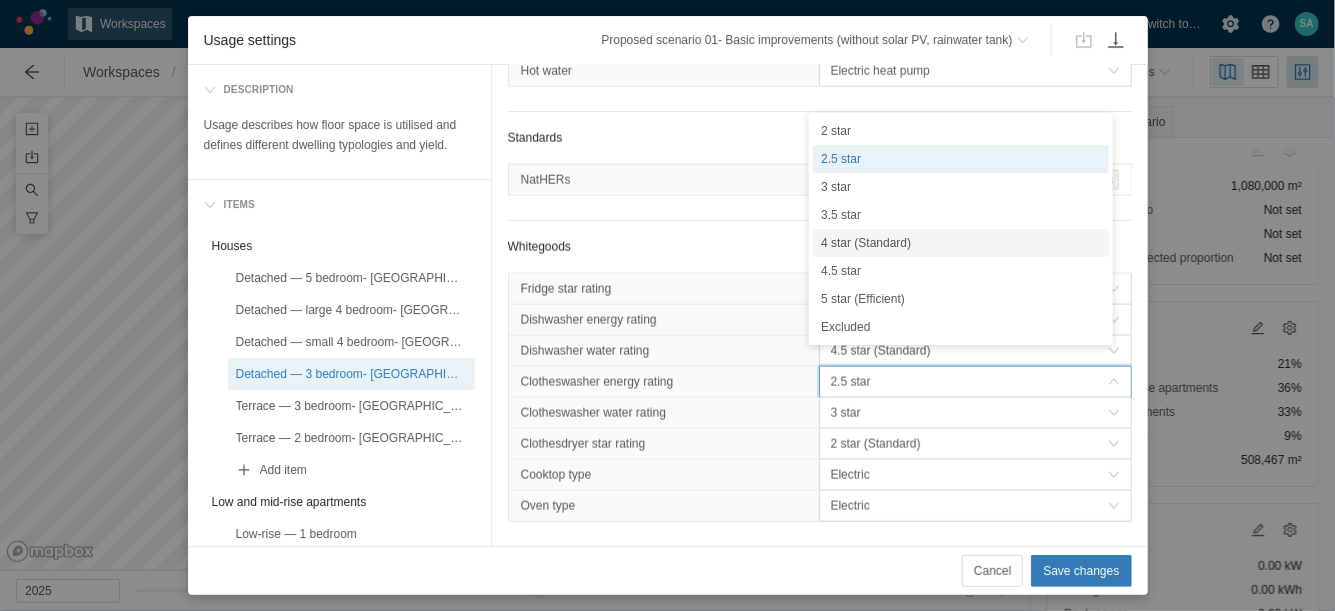 click on "4 star (Standard)" at bounding box center [961, 243] 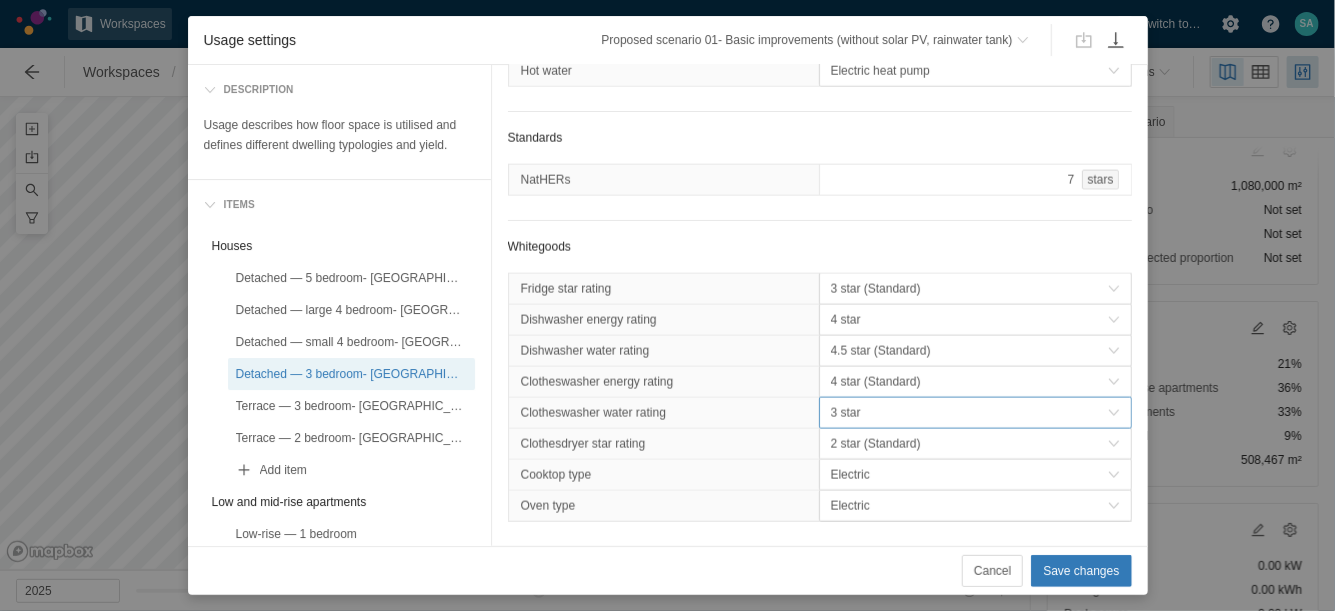 click on "3 star" at bounding box center (969, 413) 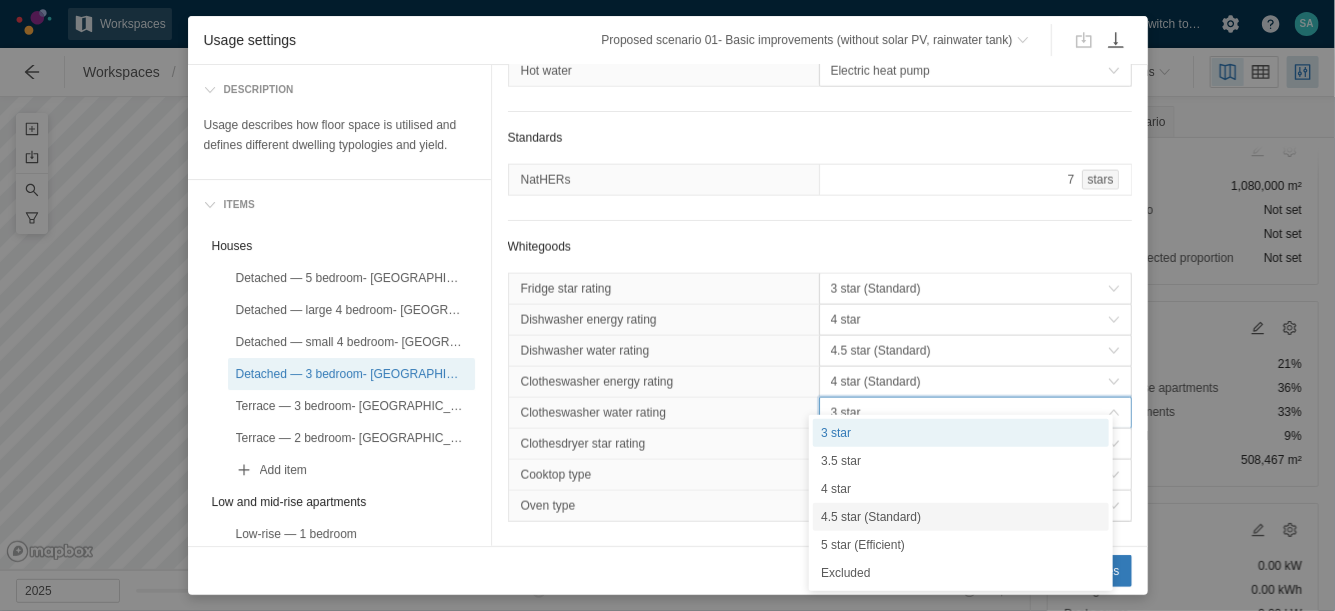click on "4.5 star (Standard)" at bounding box center [961, 517] 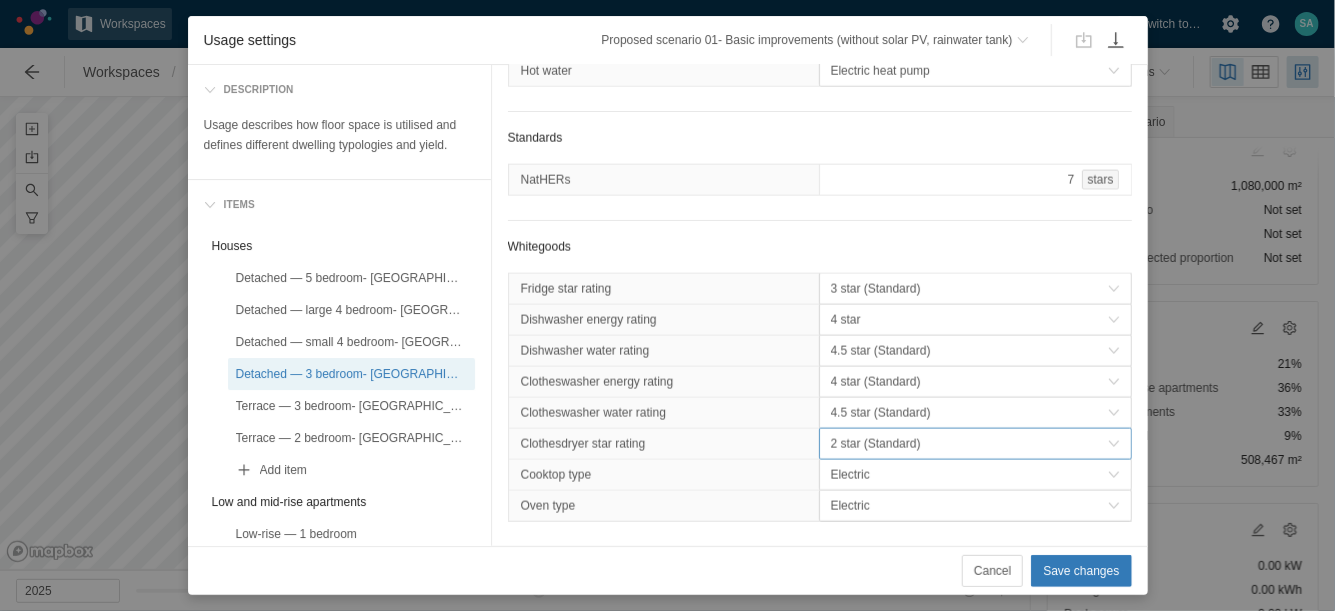 click on "2 star (Standard)" at bounding box center [969, 444] 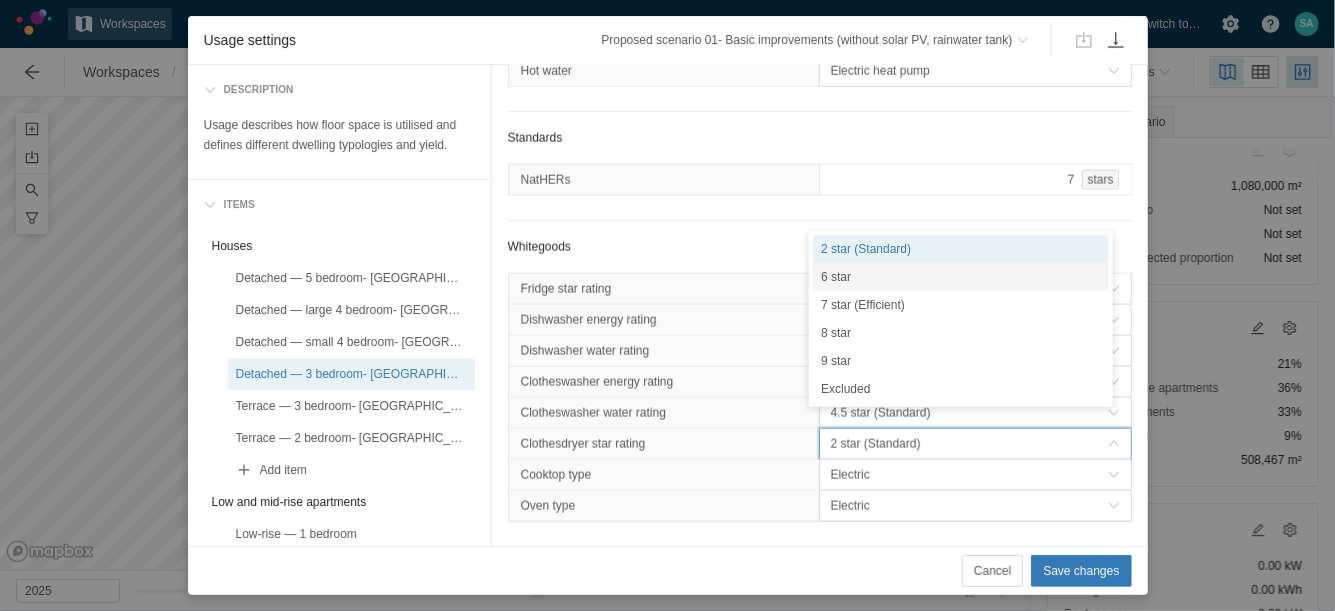 click on "6 star" at bounding box center [961, 277] 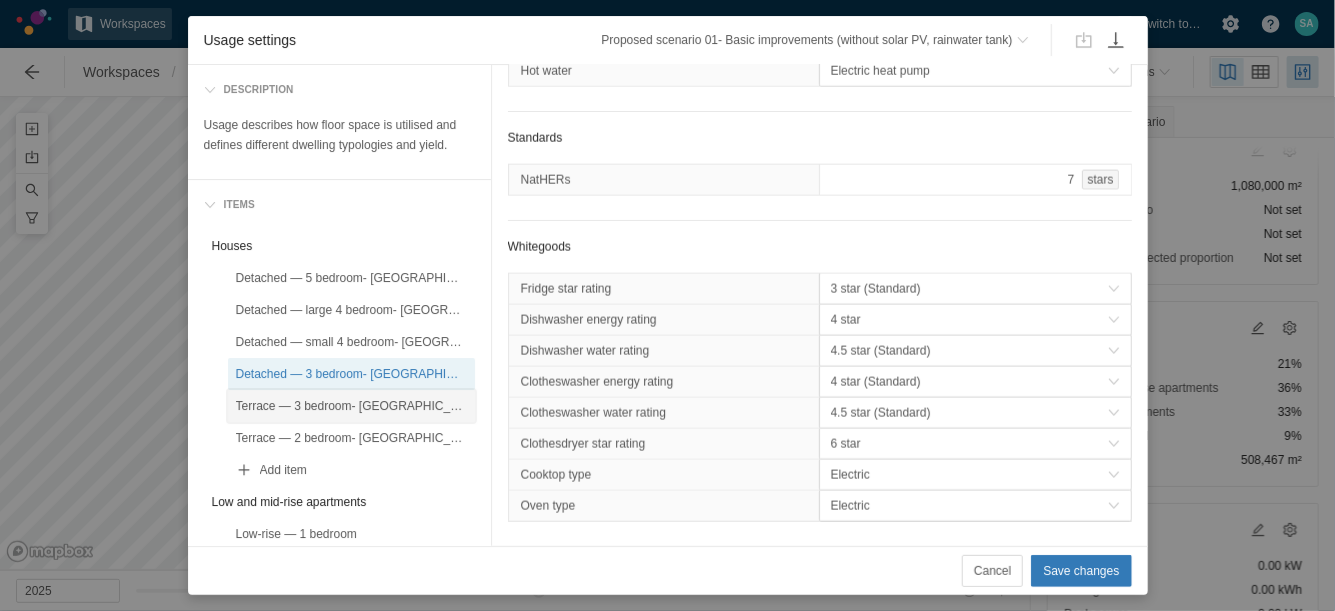 click on "Terrace — 3 bedroom- [GEOGRAPHIC_DATA]" at bounding box center [351, 406] 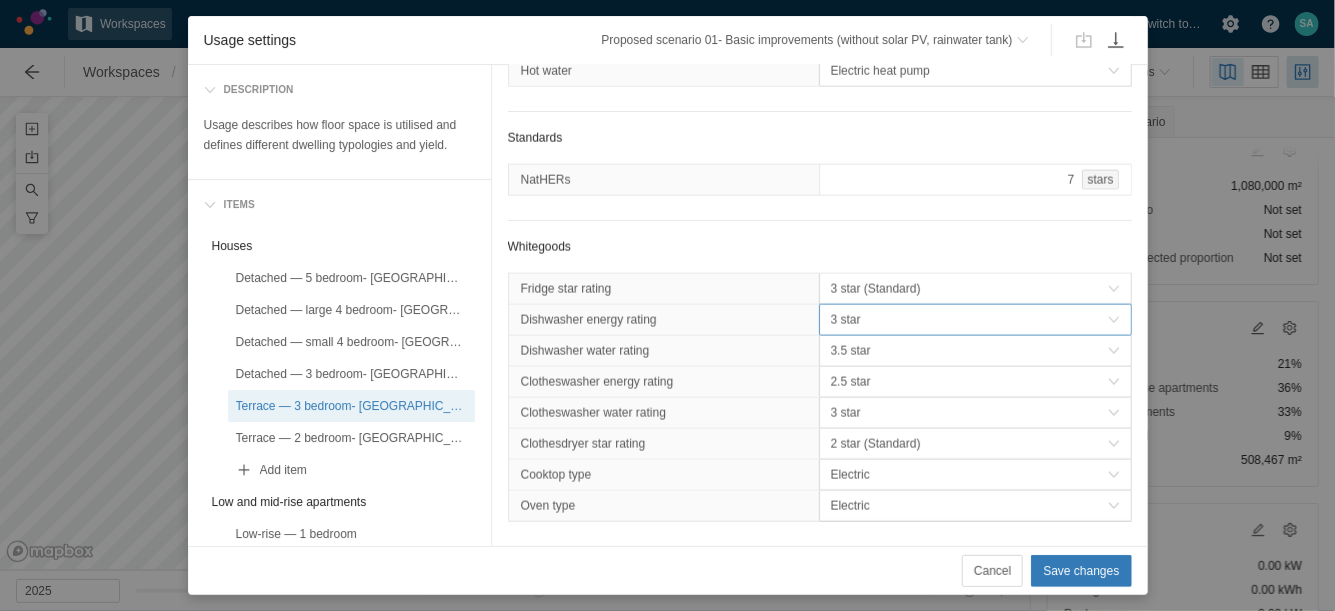 click on "3 star" at bounding box center (969, 320) 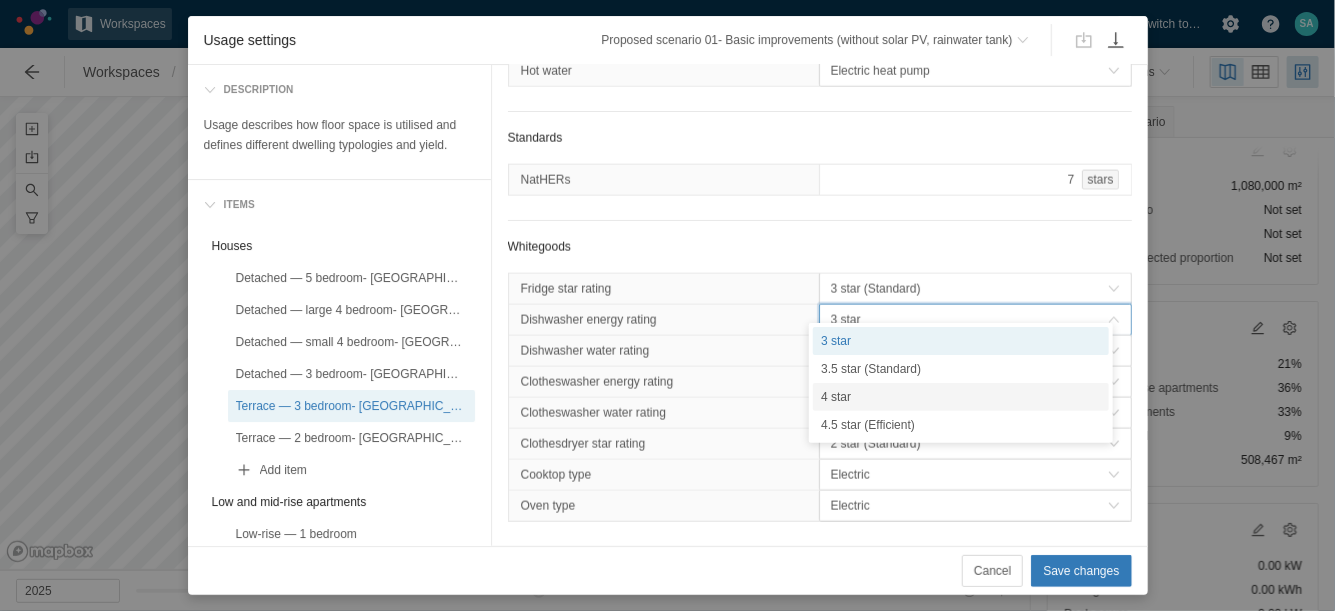 click on "4 star" at bounding box center (961, 397) 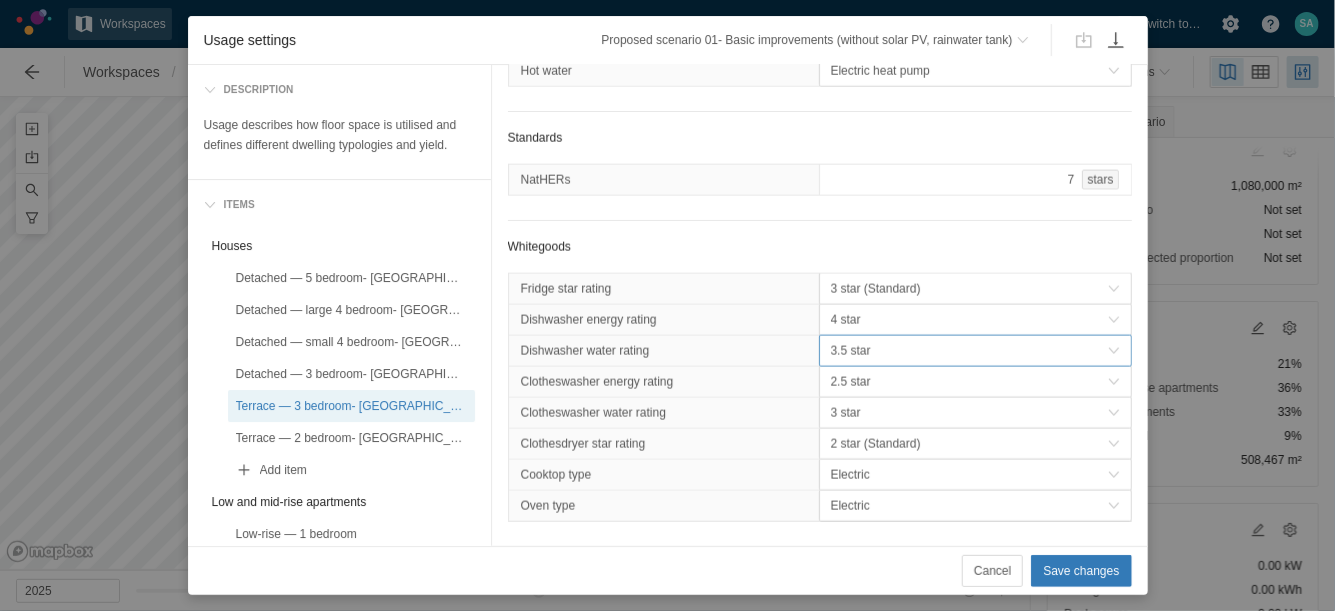 click on "3.5 star" at bounding box center [969, 351] 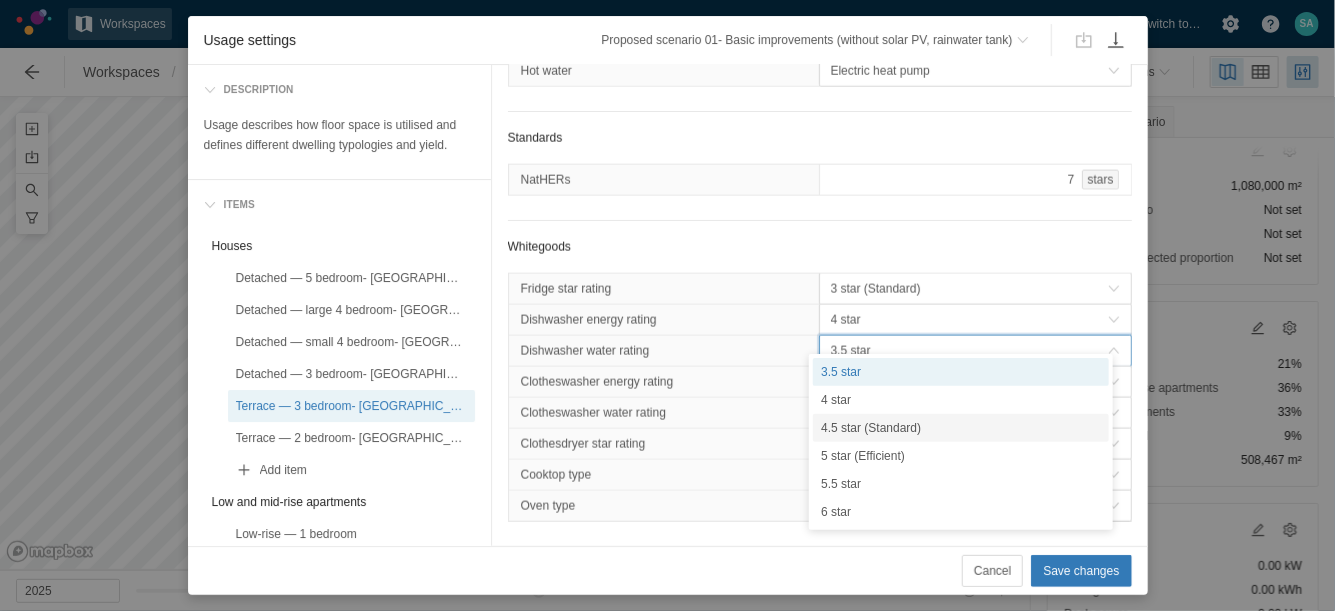 click on "4.5 star (Standard)" at bounding box center (961, 428) 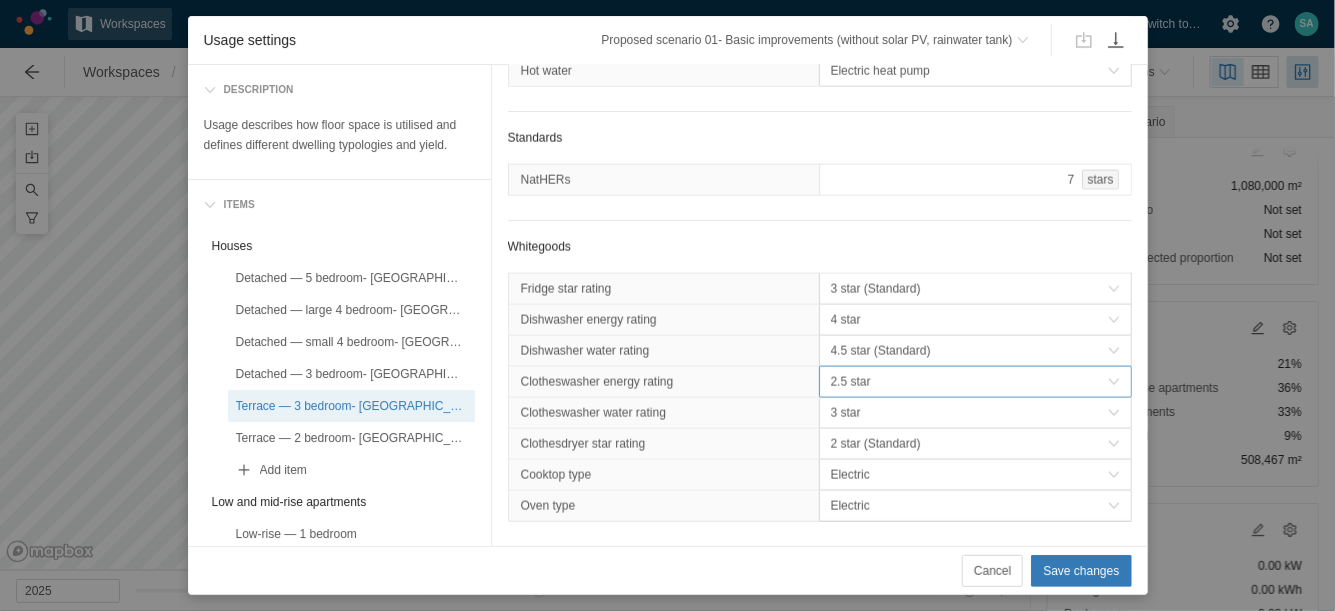 click on "2.5 star" at bounding box center [969, 382] 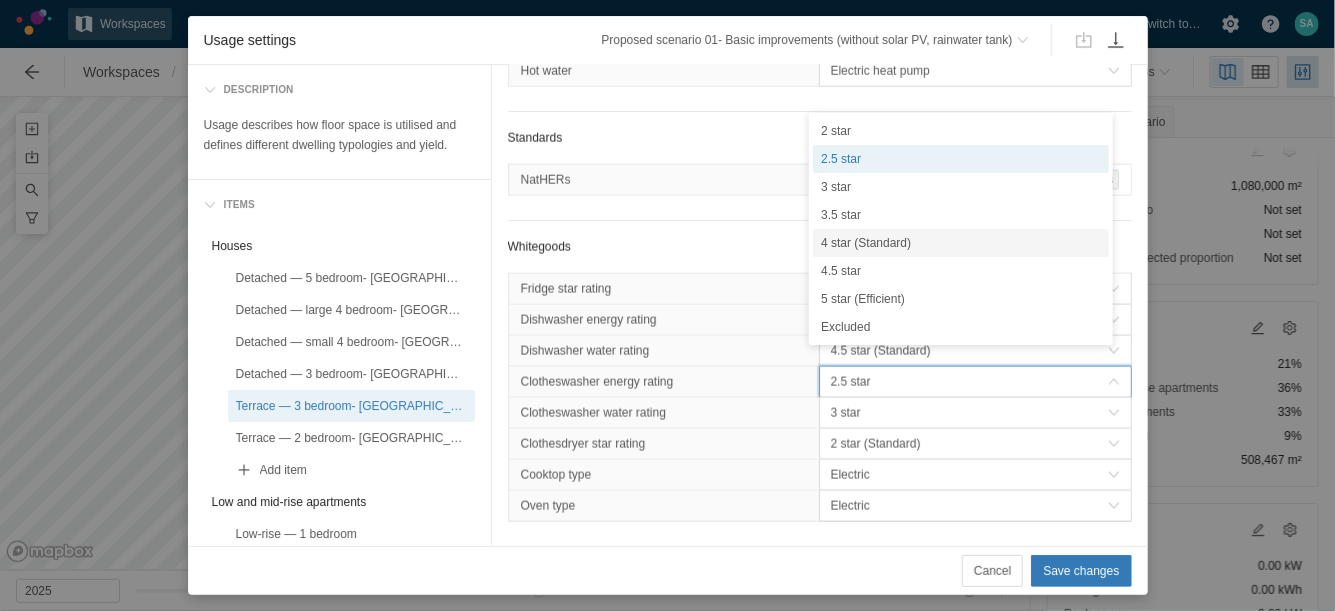 click on "4 star (Standard)" at bounding box center (961, 243) 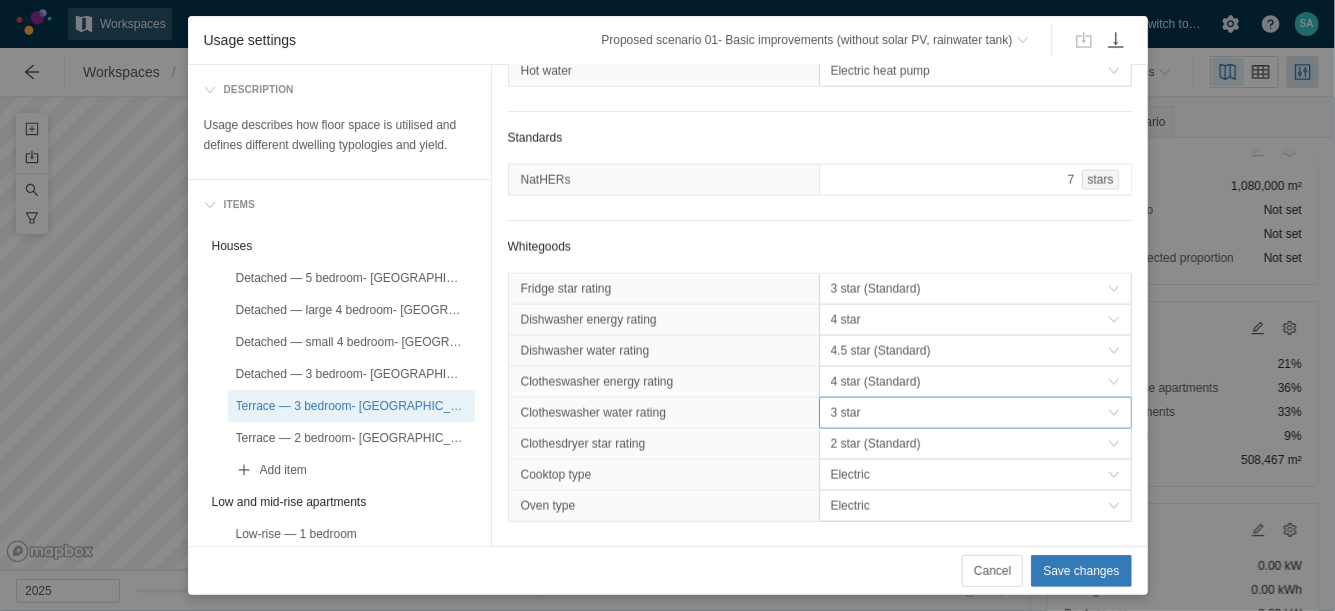click on "3 star" at bounding box center (969, 413) 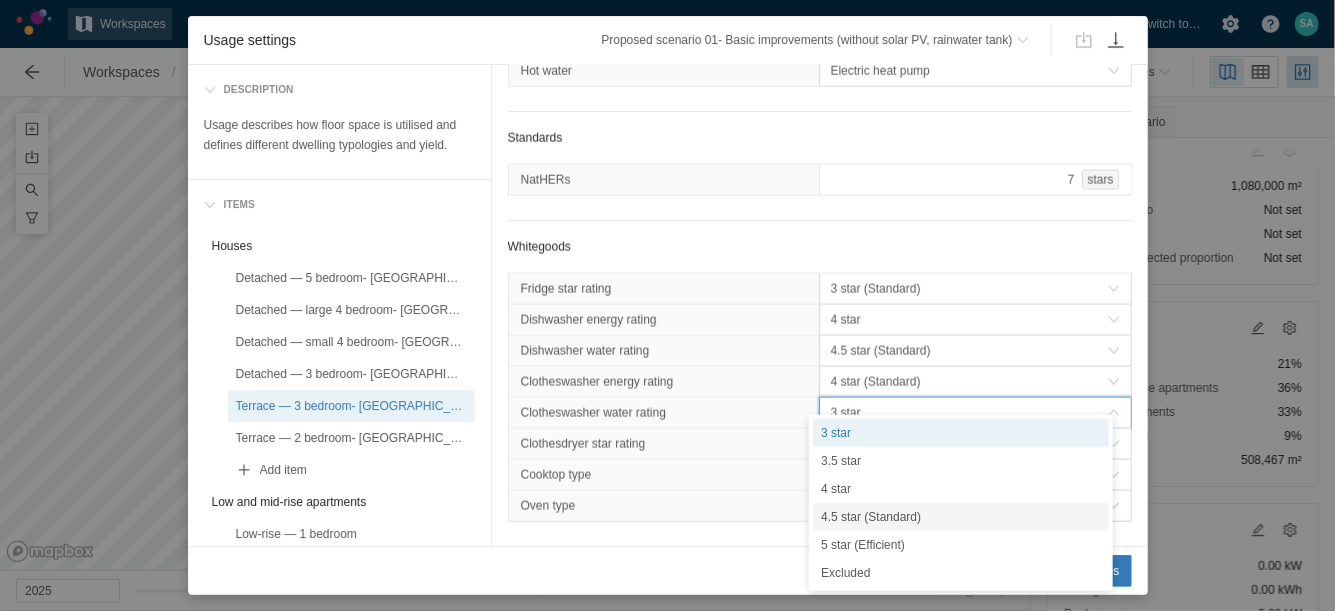click on "4.5 star (Standard)" at bounding box center (961, 517) 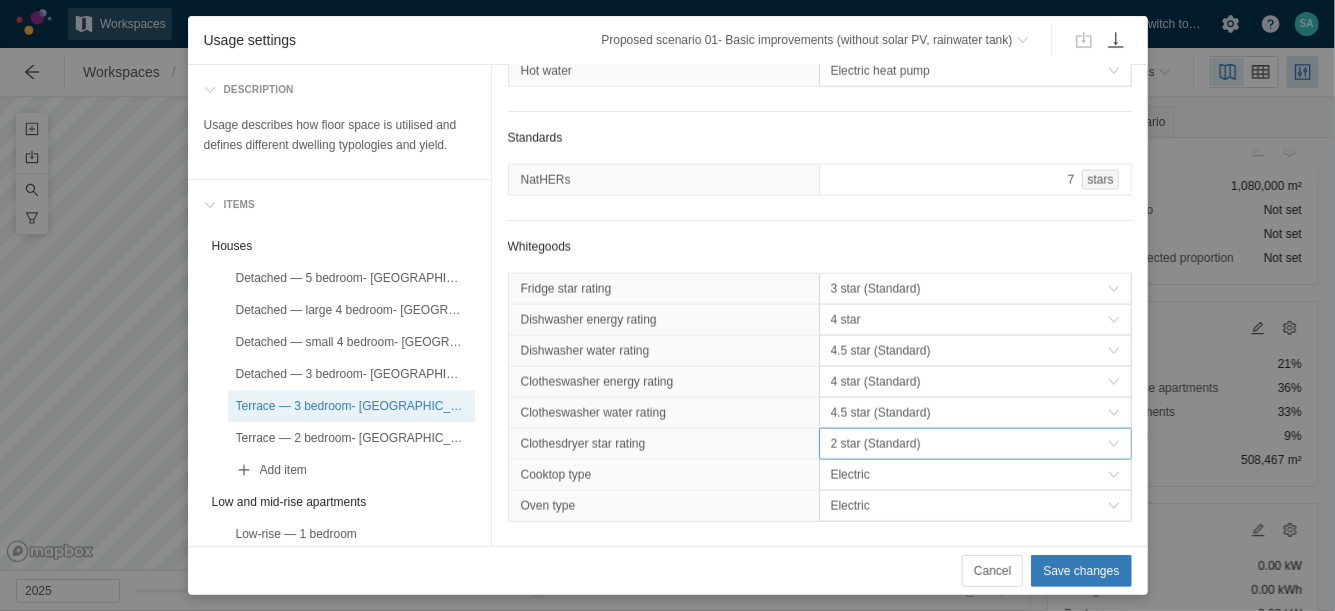 click on "2 star (Standard)" at bounding box center [969, 444] 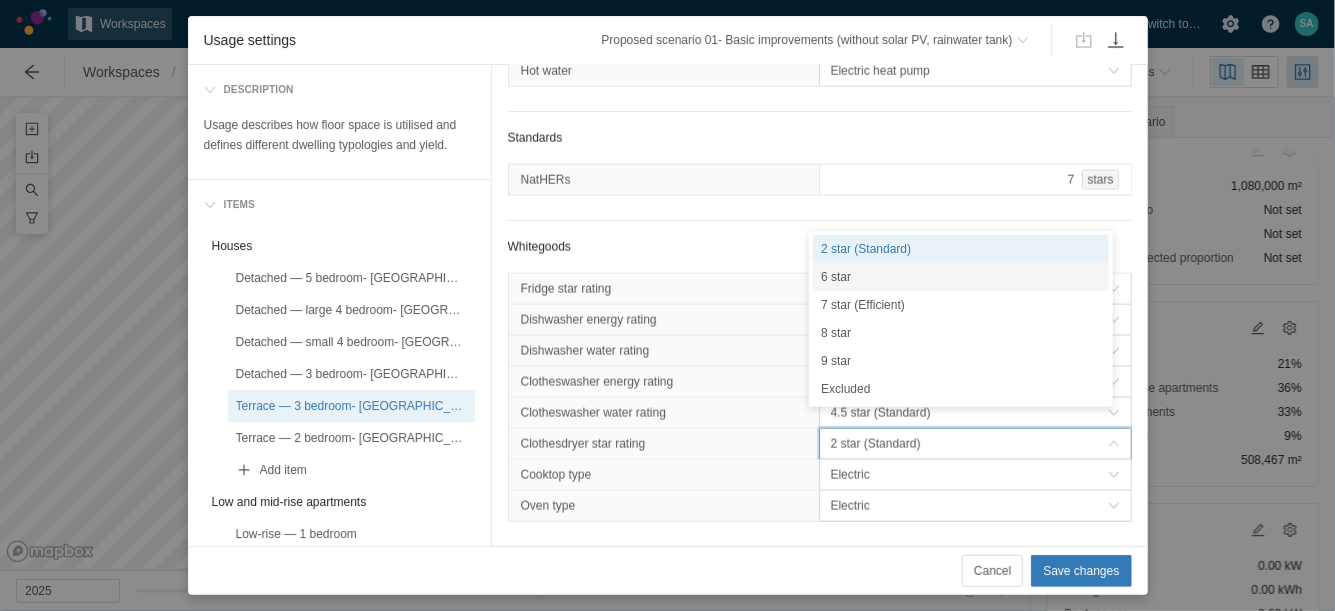 click on "6 star" at bounding box center (961, 277) 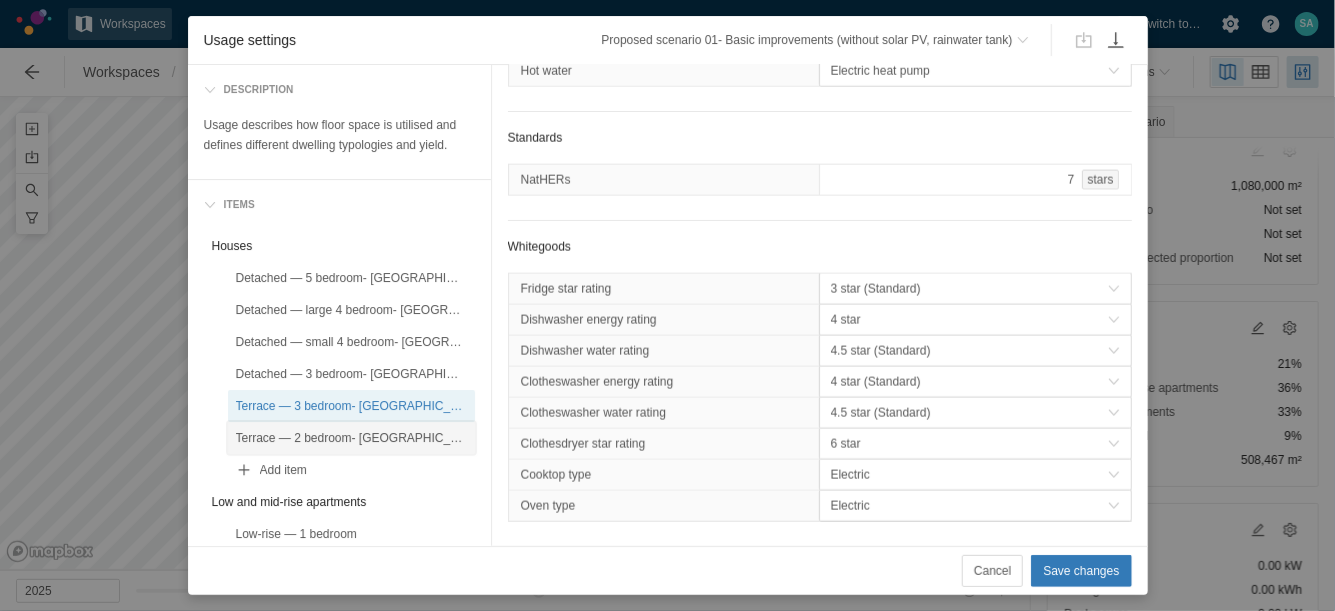 click on "Terrace — 2 bedroom- [GEOGRAPHIC_DATA]" at bounding box center [351, 438] 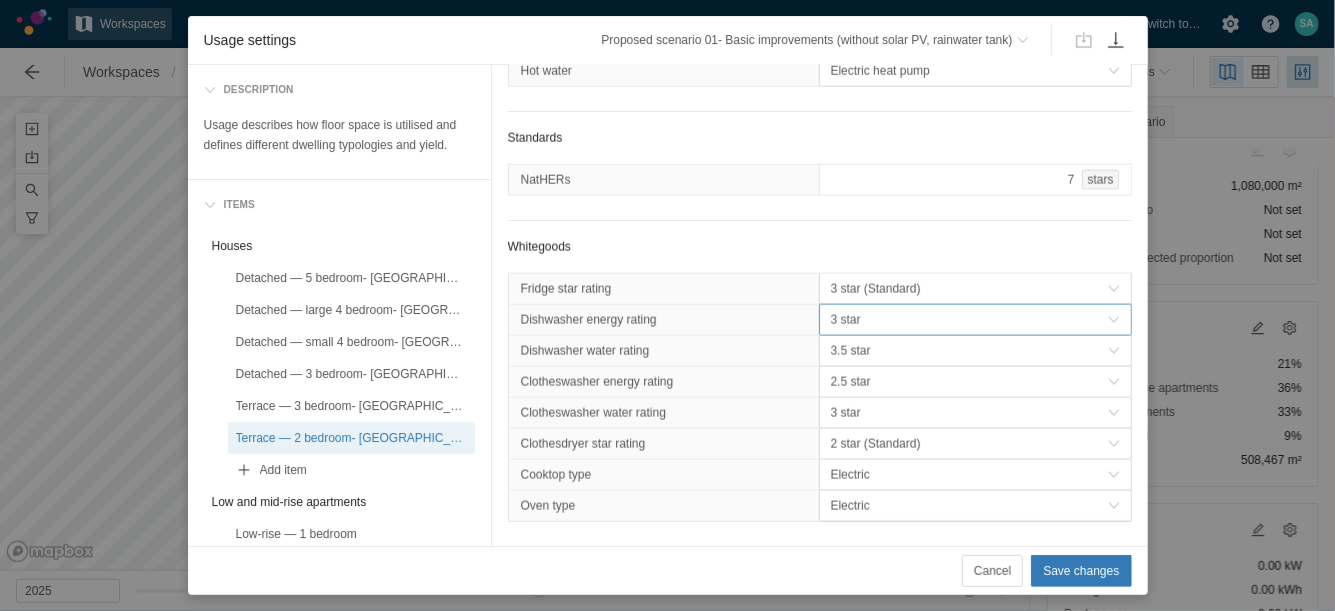 click on "3 star" at bounding box center (969, 320) 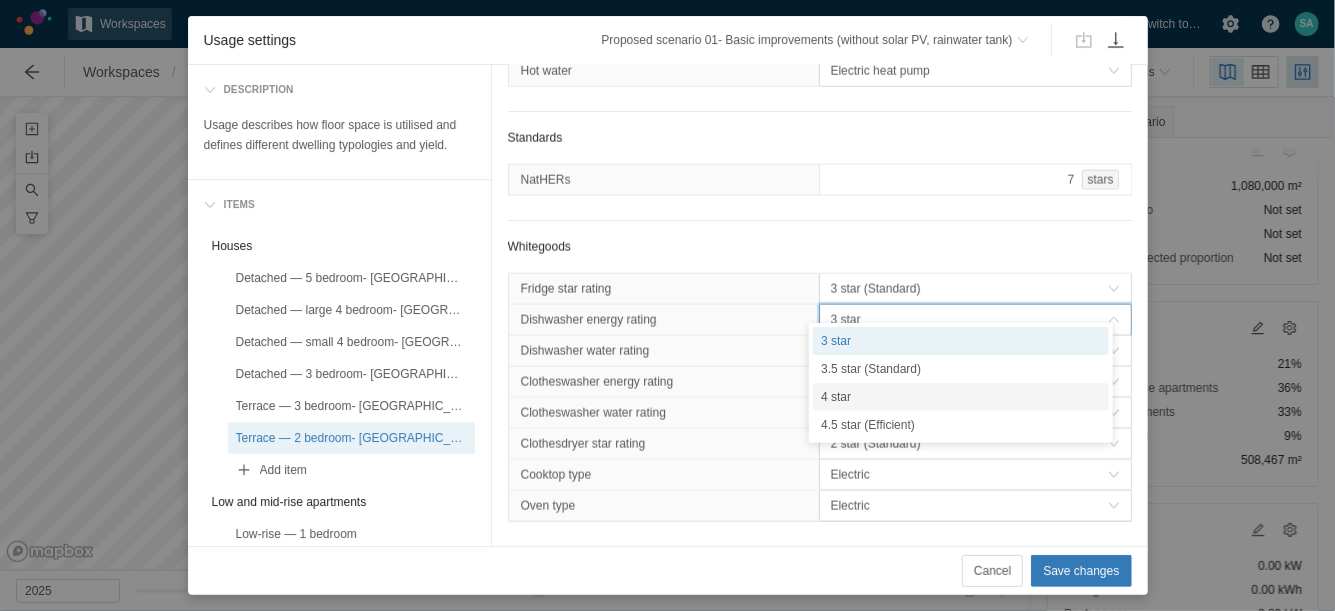 click on "4 star" at bounding box center [961, 397] 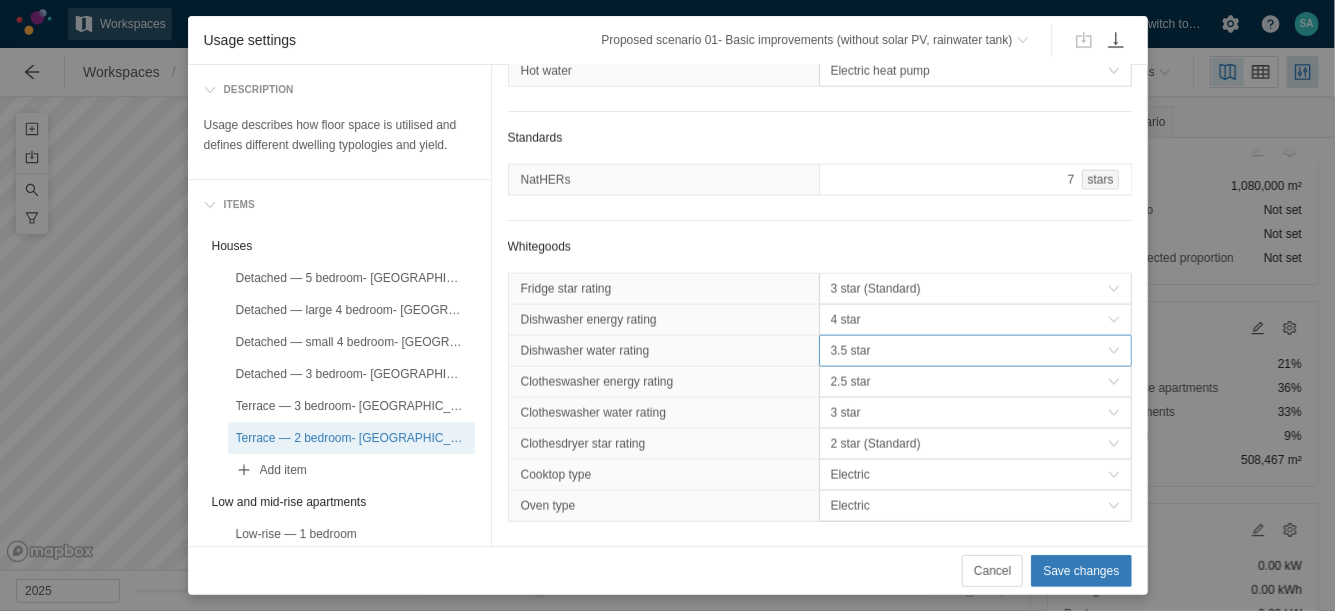 click on "3.5 star" at bounding box center (969, 351) 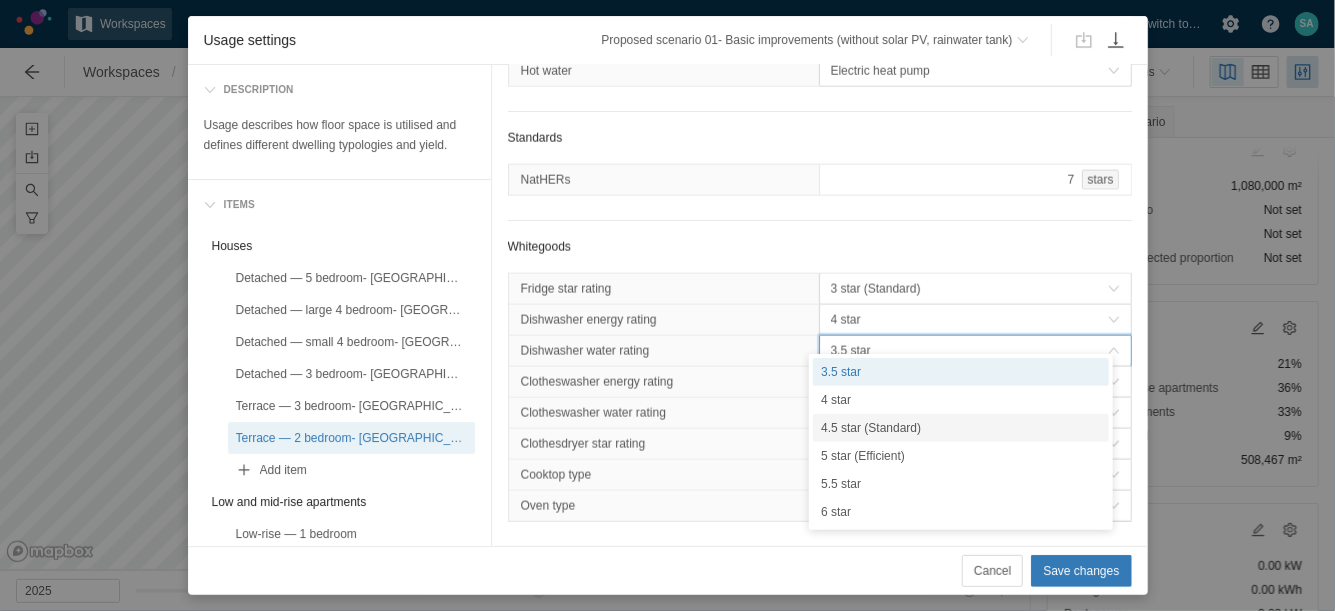 click on "4.5 star (Standard)" at bounding box center [961, 428] 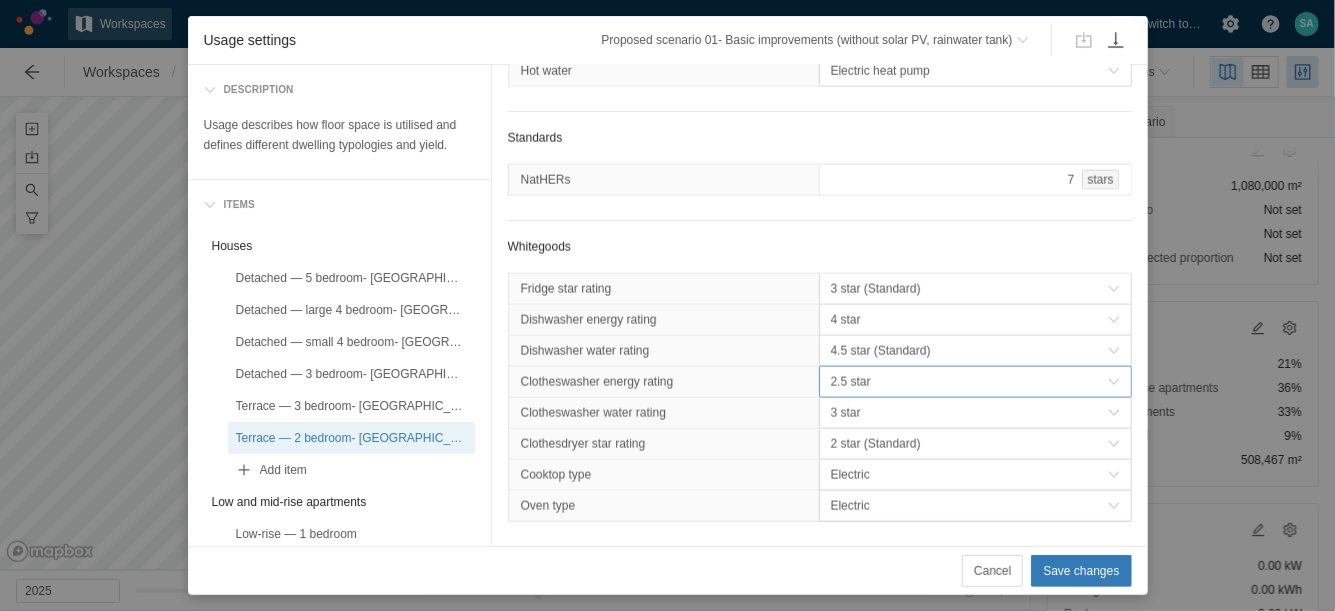 click on "2.5 star" at bounding box center [969, 382] 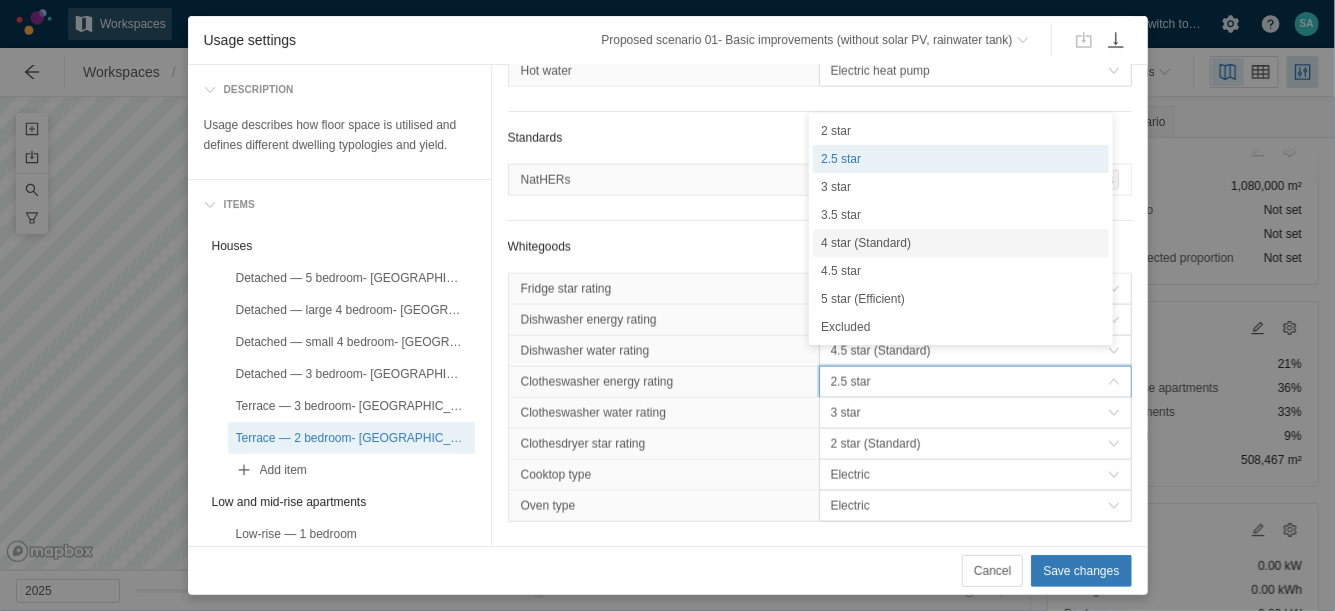 click on "4 star (Standard)" at bounding box center (961, 243) 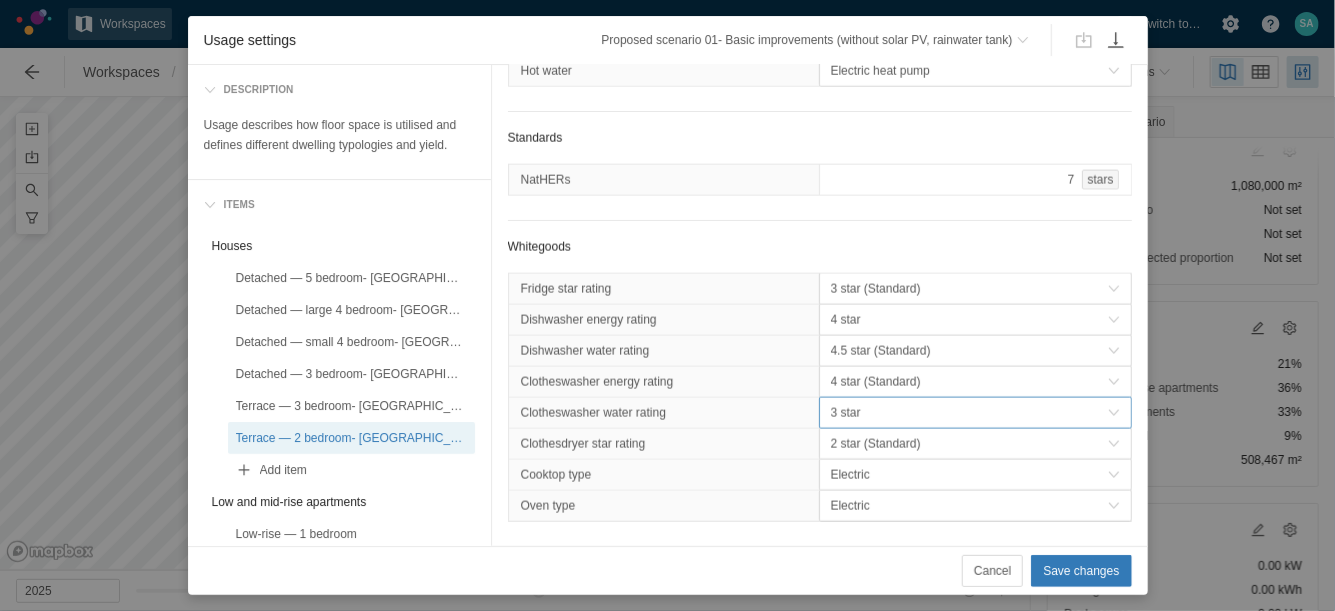 click on "3 star" at bounding box center [969, 413] 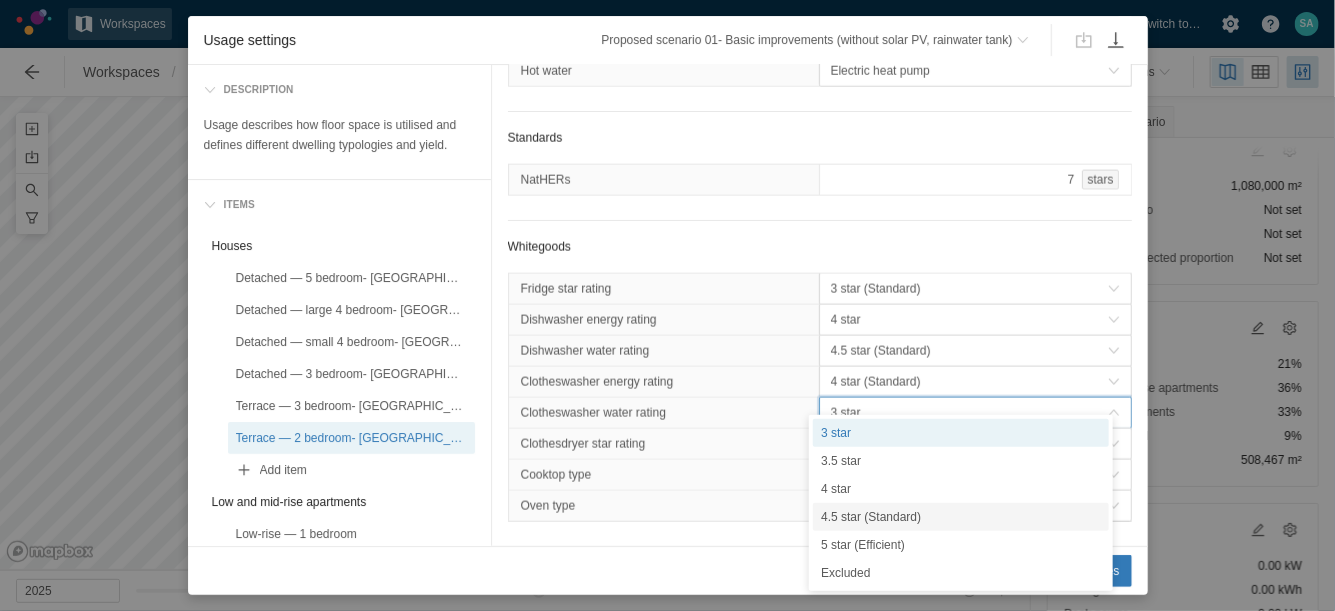 click on "4.5 star (Standard)" at bounding box center [961, 517] 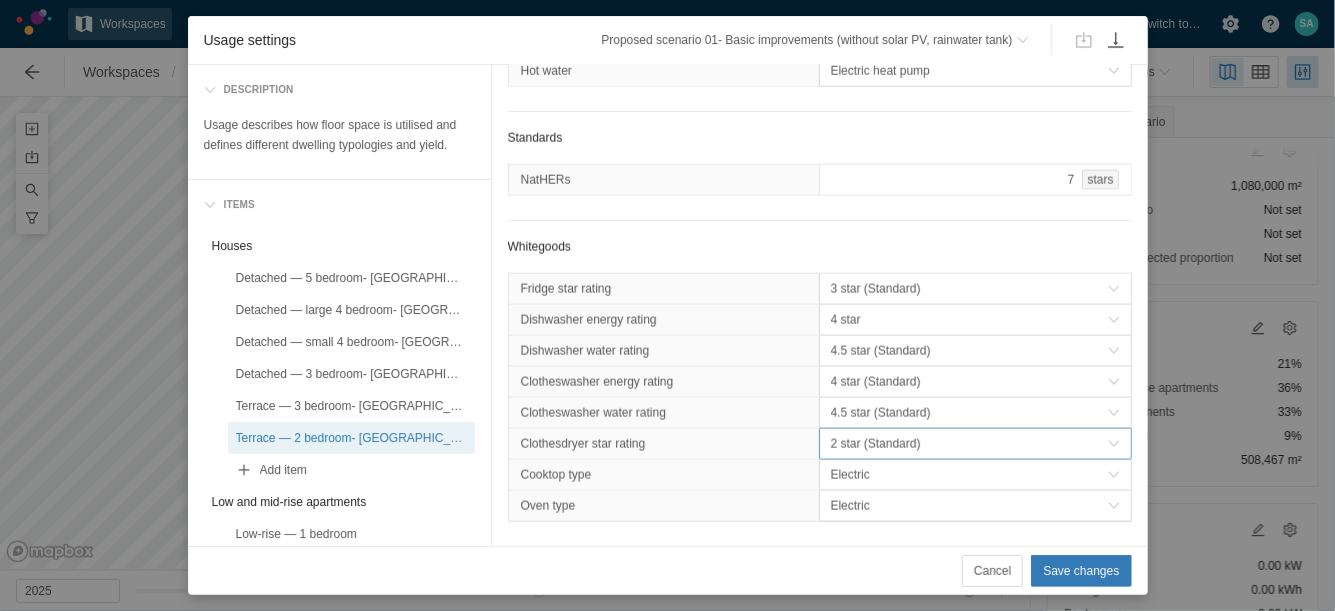 click on "2 star (Standard)" at bounding box center [969, 444] 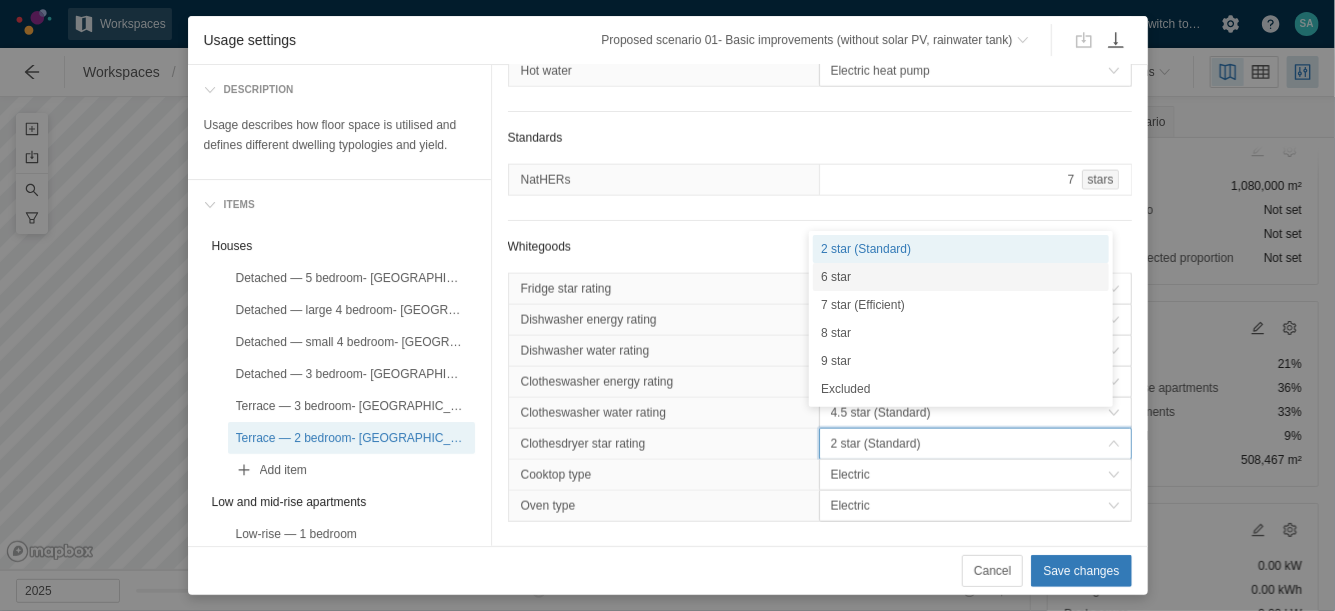 click on "6 star" at bounding box center [961, 277] 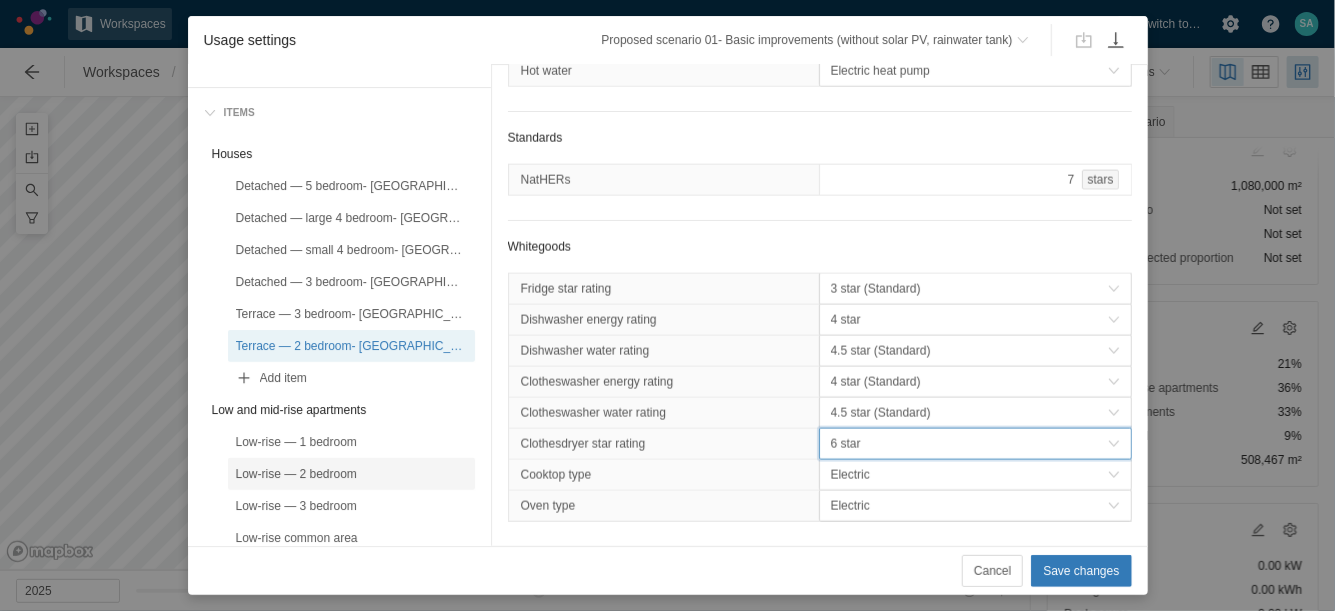 scroll, scrollTop: 125, scrollLeft: 0, axis: vertical 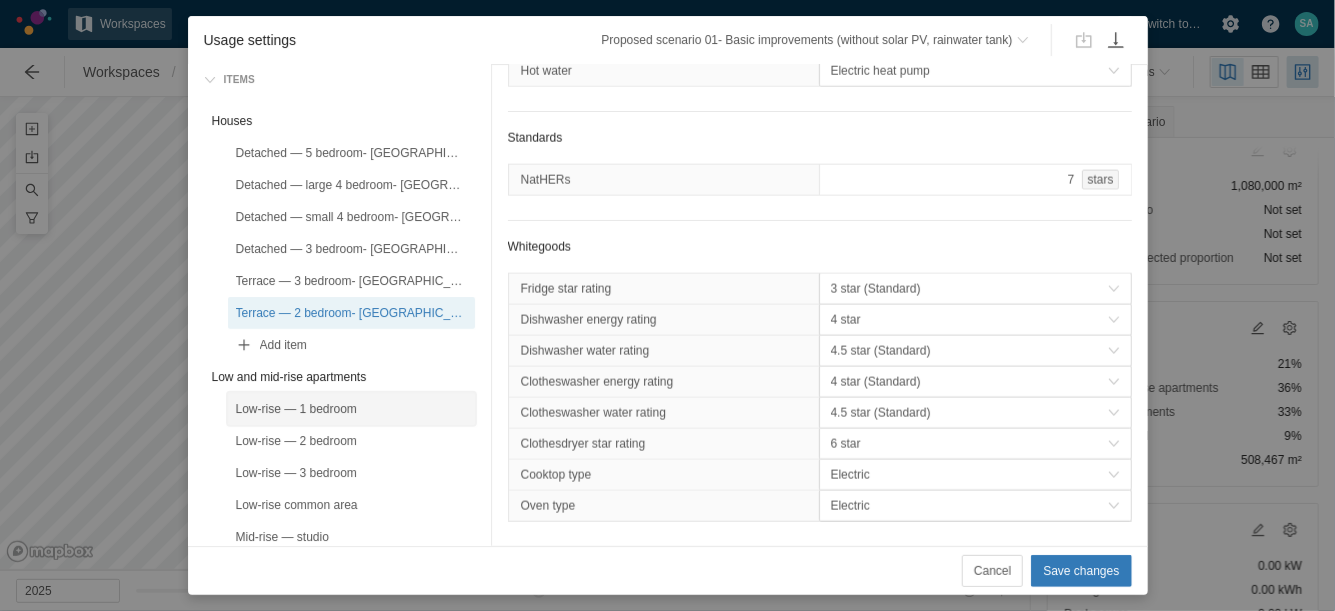 click on "Low-rise — 1 bedroom" at bounding box center [351, 409] 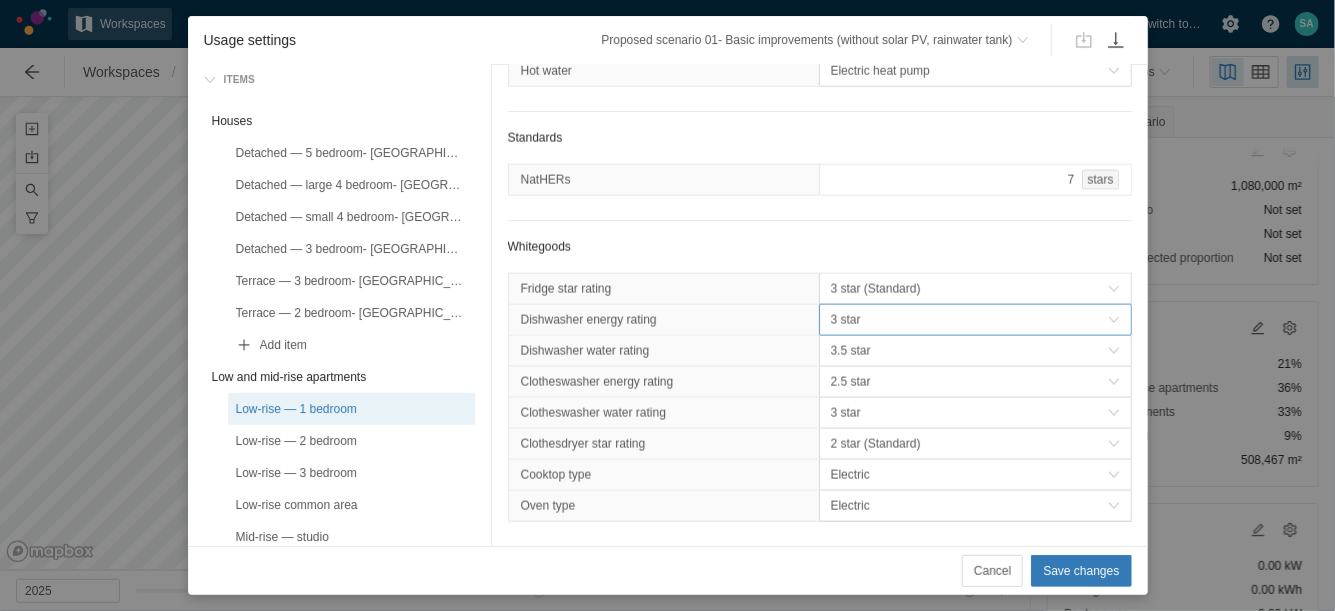 click on "3 star" at bounding box center [969, 320] 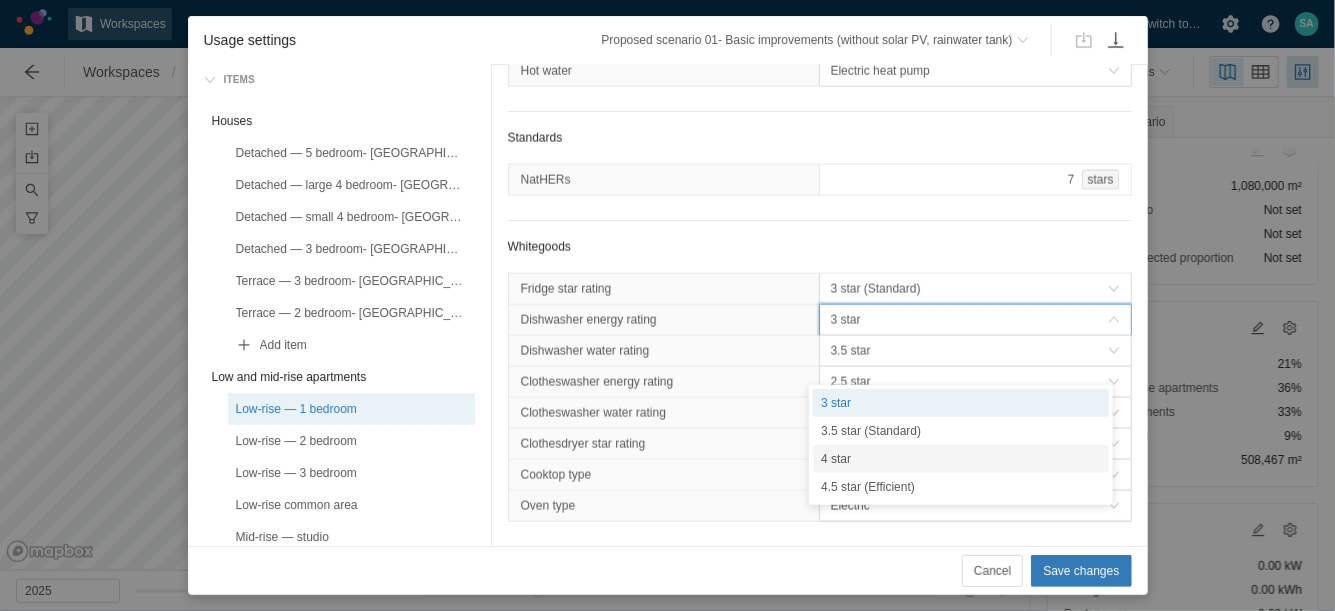 click on "4 star" at bounding box center (961, 459) 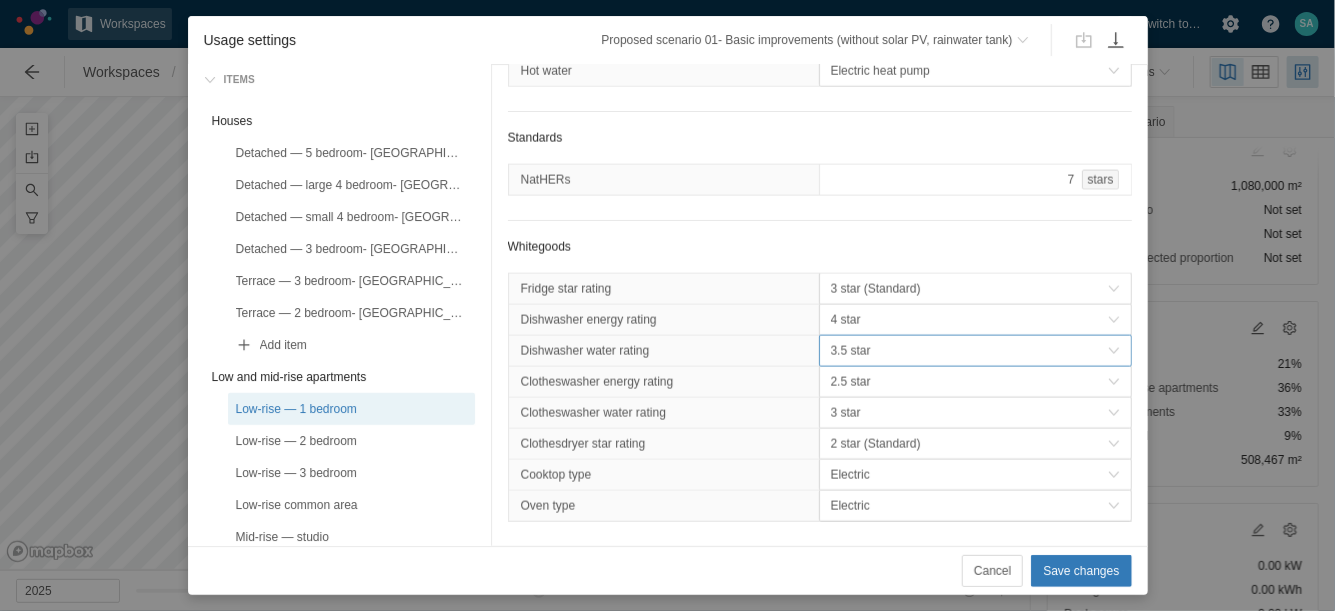 click on "3.5 star" at bounding box center [969, 351] 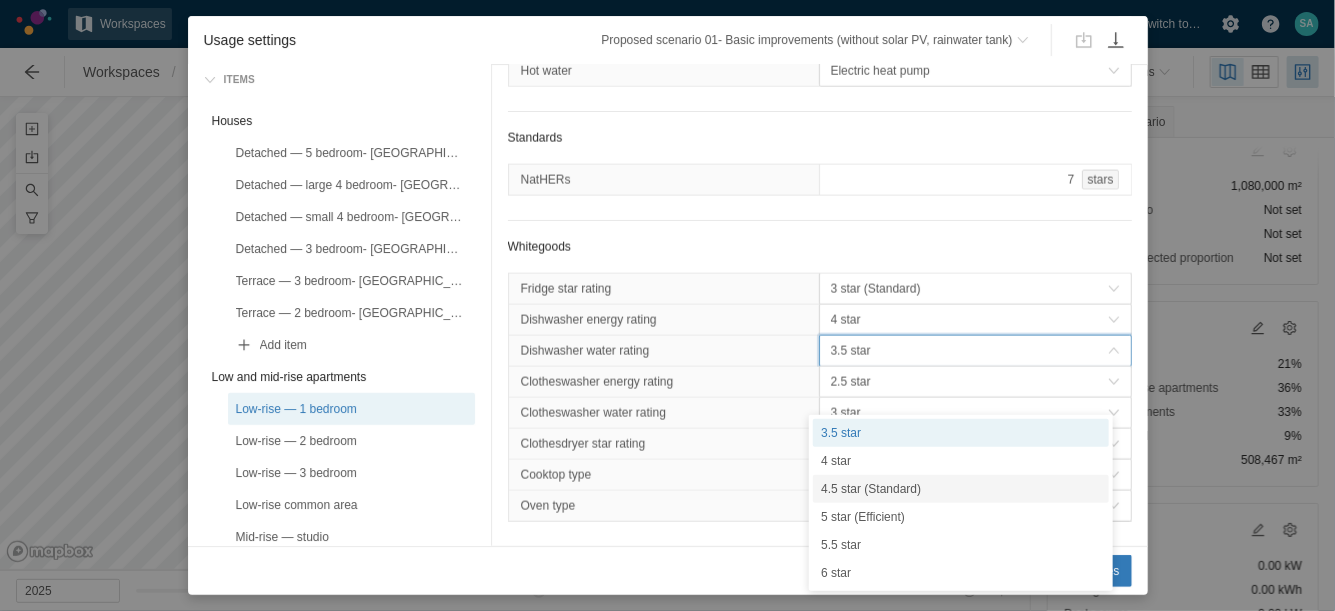 click on "4.5 star (Standard)" at bounding box center (961, 489) 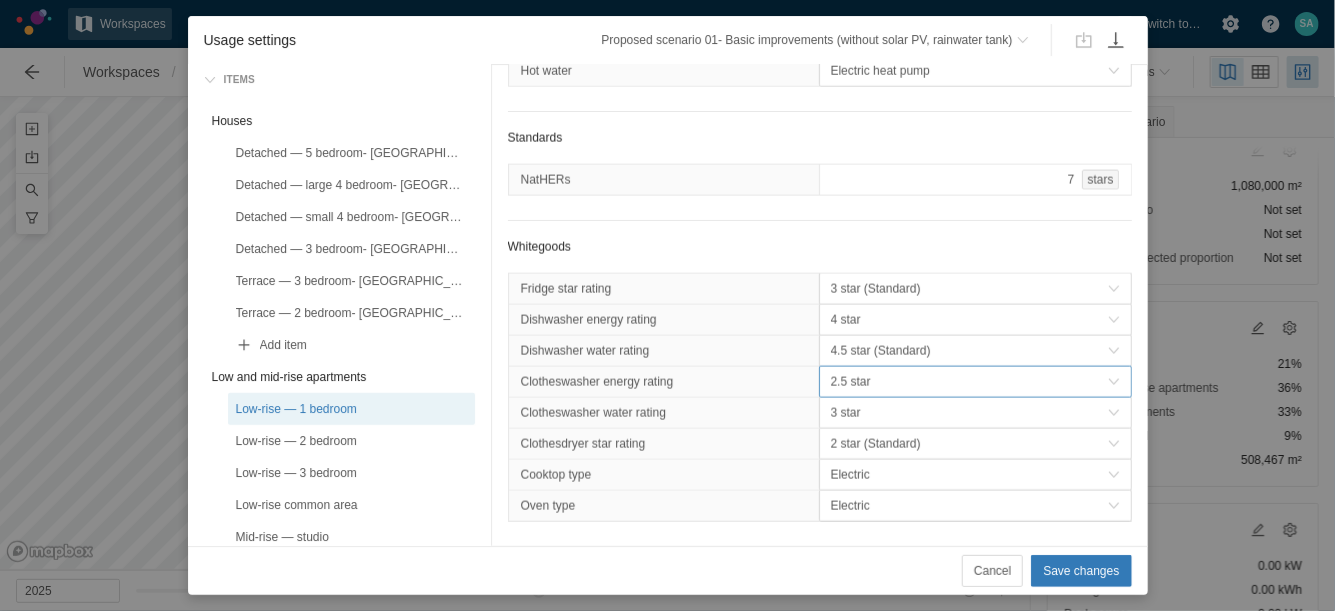 click on "2.5 star" at bounding box center [969, 382] 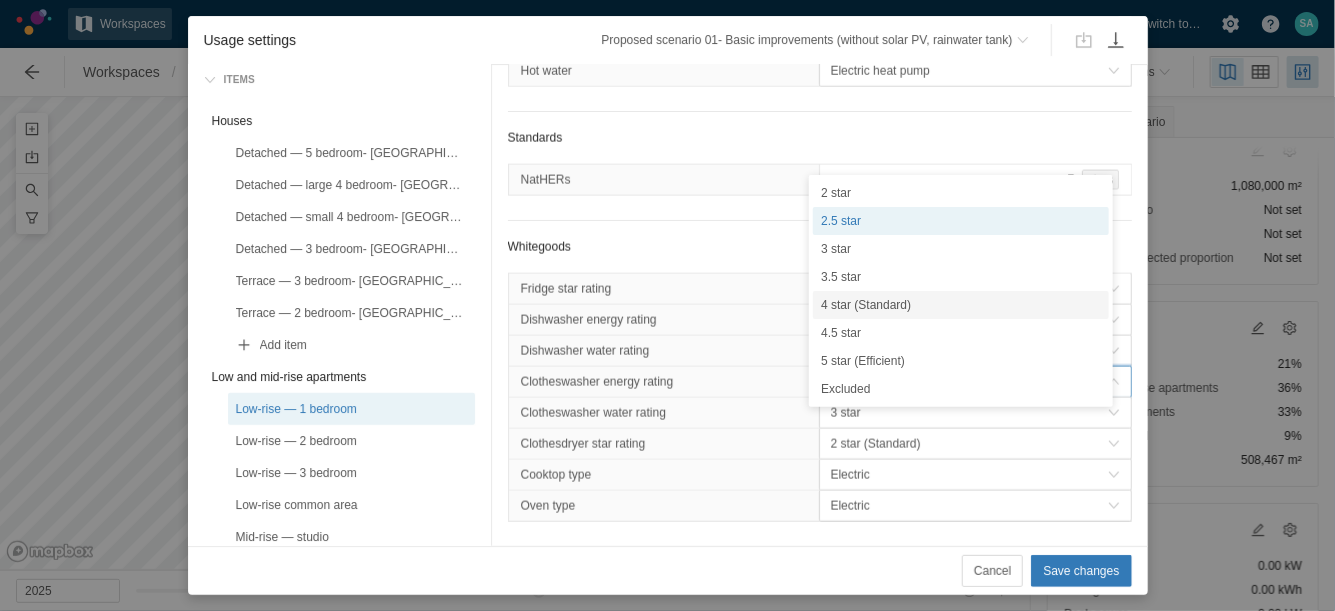 click on "4 star (Standard)" at bounding box center (961, 305) 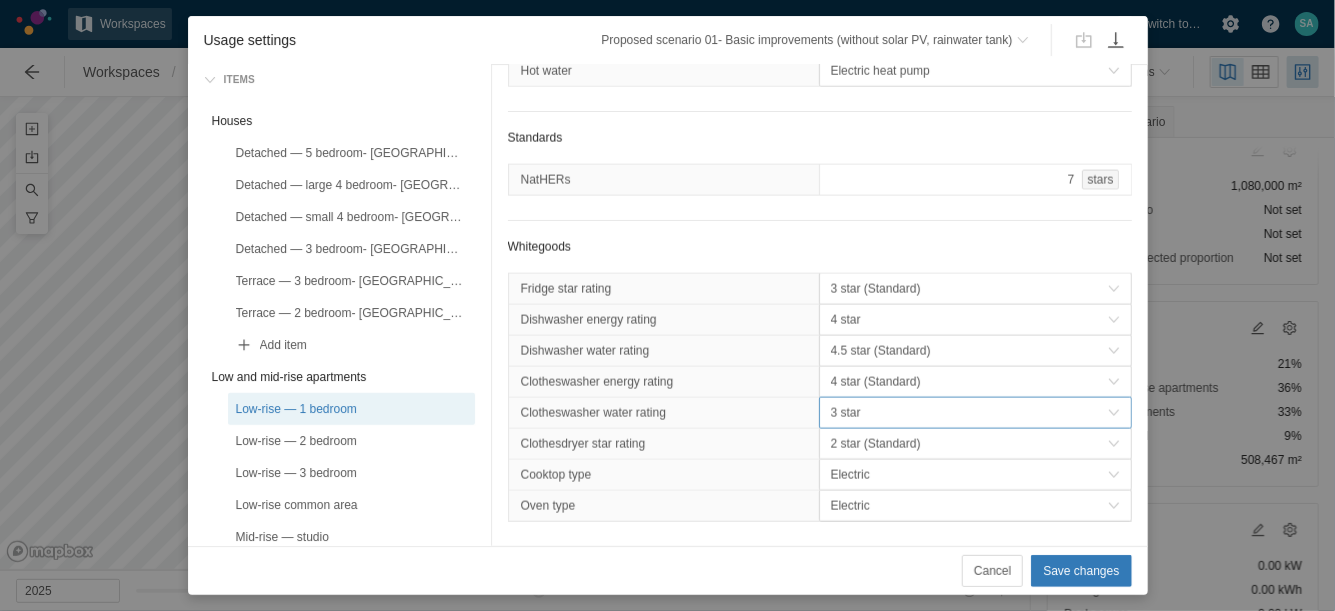 click on "3 star" at bounding box center [969, 413] 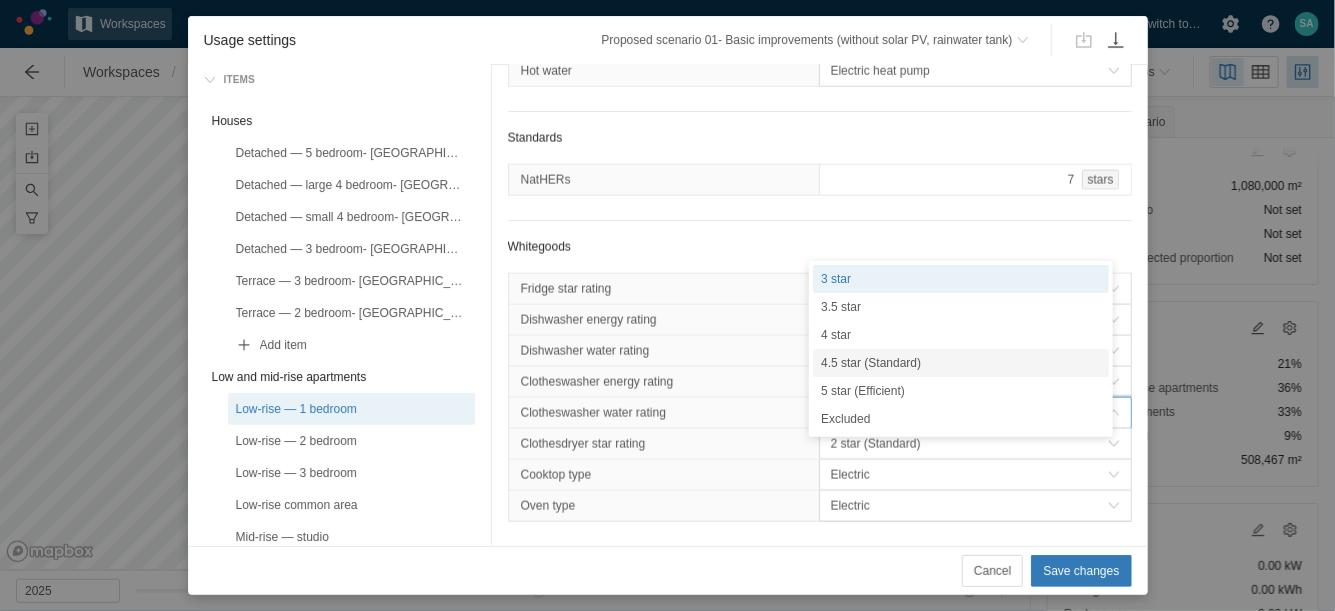 click on "4.5 star (Standard)" at bounding box center (961, 363) 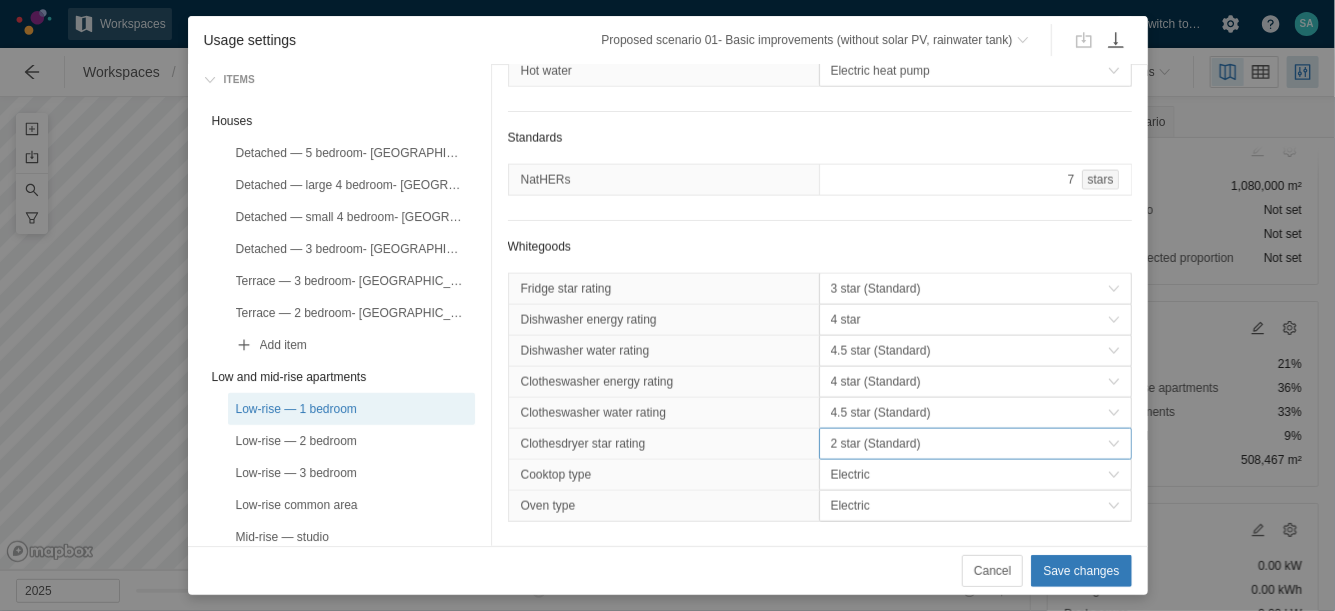 click on "2 star (Standard)" at bounding box center [969, 444] 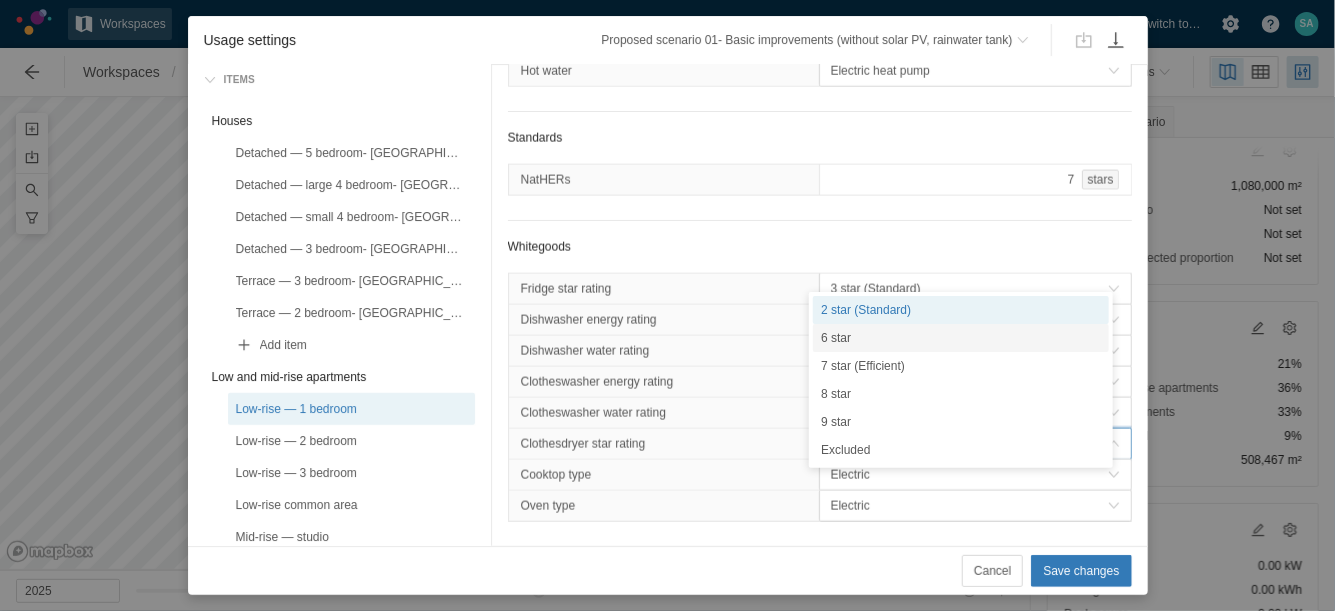click on "6 star" at bounding box center (961, 338) 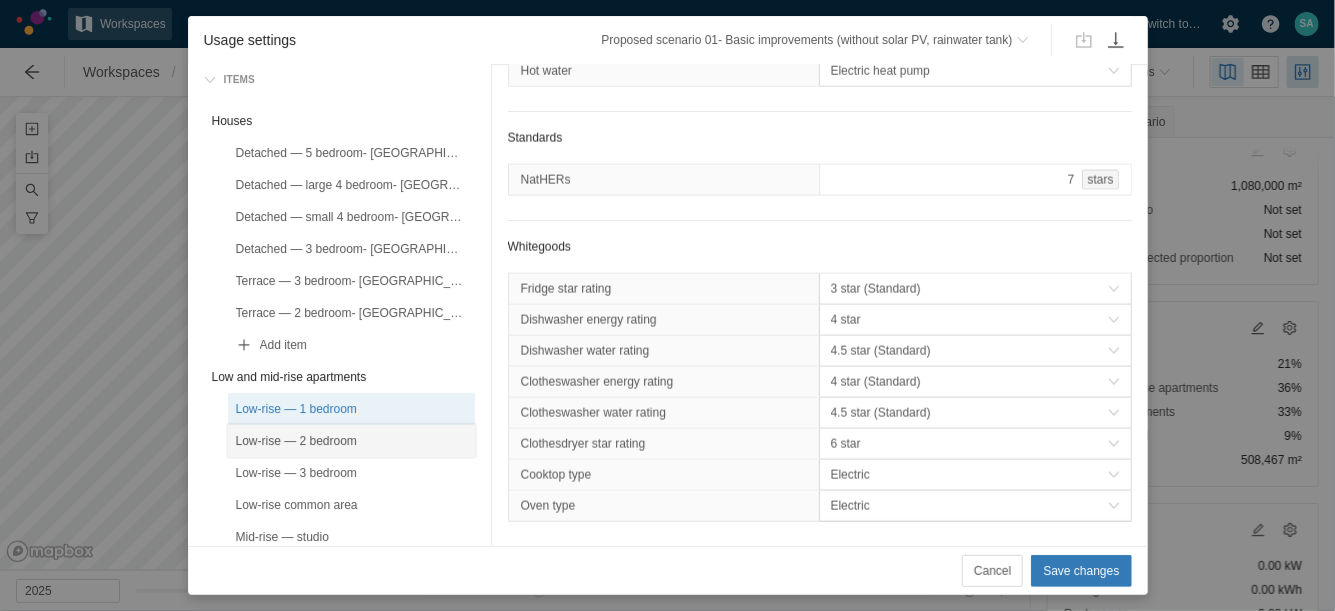 click on "Low-rise — 2 bedroom" at bounding box center [351, 441] 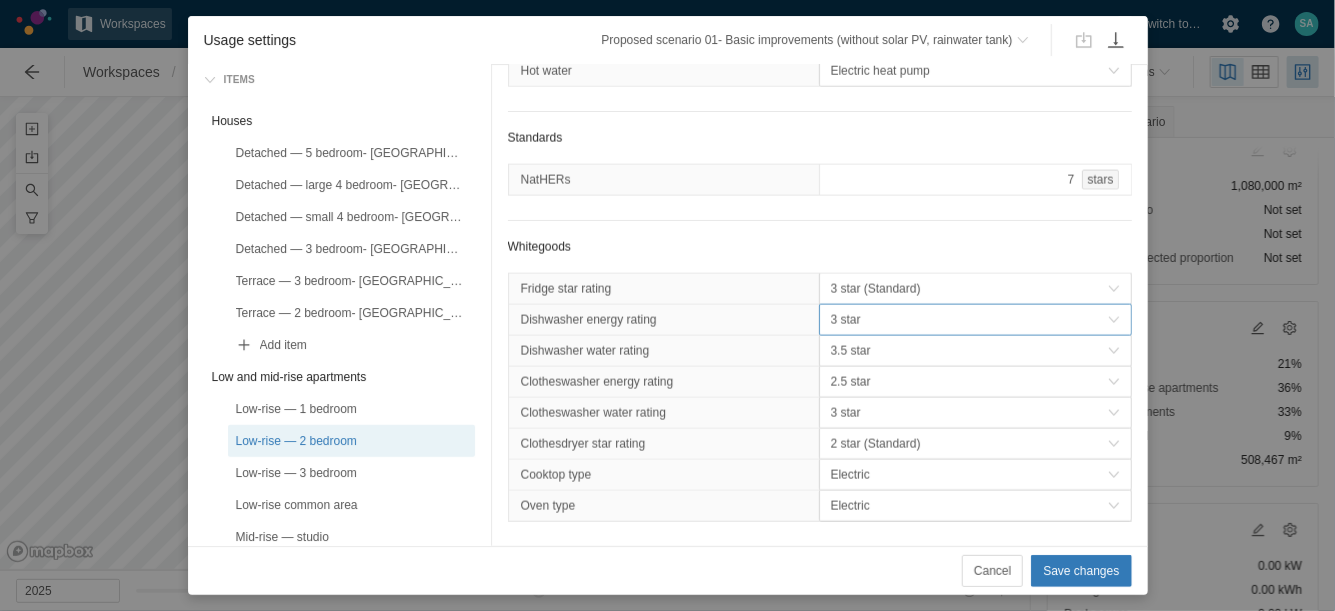 click on "3 star" at bounding box center [969, 320] 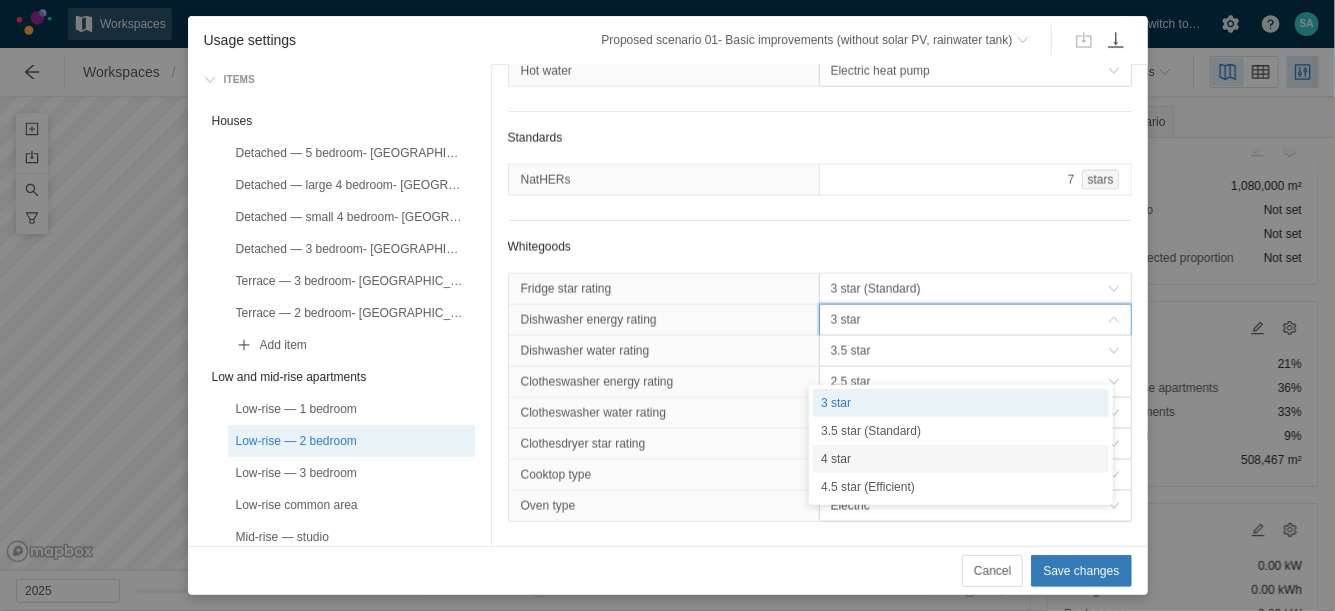 click on "4 star" at bounding box center (961, 459) 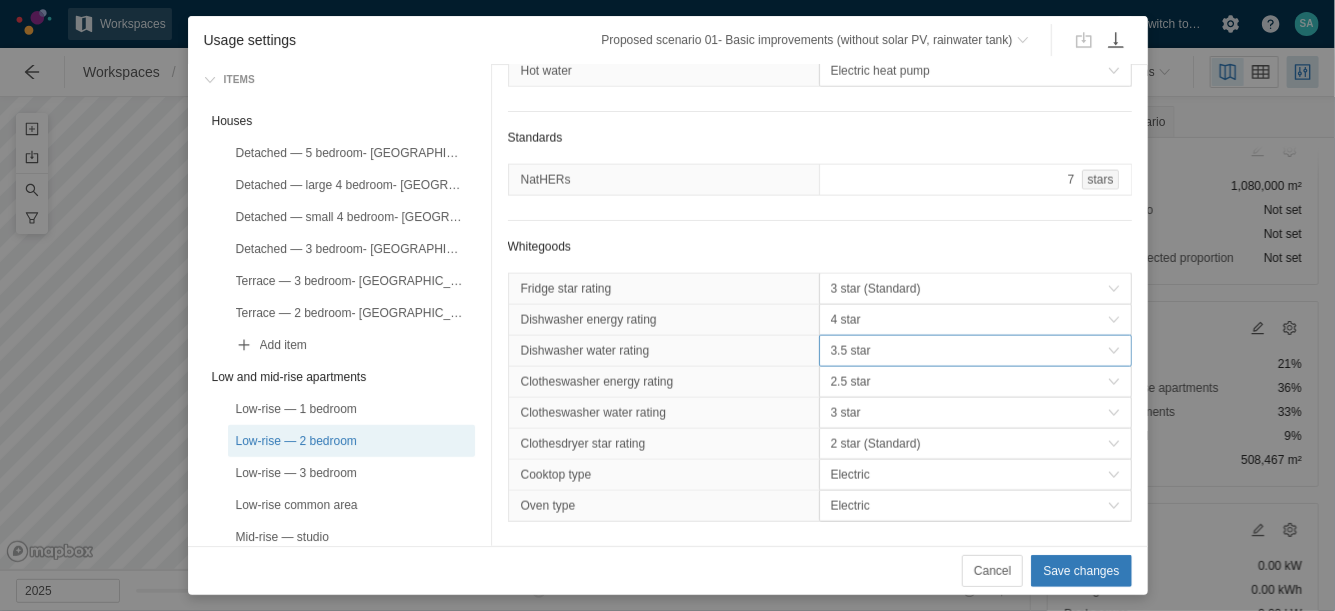 click on "3.5 star" at bounding box center (969, 351) 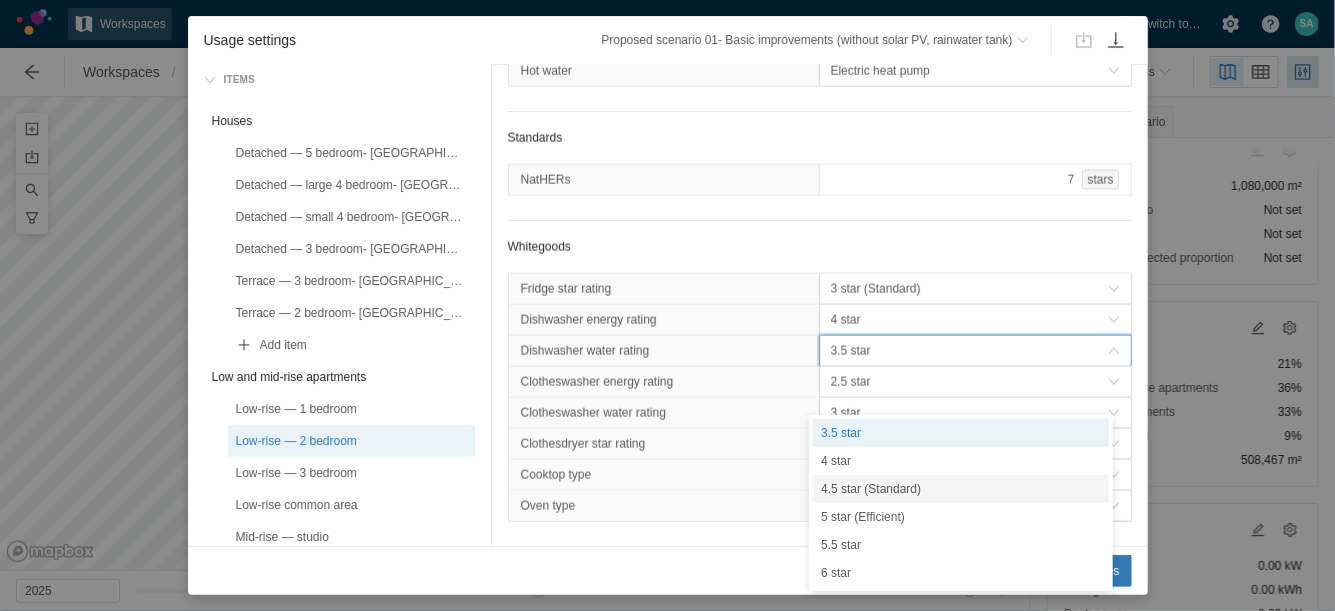 click on "4.5 star (Standard)" at bounding box center [961, 489] 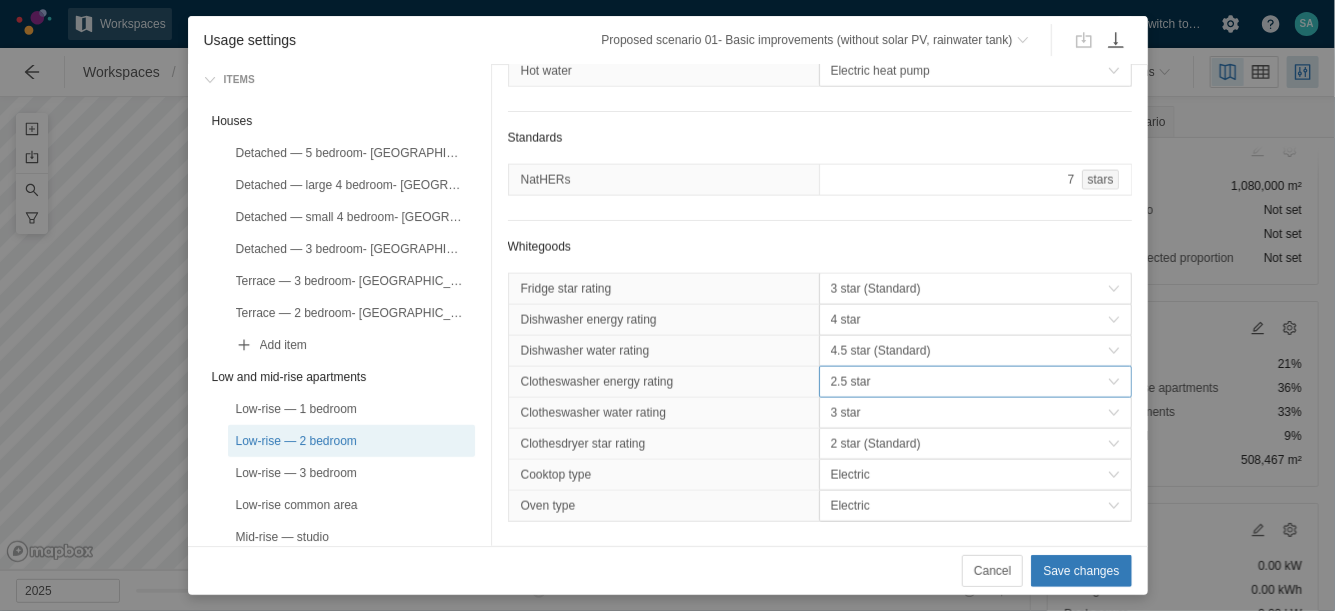 click on "2.5 star" at bounding box center (969, 382) 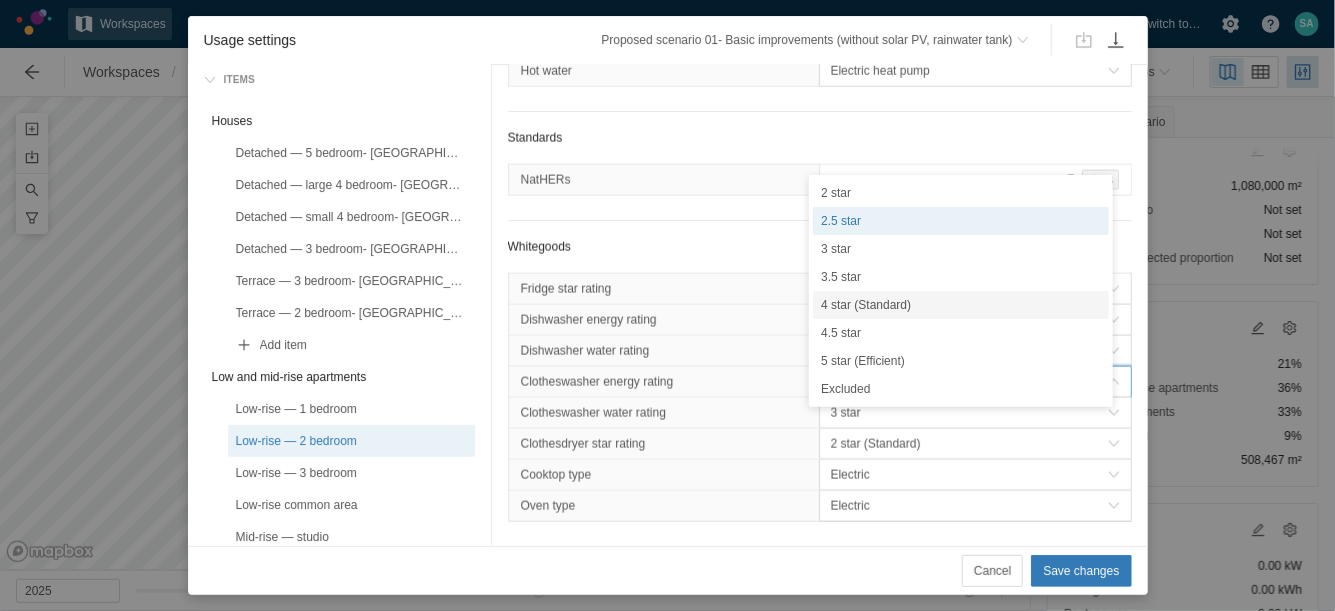 click on "4 star (Standard)" at bounding box center [961, 305] 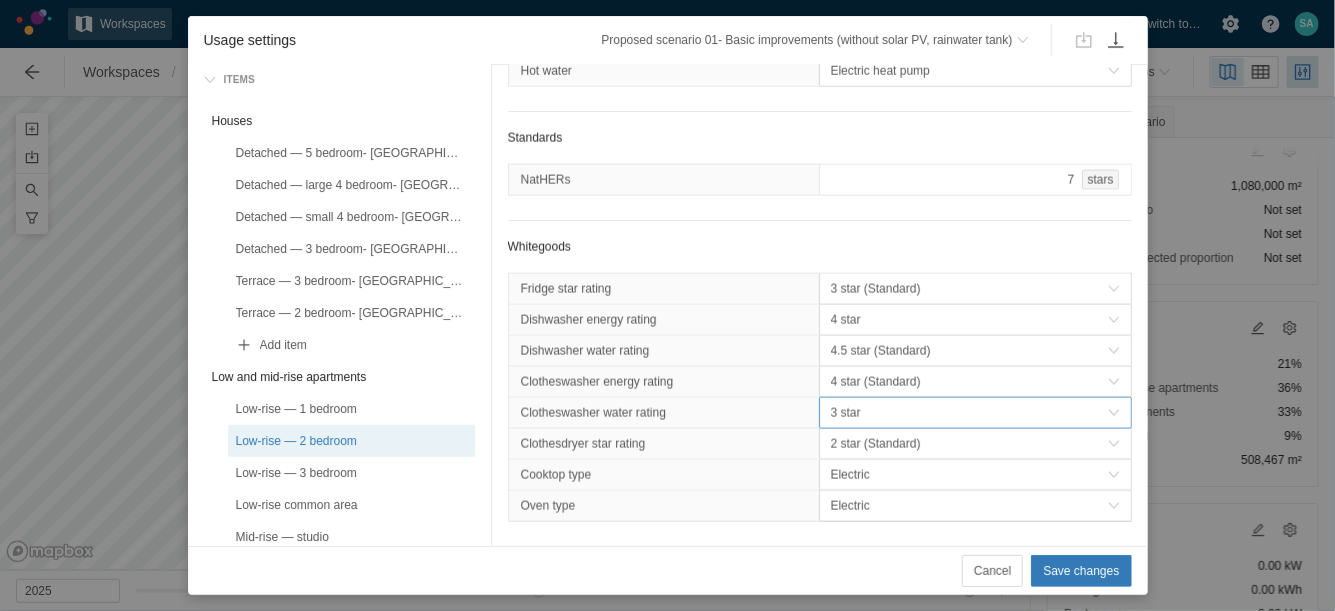 click on "3 star" at bounding box center (969, 413) 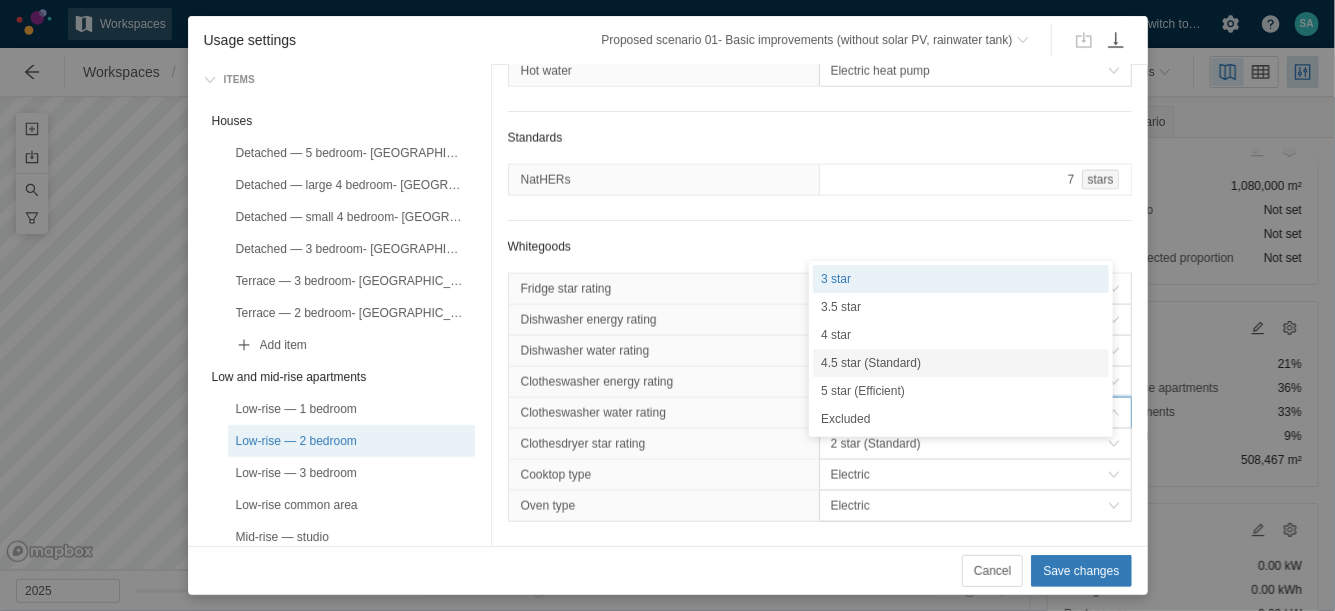 click on "4.5 star (Standard)" at bounding box center [961, 363] 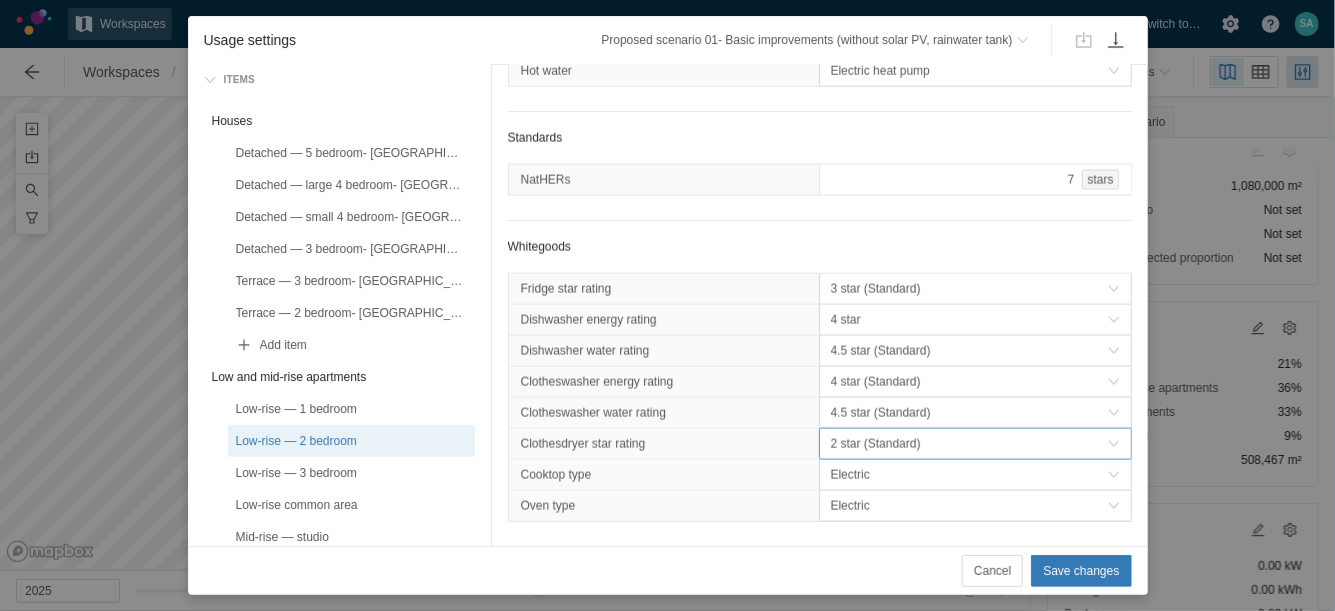 click on "2 star (Standard)" at bounding box center [969, 444] 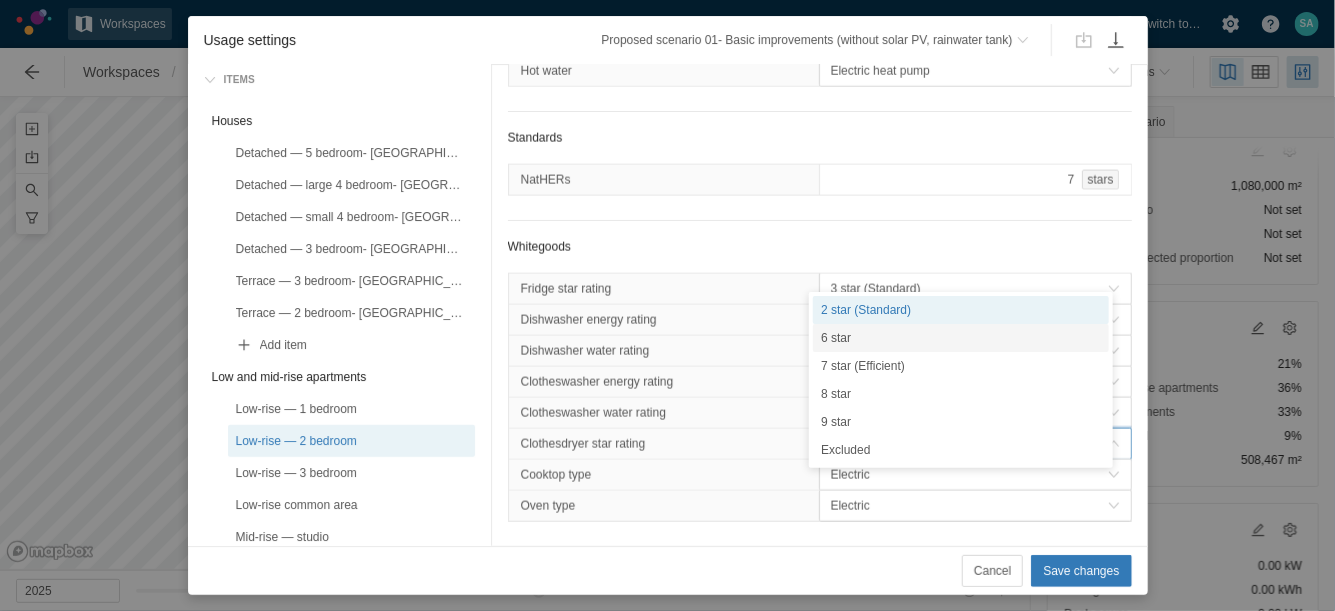 click on "6 star" at bounding box center [961, 338] 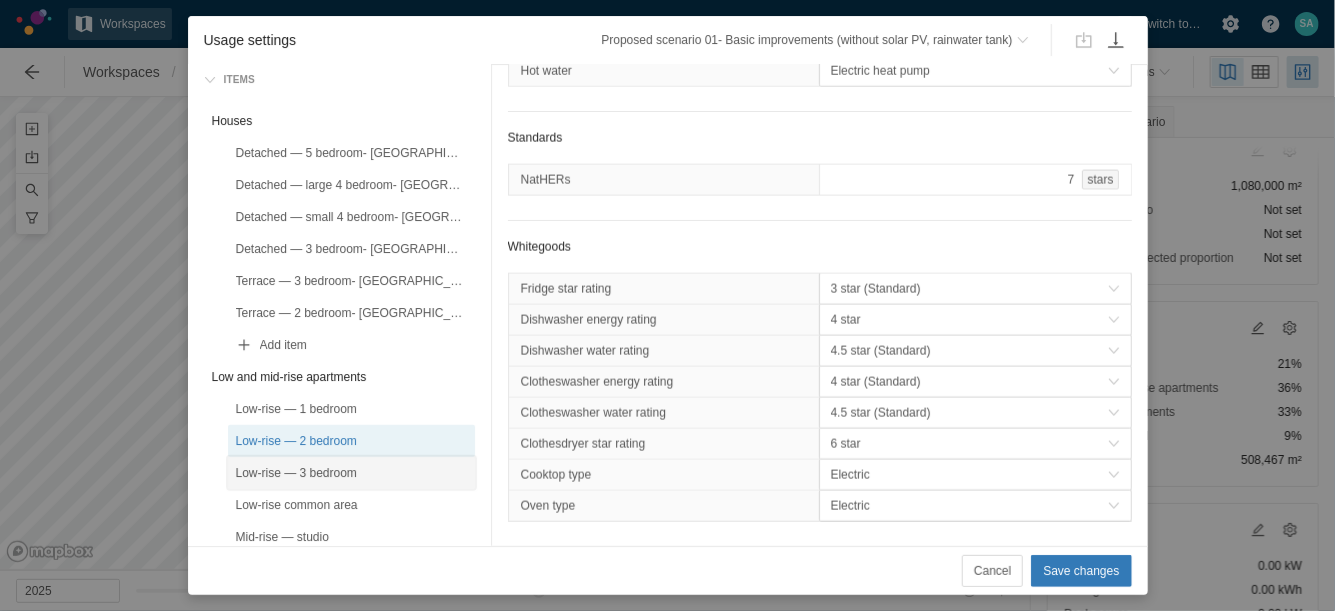 click on "Low-rise — 3 bedroom" at bounding box center [351, 473] 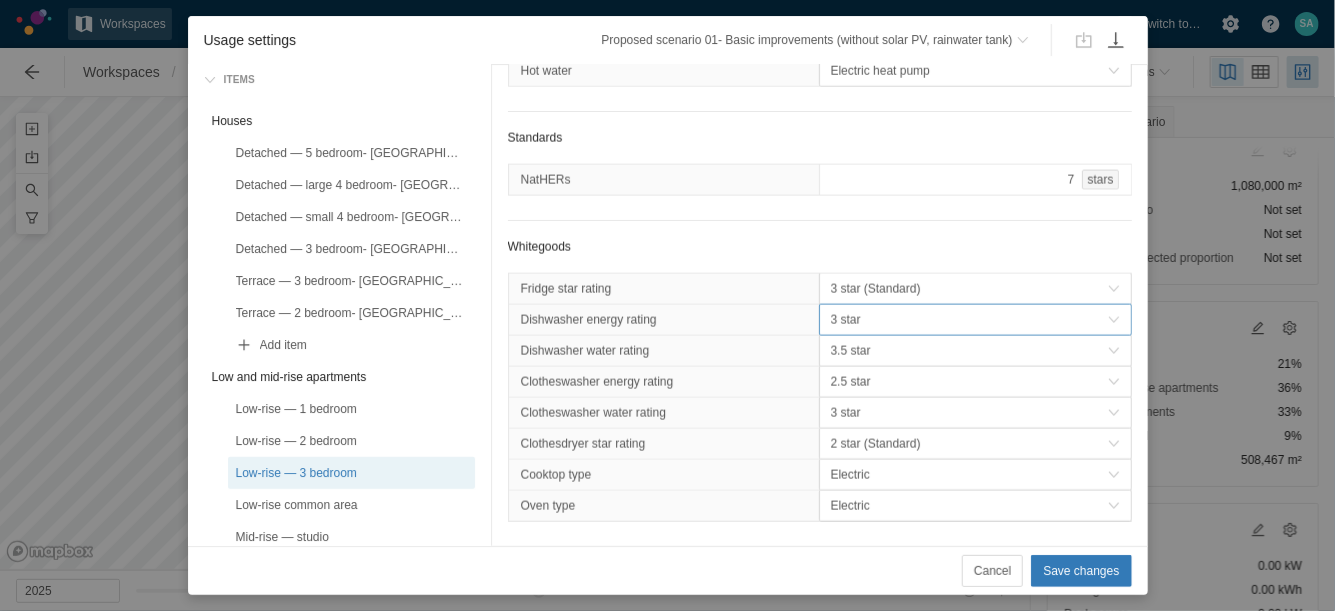 click on "3 star" at bounding box center [969, 320] 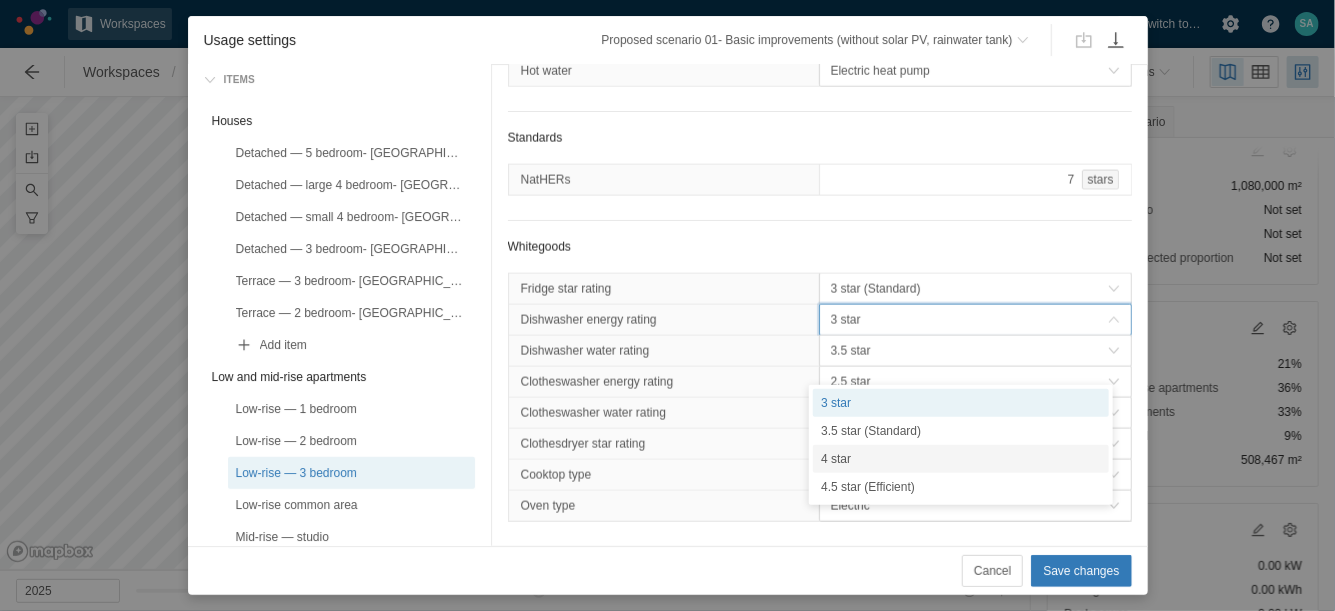 click on "4 star" at bounding box center [961, 459] 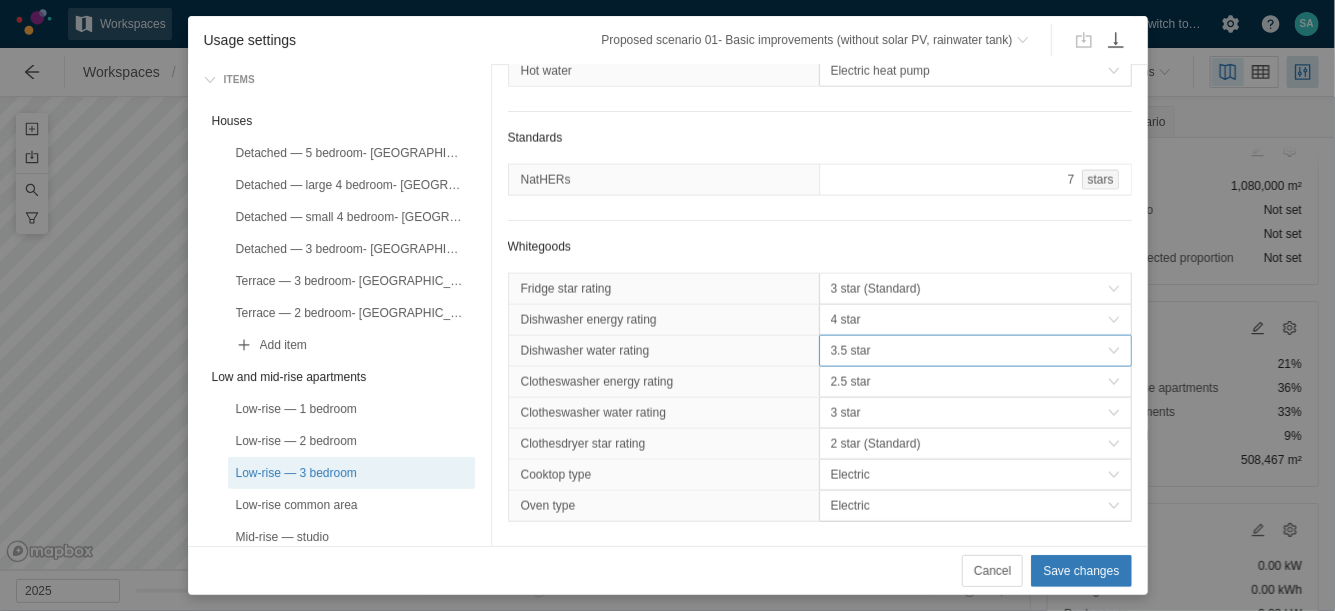 click on "3.5 star" at bounding box center (969, 351) 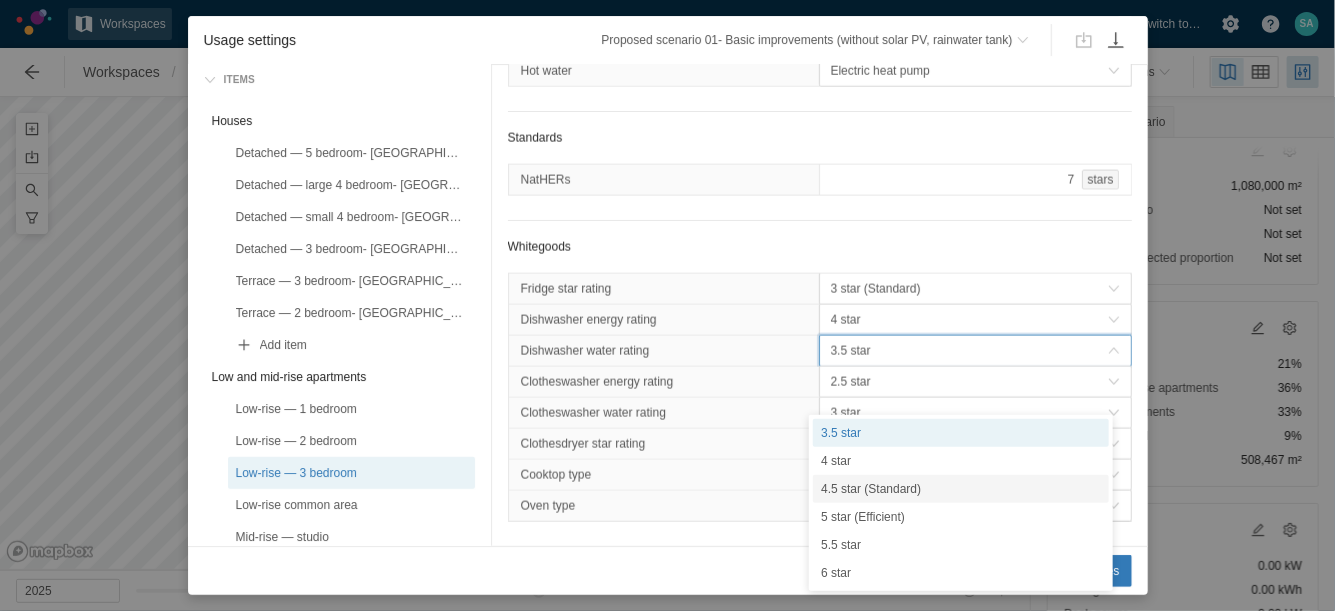 click on "4.5 star (Standard)" at bounding box center (961, 489) 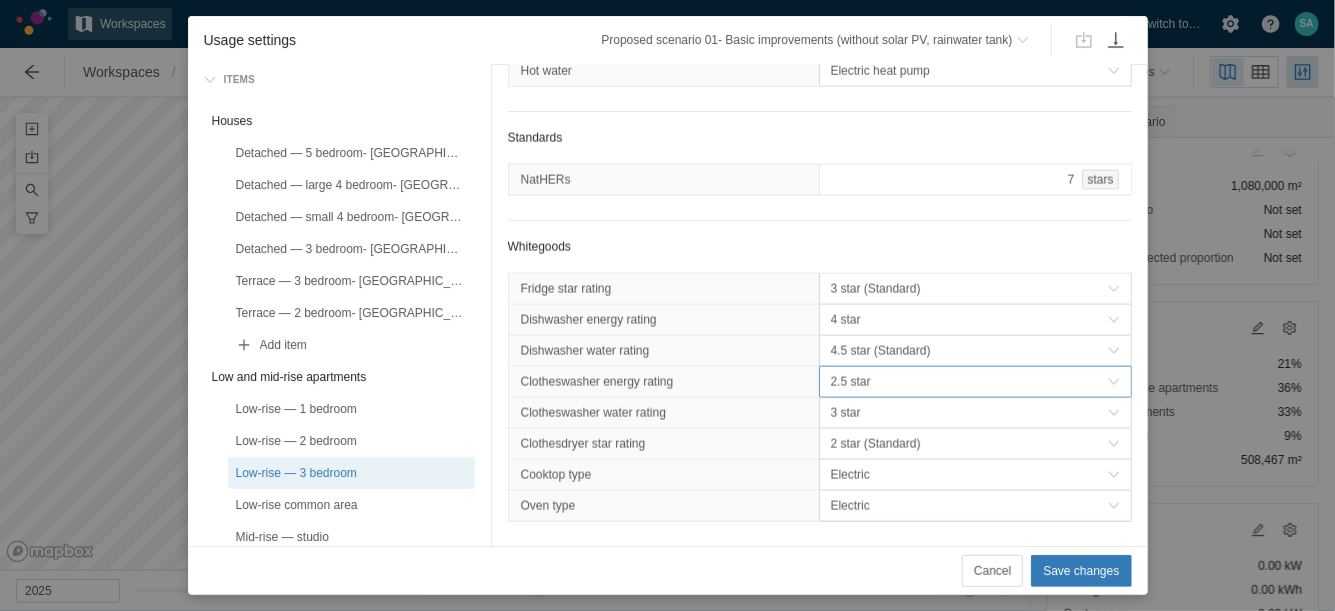 click on "2.5 star" at bounding box center (969, 382) 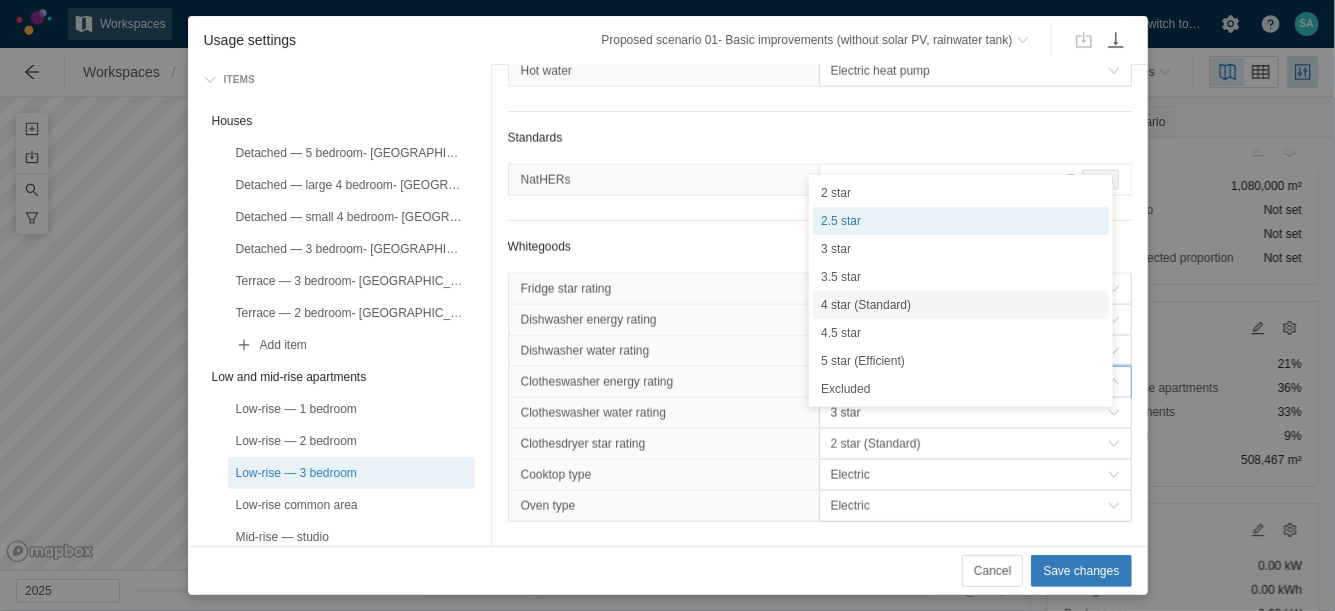 click on "4 star (Standard)" at bounding box center (961, 305) 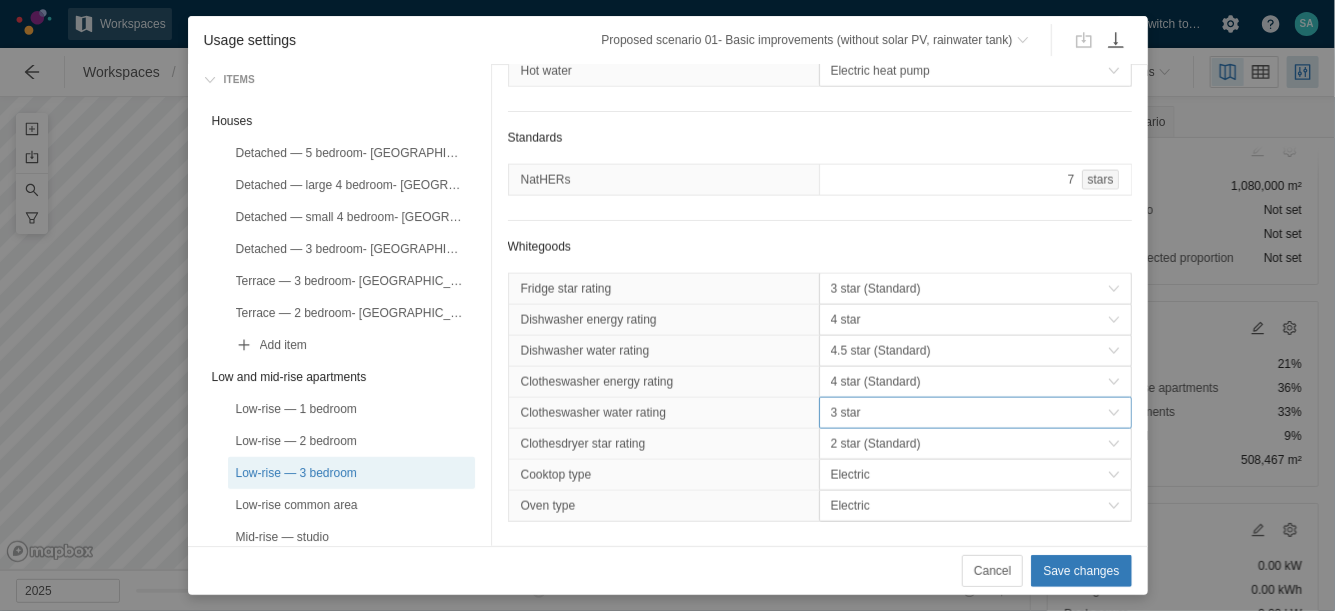 click on "3 star" at bounding box center [969, 413] 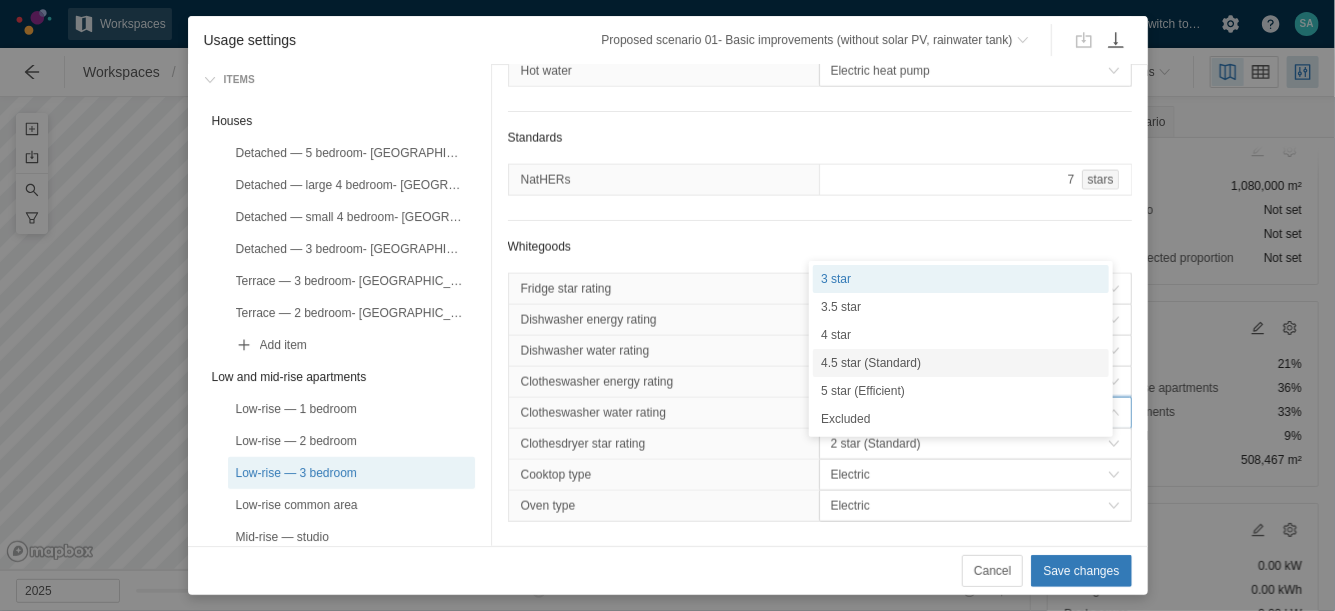 click on "4.5 star (Standard)" at bounding box center (961, 363) 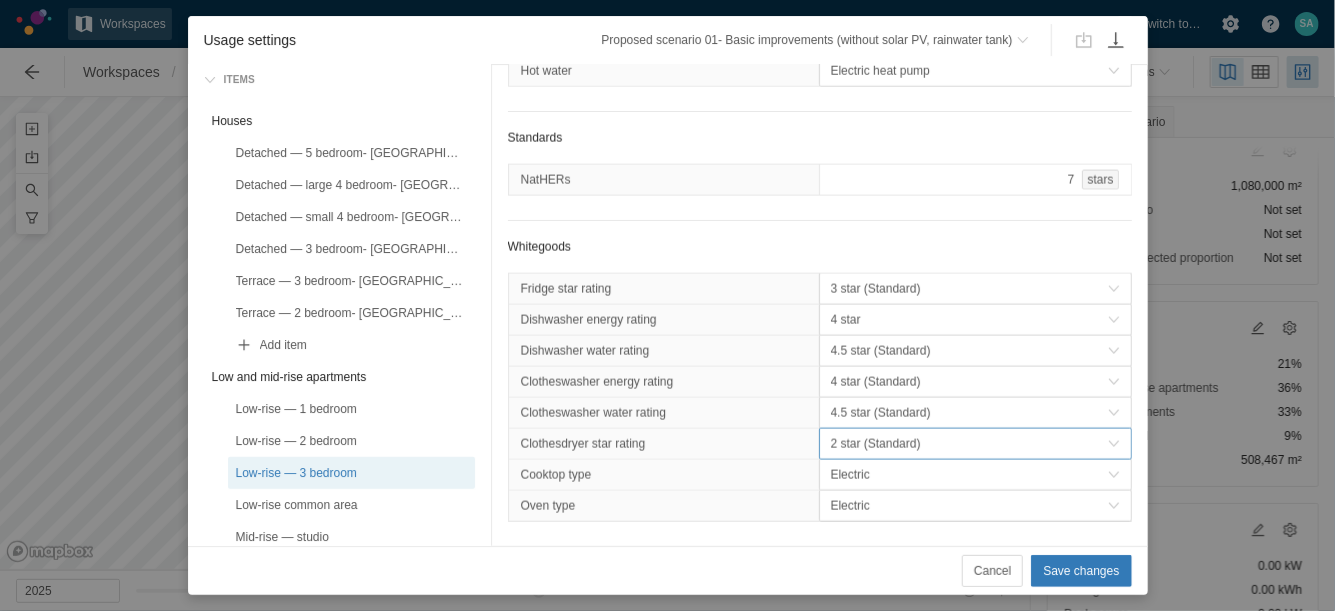 click on "2 star (Standard)" at bounding box center [969, 444] 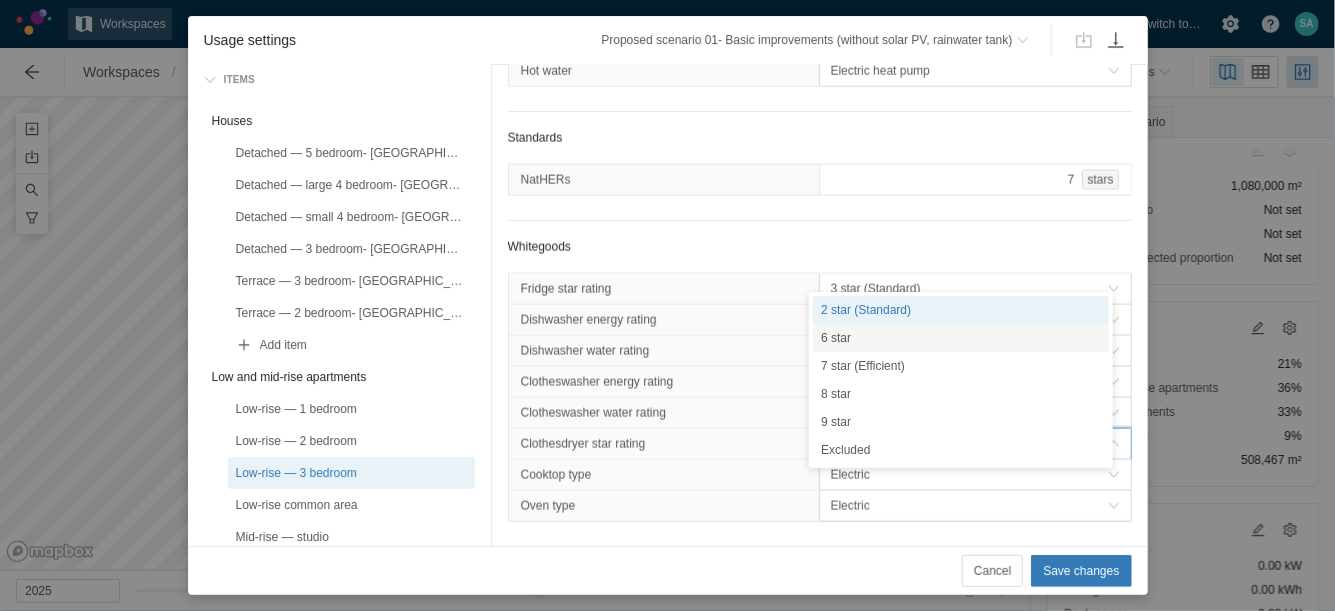 click on "6 star" at bounding box center (961, 338) 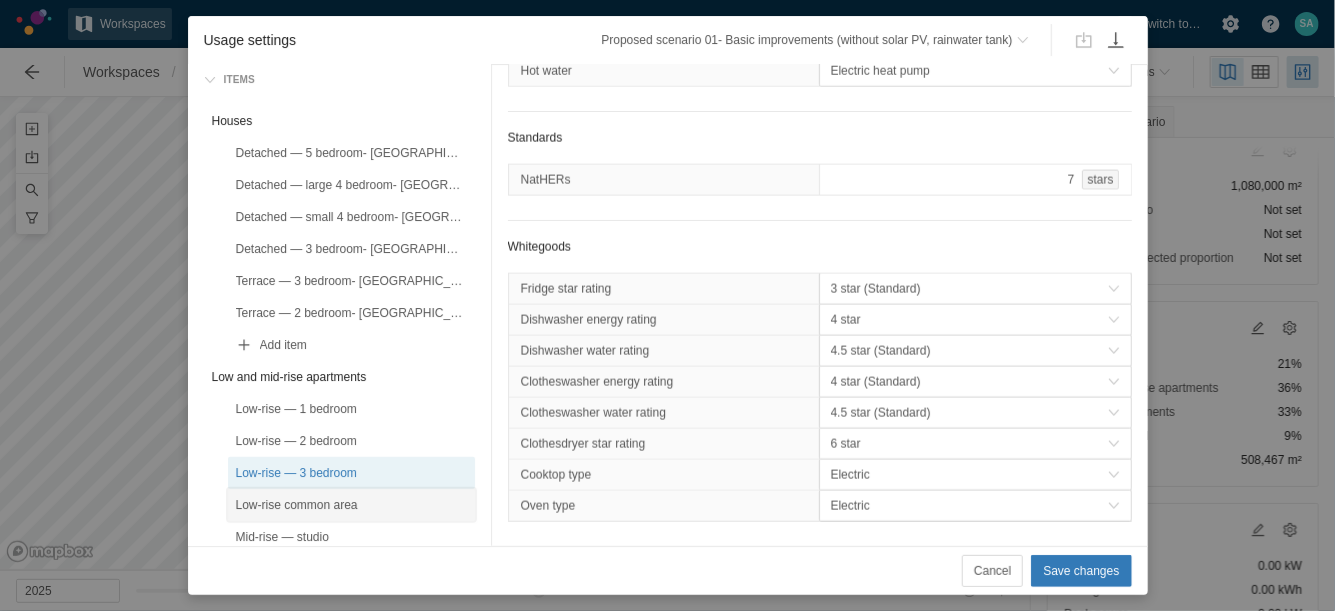 click on "Low-rise common area" at bounding box center [351, 505] 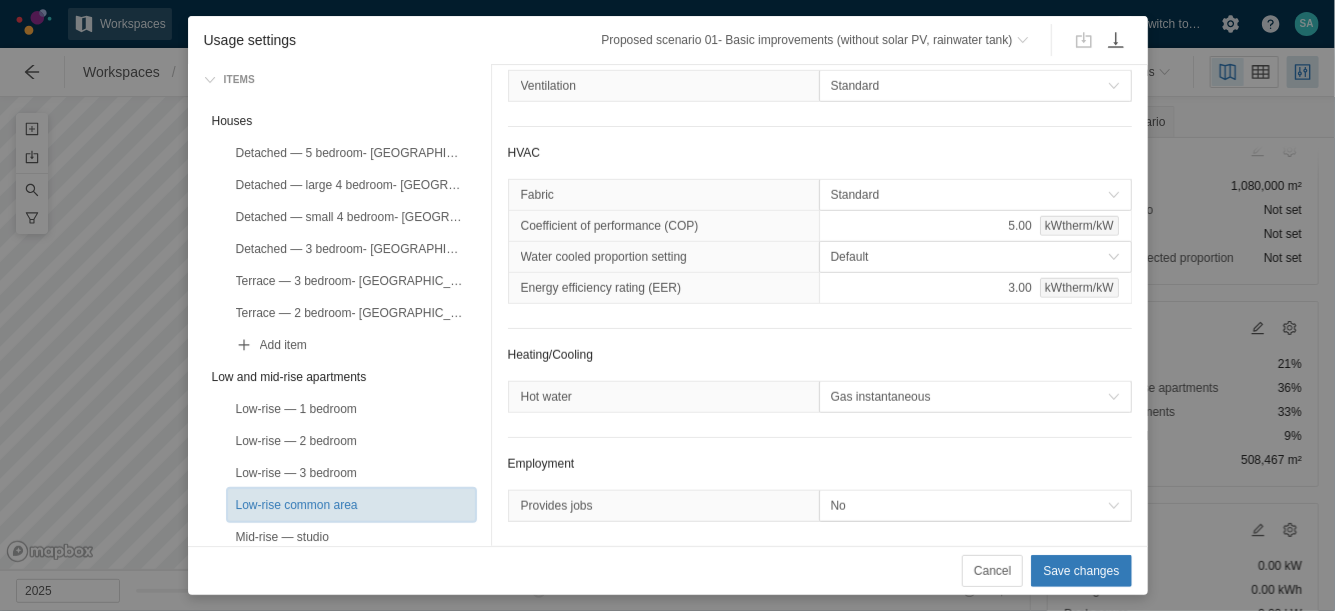 scroll, scrollTop: 790, scrollLeft: 0, axis: vertical 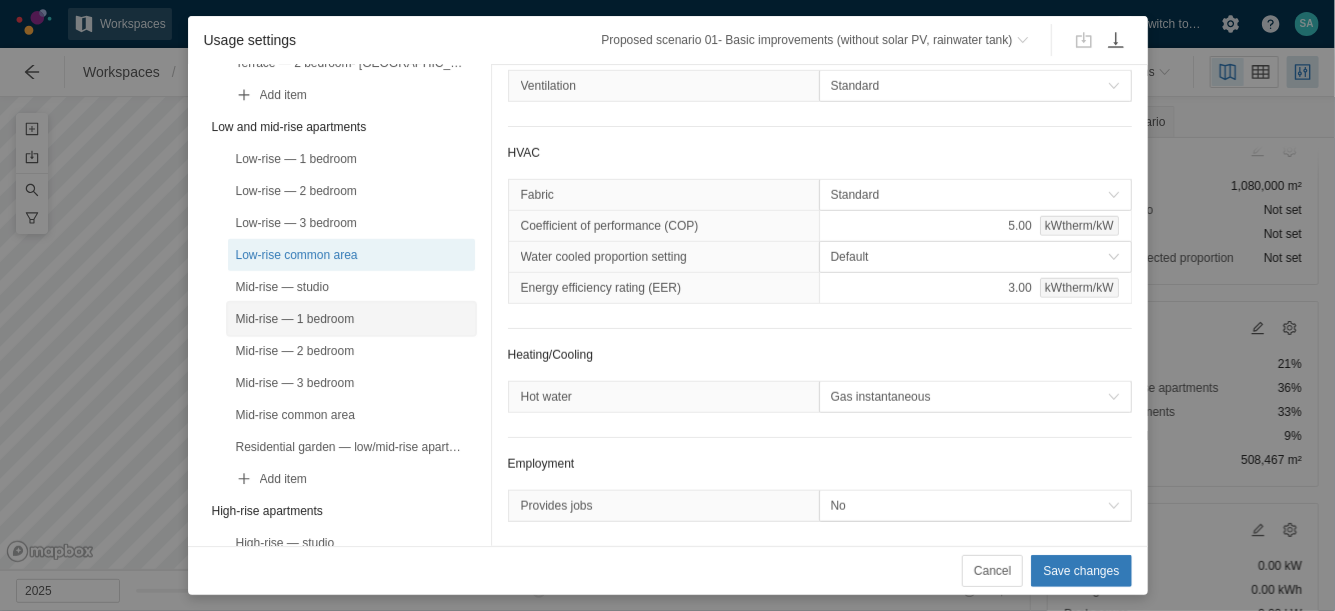 click on "Mid-rise — 1 bedroom" at bounding box center (351, 319) 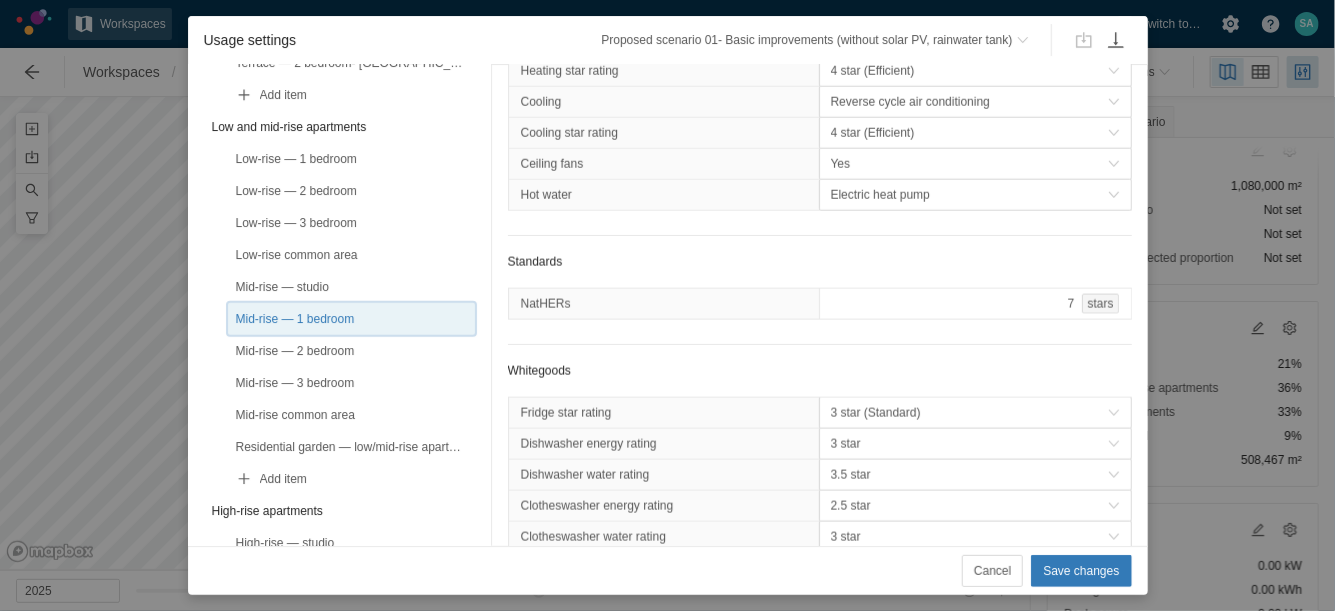 scroll, scrollTop: 1281, scrollLeft: 0, axis: vertical 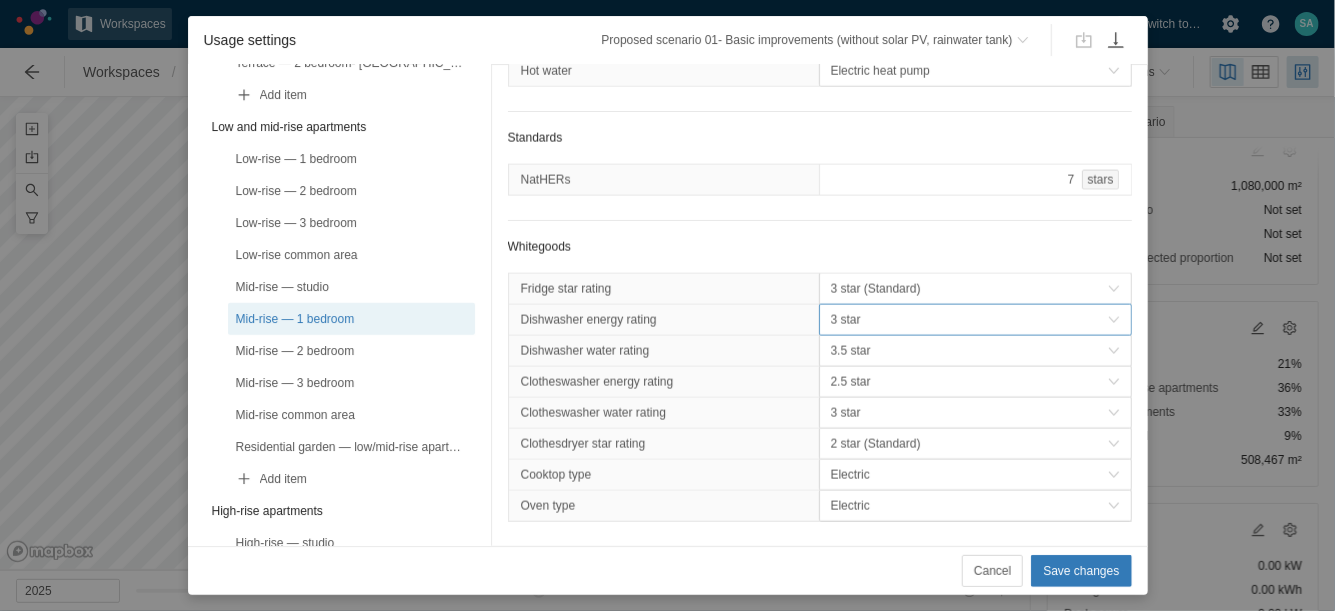 click on "3 star" at bounding box center [969, 320] 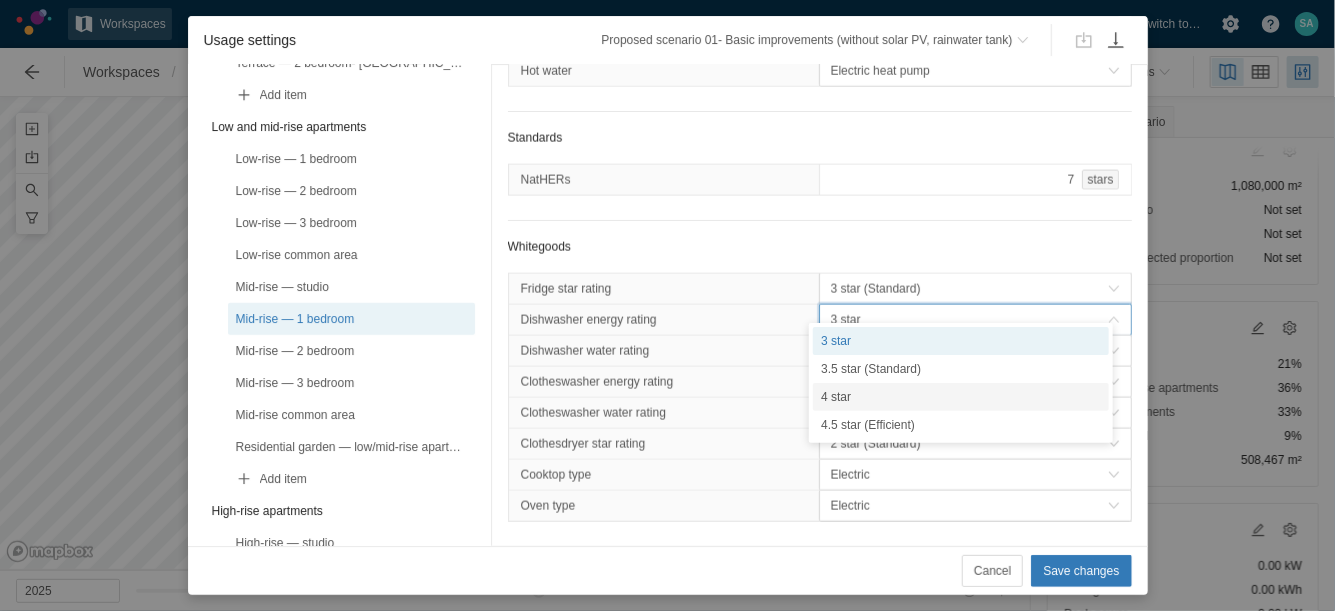 click on "4 star" at bounding box center [961, 397] 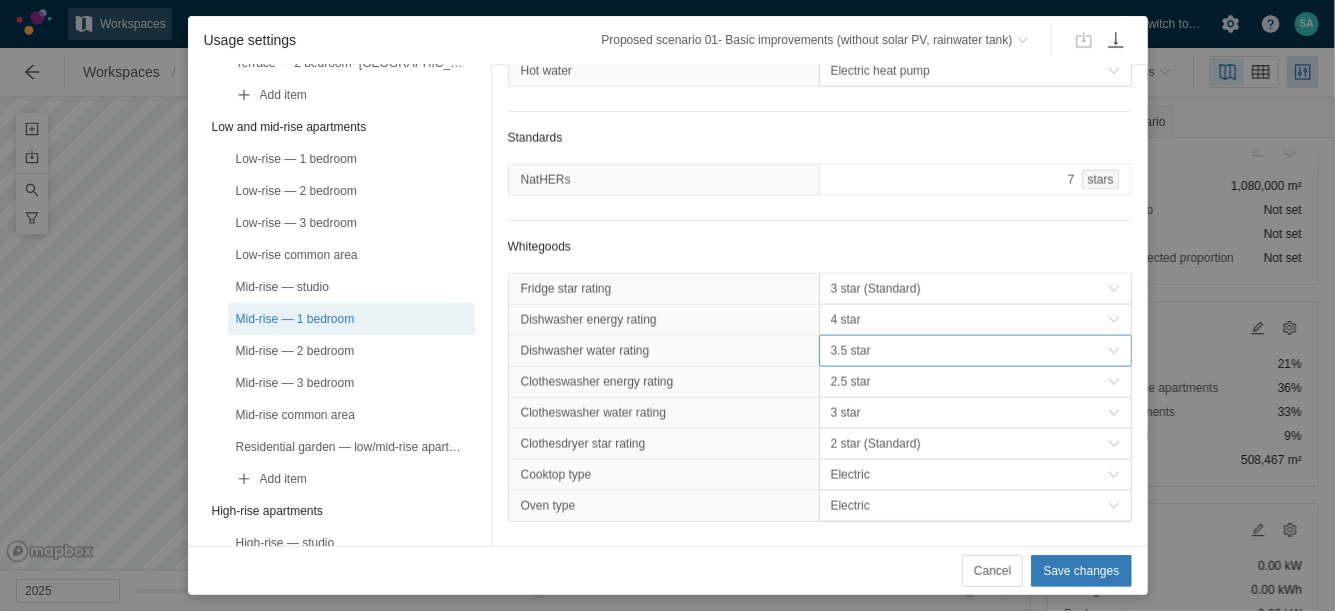 click on "3.5 star" at bounding box center [969, 351] 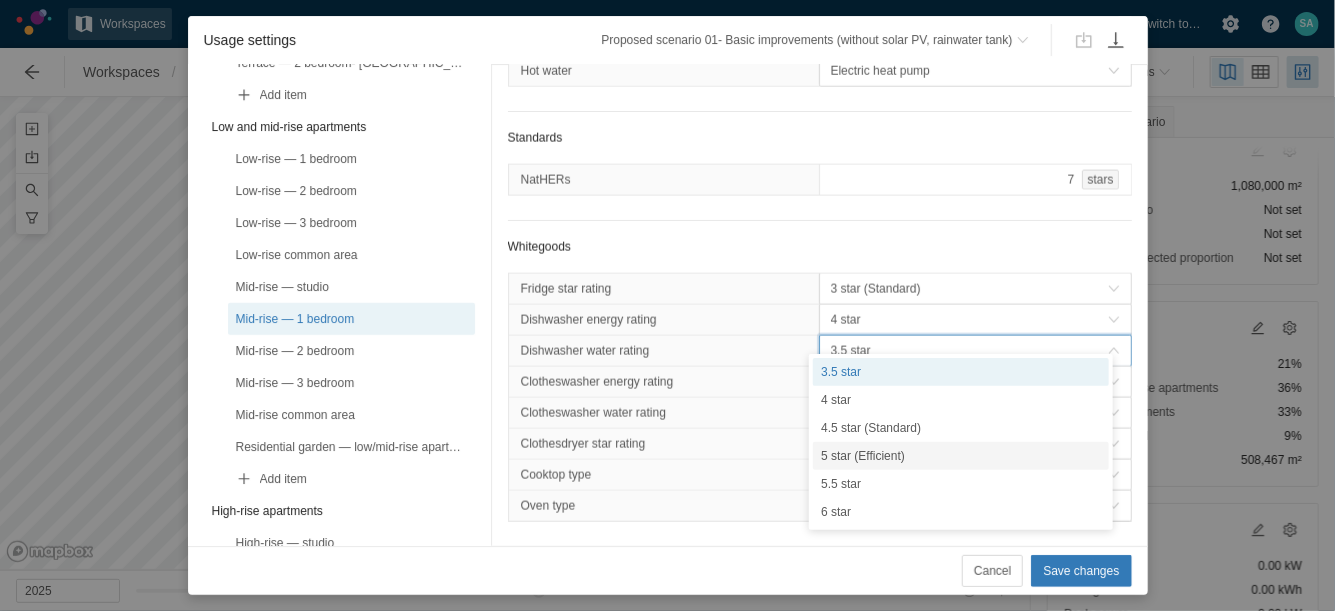 click on "4.5 star (Standard)" at bounding box center [961, 428] 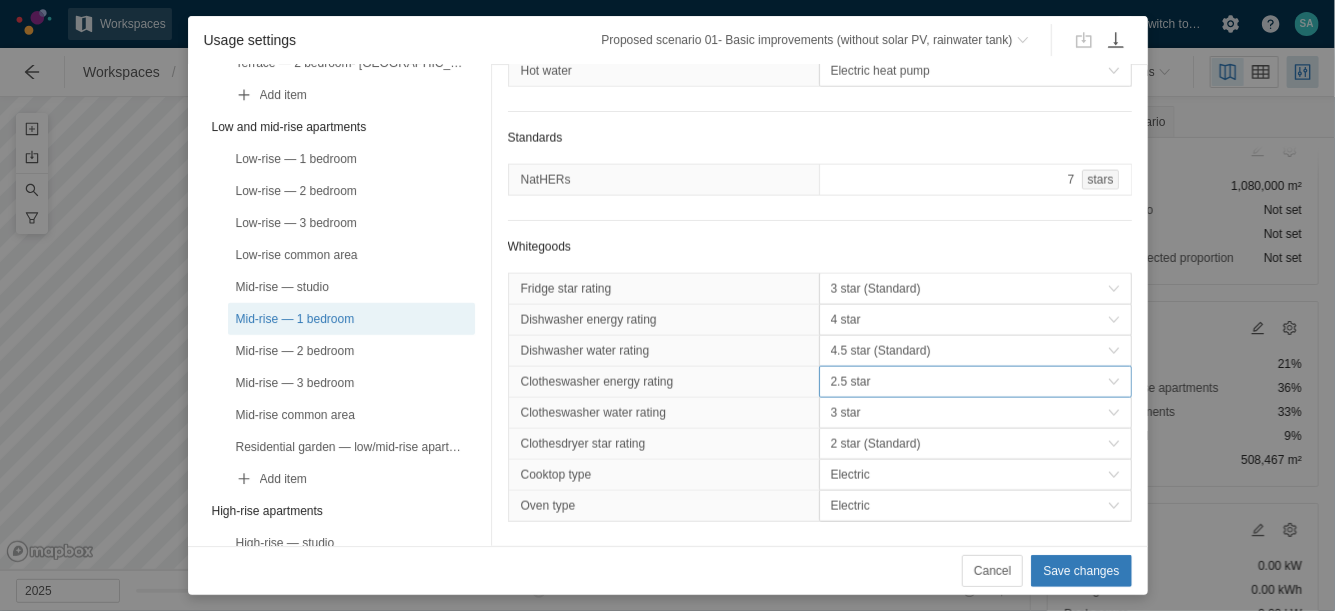 click on "2.5 star" at bounding box center (969, 382) 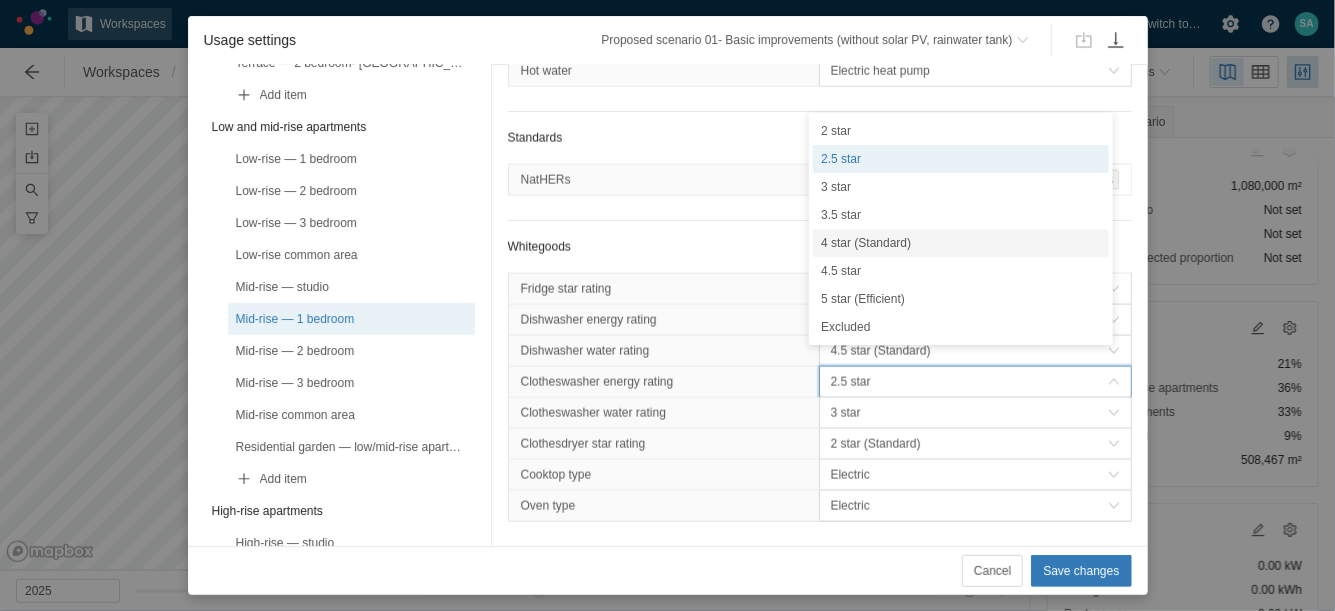 click on "4 star (Standard)" at bounding box center (961, 243) 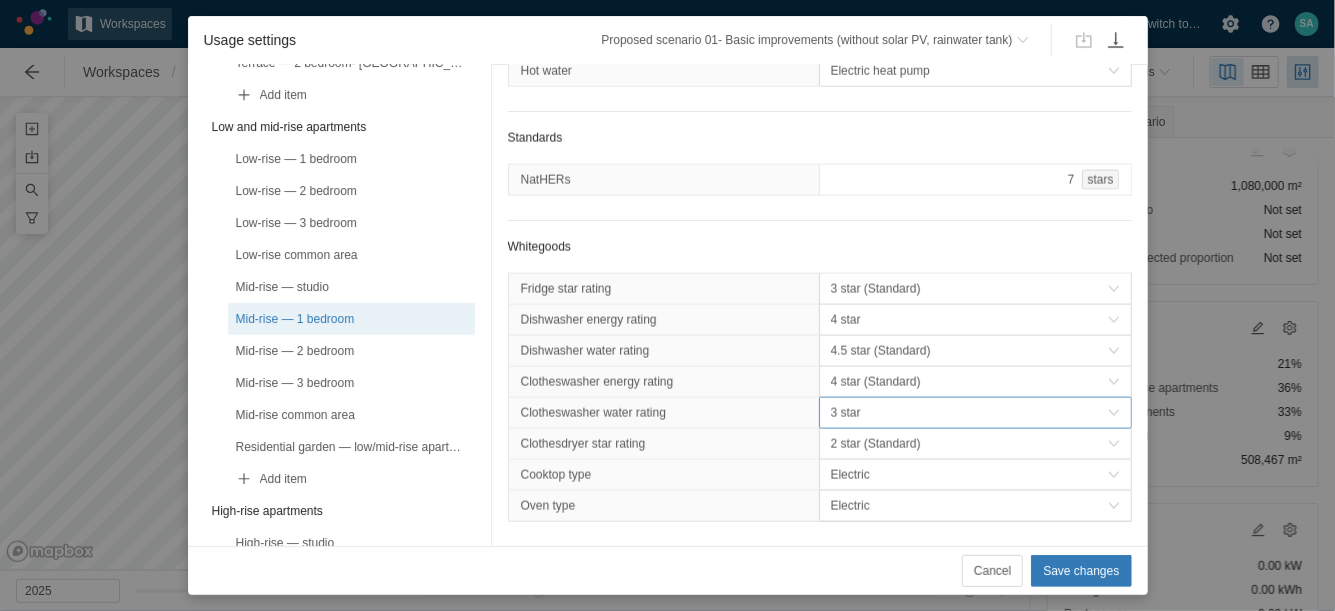 click on "3 star" at bounding box center (969, 413) 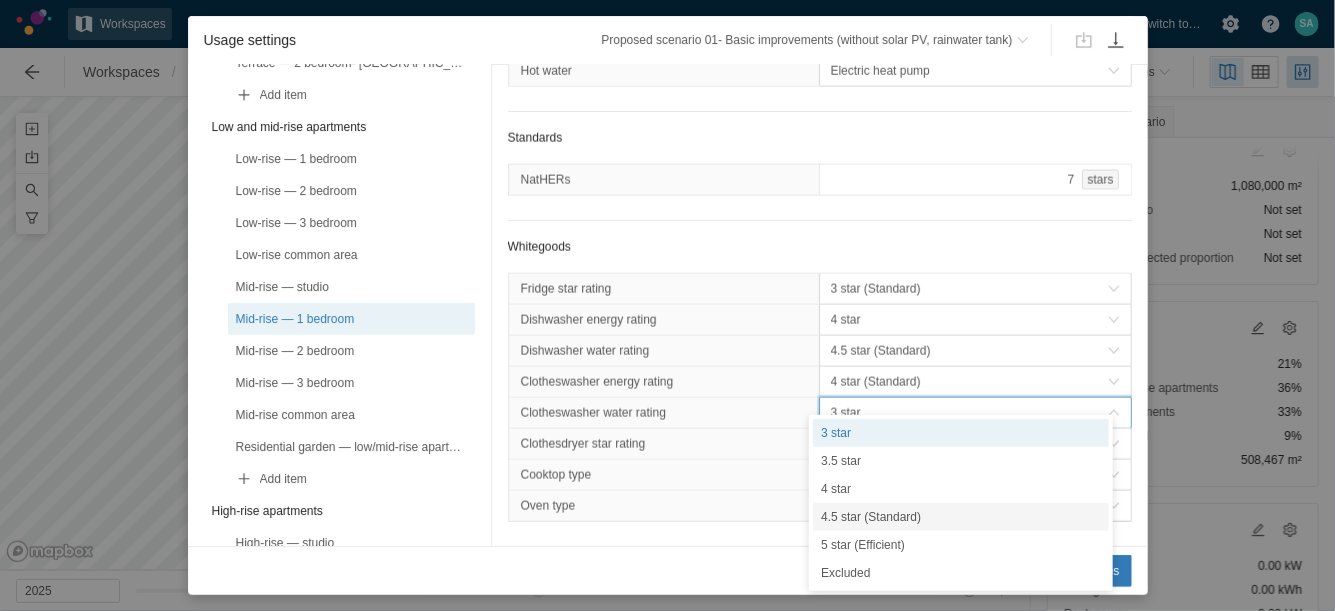 click on "4.5 star (Standard)" at bounding box center [961, 517] 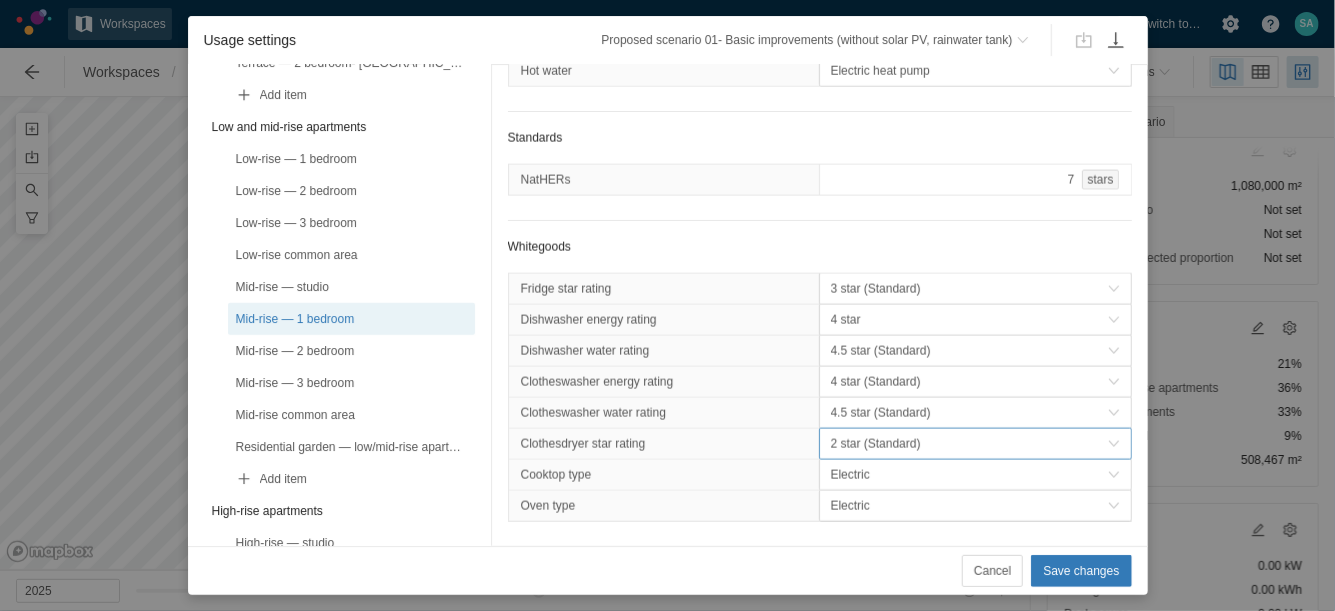 click on "2 star (Standard)" at bounding box center (969, 444) 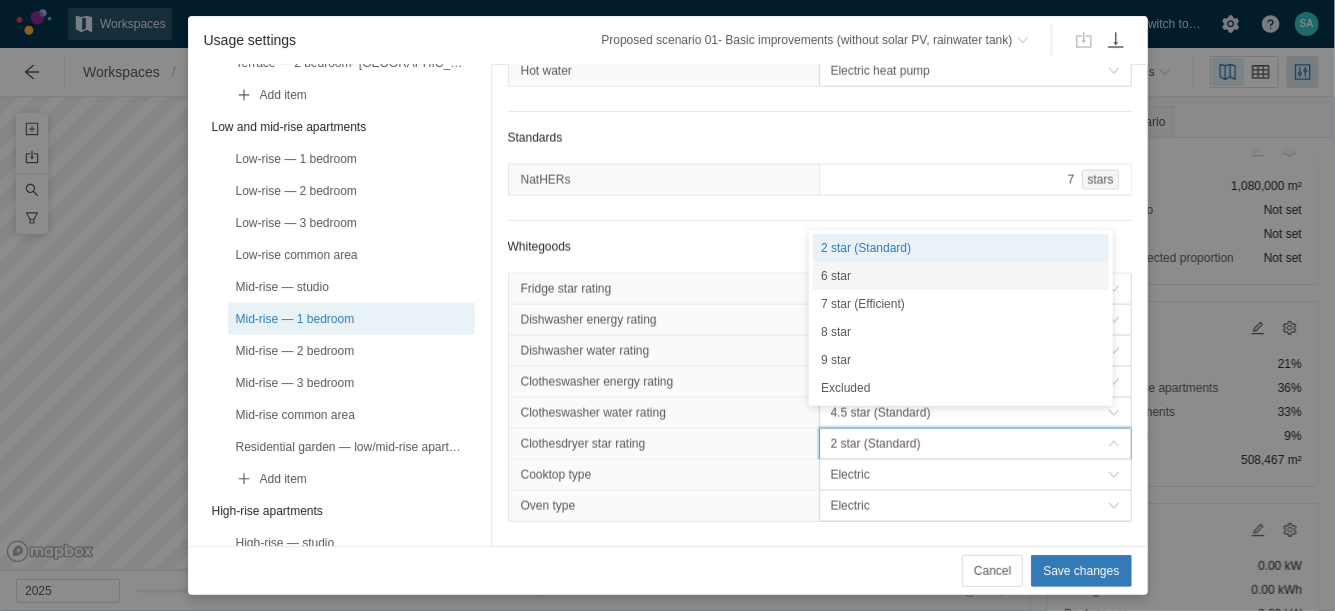 click on "6 star" at bounding box center [961, 276] 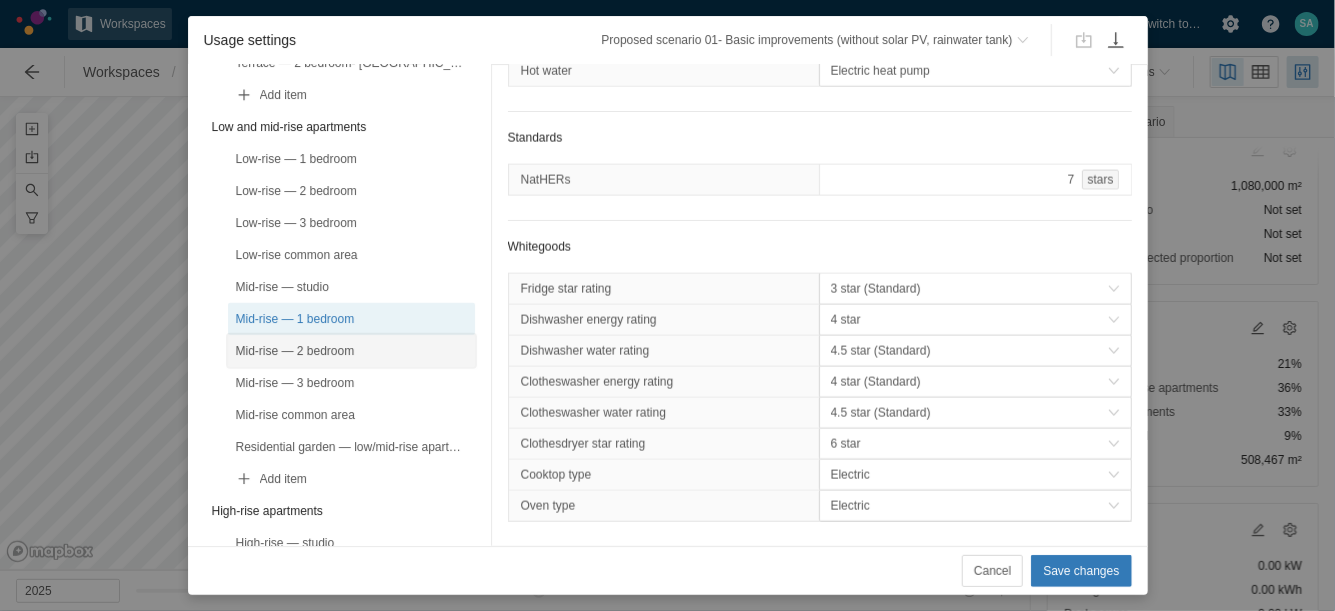 click on "Mid-rise — 2 bedroom" at bounding box center [351, 351] 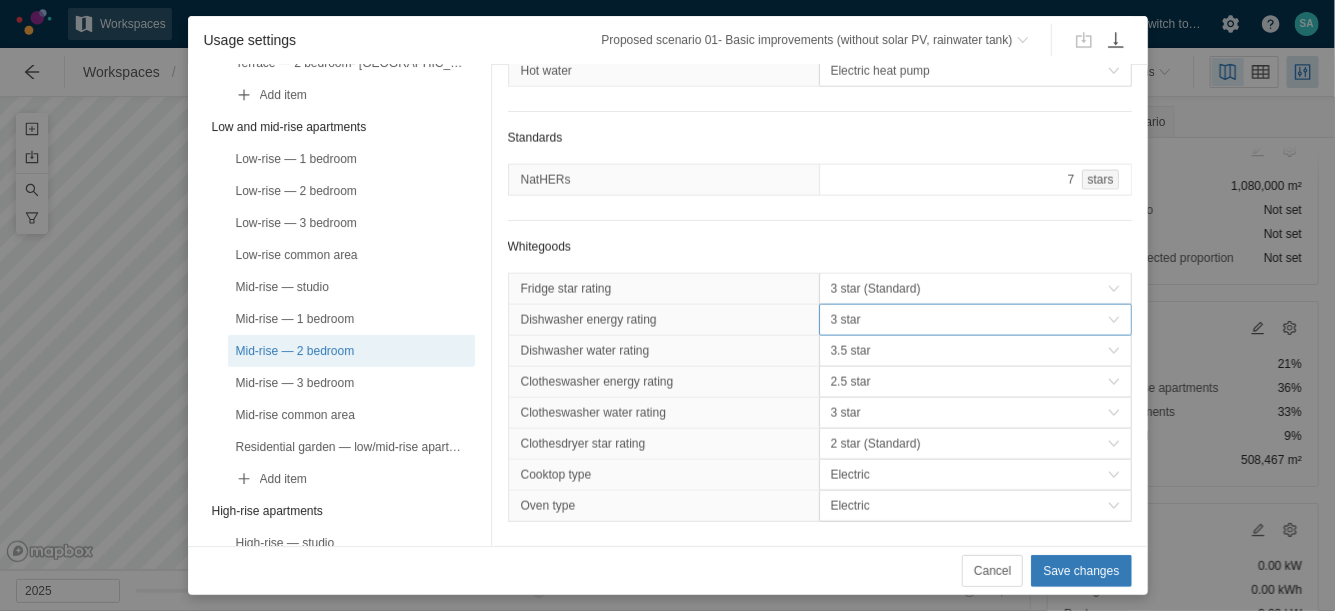 click on "3 star" at bounding box center (969, 320) 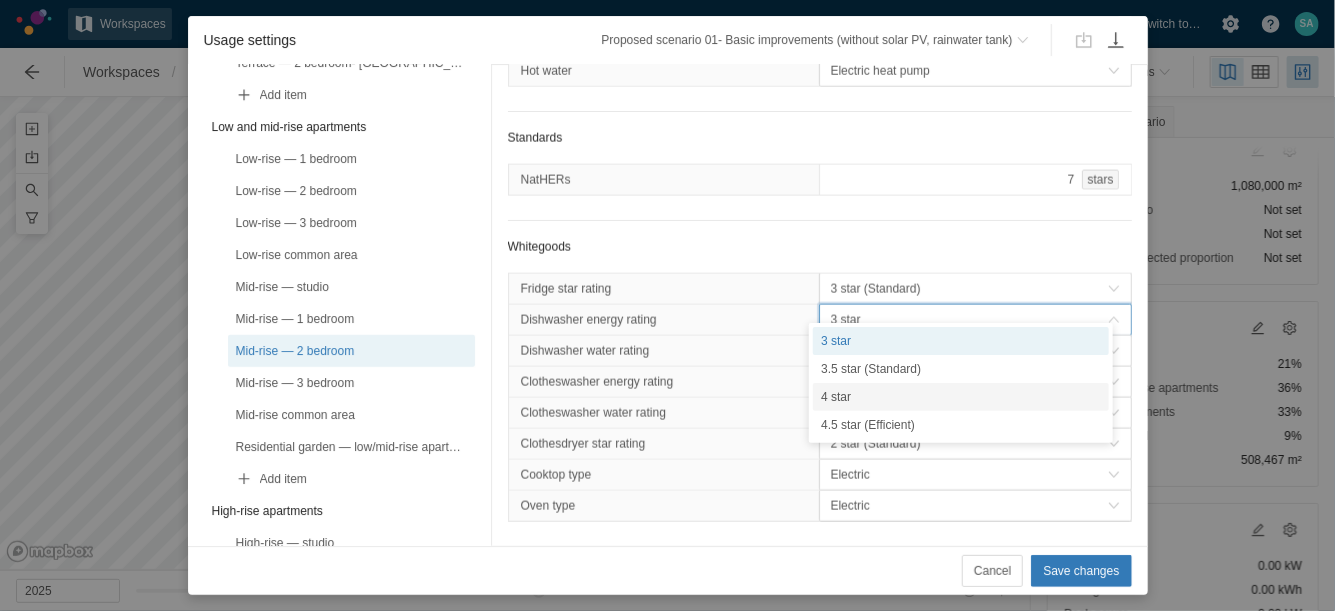 click on "4 star" at bounding box center [961, 397] 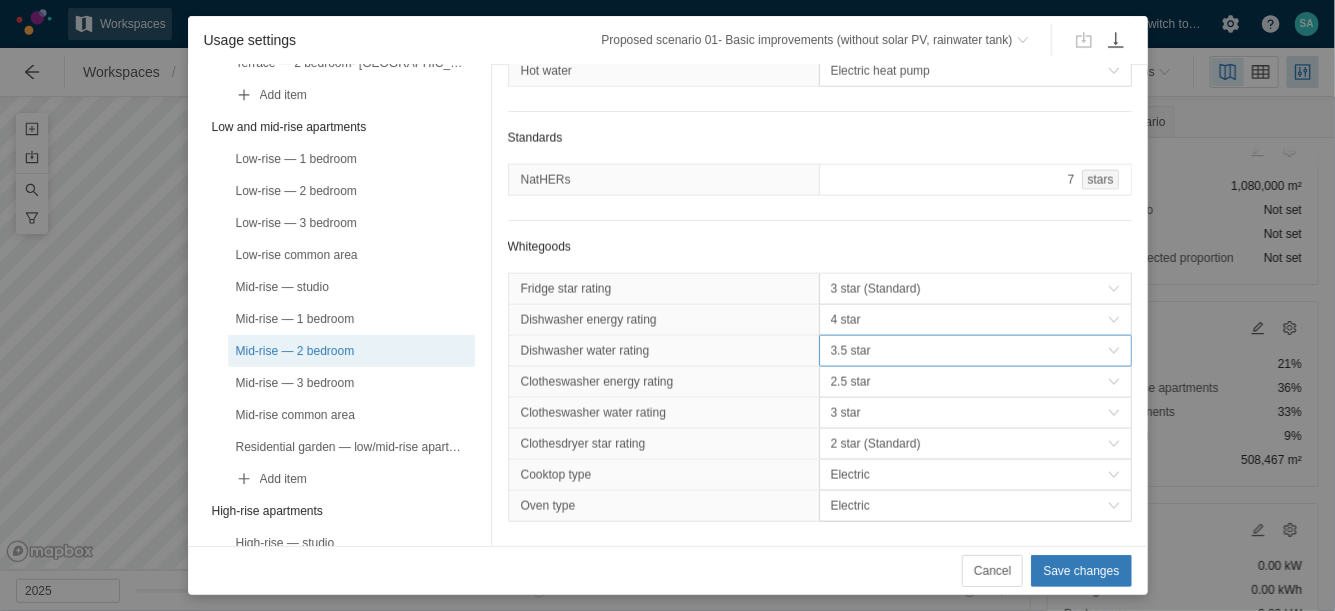 click on "3.5 star" at bounding box center (969, 351) 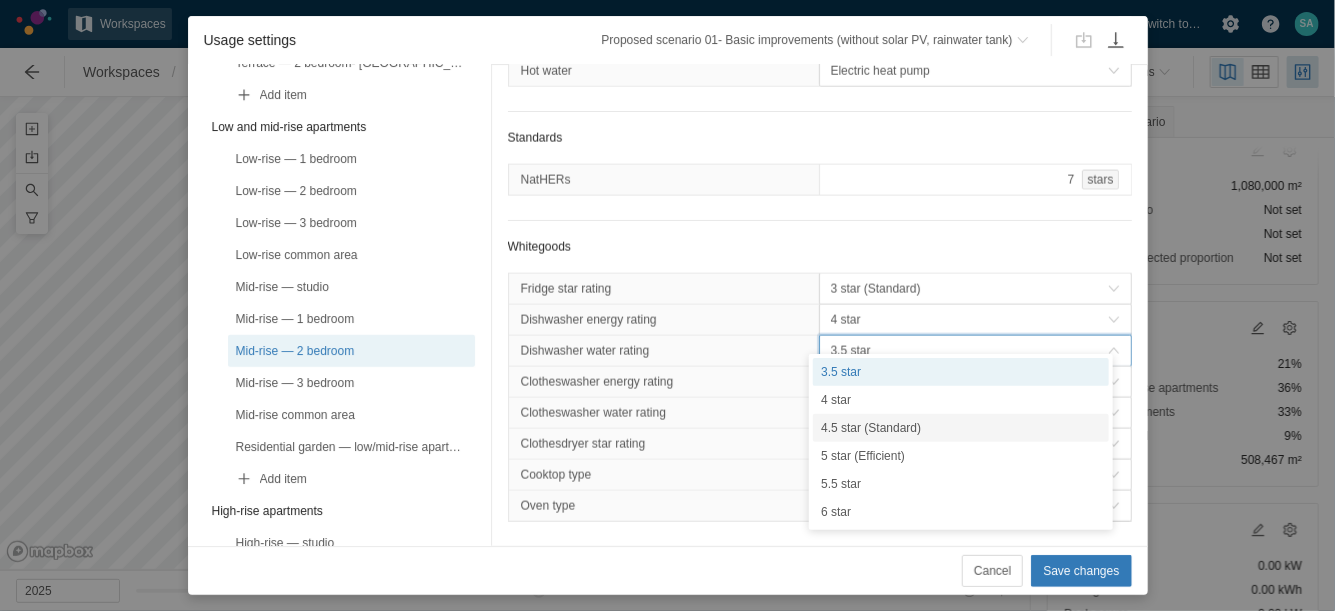 click on "4.5 star (Standard)" at bounding box center [961, 428] 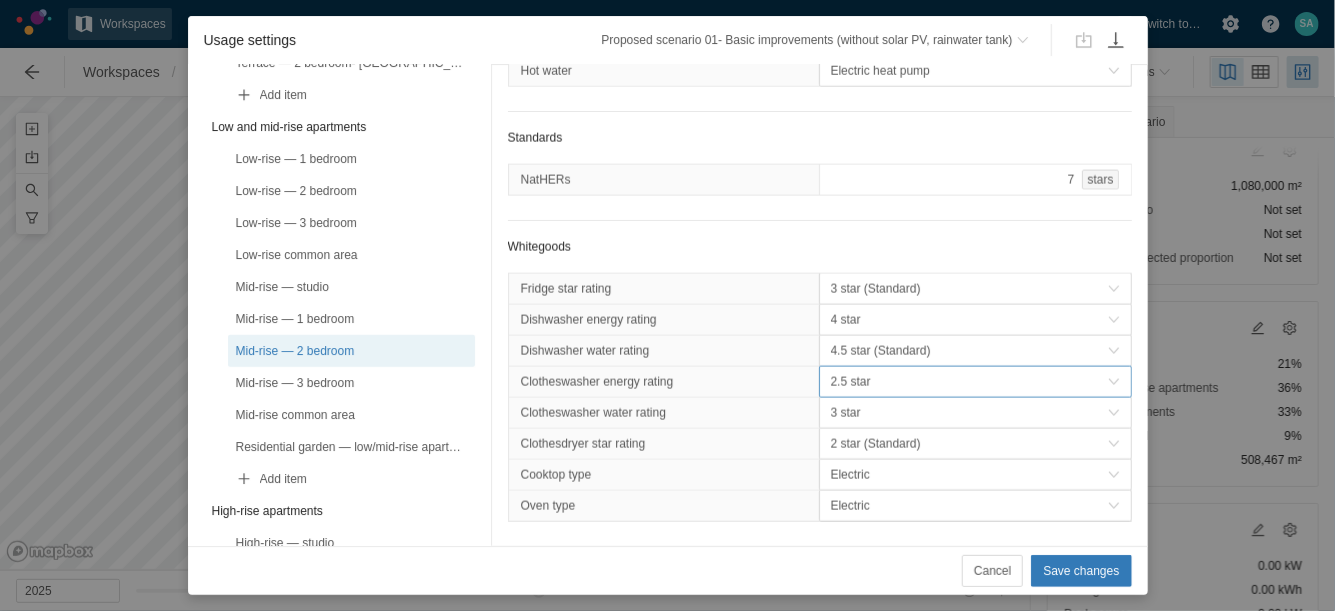 click on "2.5 star" at bounding box center [969, 382] 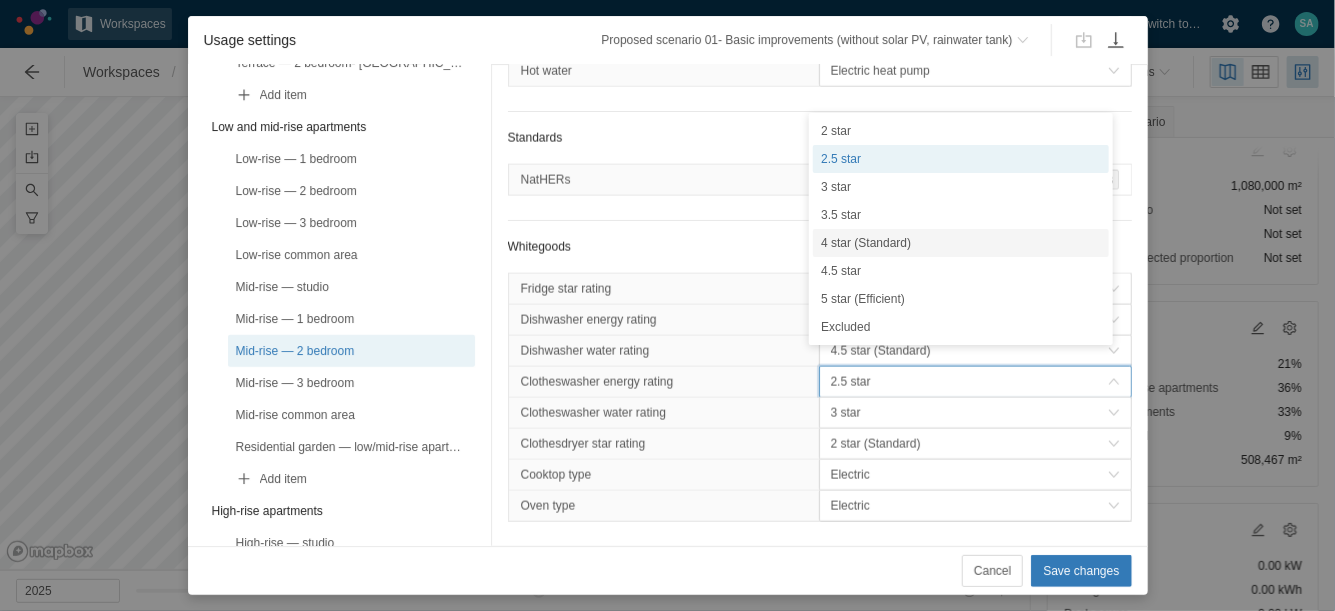 click on "4 star (Standard)" at bounding box center (961, 243) 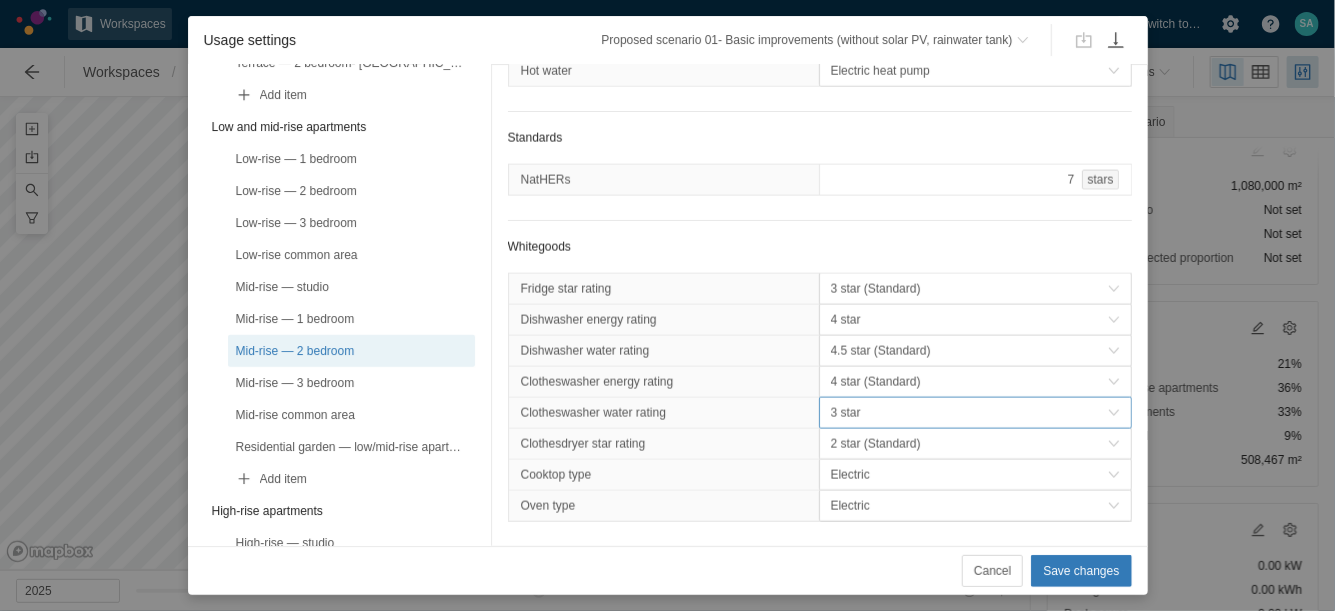click on "3 star" at bounding box center (969, 413) 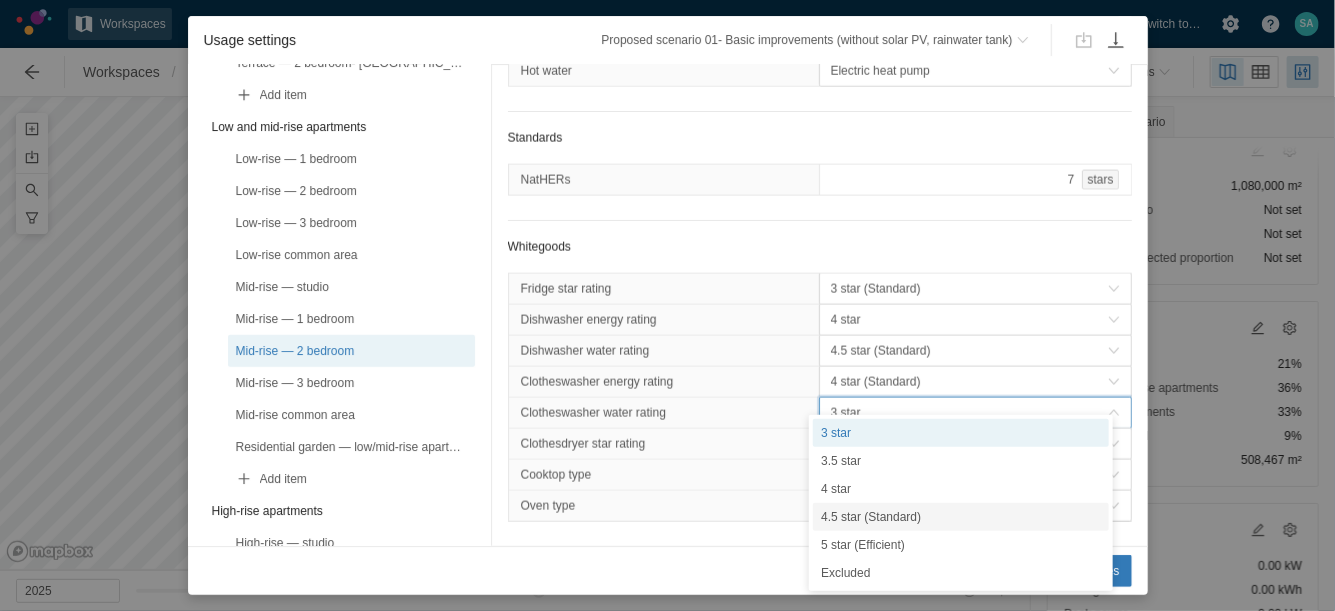 click on "4.5 star (Standard)" at bounding box center (961, 517) 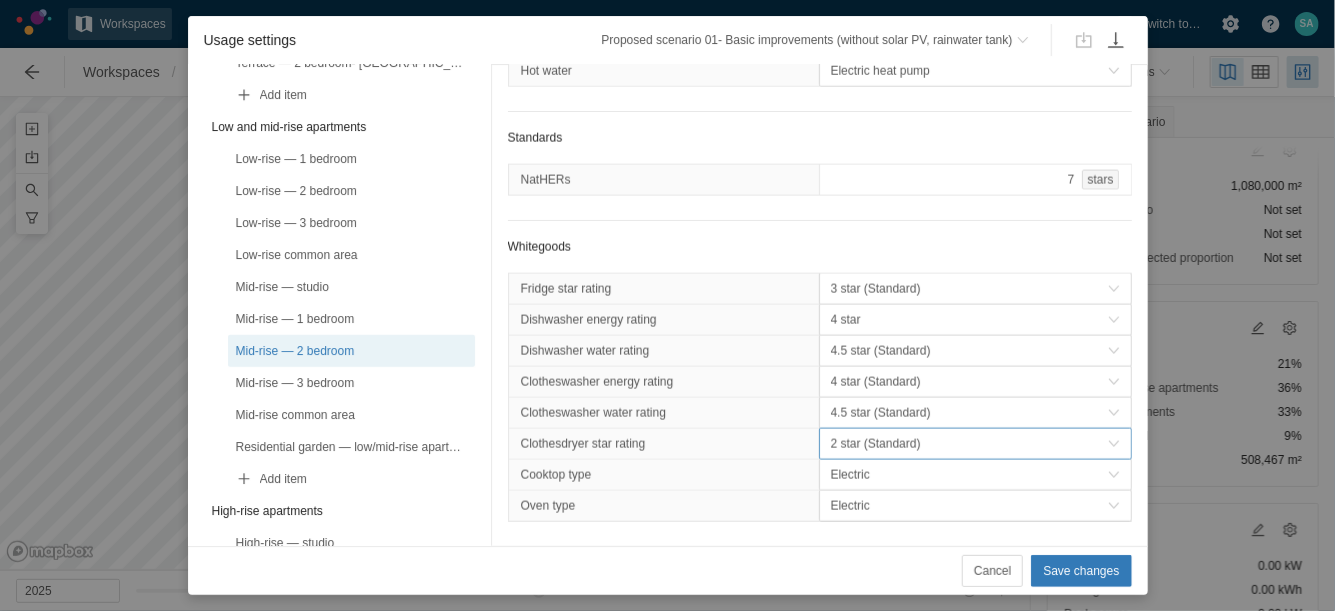 click on "2 star (Standard)" at bounding box center (969, 444) 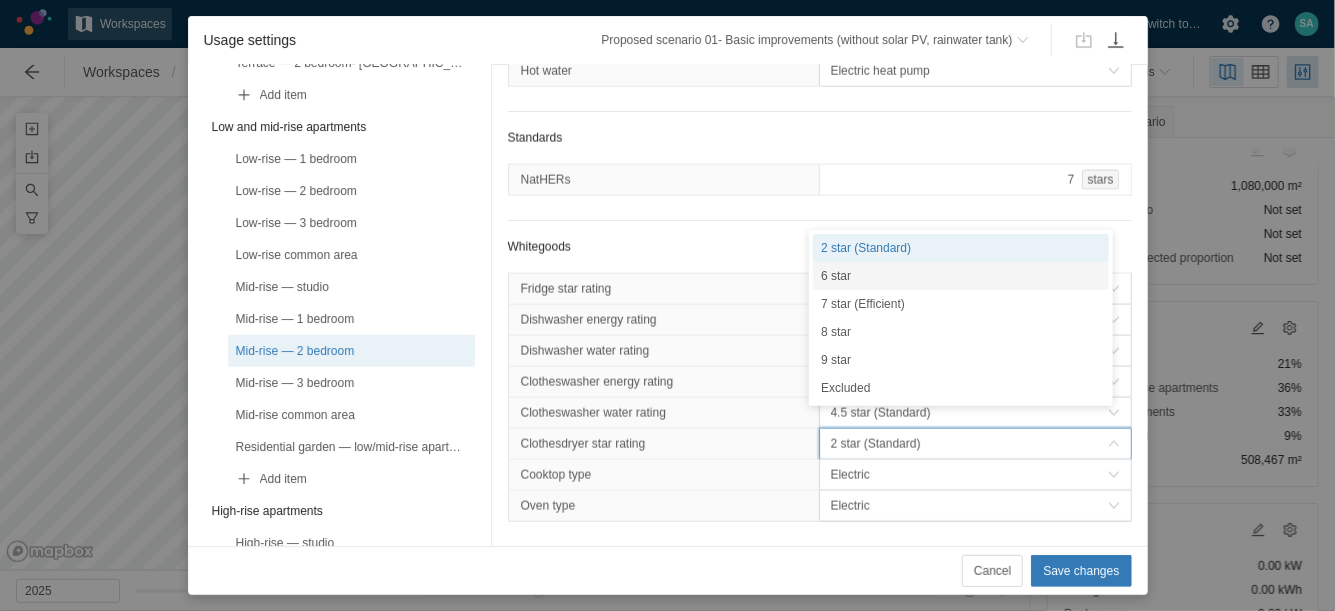 click on "6 star" at bounding box center (961, 276) 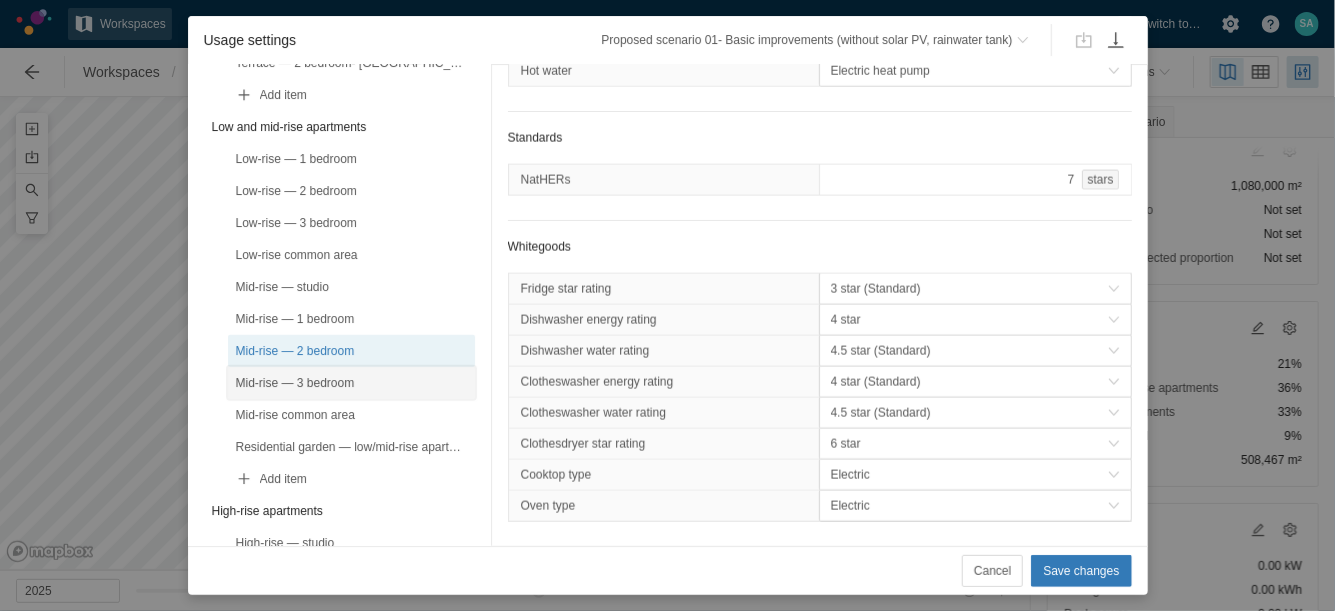 click on "Mid-rise — 3 bedroom" at bounding box center (351, 383) 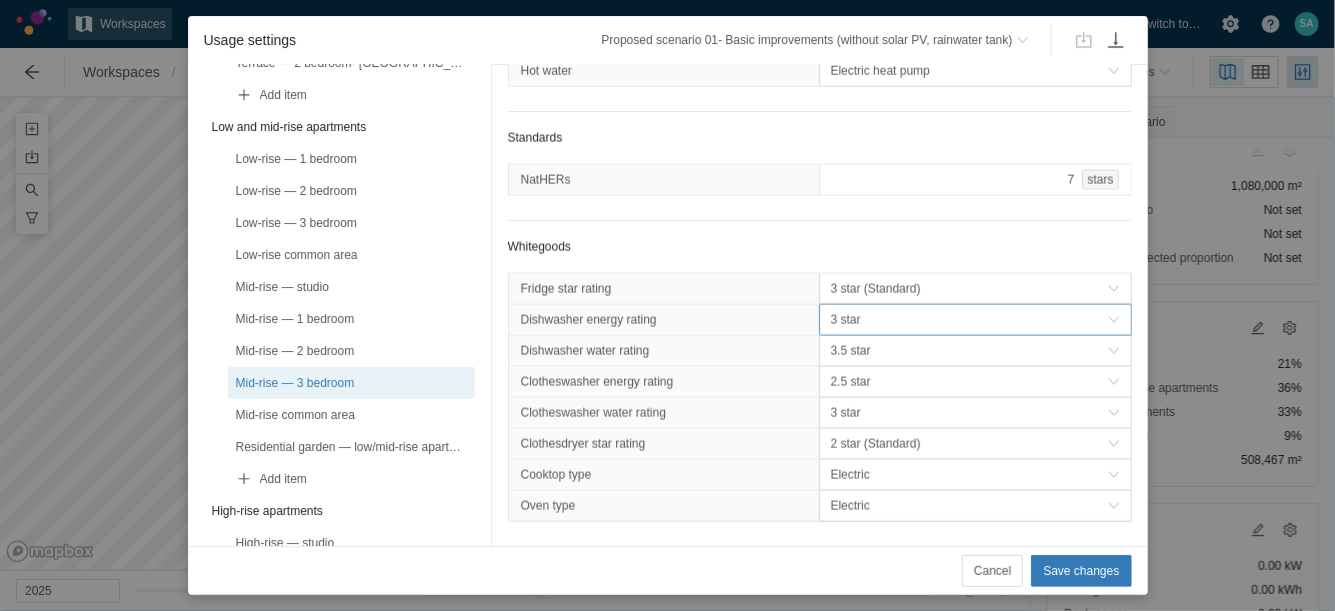 click on "3 star" at bounding box center [969, 320] 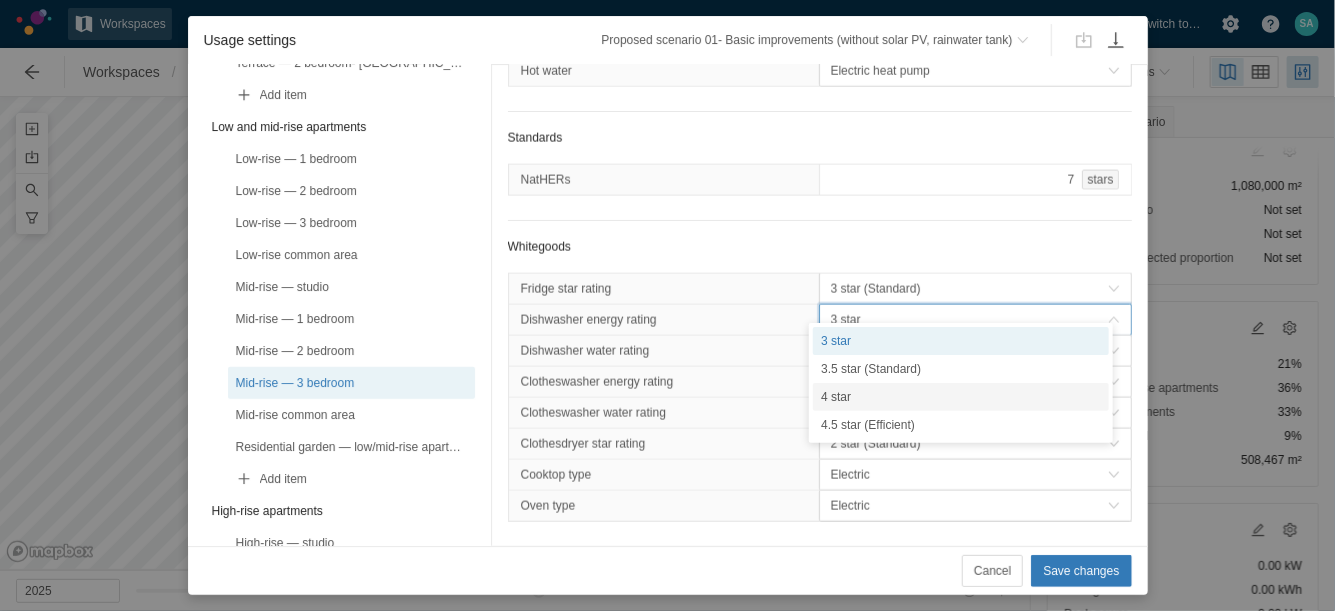 click on "4 star" at bounding box center (961, 397) 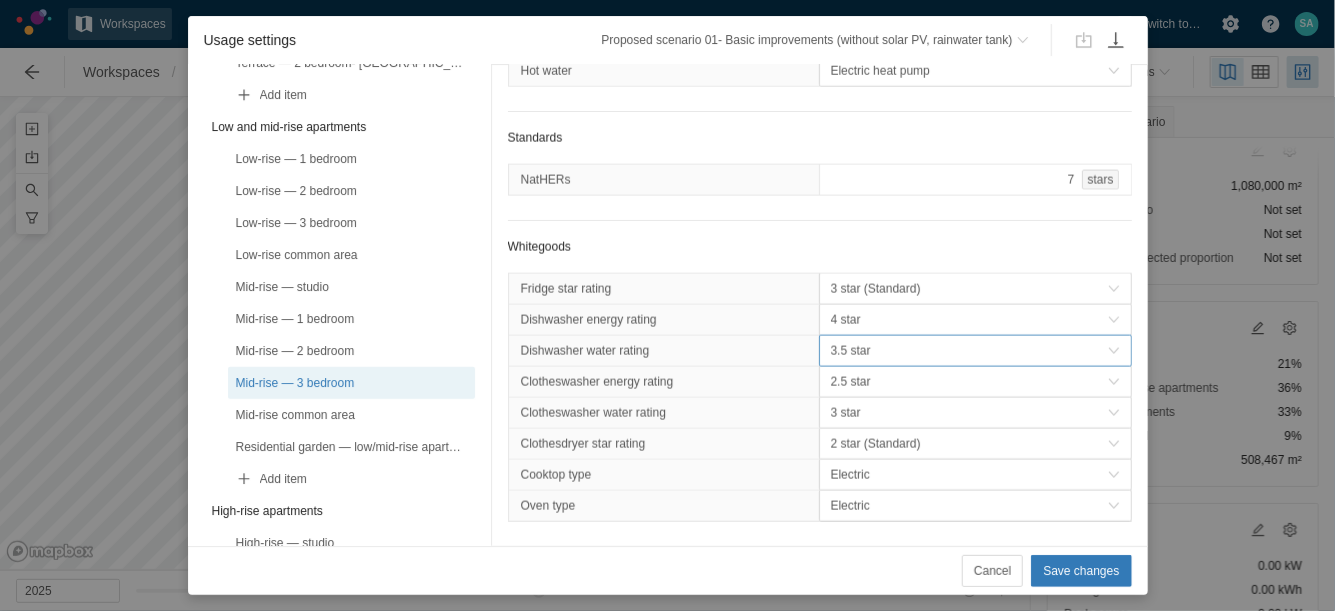 click on "3.5 star" at bounding box center [969, 351] 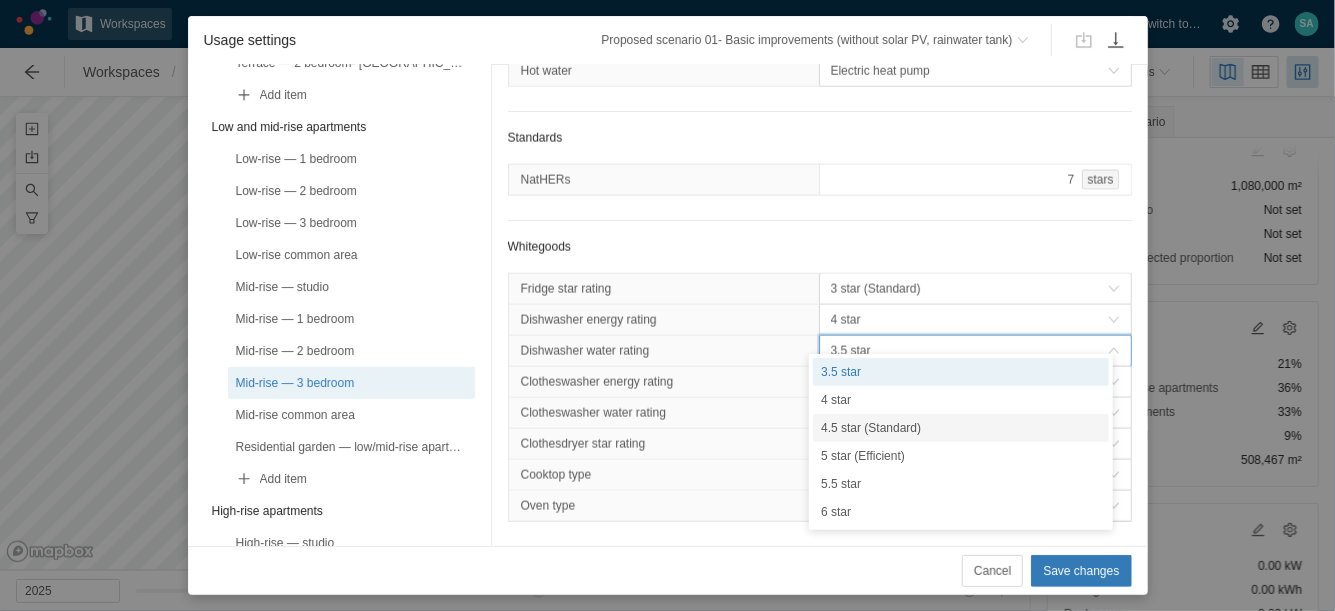 click on "4.5 star (Standard)" at bounding box center (961, 428) 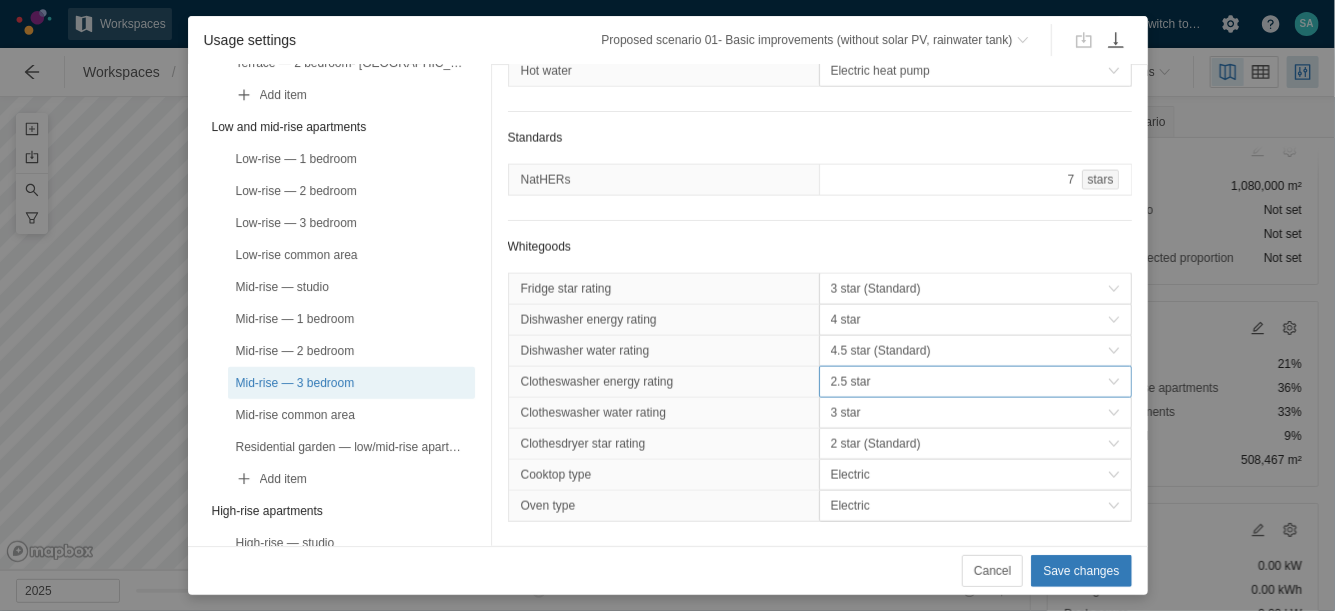 click on "2.5 star" at bounding box center [969, 382] 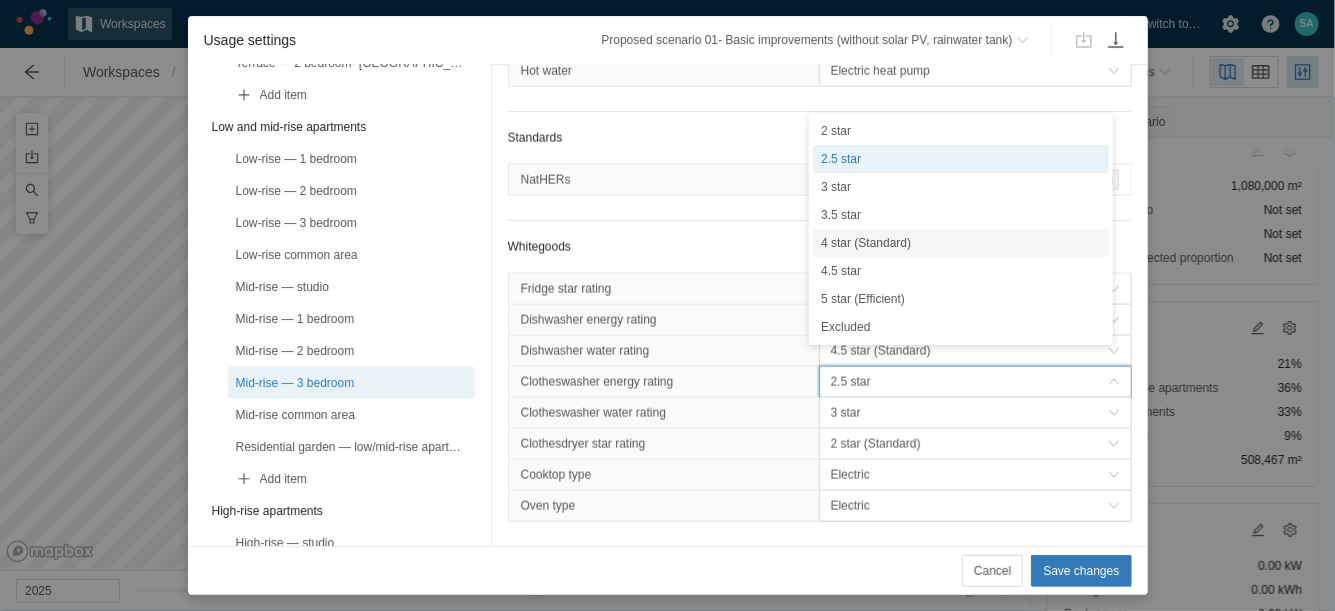 click on "4 star (Standard)" at bounding box center [961, 243] 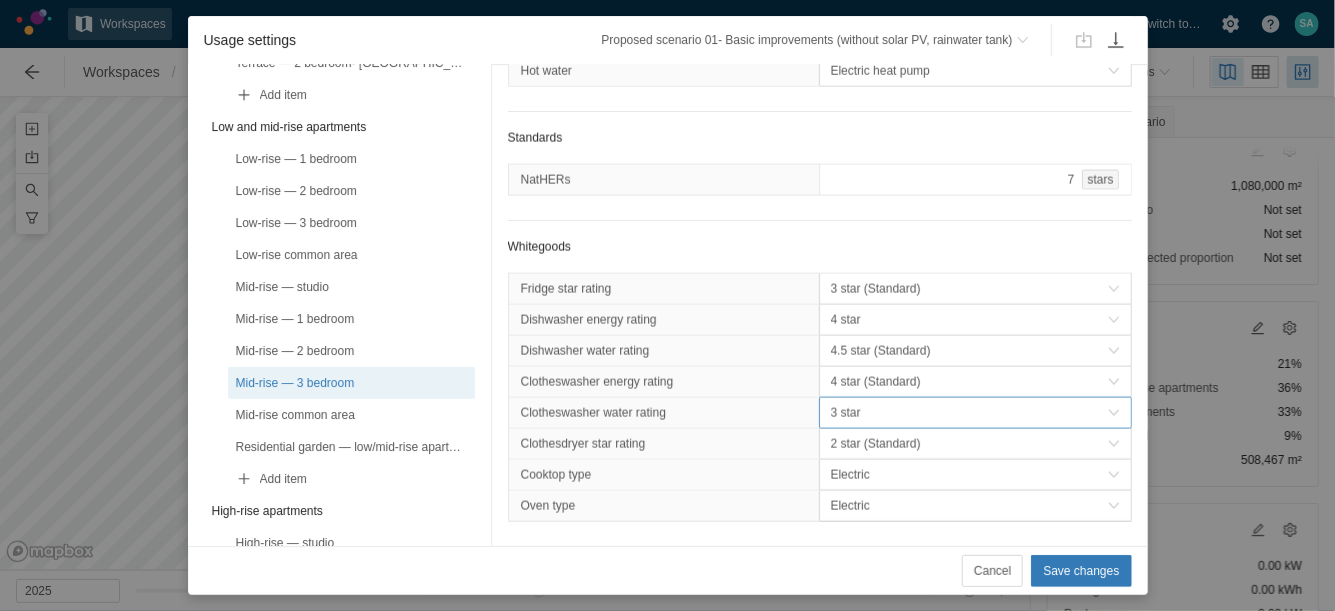 click on "3 star" at bounding box center (969, 413) 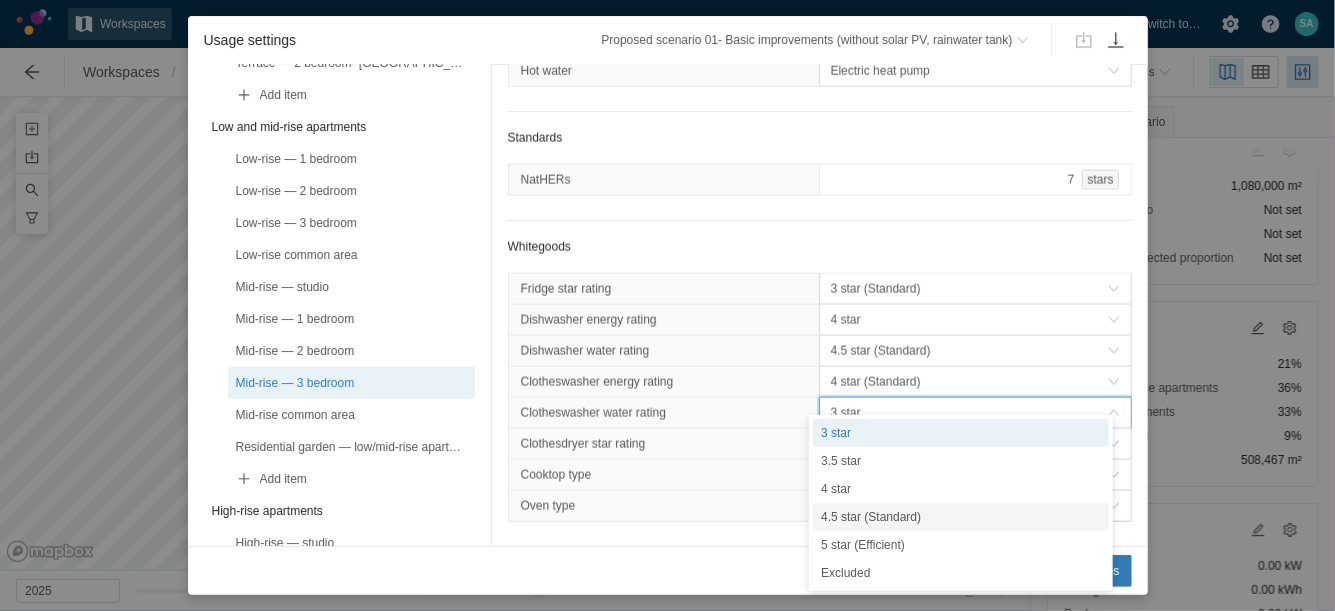 click on "4.5 star (Standard)" at bounding box center (961, 517) 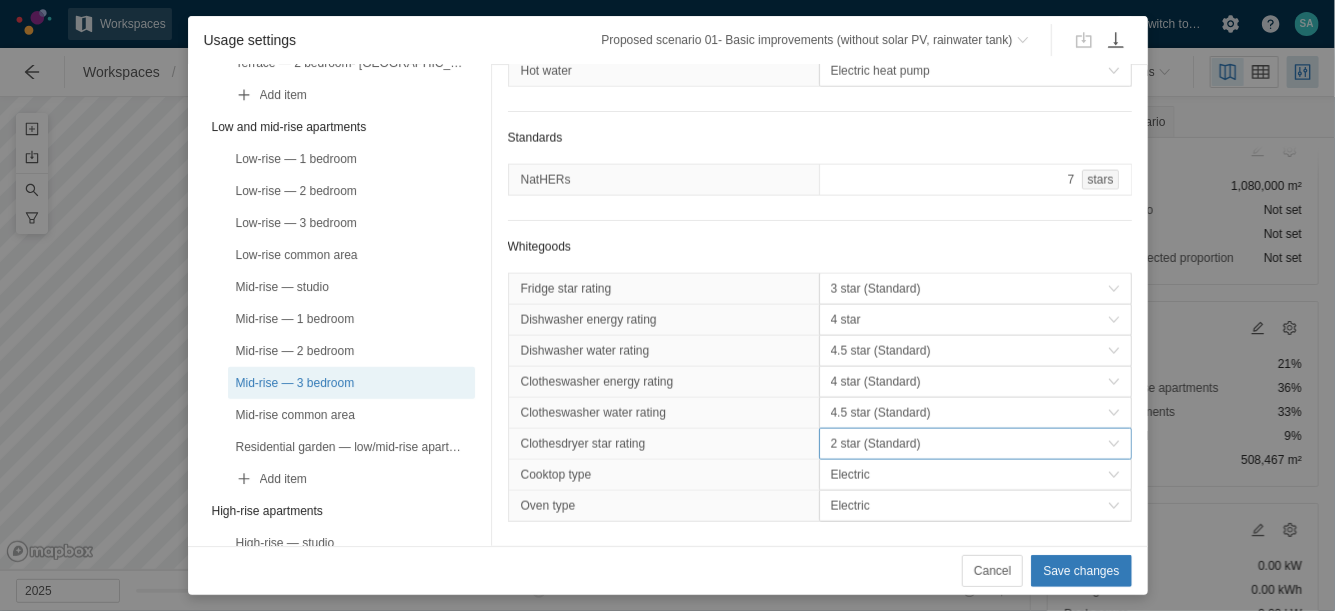 click on "2 star (Standard)" at bounding box center (969, 444) 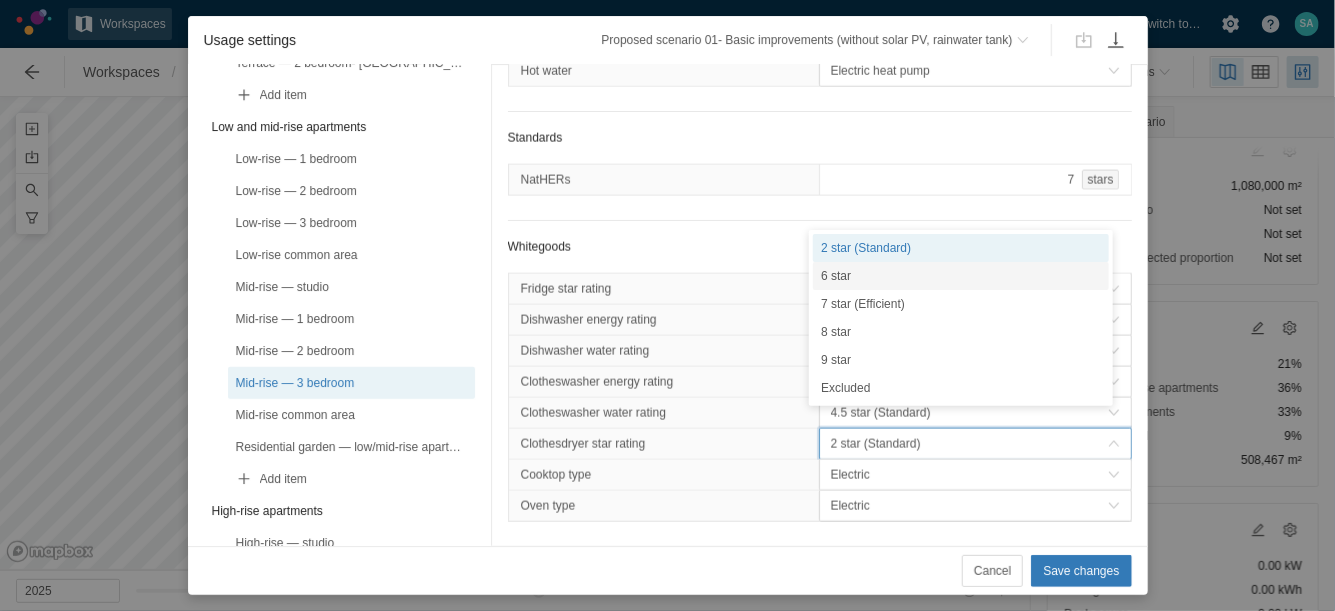 click on "6 star" at bounding box center (961, 276) 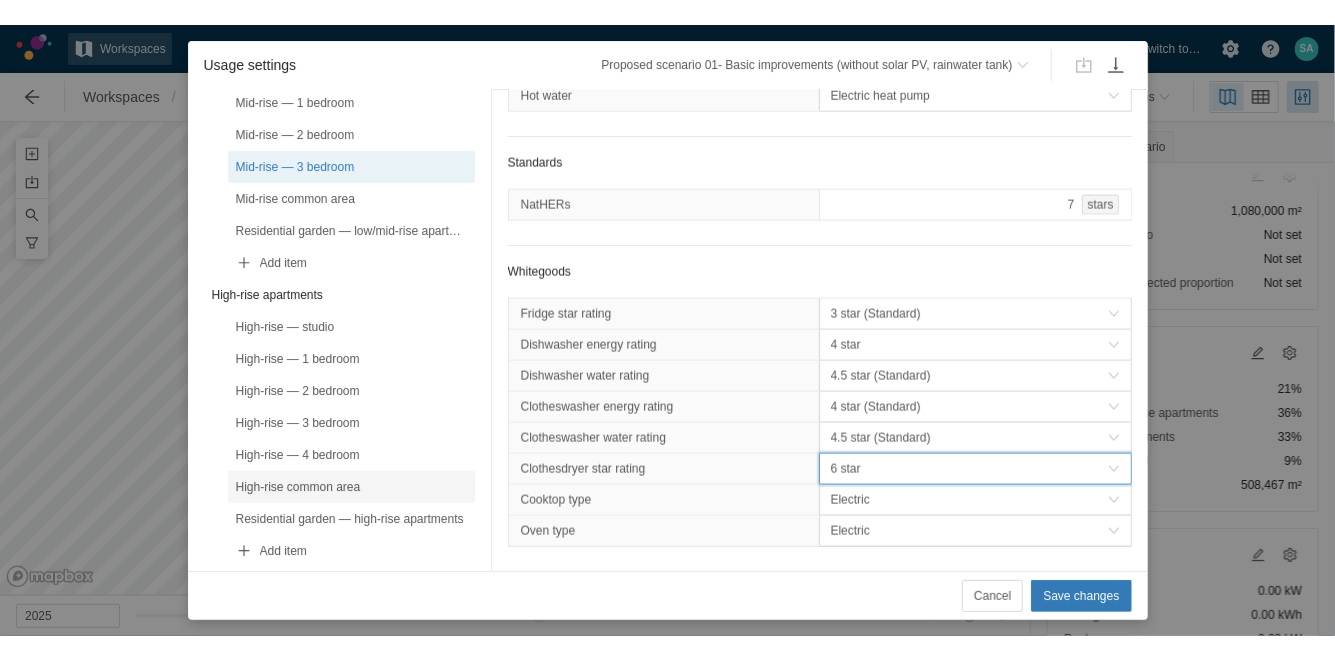 scroll, scrollTop: 625, scrollLeft: 0, axis: vertical 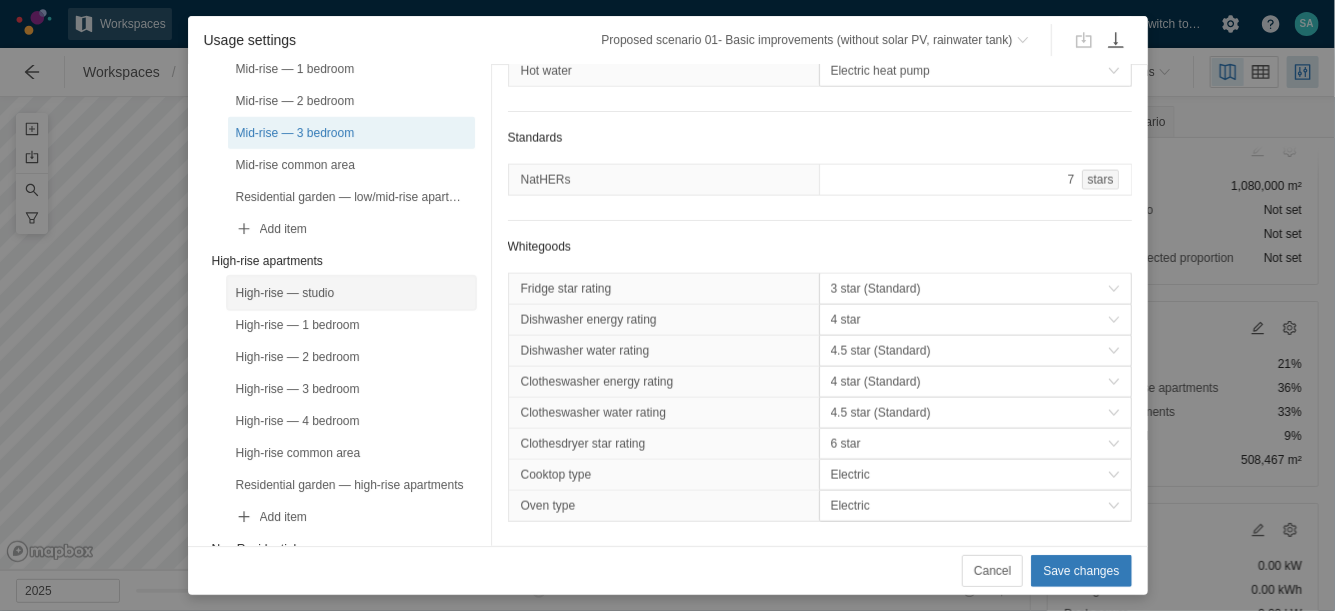 click on "High-rise — studio" at bounding box center (351, 293) 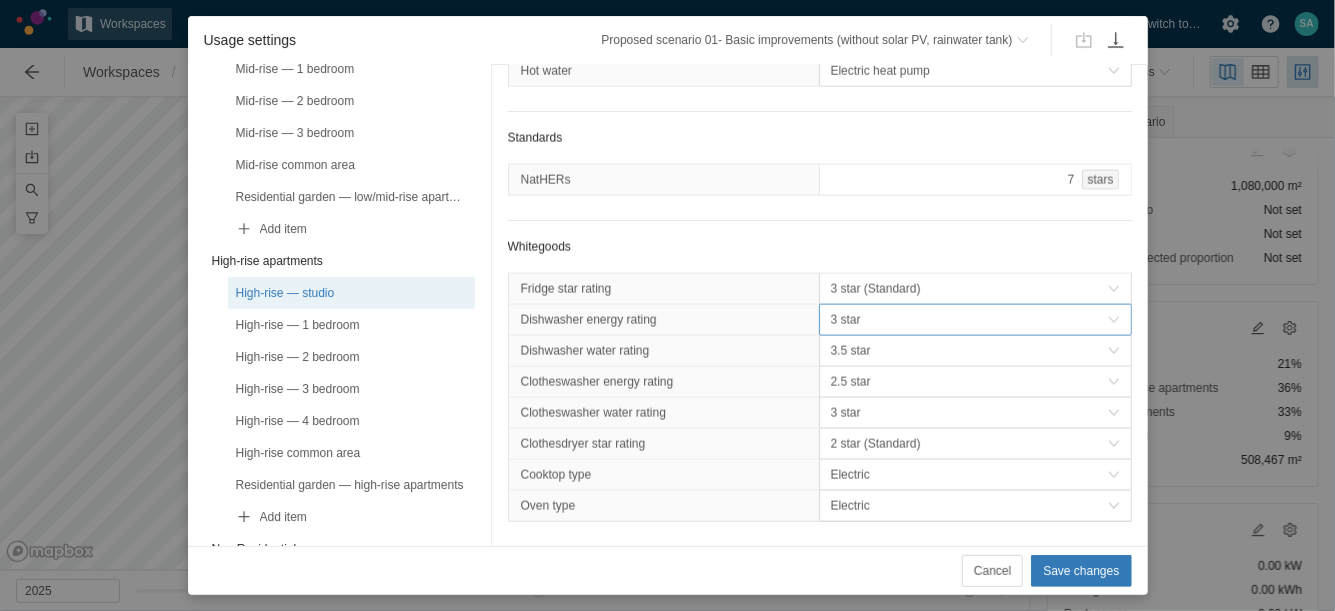 click on "3 star" at bounding box center [969, 320] 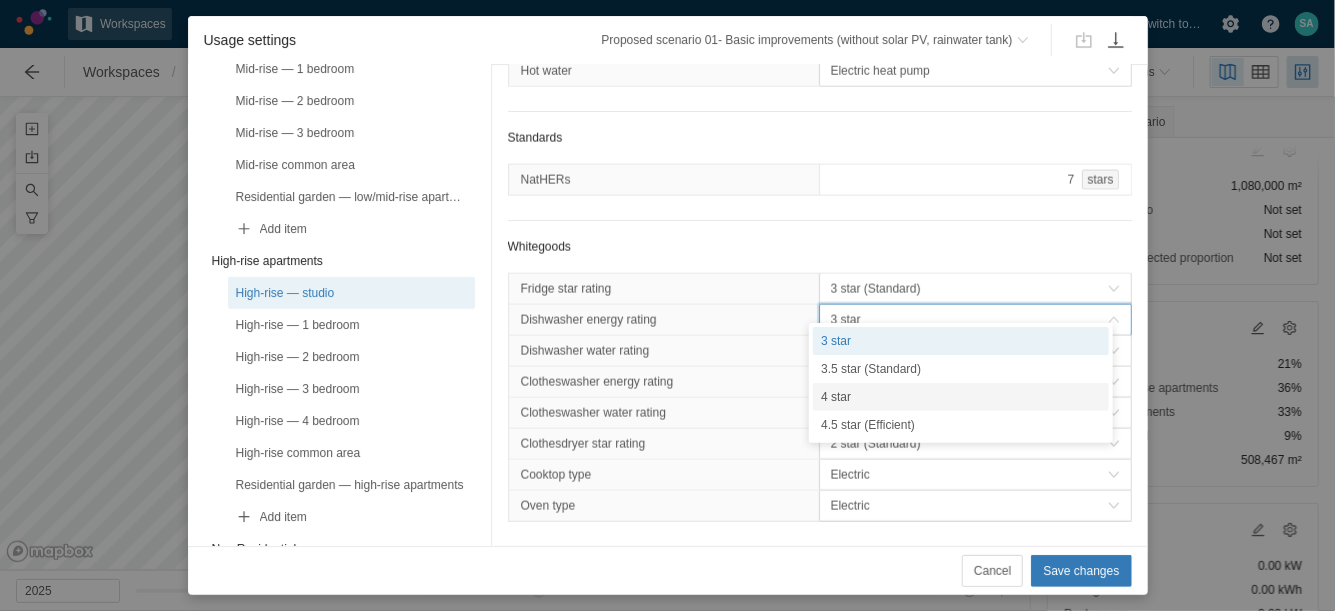 click on "4 star" at bounding box center (961, 397) 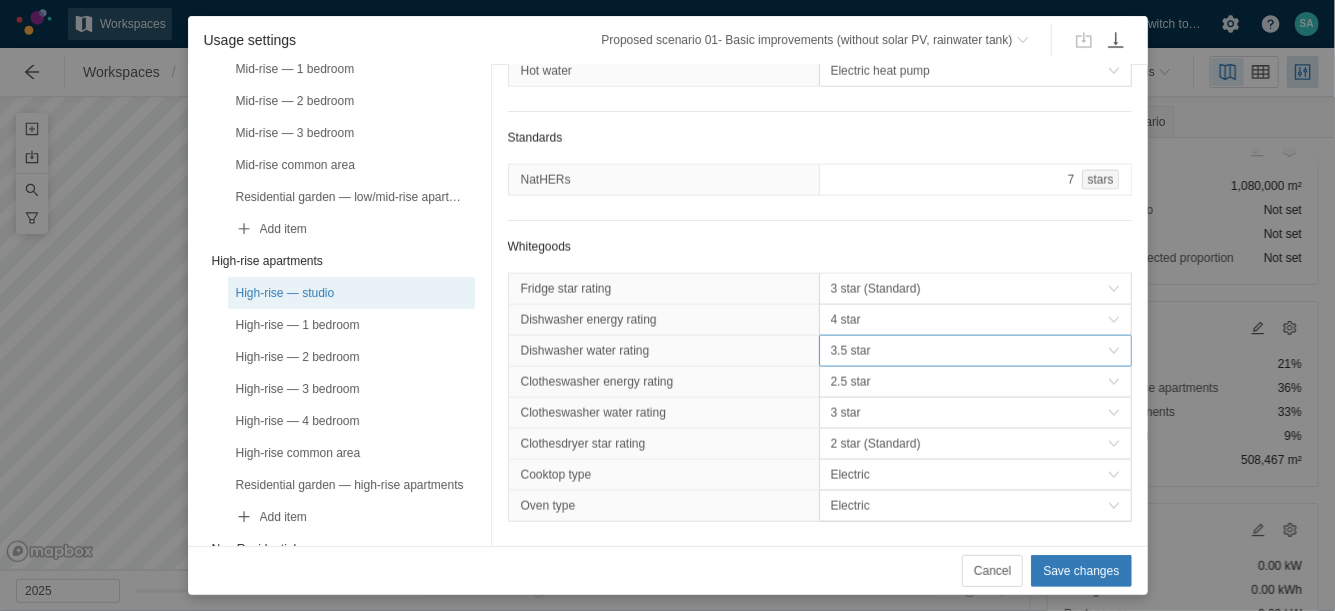 click on "3.5 star" at bounding box center (969, 351) 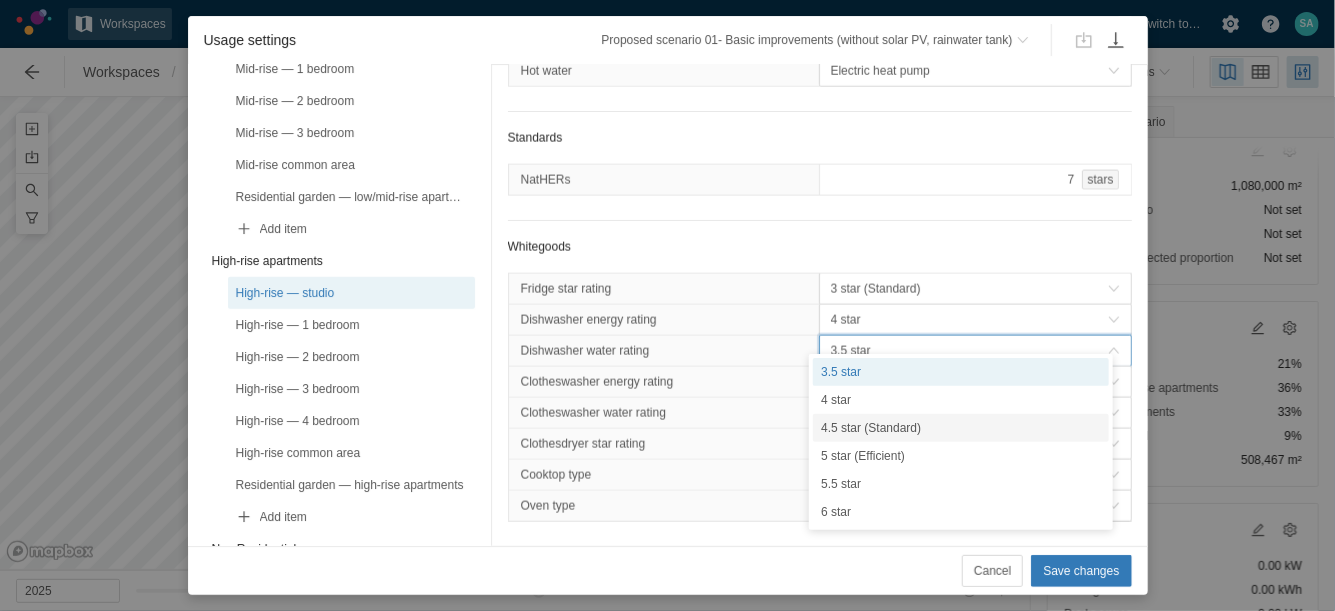 click on "4.5 star (Standard)" at bounding box center (961, 428) 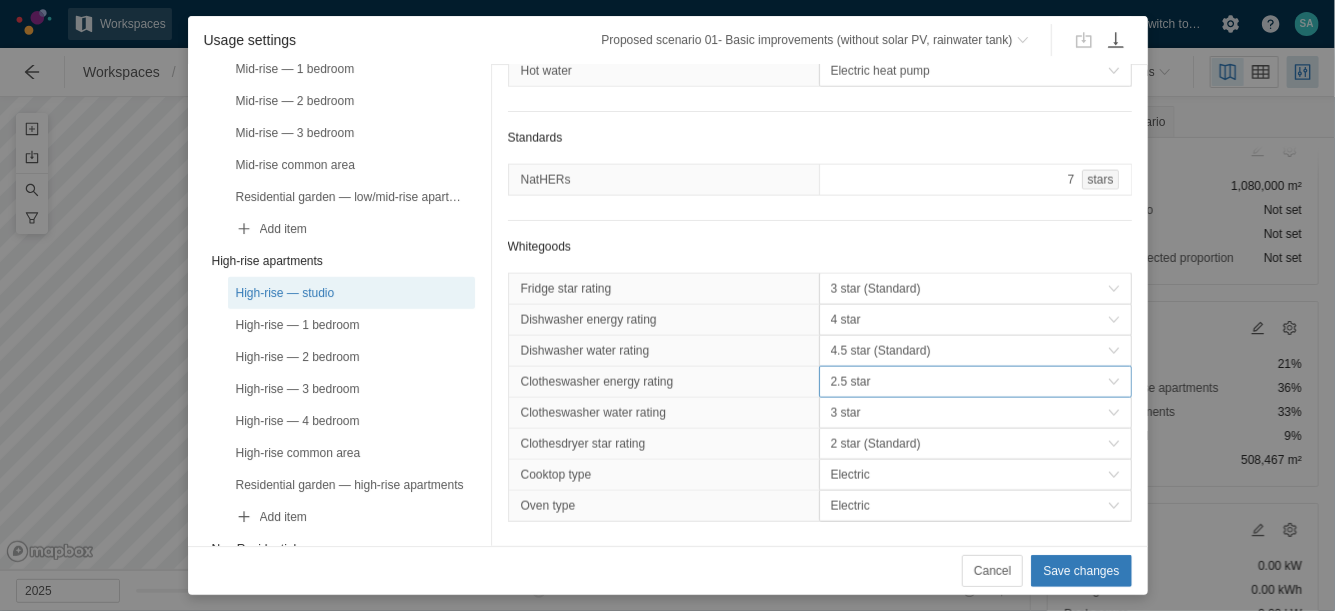click on "2.5 star" at bounding box center (969, 382) 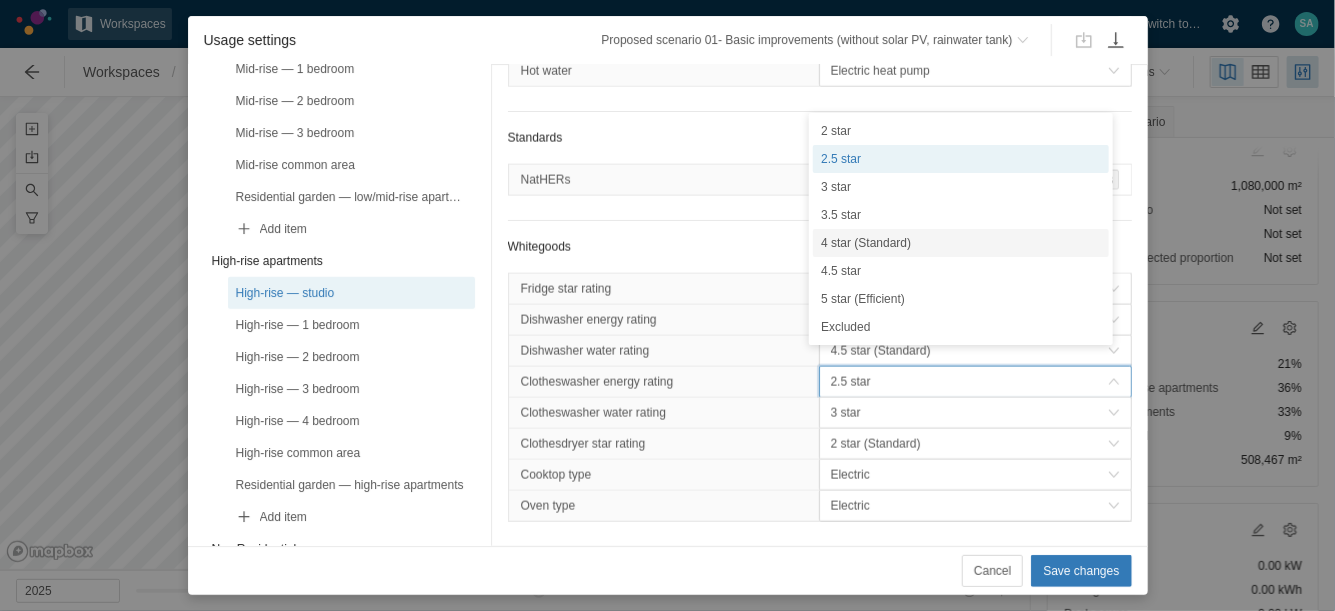 click on "4 star (Standard)" at bounding box center (961, 243) 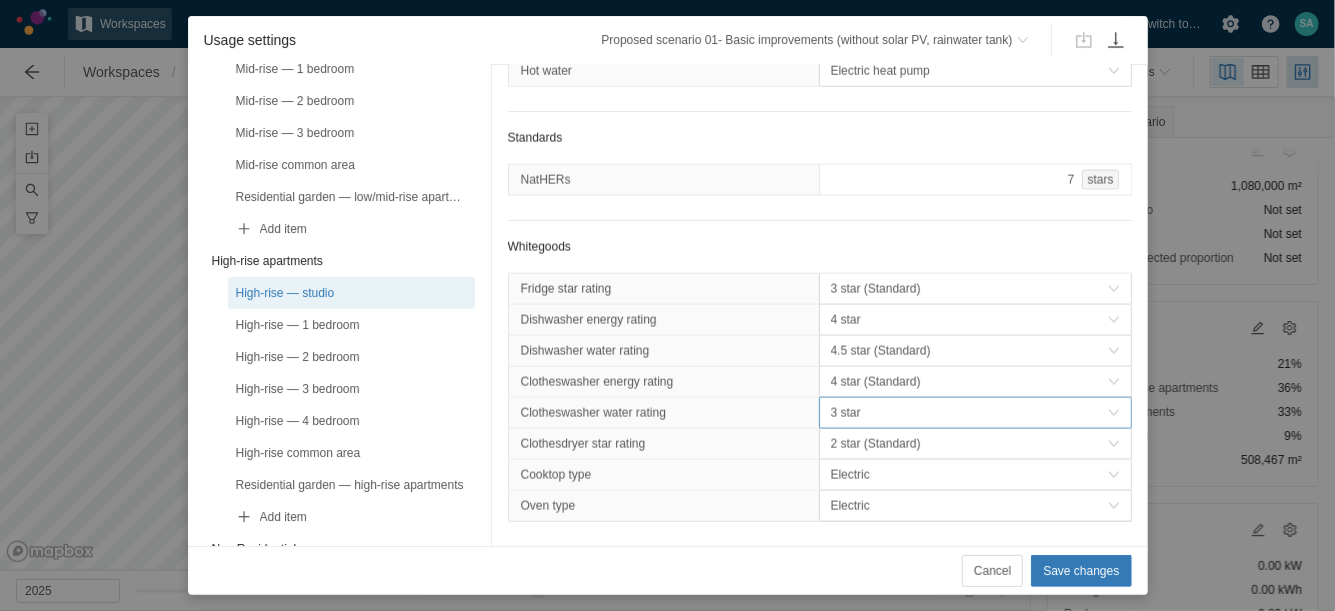 click on "3 star" at bounding box center (969, 413) 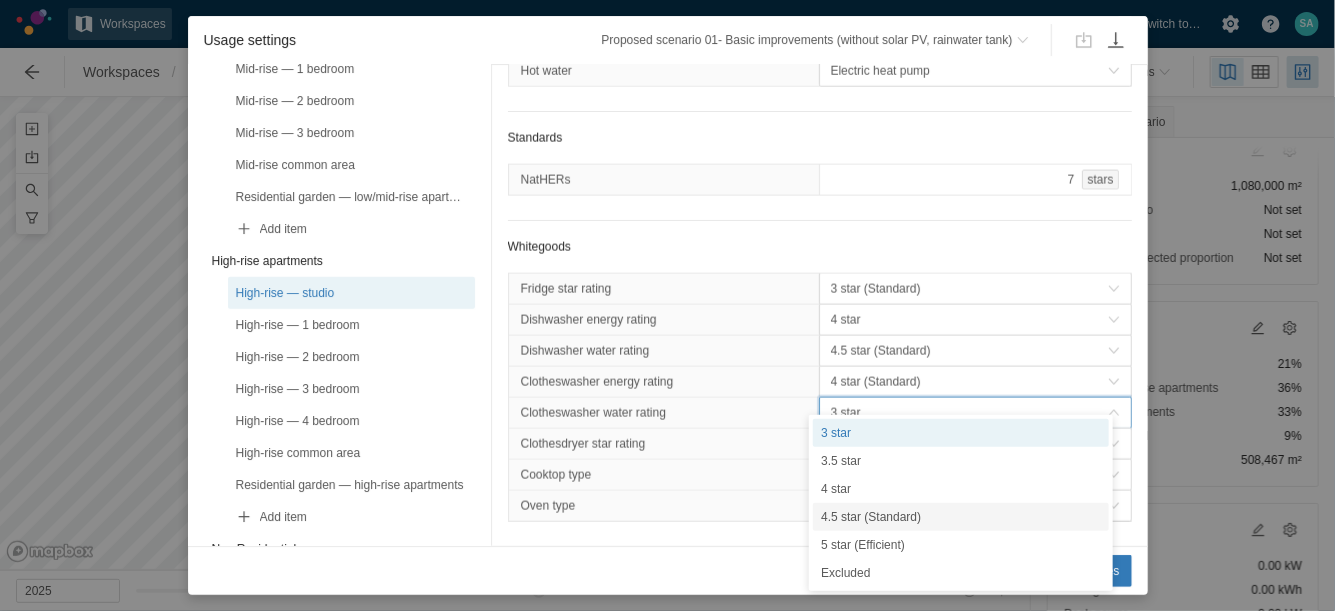 click on "4.5 star (Standard)" at bounding box center [961, 517] 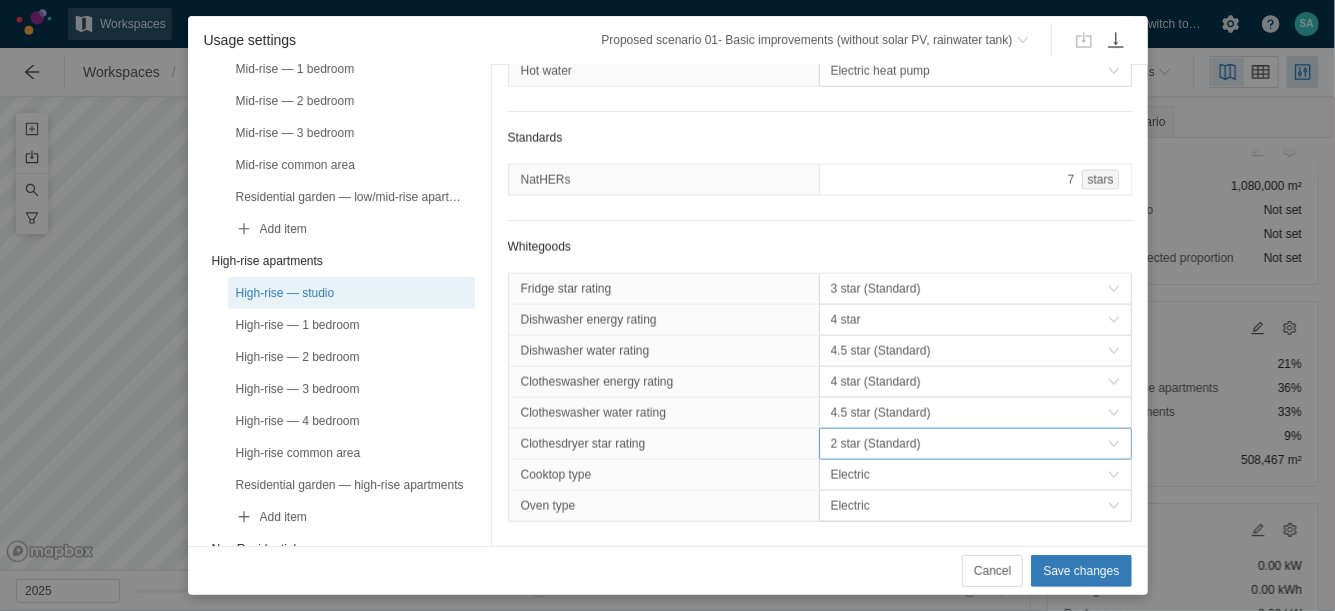click on "2 star (Standard)" at bounding box center [969, 444] 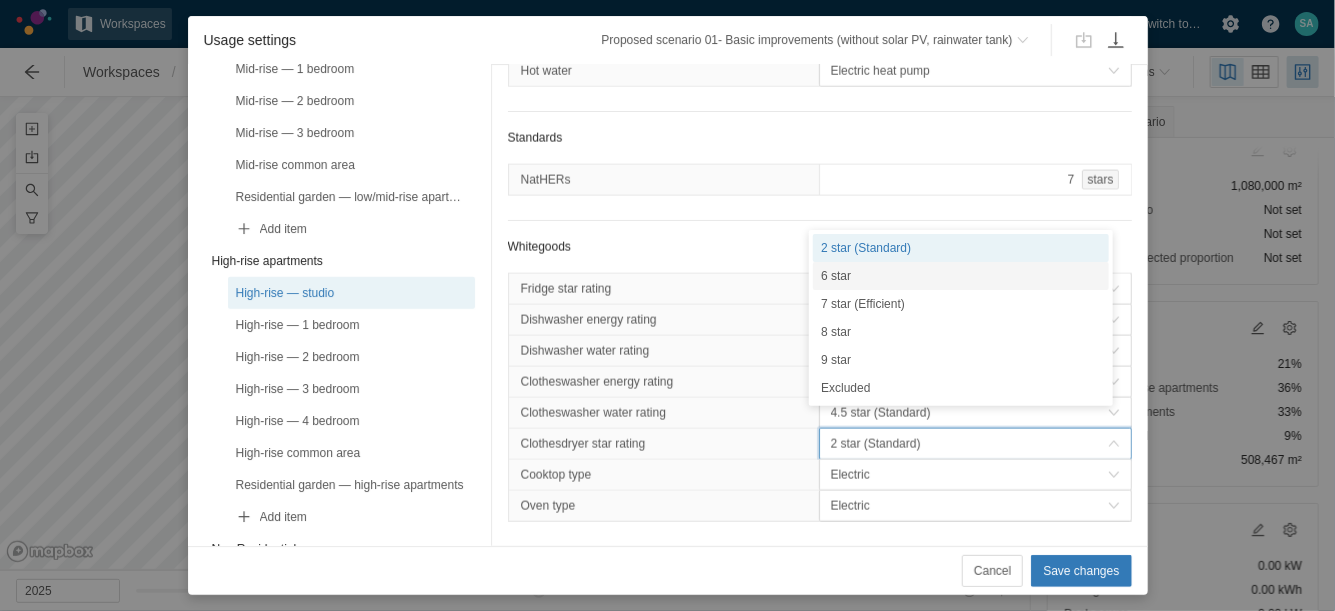 click on "6 star" at bounding box center [961, 276] 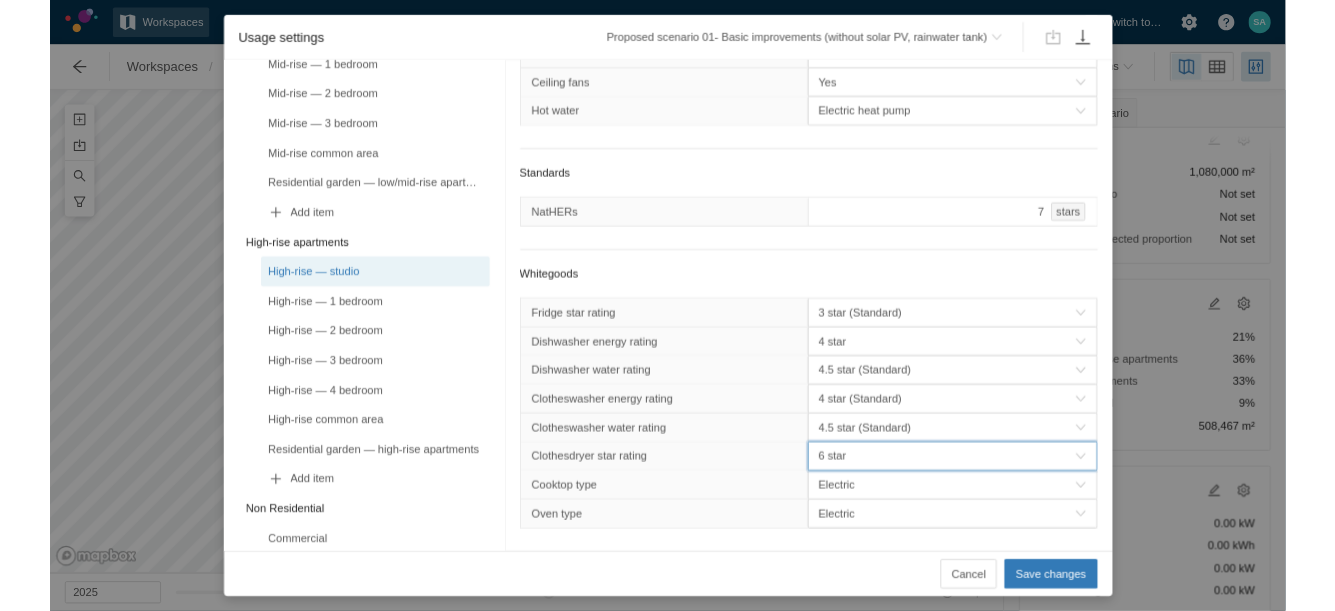scroll, scrollTop: 1281, scrollLeft: 0, axis: vertical 